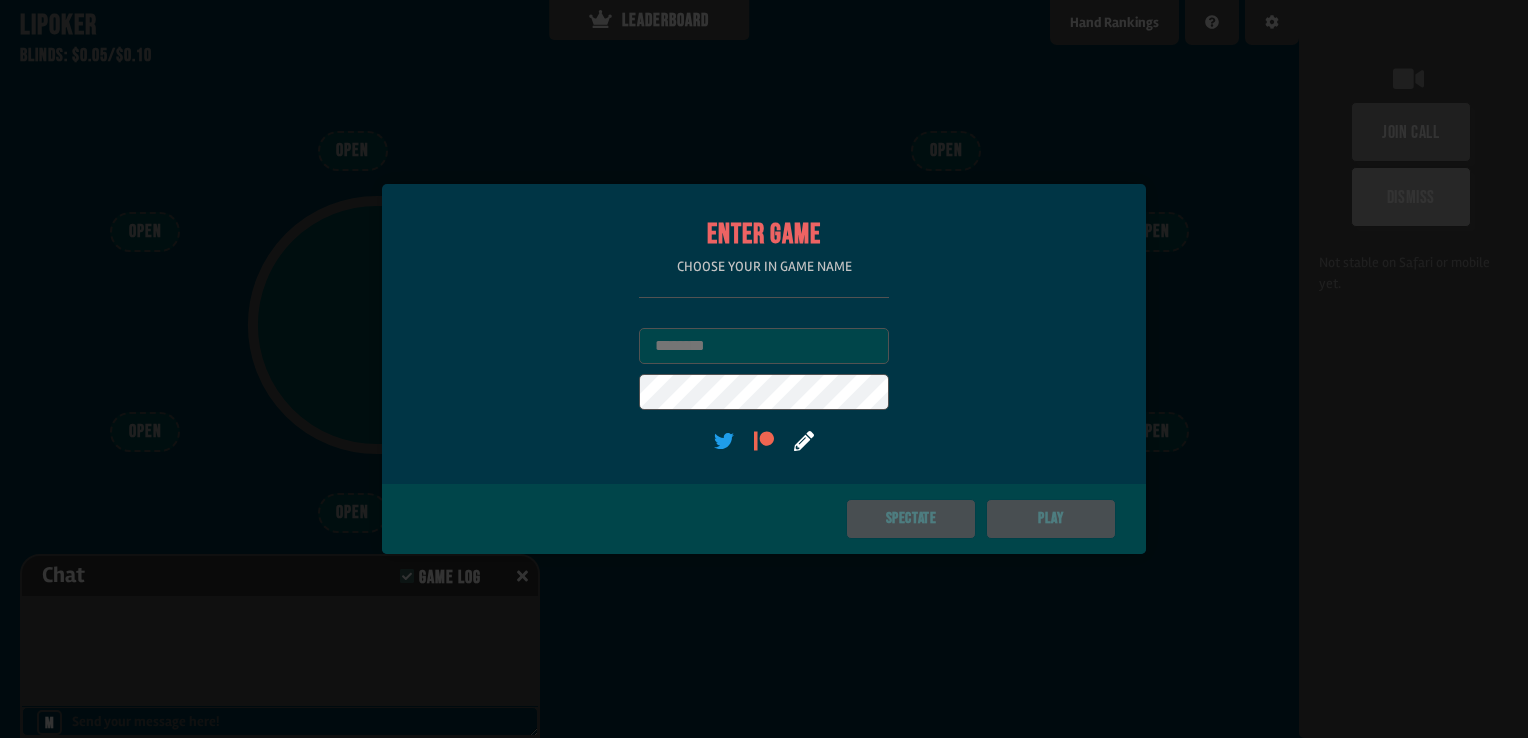 scroll, scrollTop: 0, scrollLeft: 0, axis: both 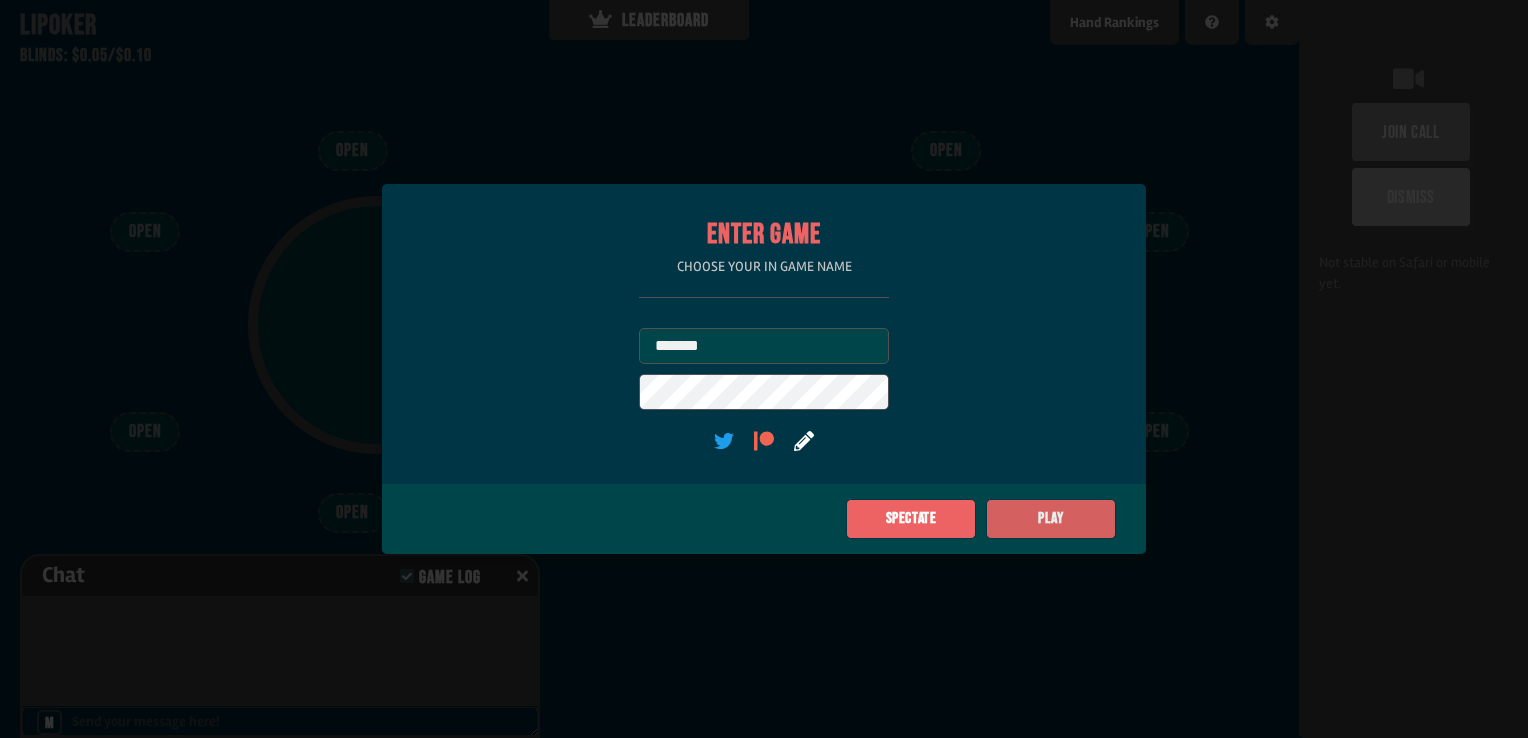 type on "*******" 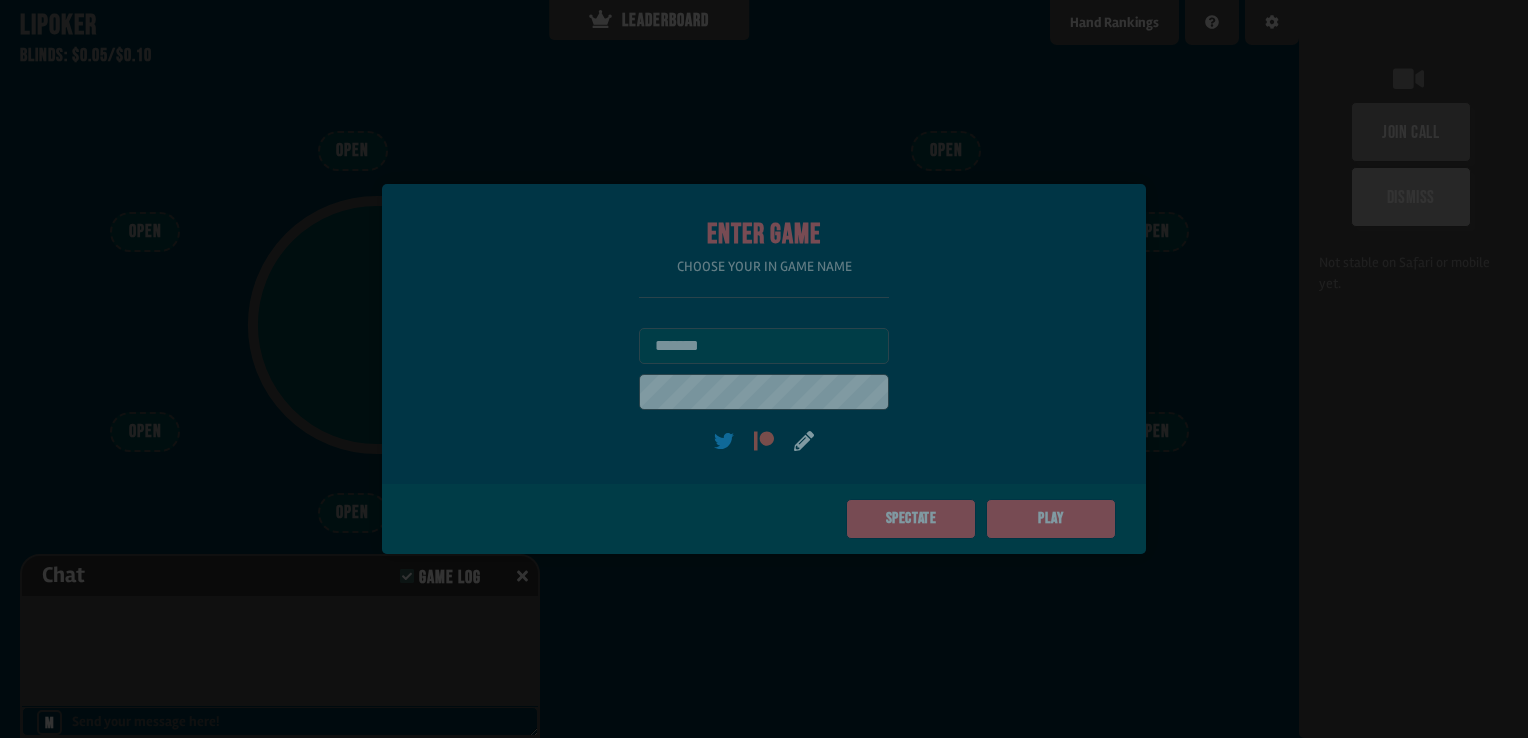 type on "**" 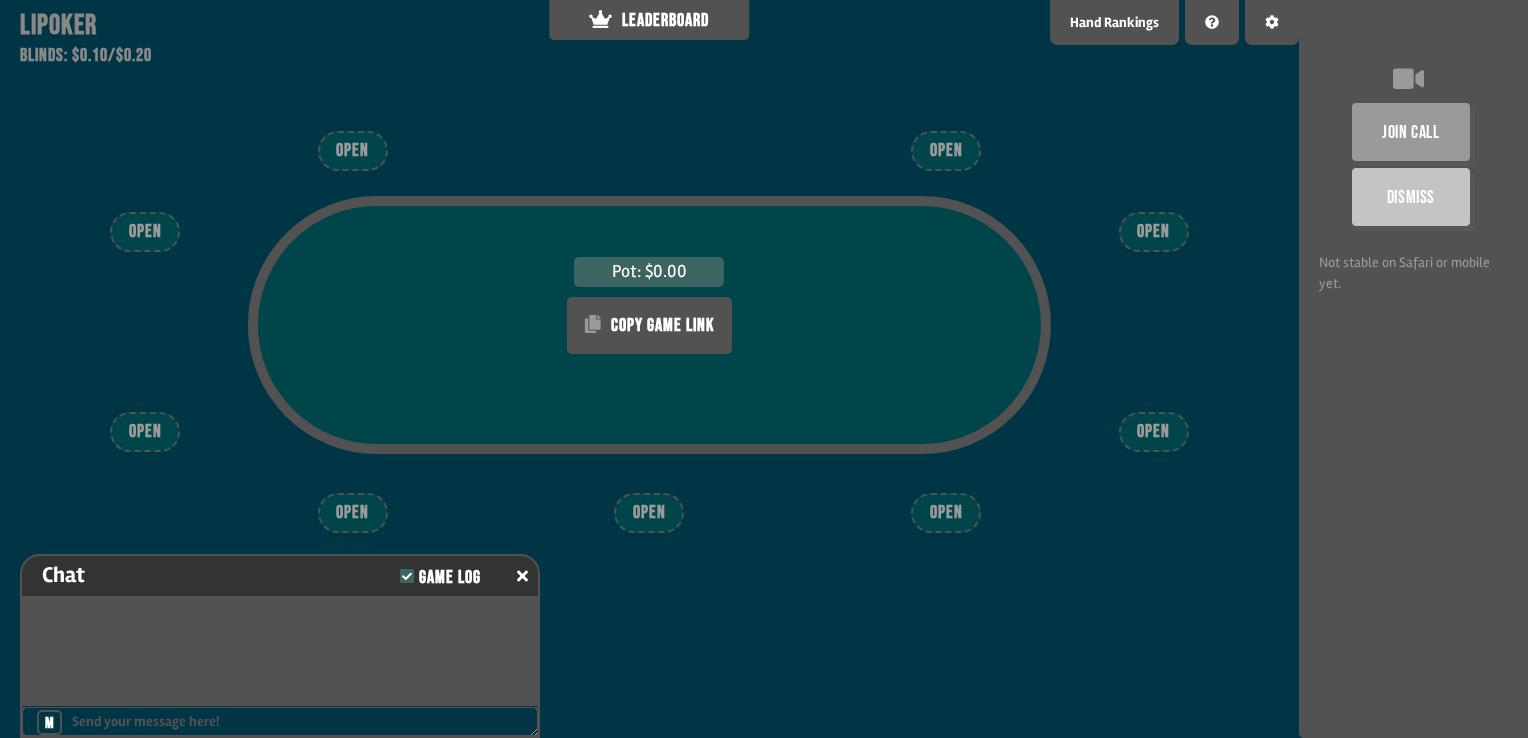 click on "OPEN" at bounding box center (649, 513) 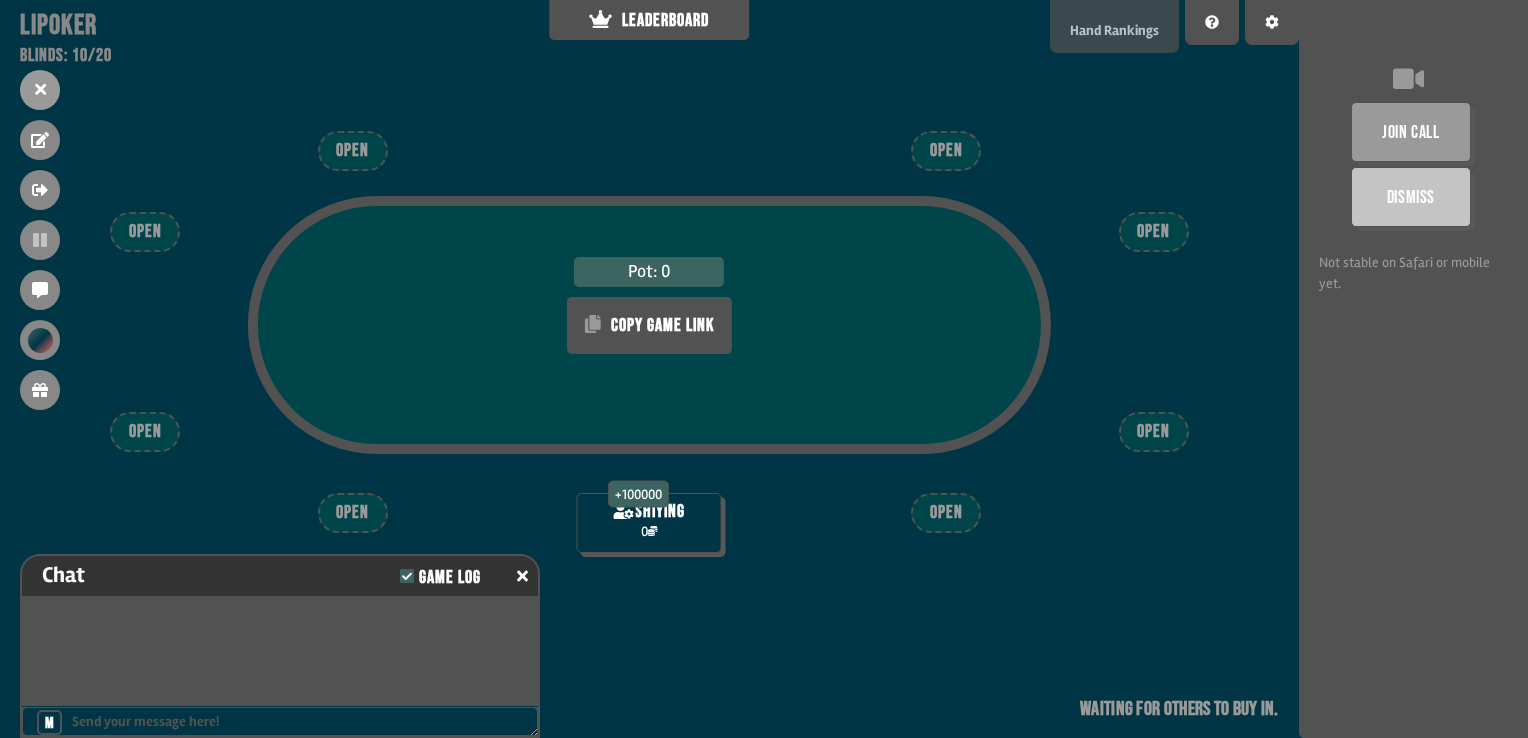 click on "Hand Rankings" at bounding box center [1114, 26] 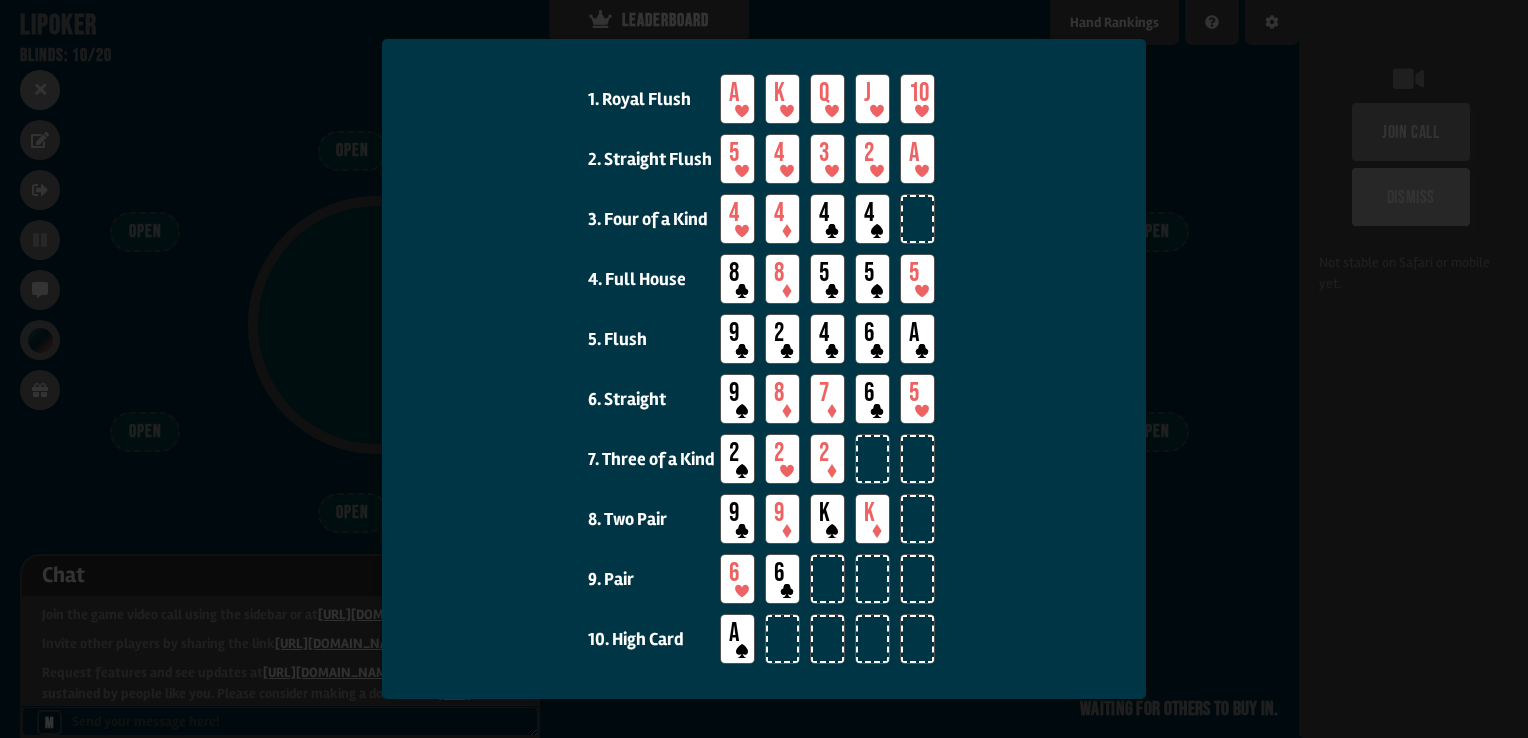 scroll, scrollTop: 72, scrollLeft: 0, axis: vertical 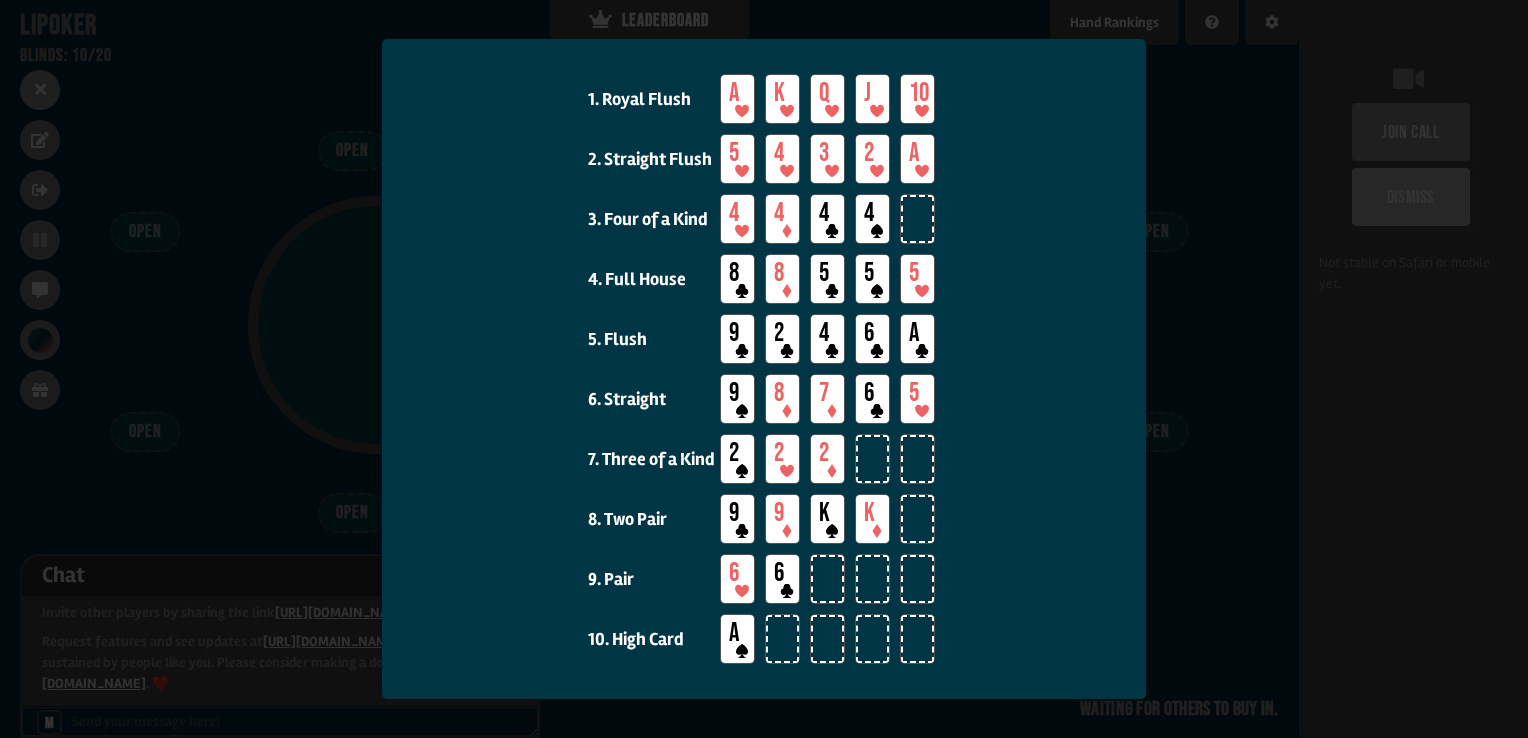 click at bounding box center (764, 369) 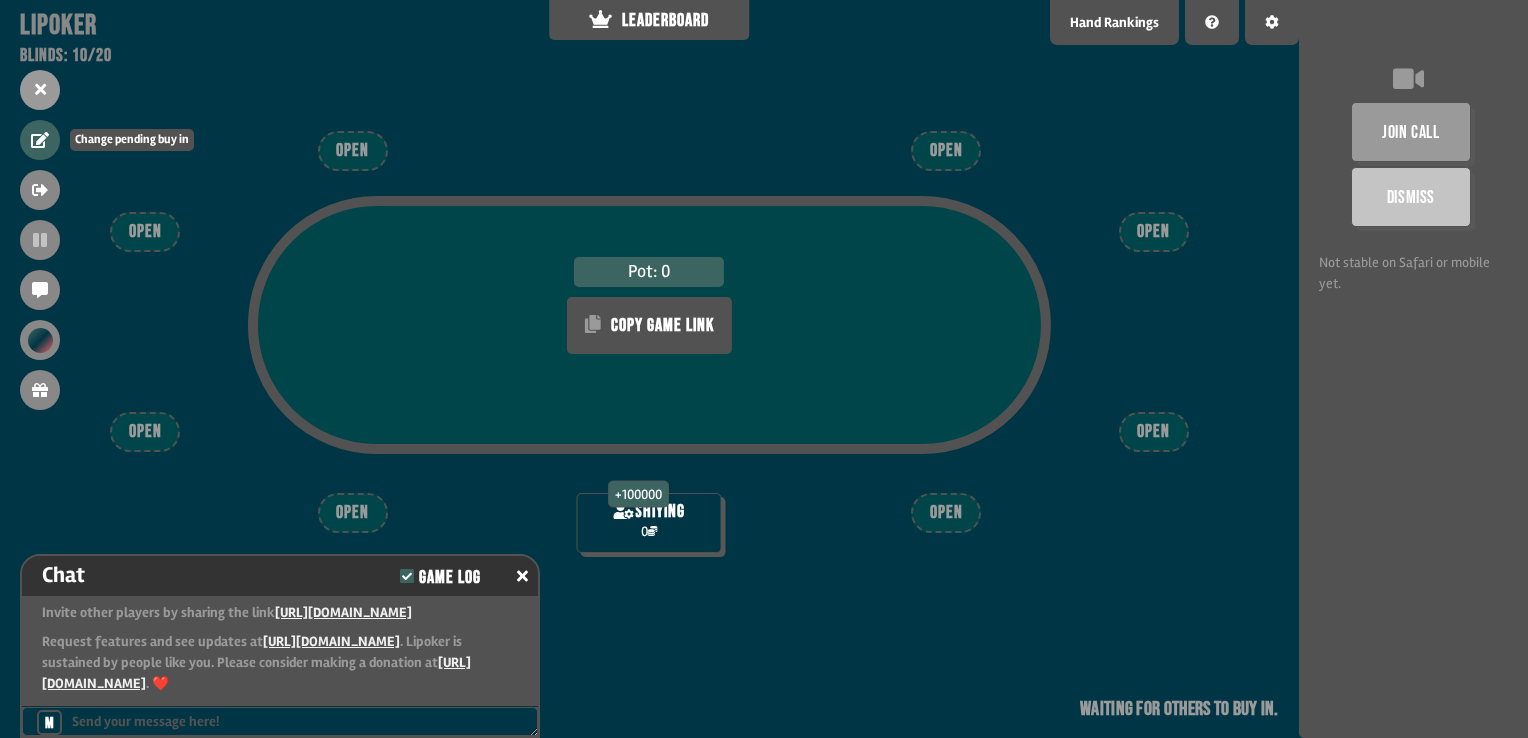 click at bounding box center (40, 140) 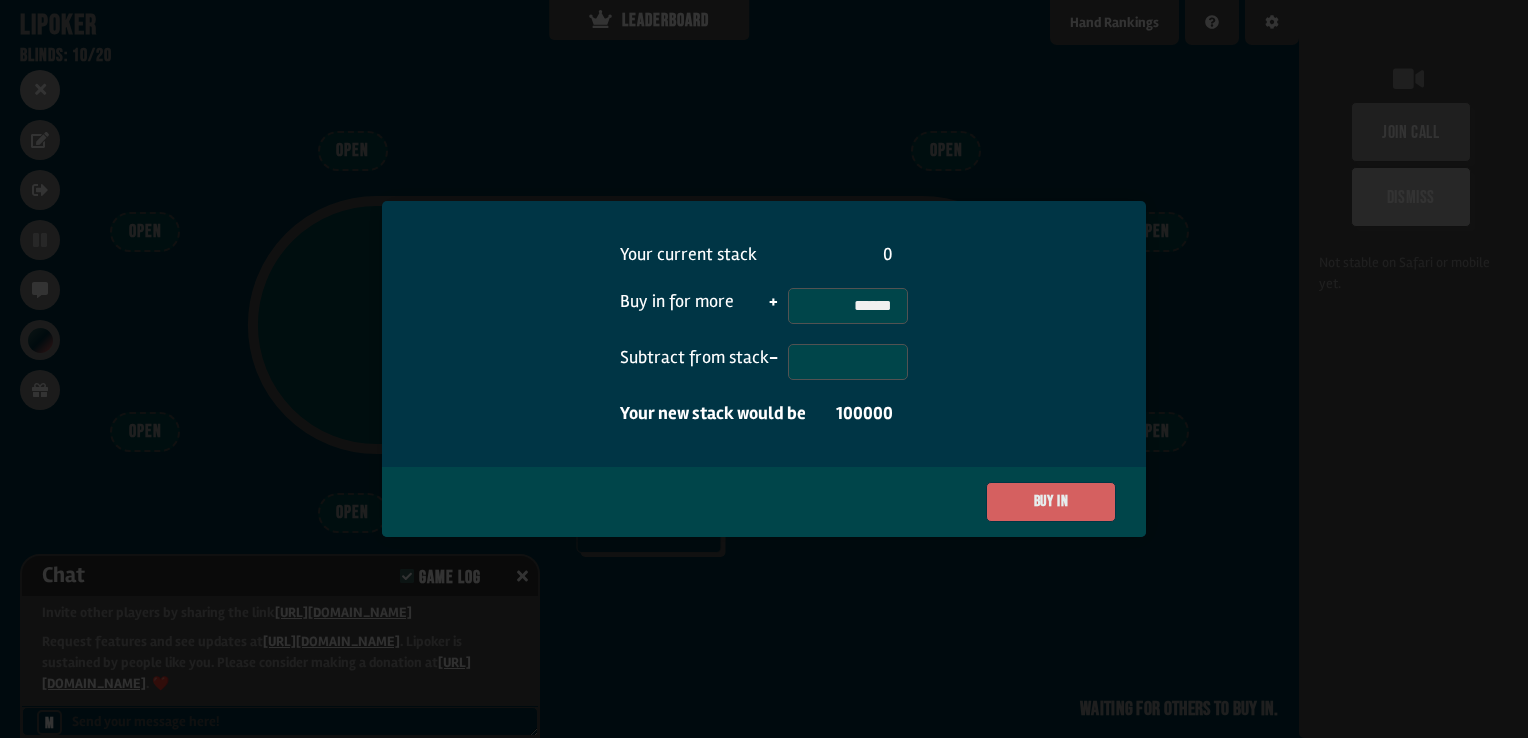 type on "******" 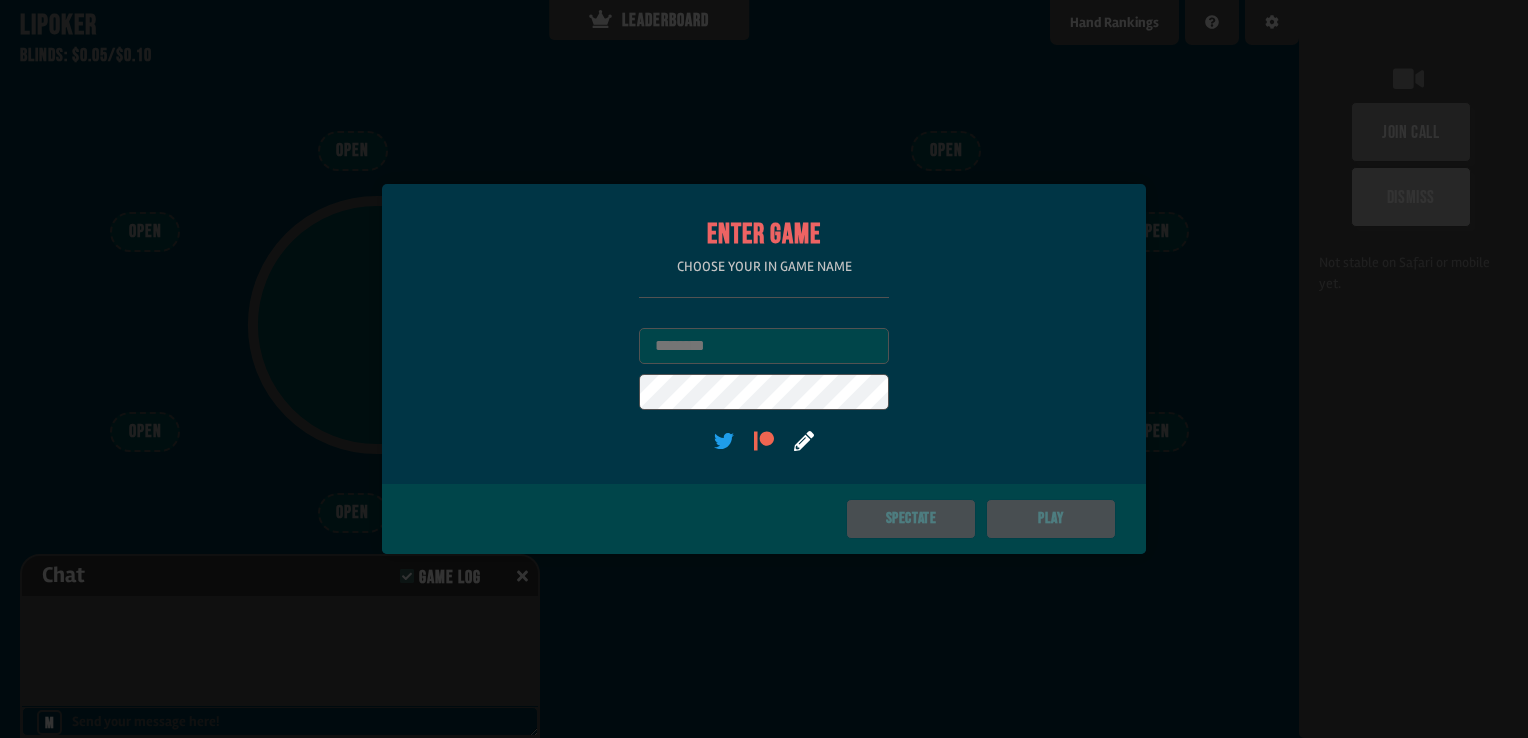 scroll, scrollTop: 0, scrollLeft: 0, axis: both 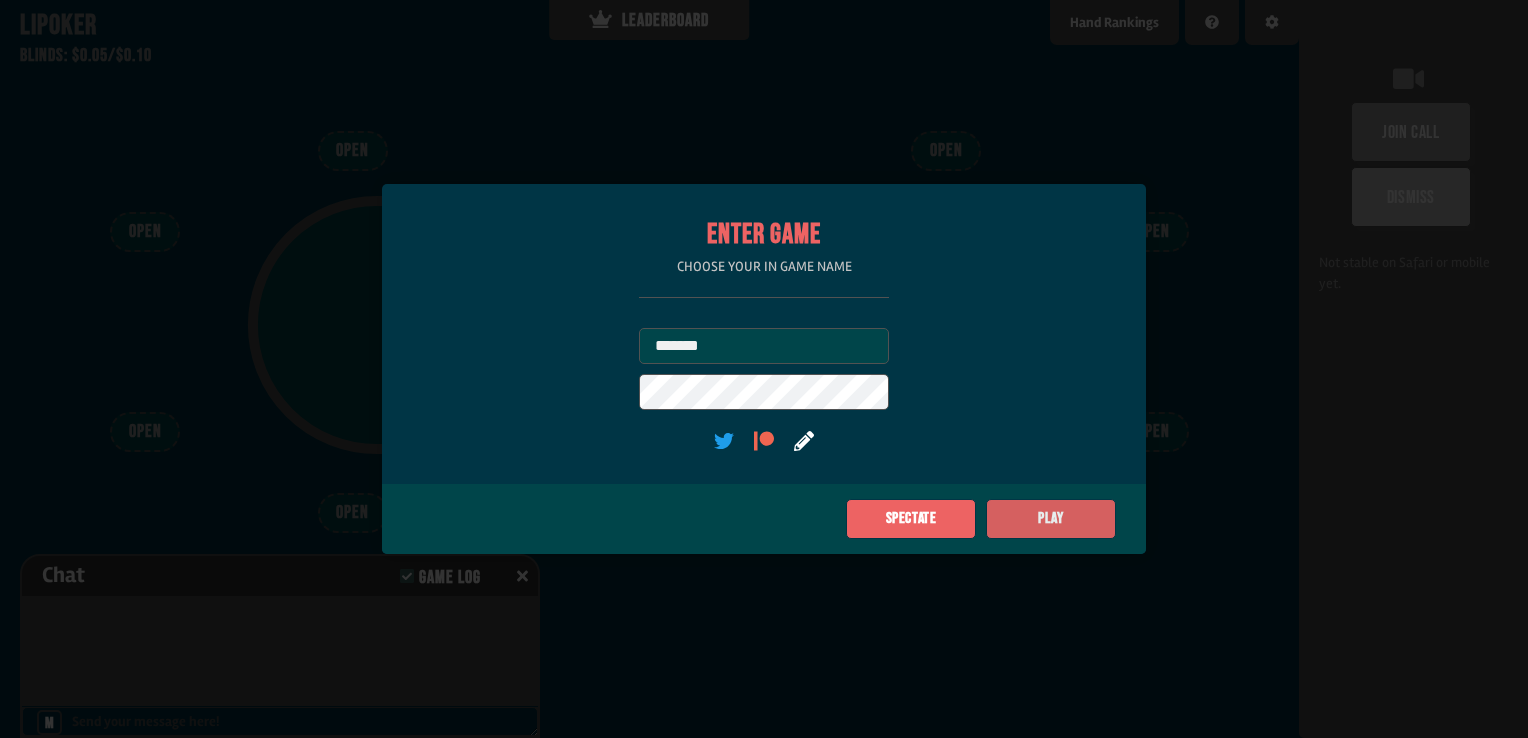 type on "*******" 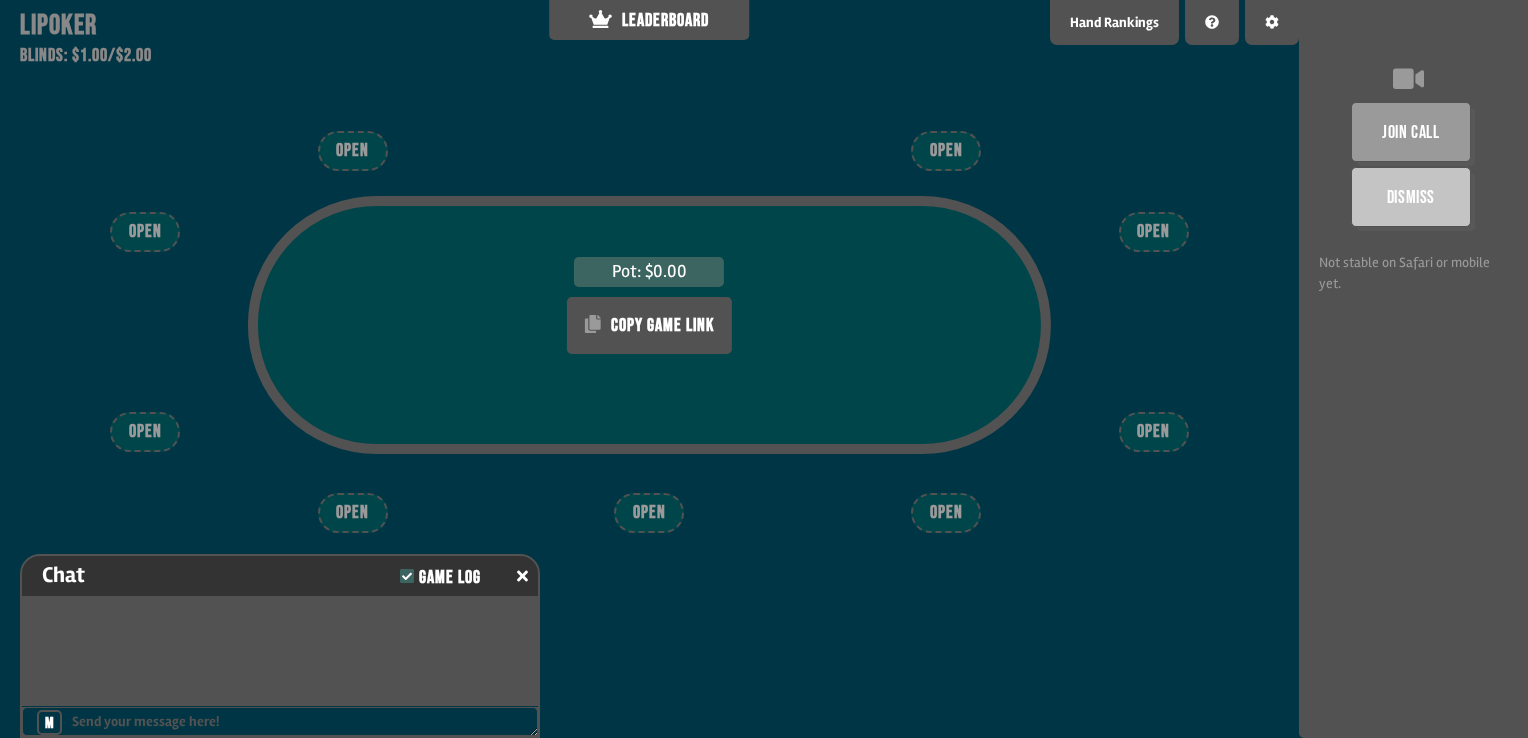 type on "***" 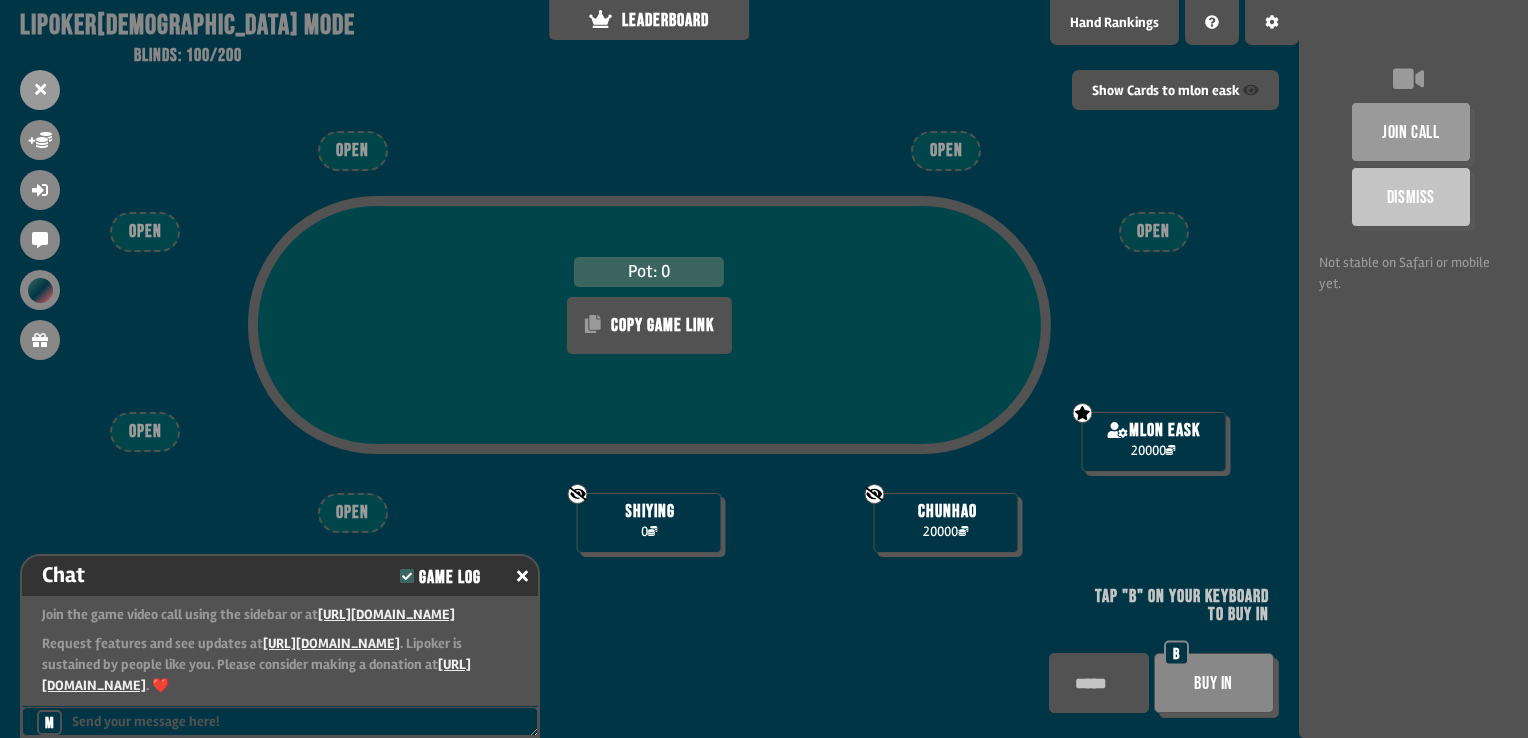 scroll, scrollTop: 22, scrollLeft: 0, axis: vertical 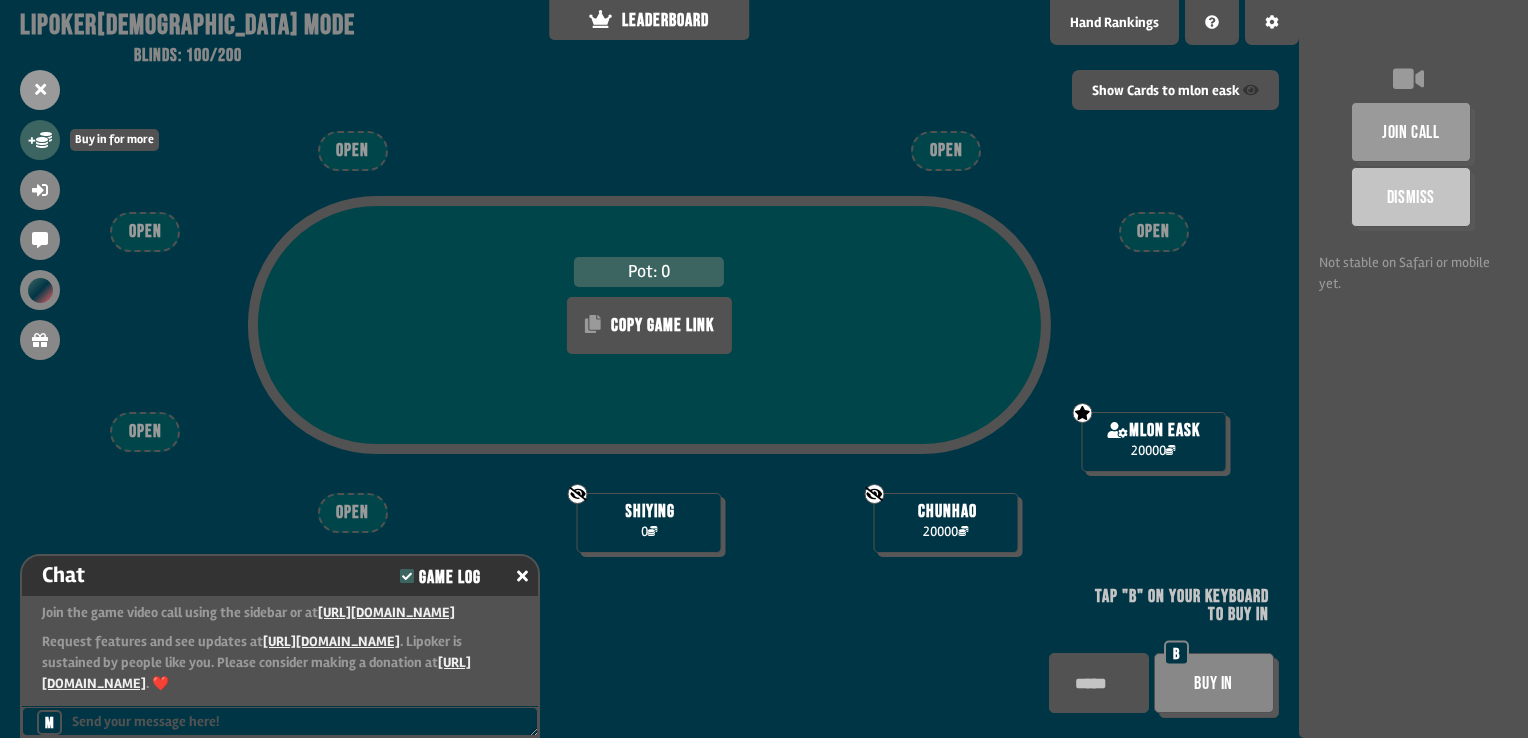 click 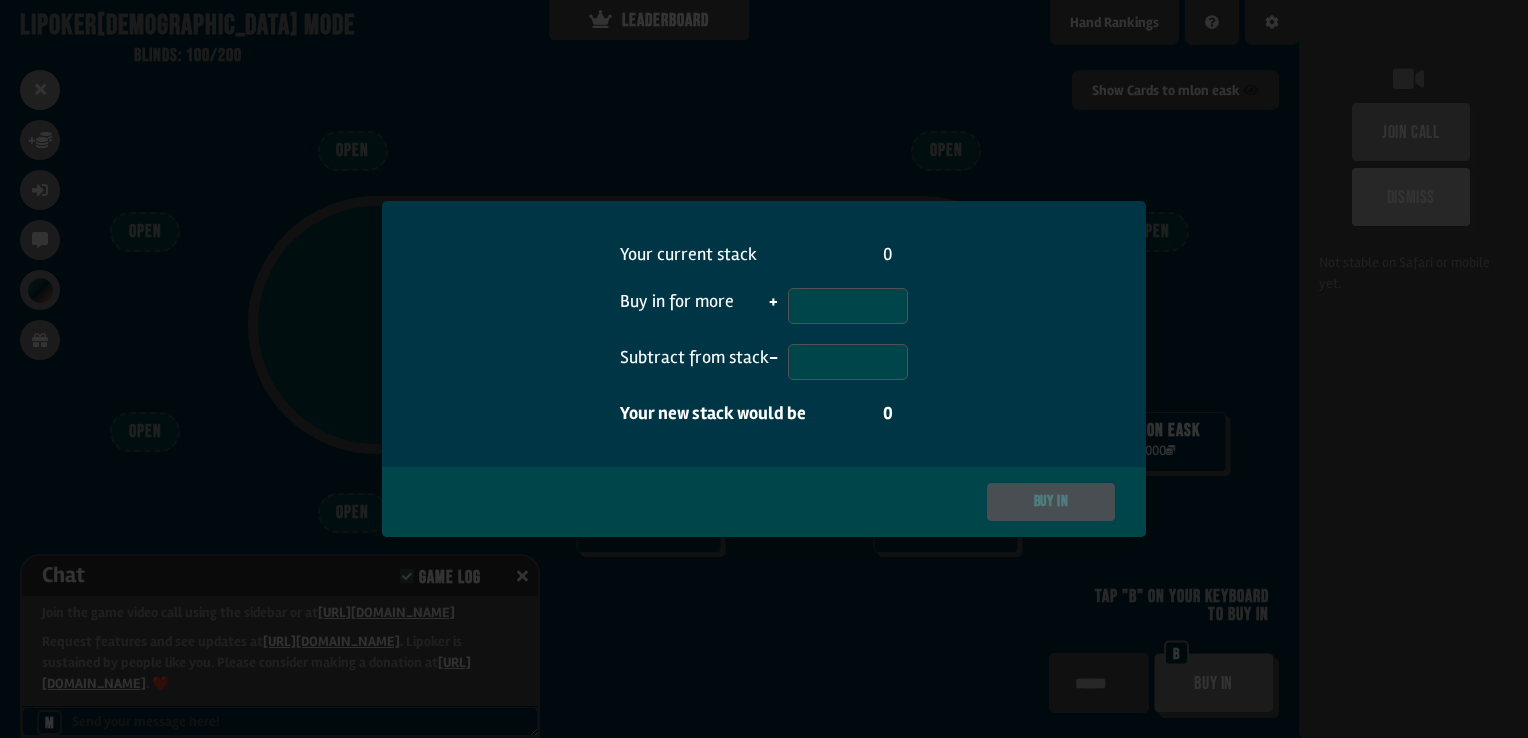 click at bounding box center (848, 306) 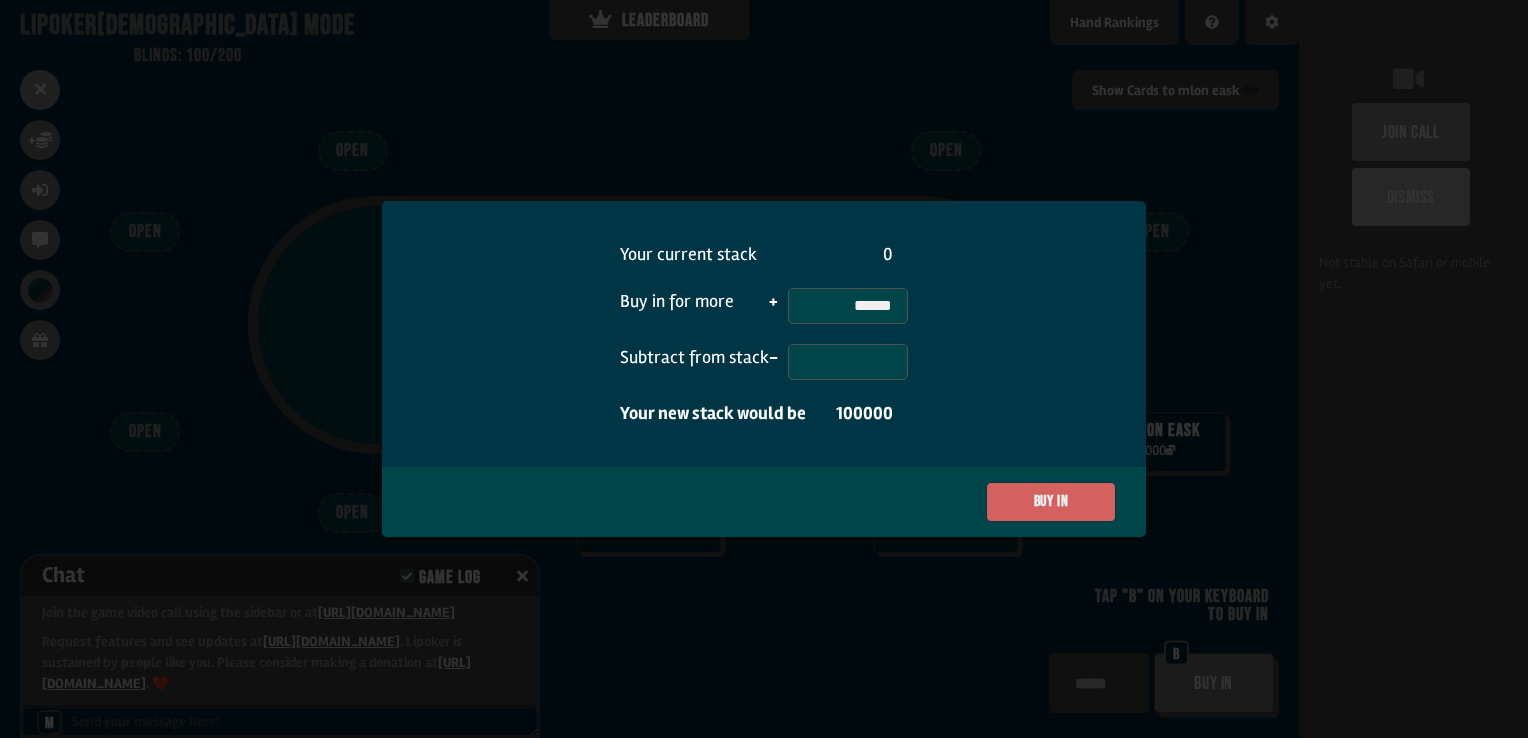type on "******" 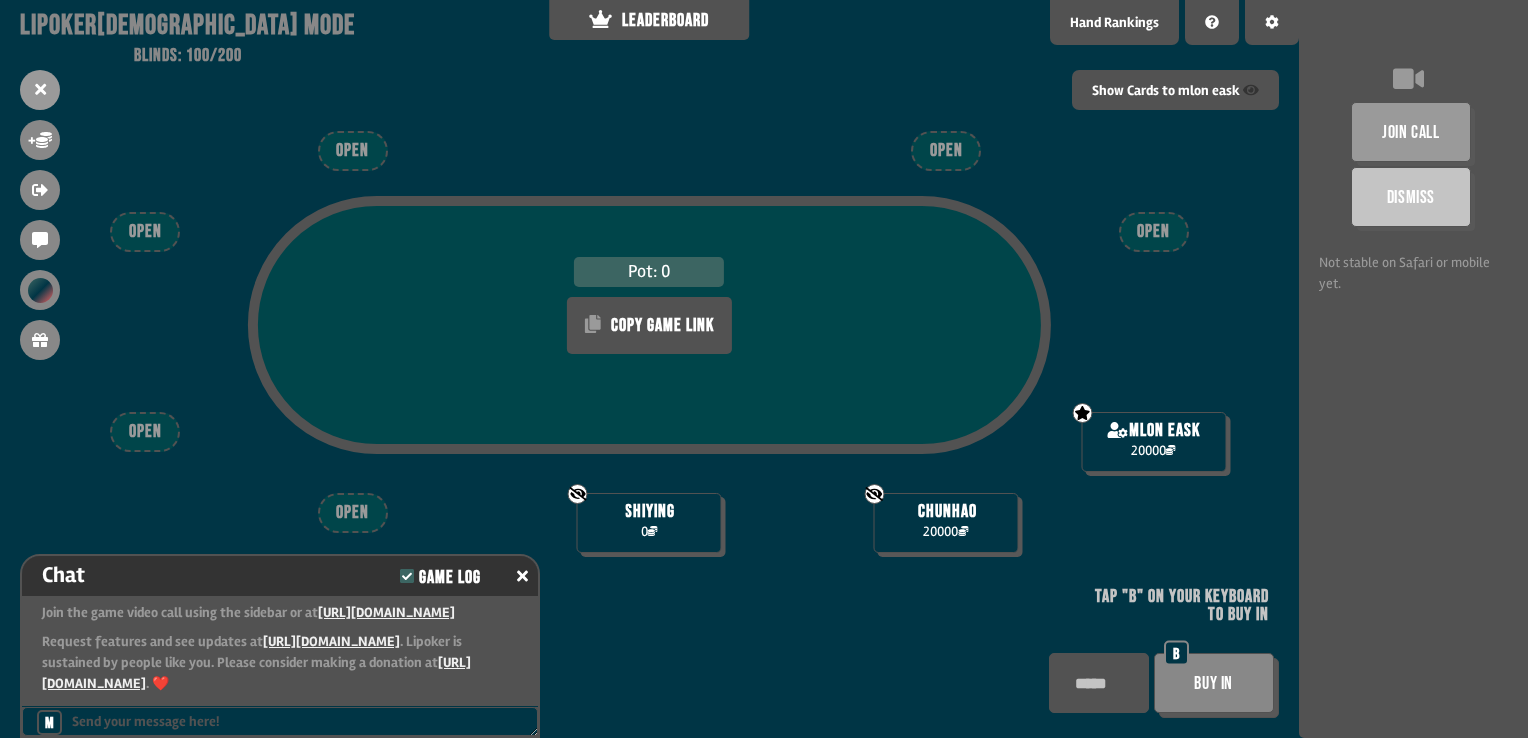 click at bounding box center (1099, 683) 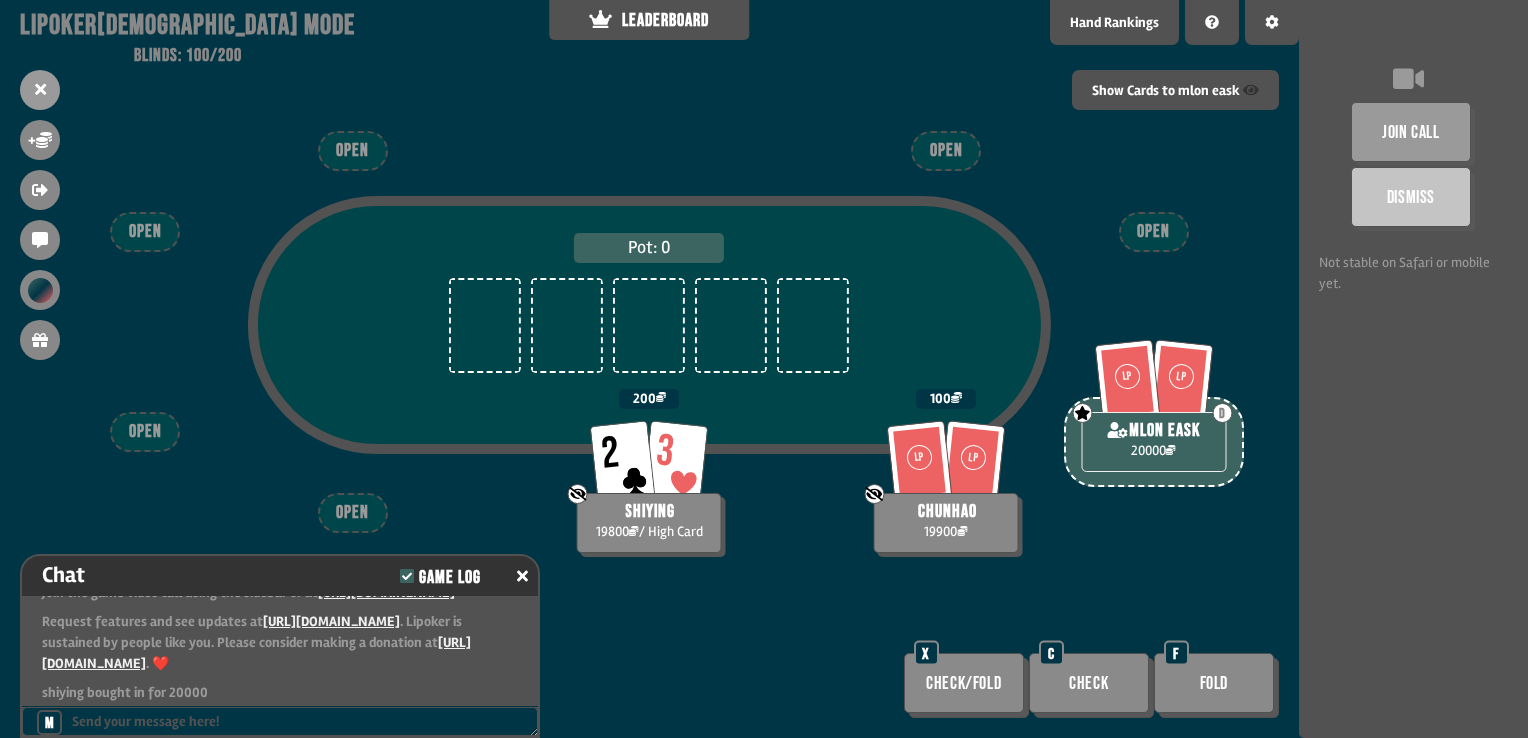 scroll, scrollTop: 98, scrollLeft: 0, axis: vertical 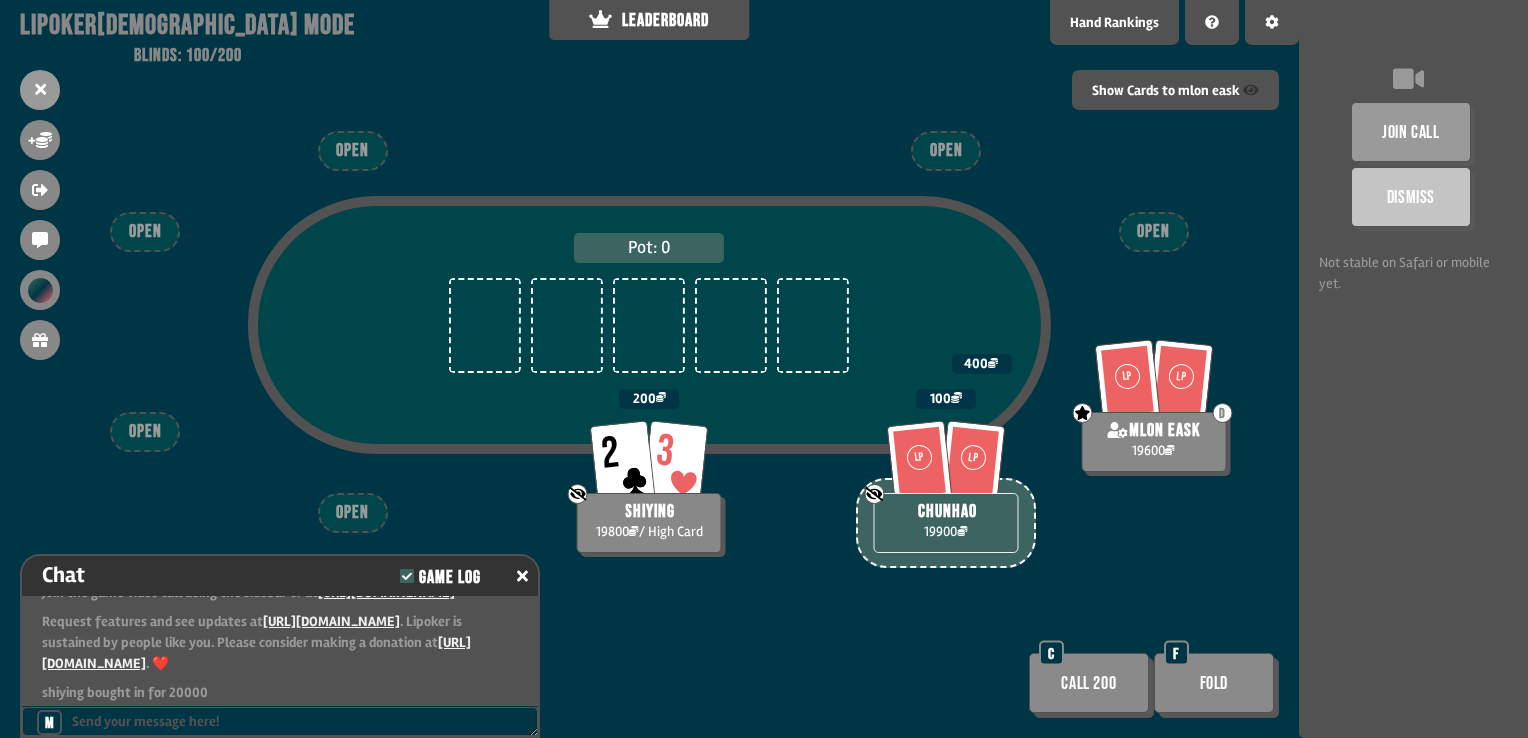 click on "Call 200" at bounding box center [1089, 683] 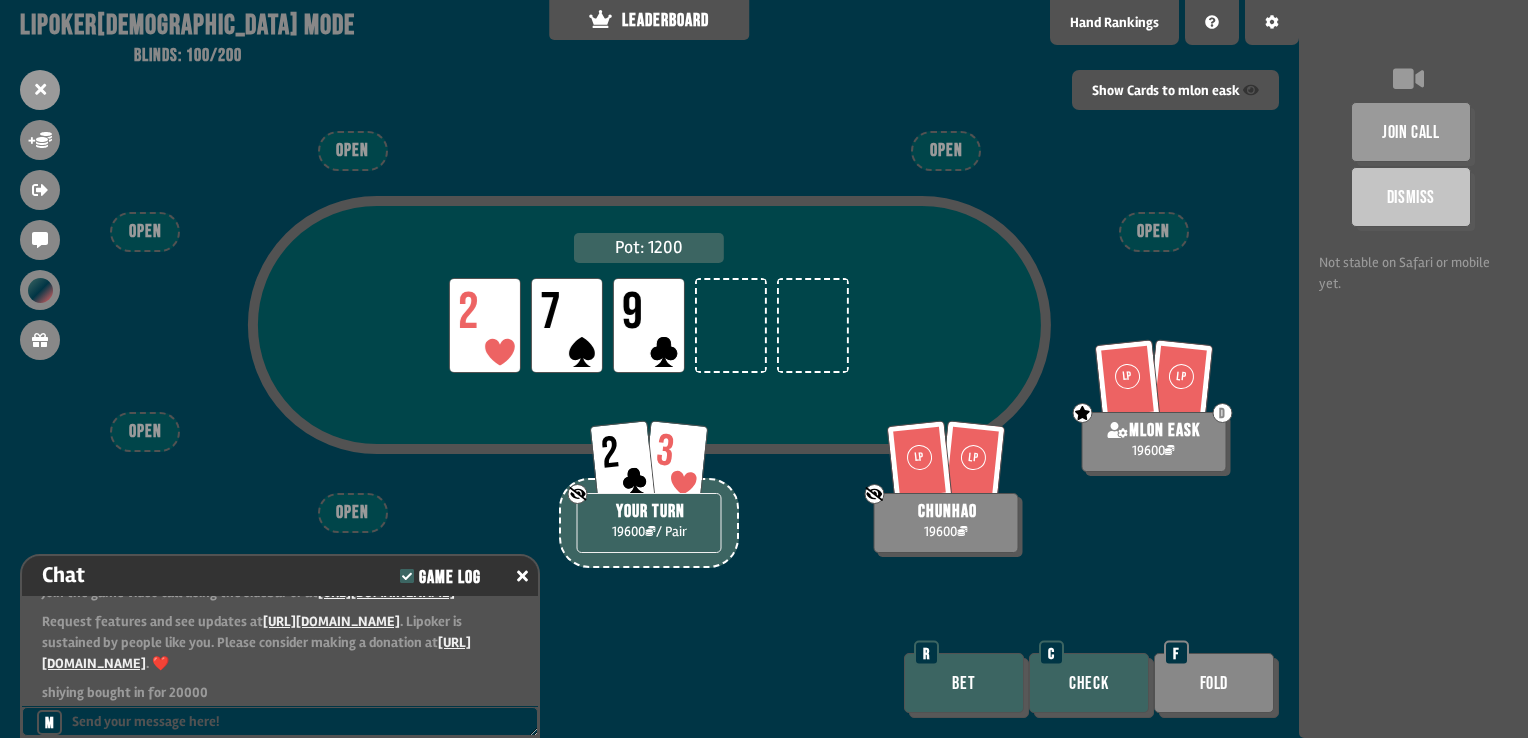 click on "Check" at bounding box center [1089, 683] 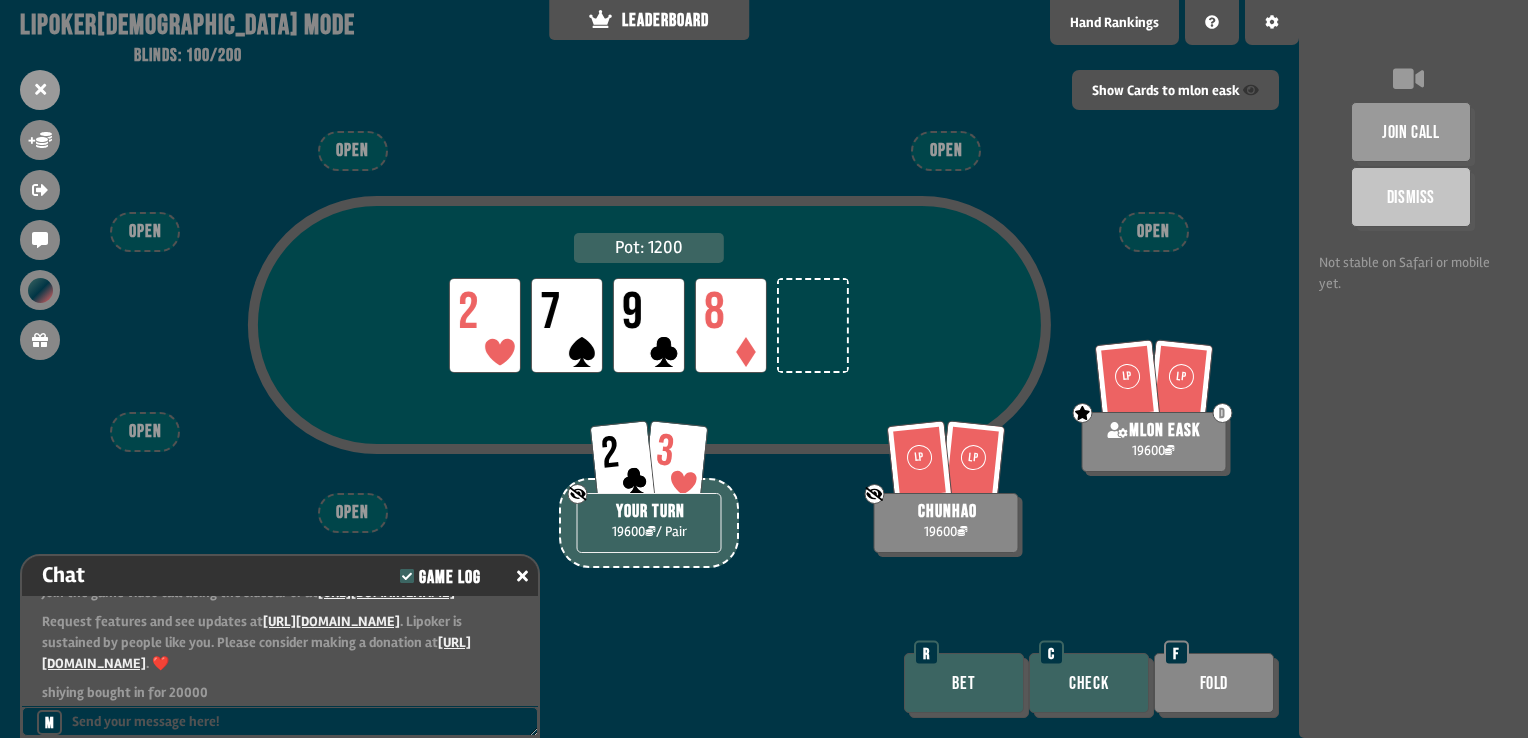 click on "Check" at bounding box center [1089, 683] 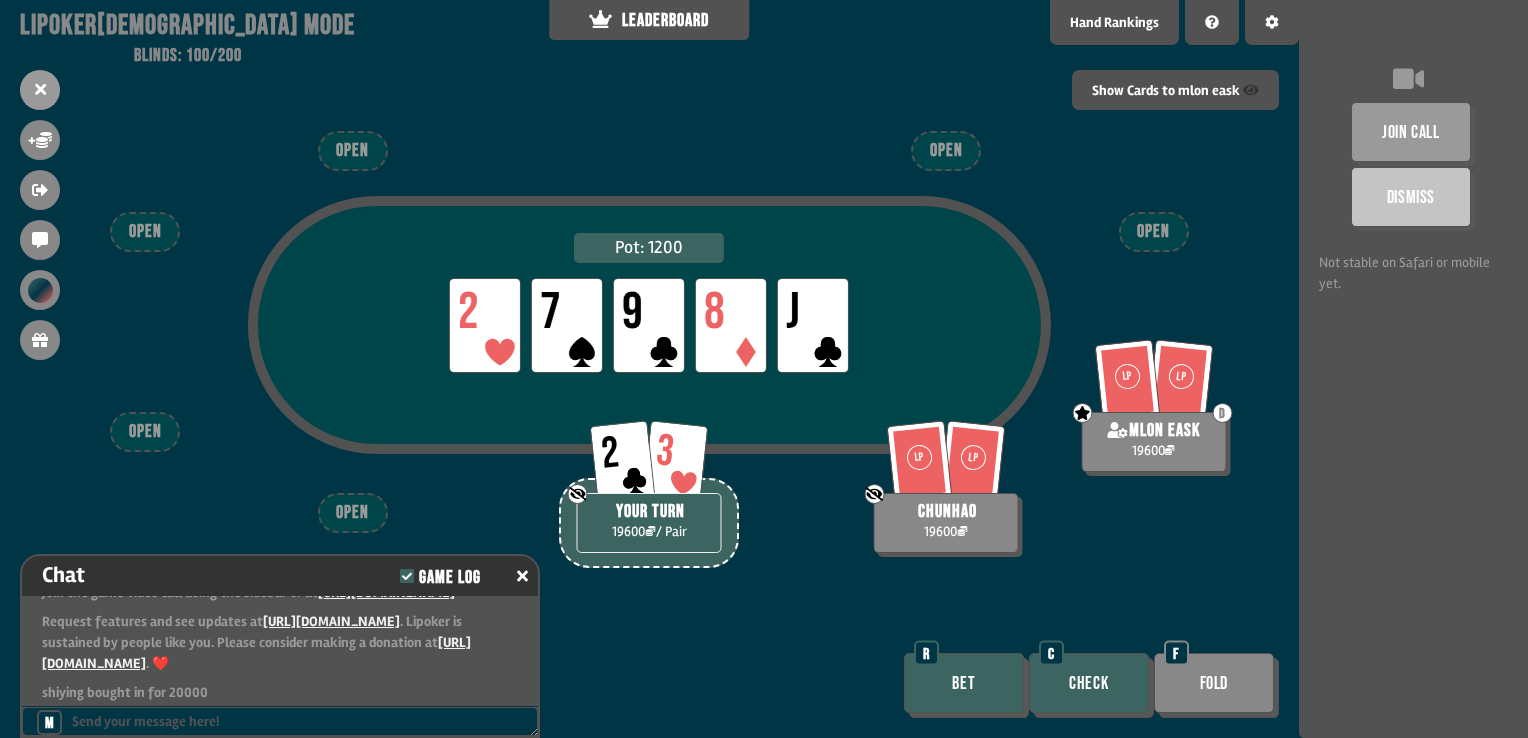 click on "Bet" at bounding box center (964, 683) 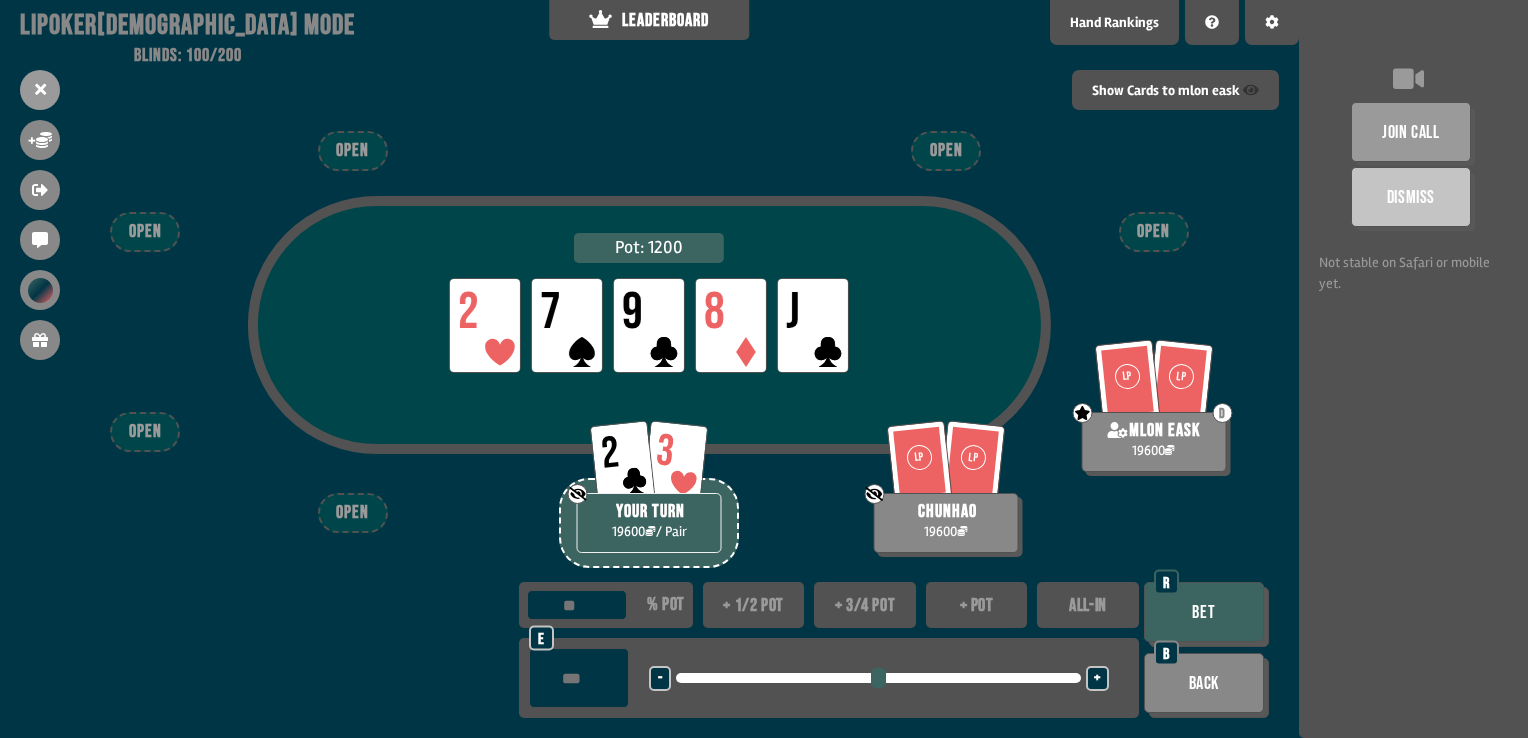 click on "ALL-IN" at bounding box center [1088, 605] 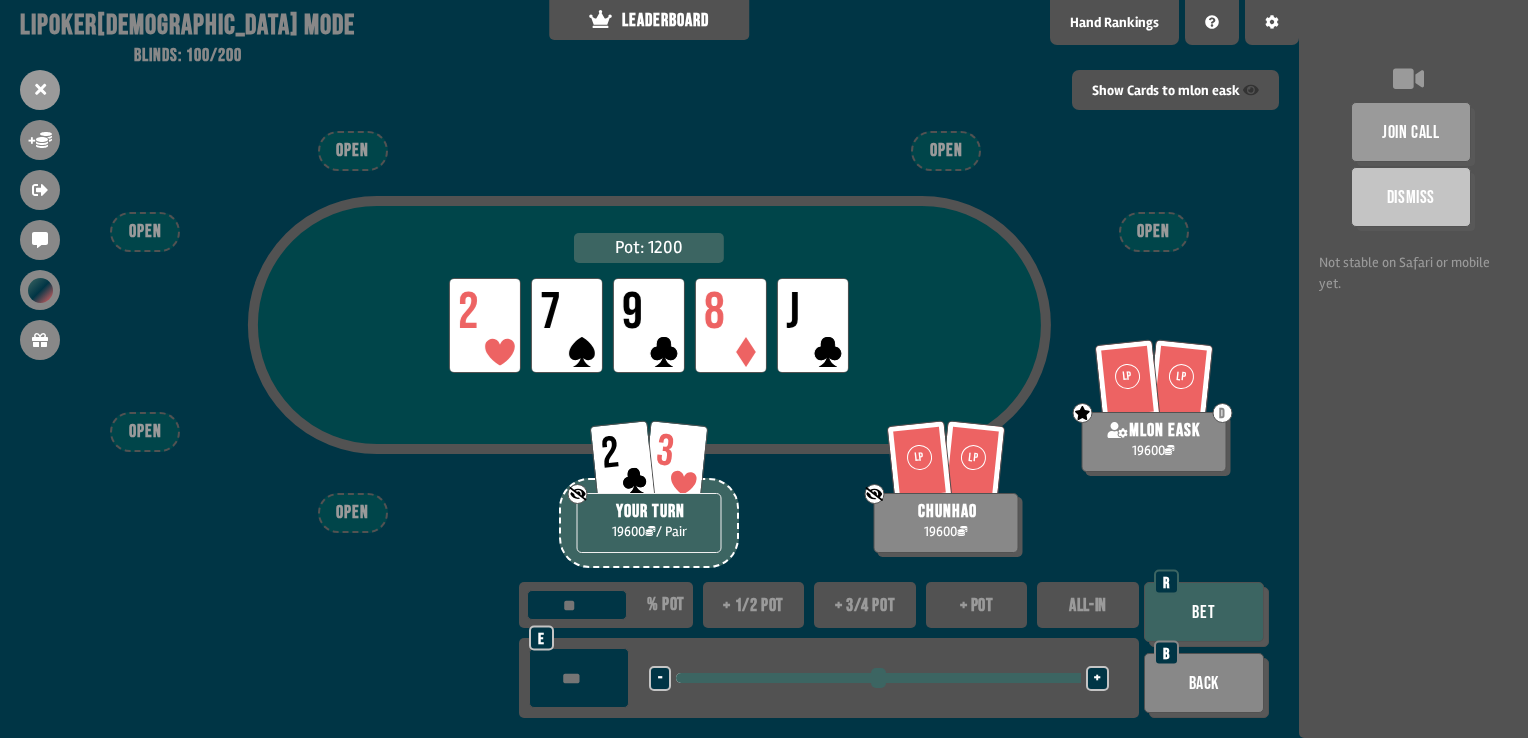 click on "Bet" at bounding box center (1204, 612) 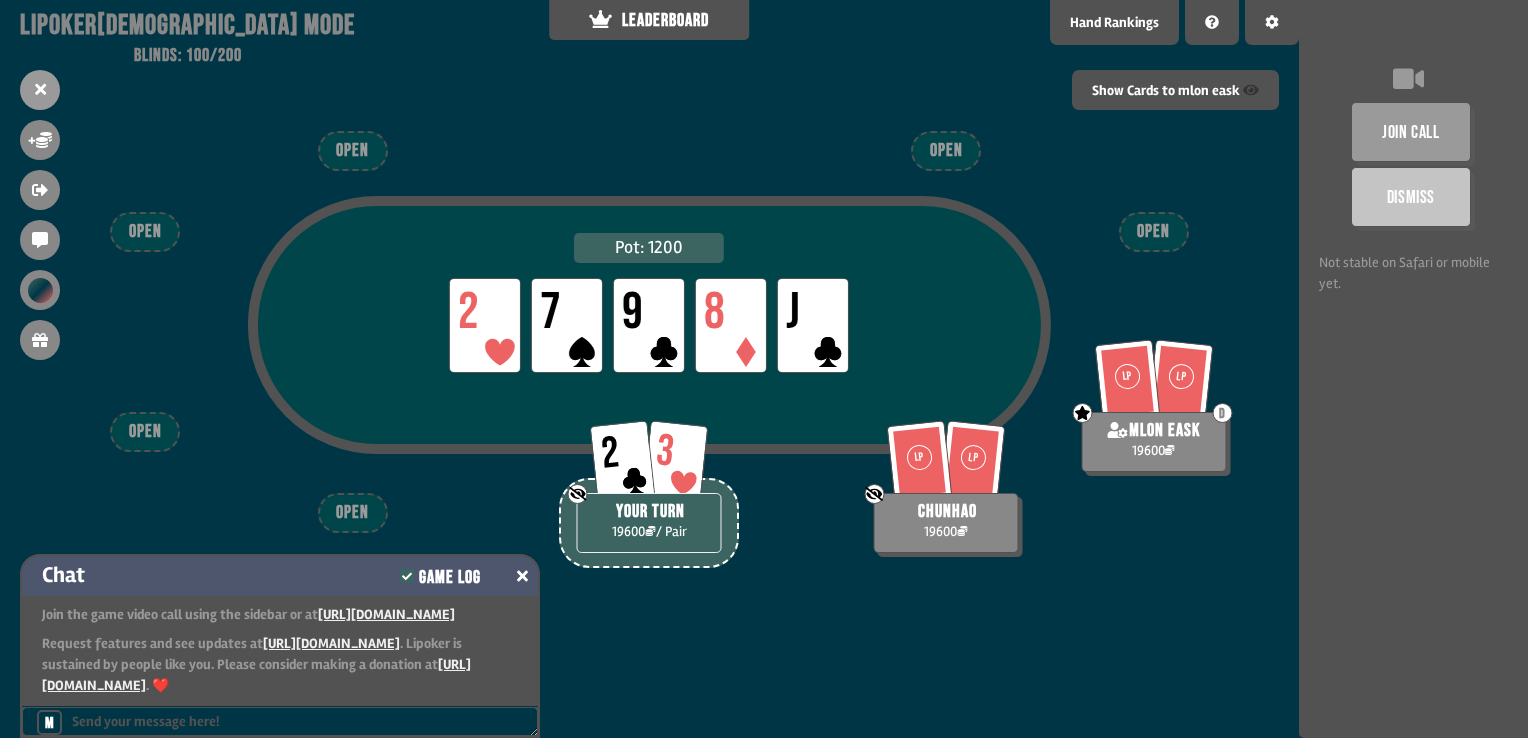 scroll, scrollTop: 602, scrollLeft: 0, axis: vertical 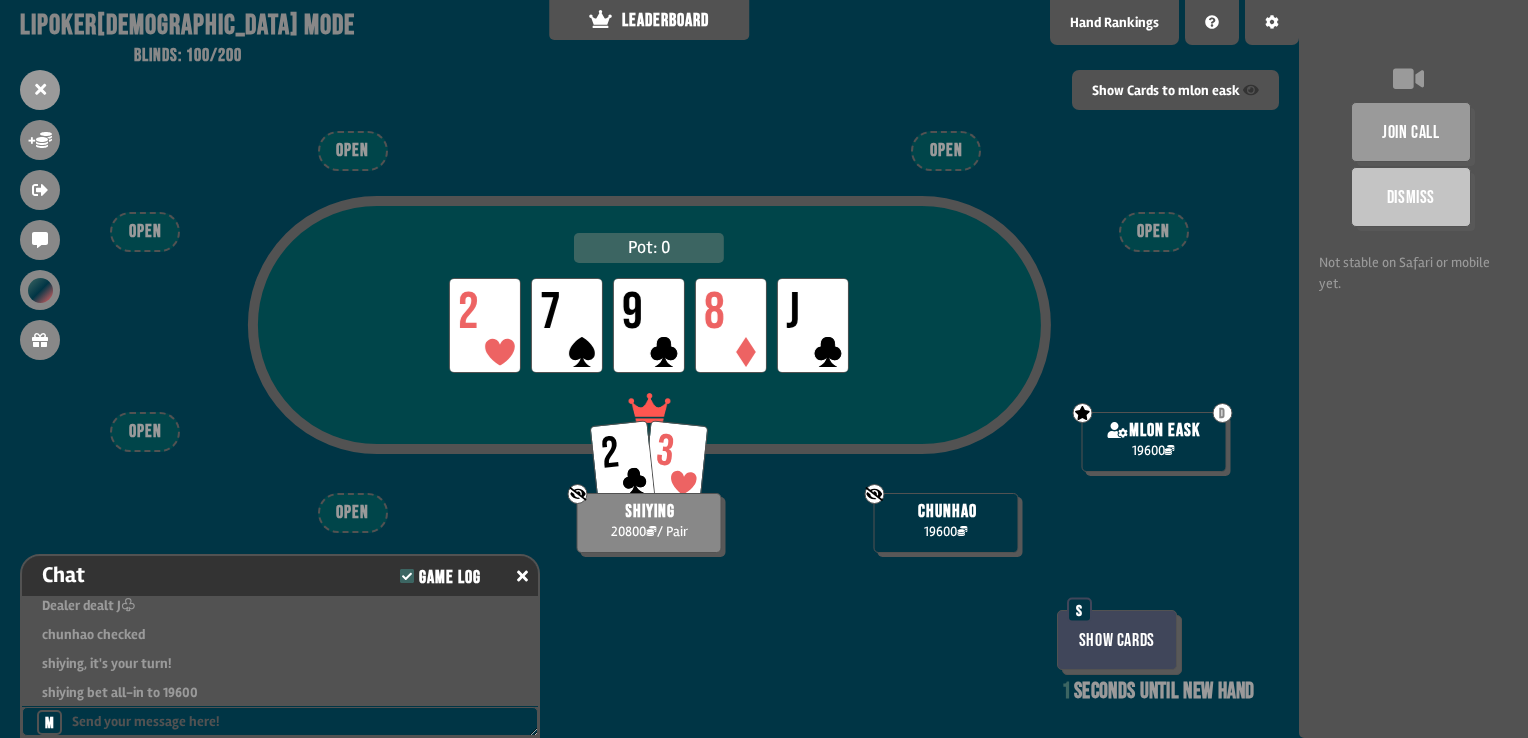 click on "Show Cards" at bounding box center (1117, 640) 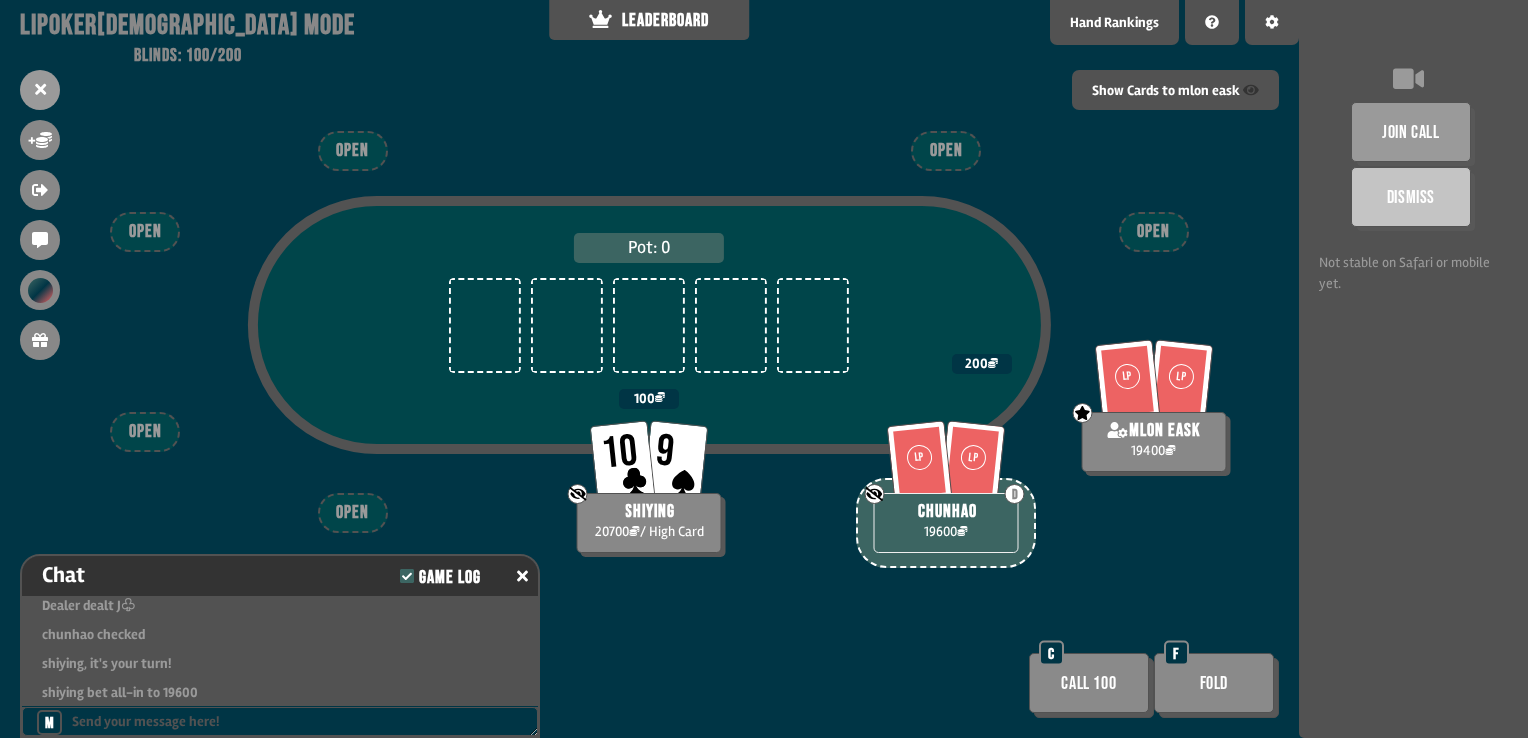 click on "Call 100" at bounding box center [1089, 683] 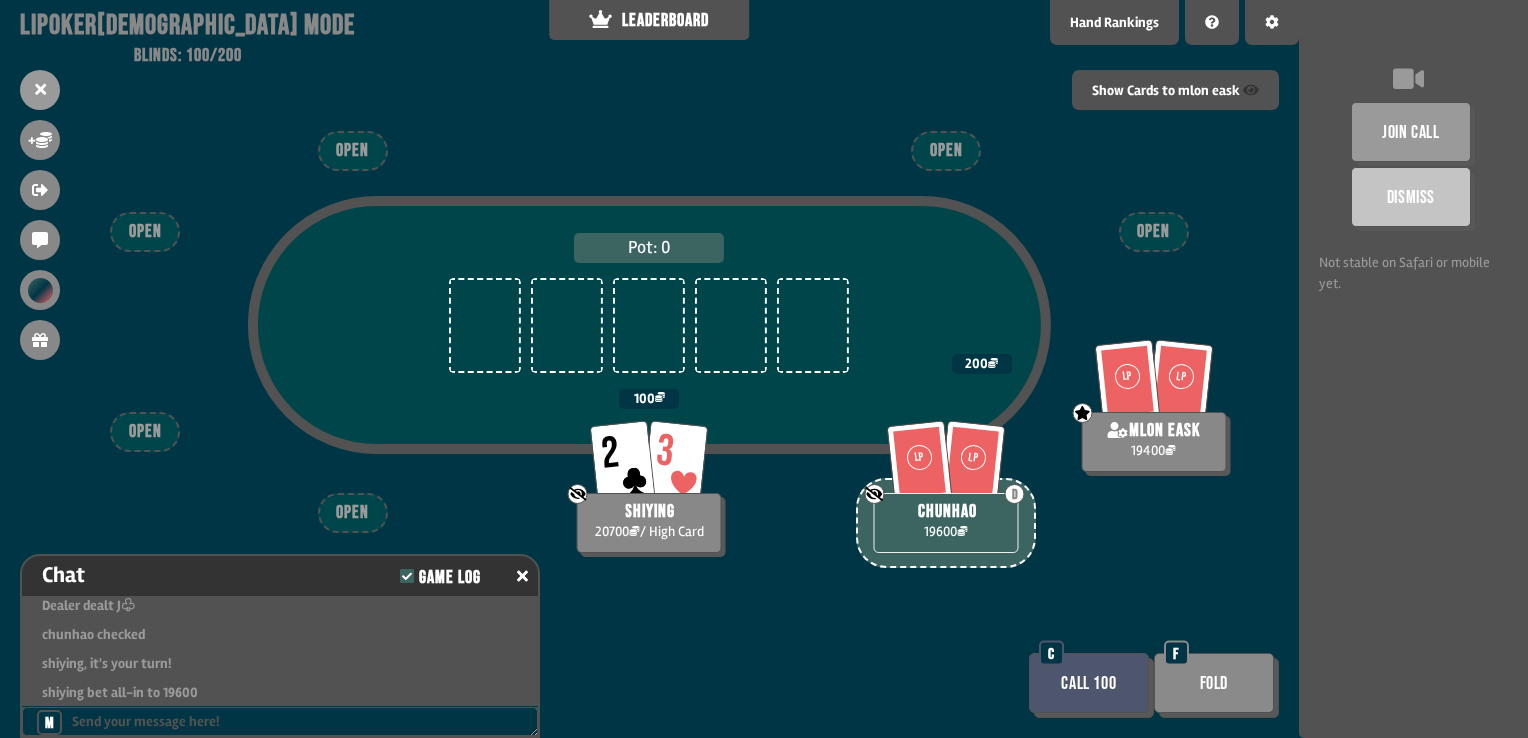 click on "Call 100" at bounding box center [1089, 683] 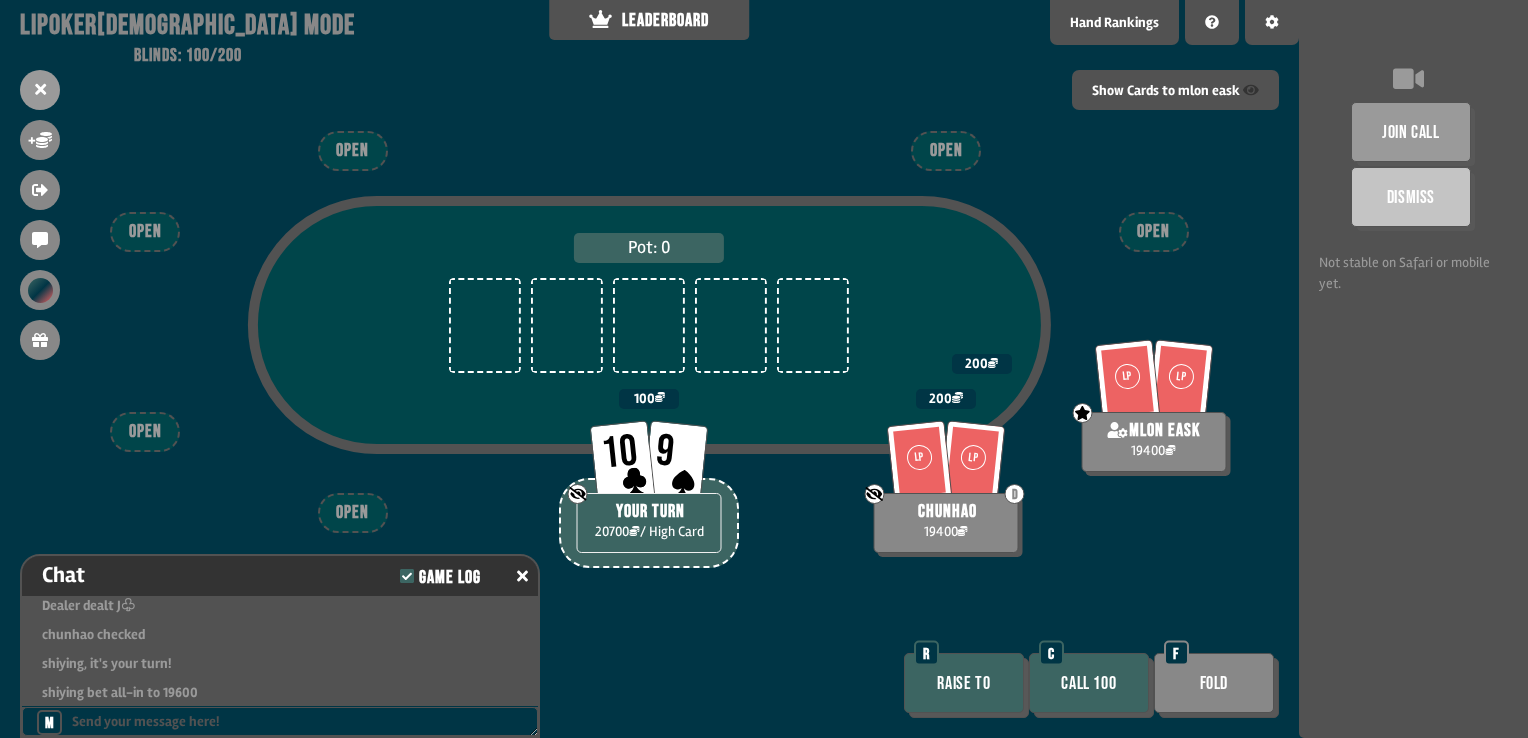 click on "Call 100" at bounding box center (1089, 683) 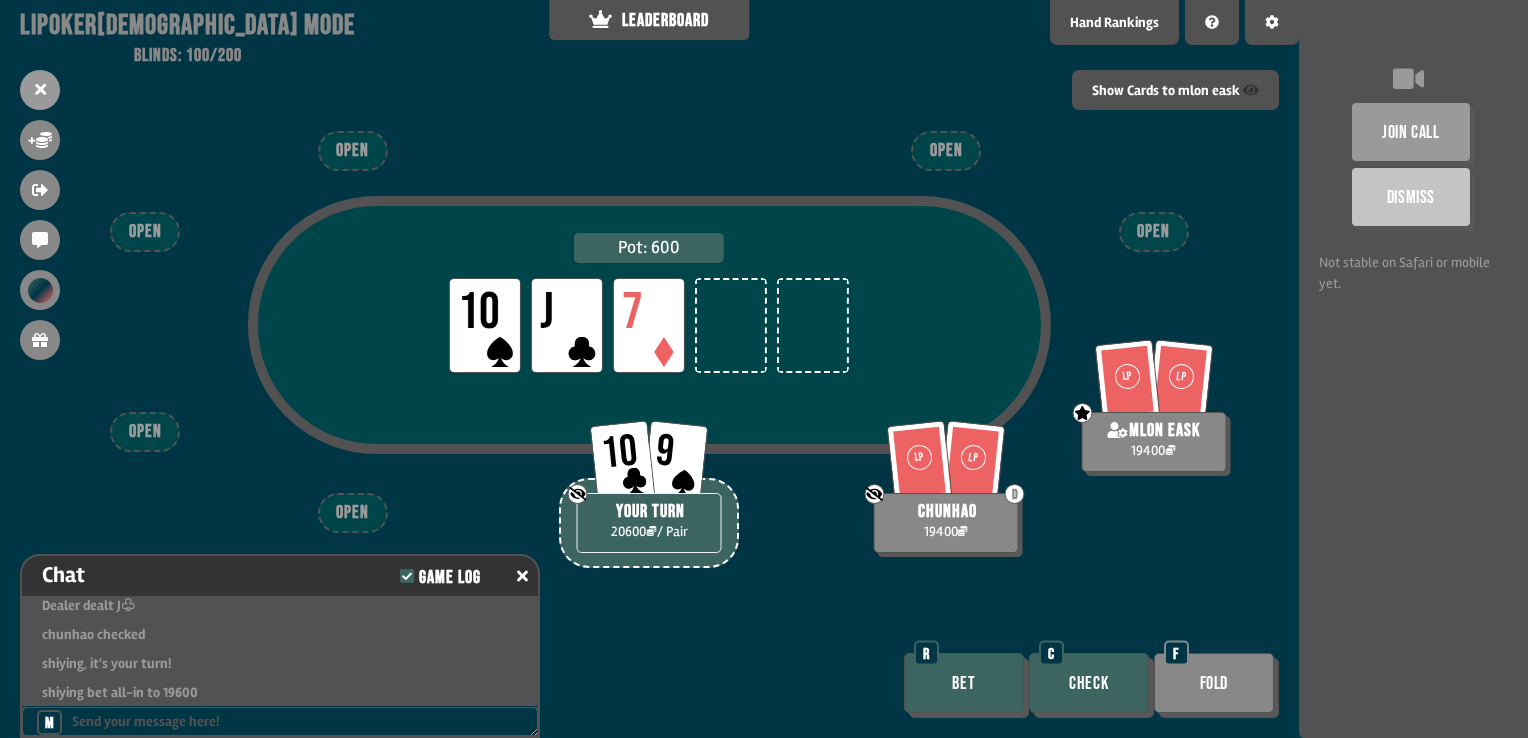 click on "Bet" at bounding box center [964, 683] 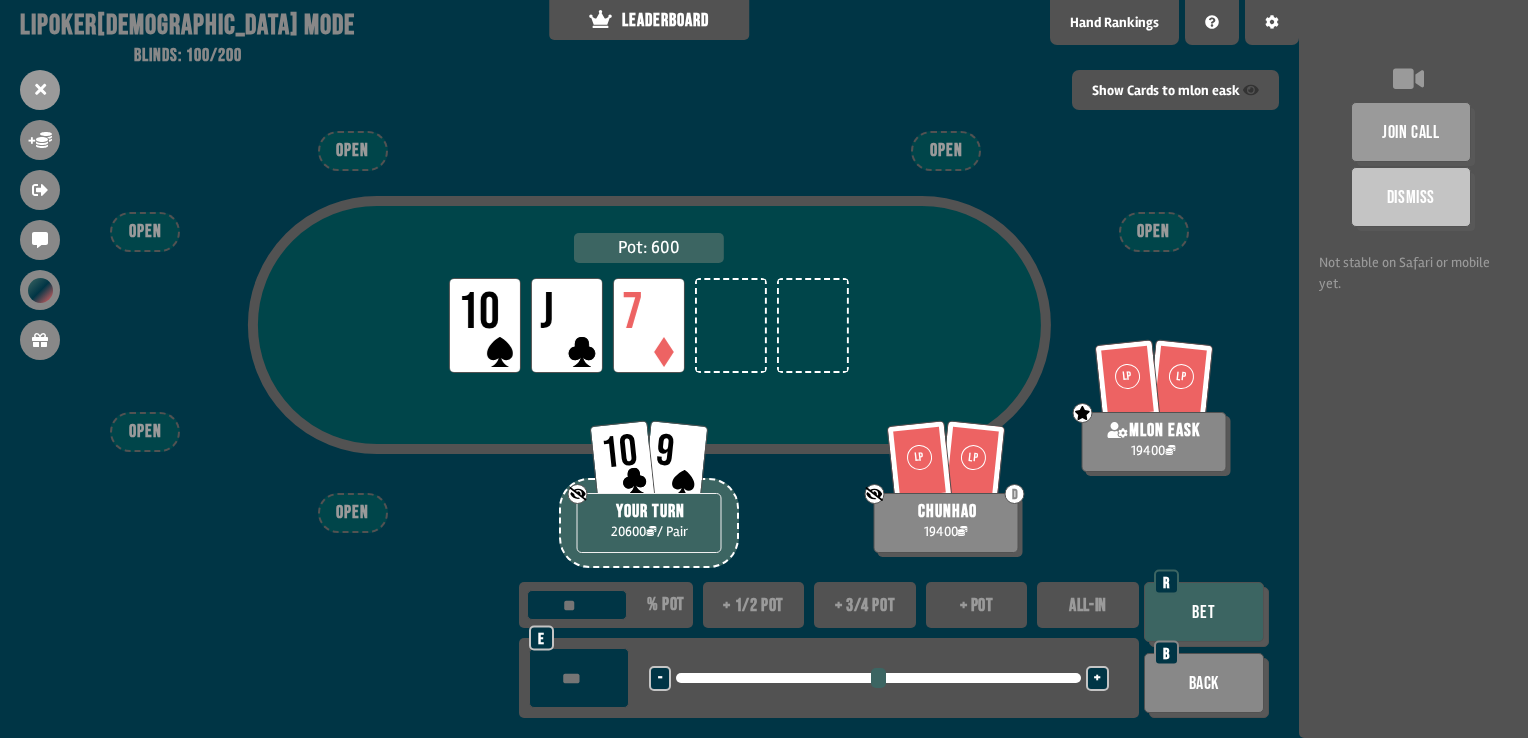 click on "+ 1/2 pot" at bounding box center (754, 605) 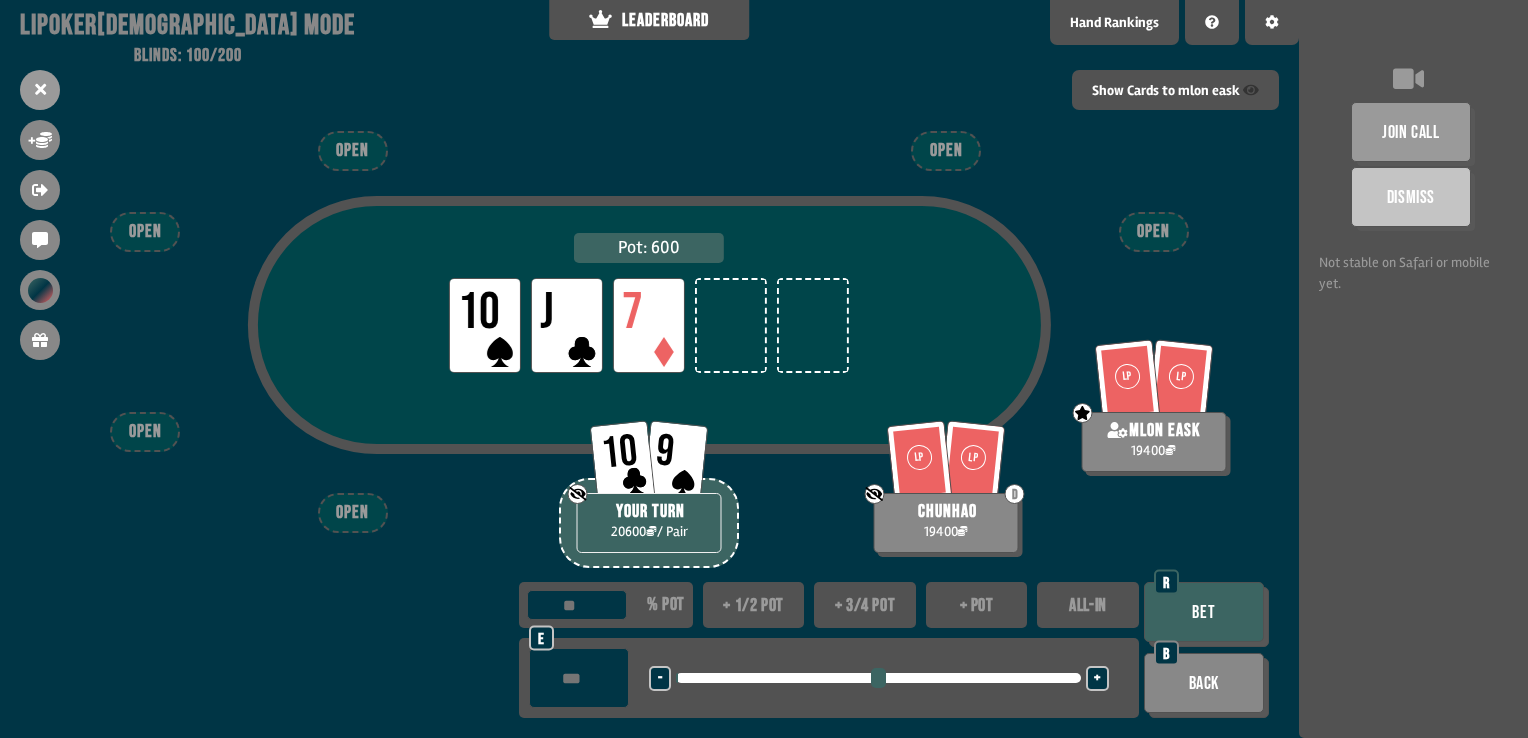 click on "+ 1/2 pot" at bounding box center (754, 605) 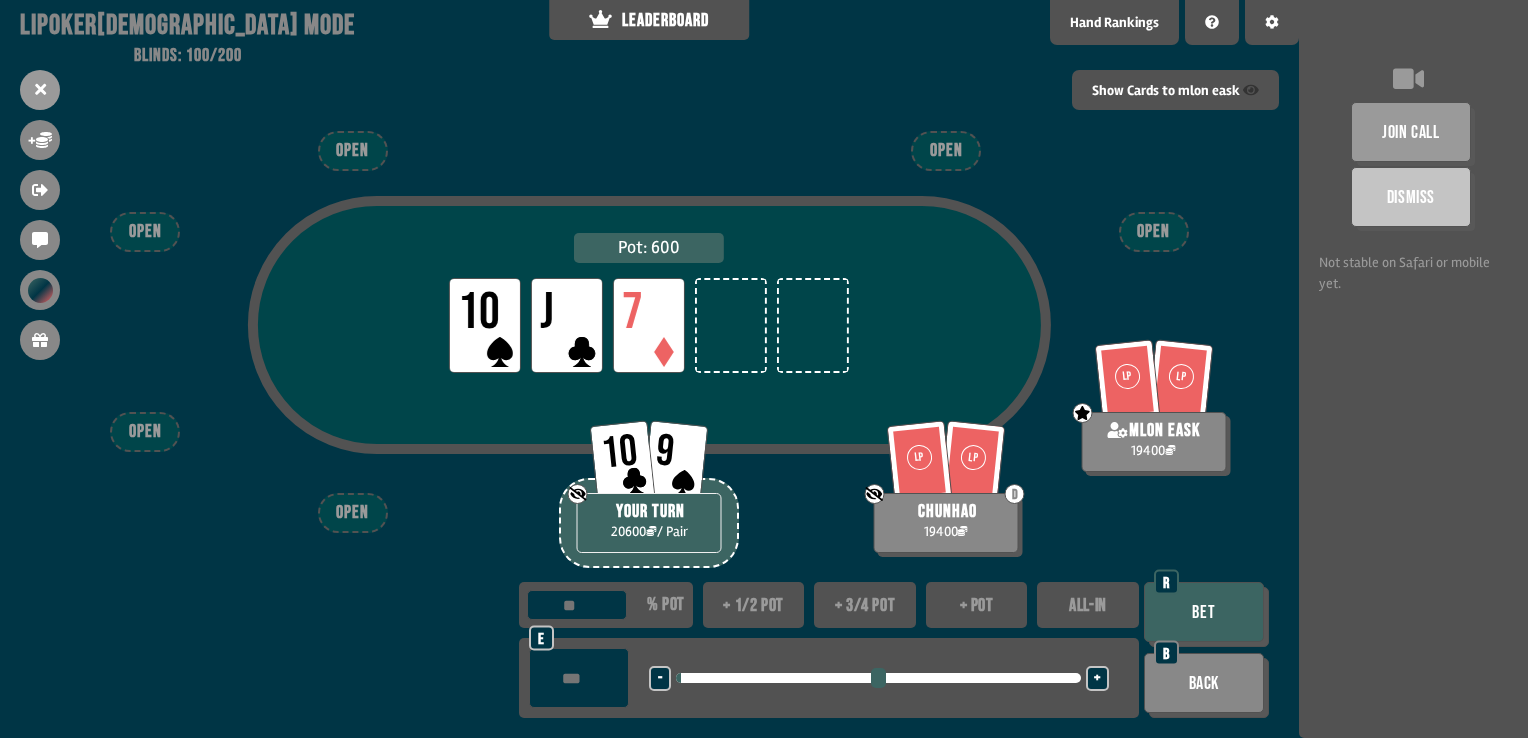 click on "+ pot" at bounding box center (977, 605) 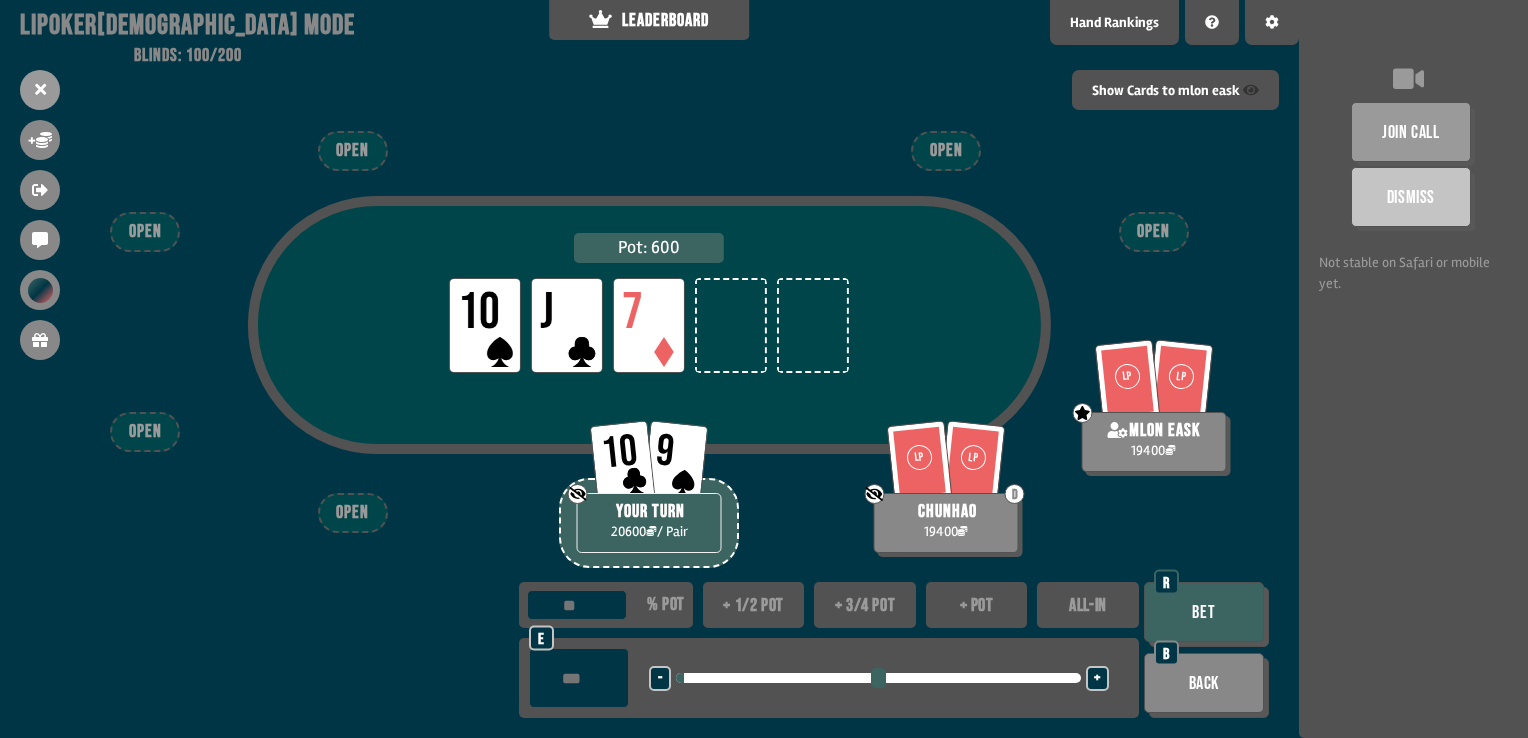 click on "+ pot" at bounding box center (977, 605) 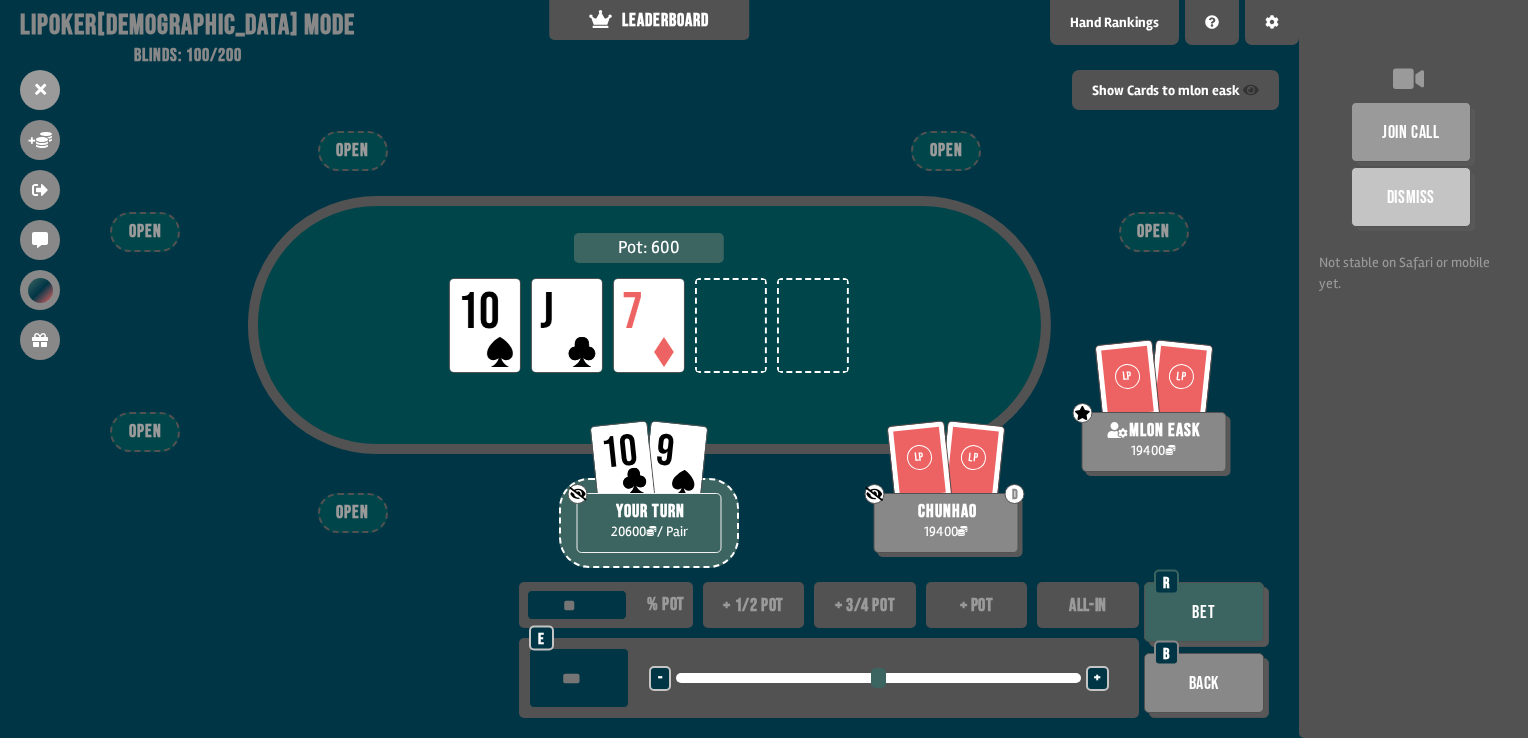 type on "*" 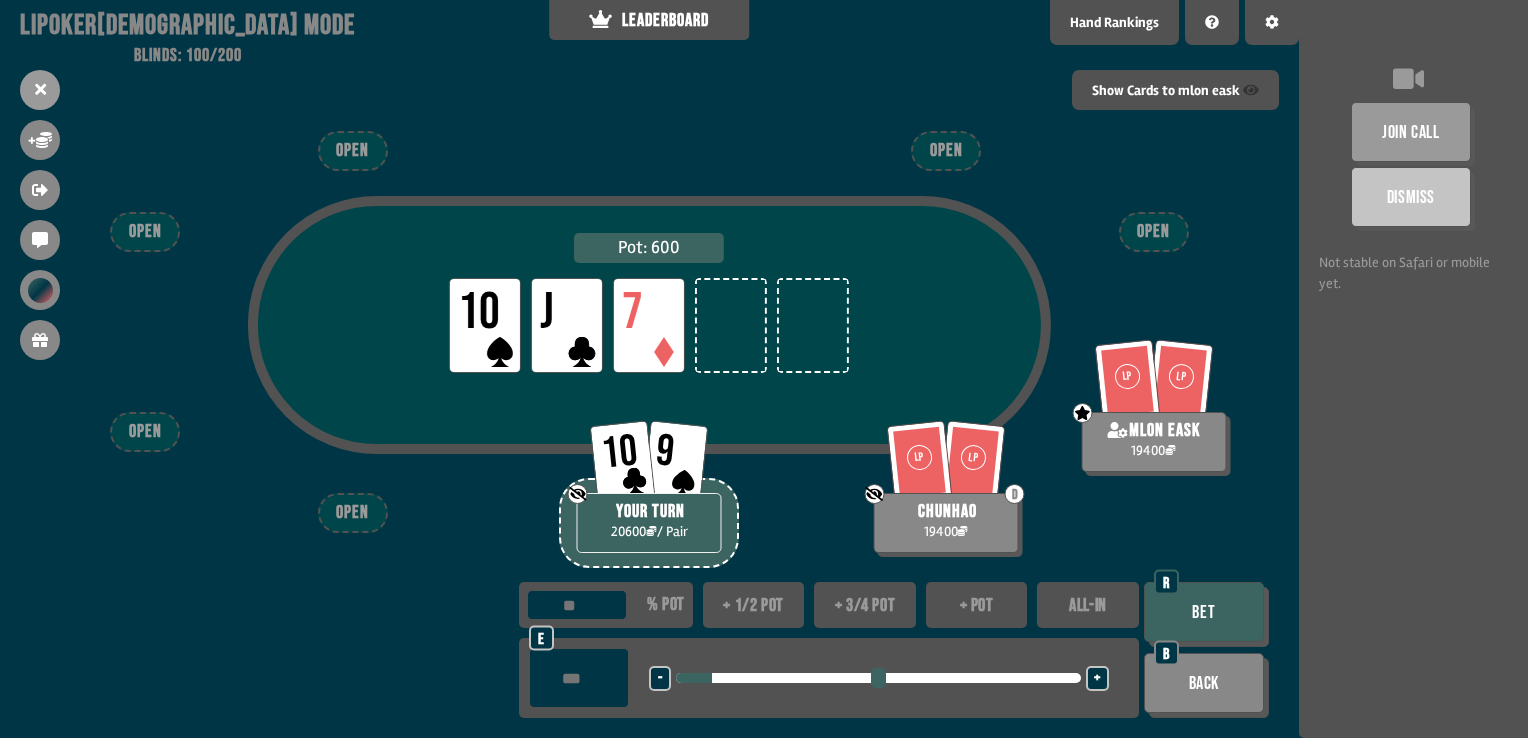 type on "****" 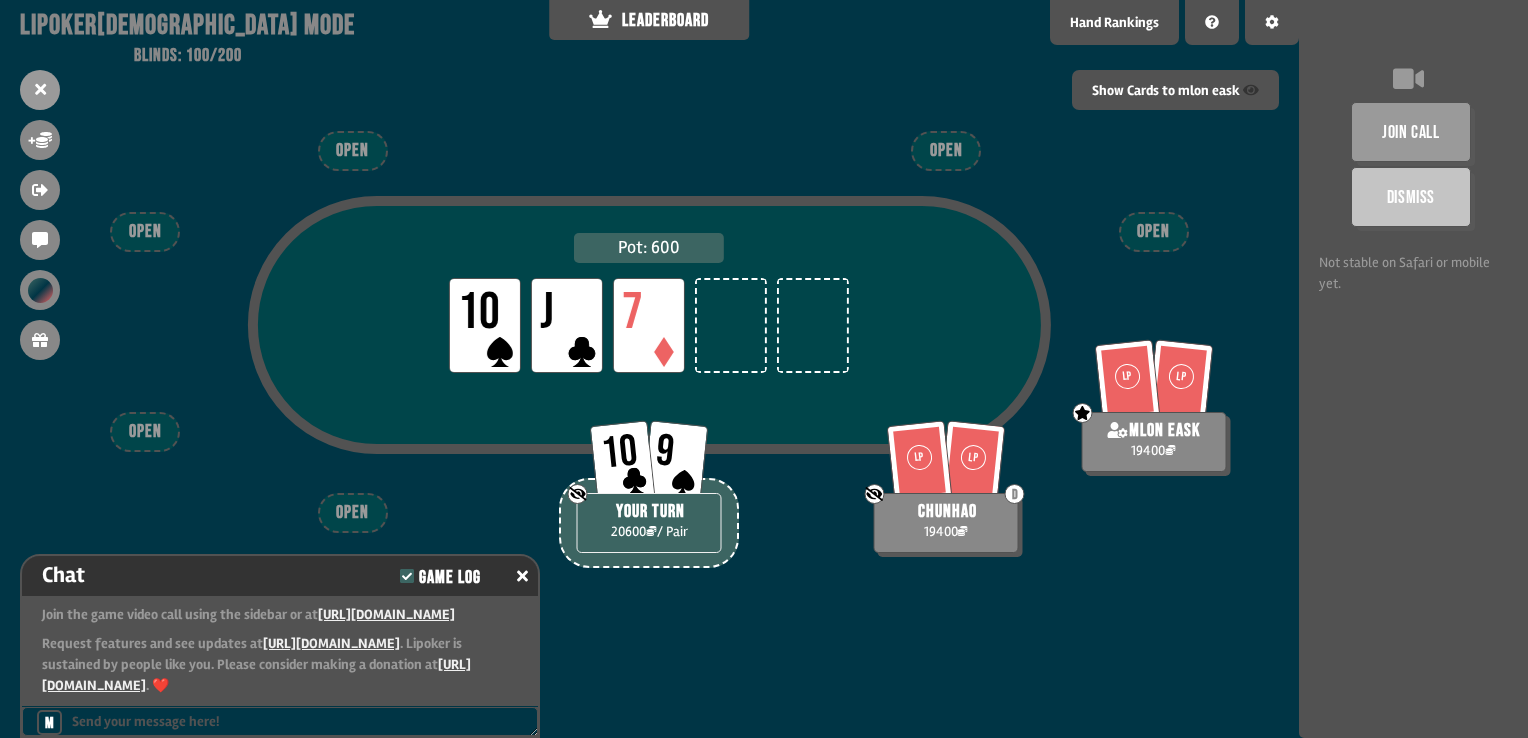 scroll, scrollTop: 950, scrollLeft: 0, axis: vertical 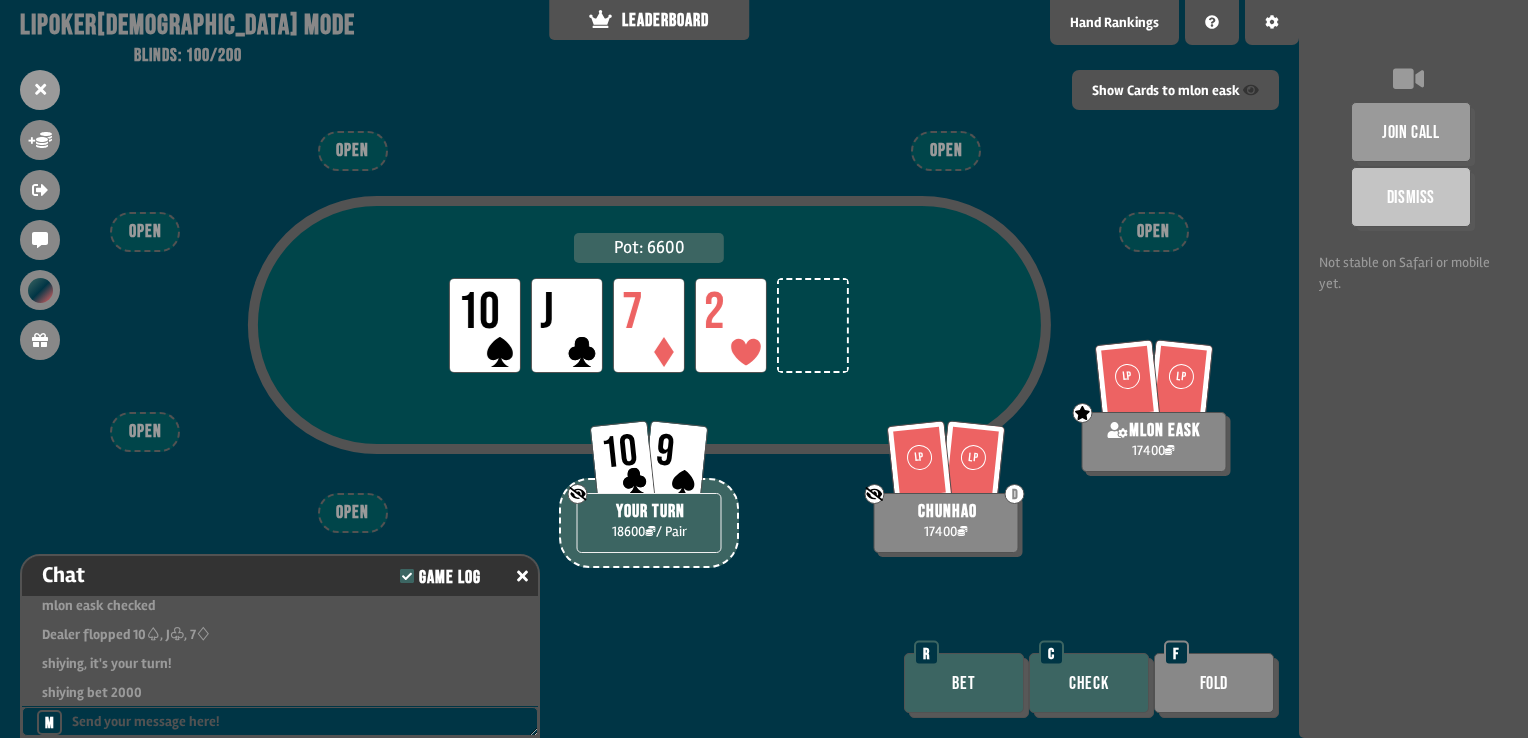 click on "Bet" at bounding box center (964, 683) 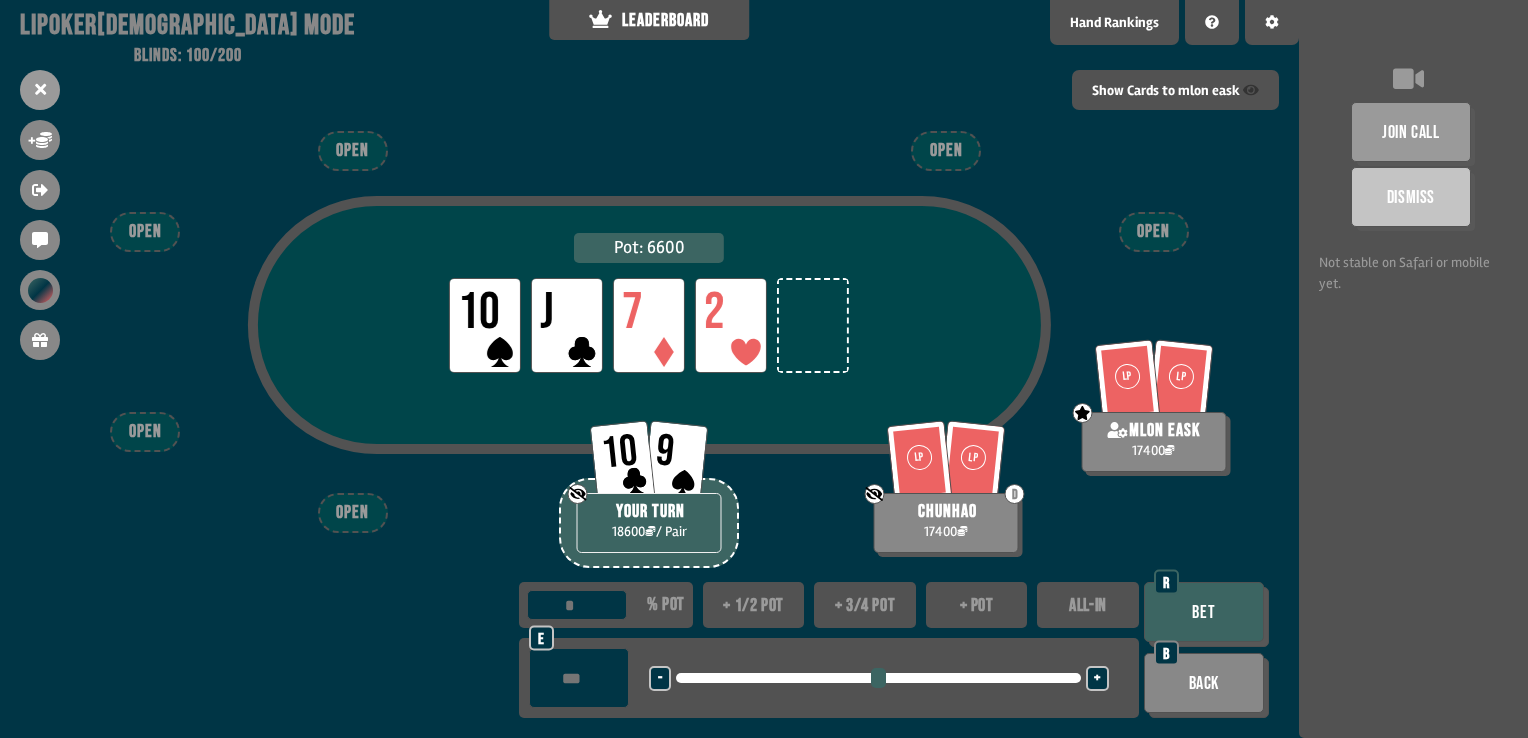 click at bounding box center [579, 678] 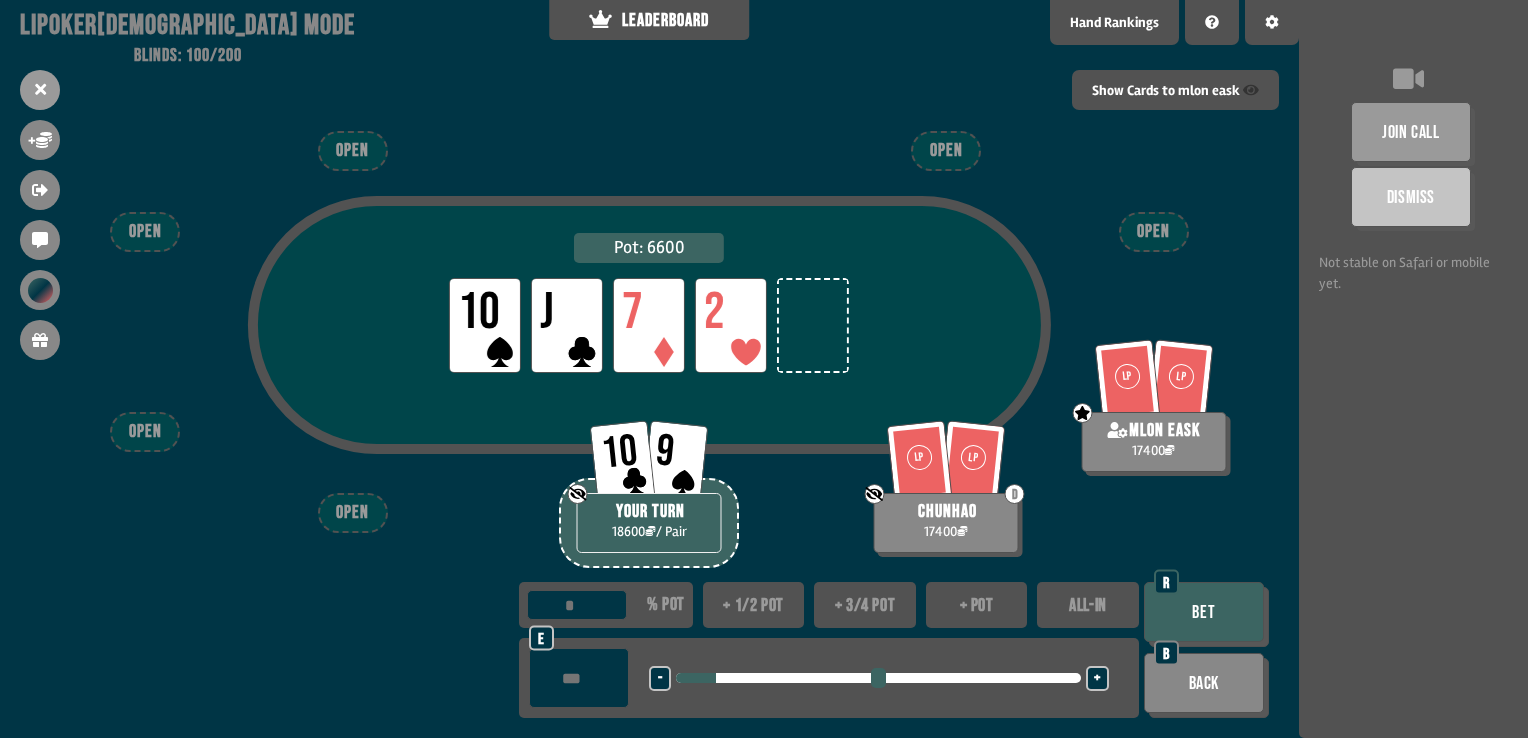 type on "****" 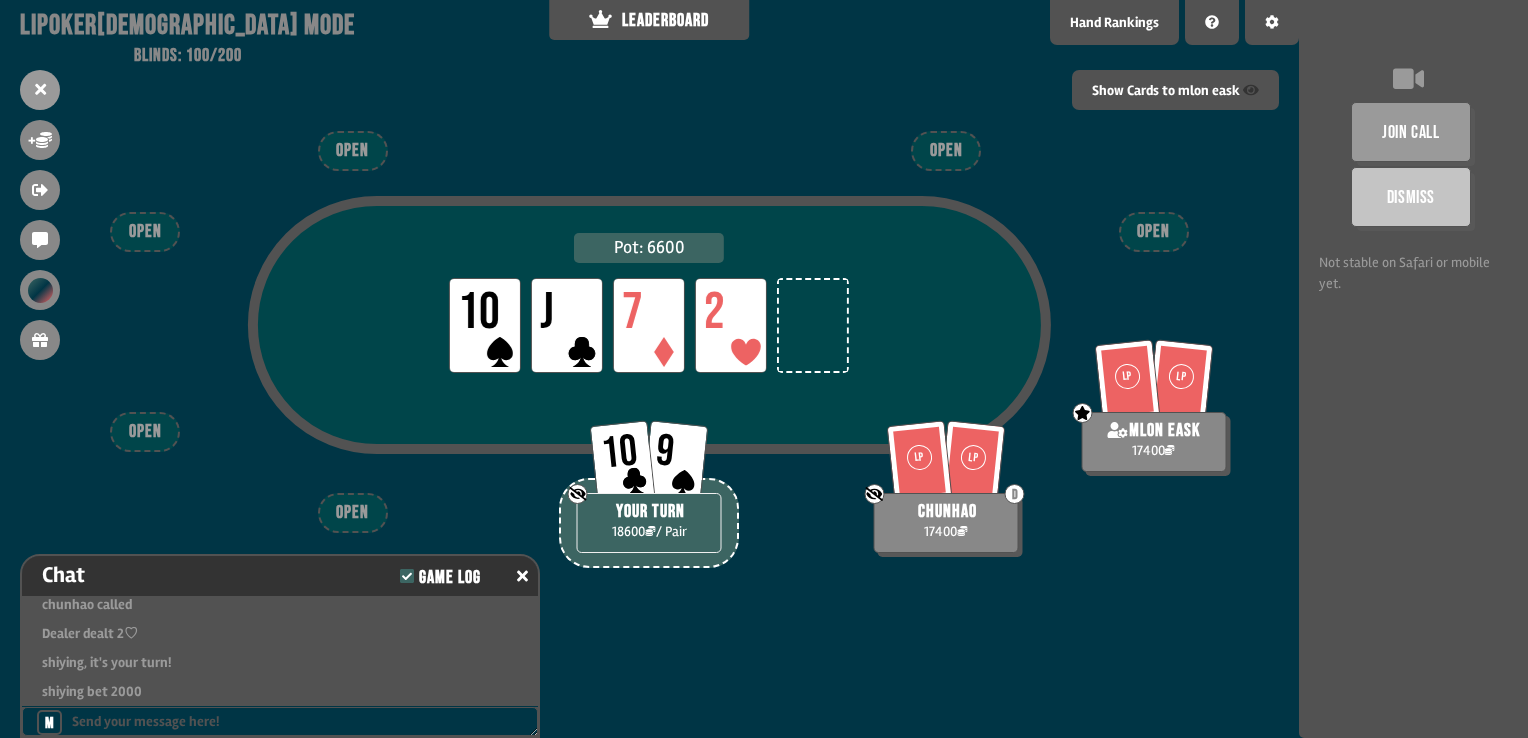 scroll, scrollTop: 1124, scrollLeft: 0, axis: vertical 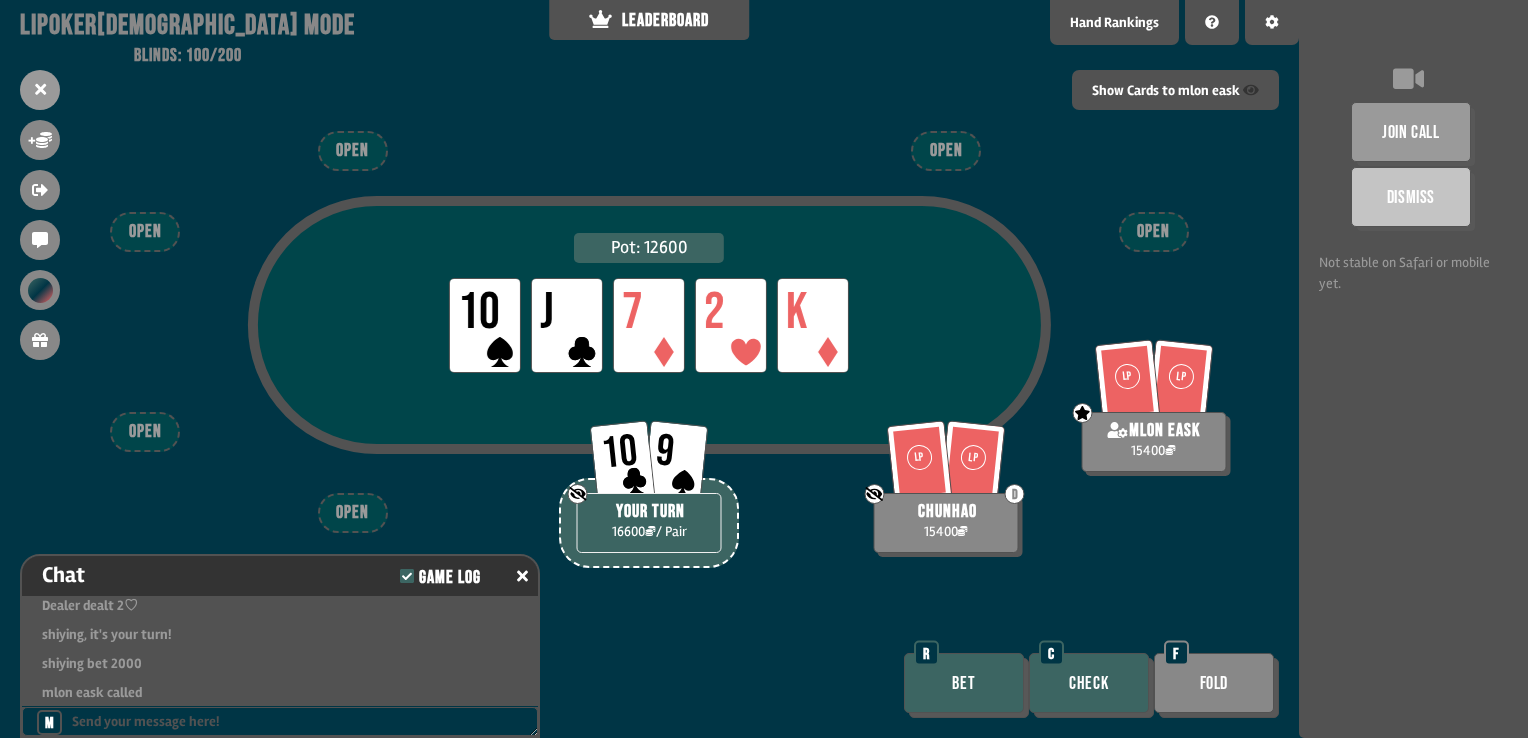 click on "Bet" at bounding box center (964, 683) 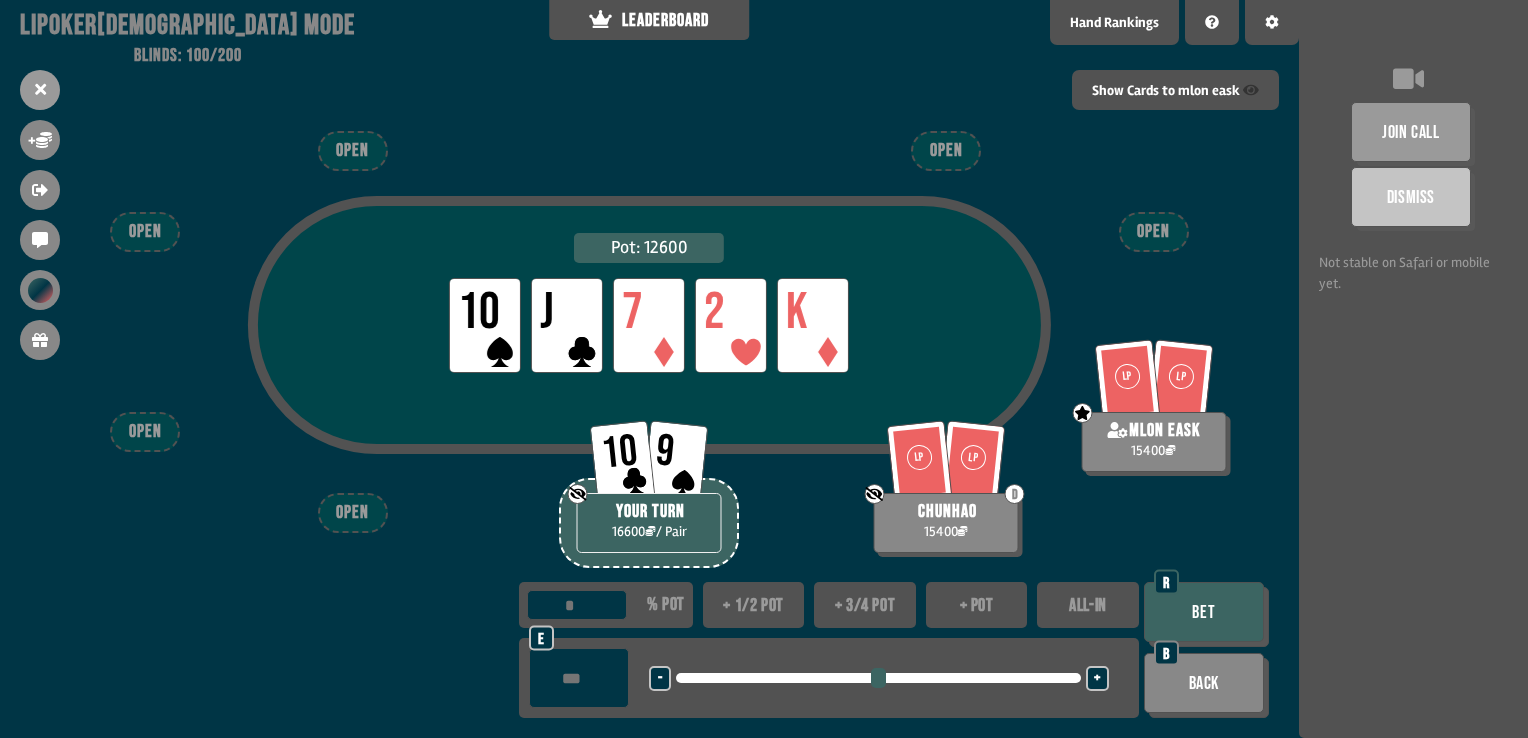 click at bounding box center (579, 678) 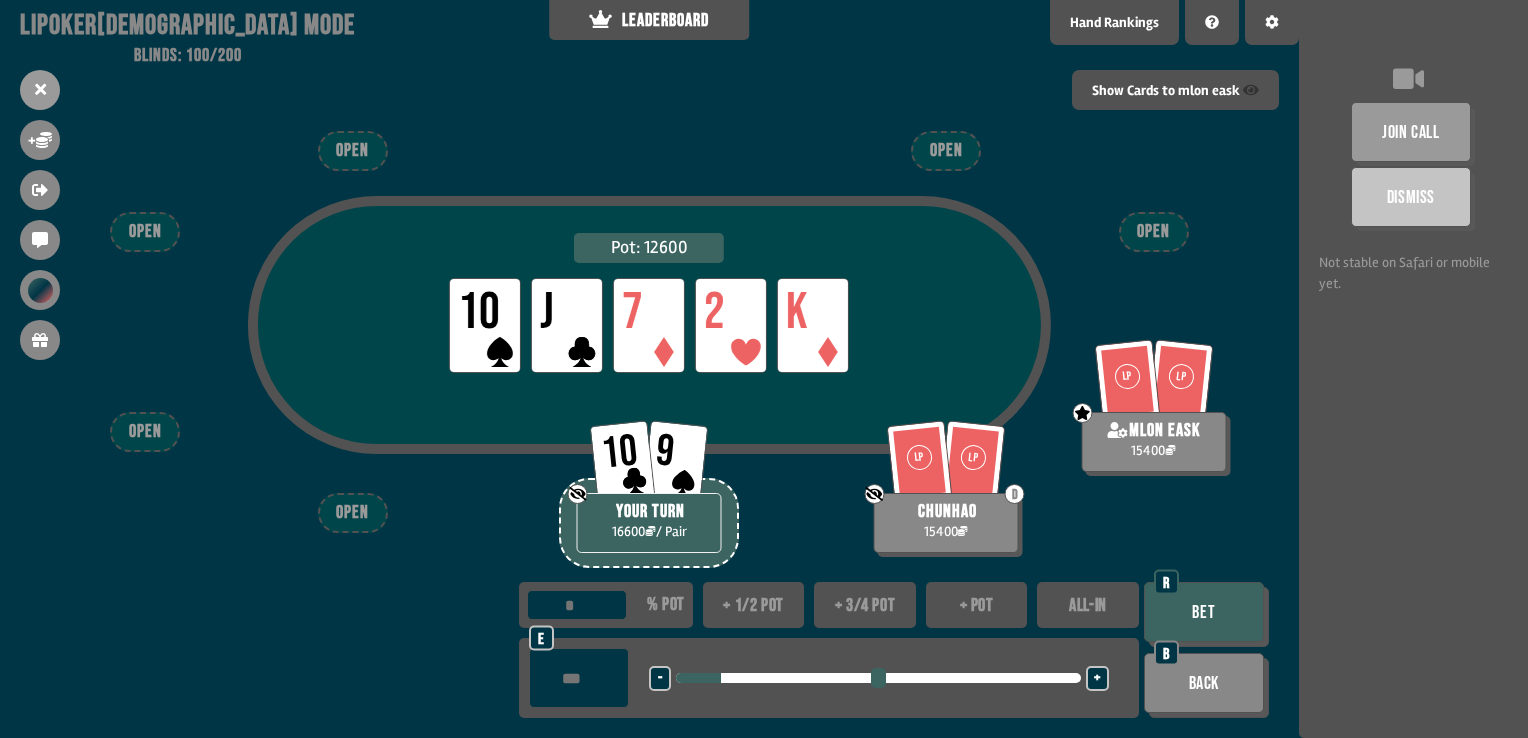 type on "****" 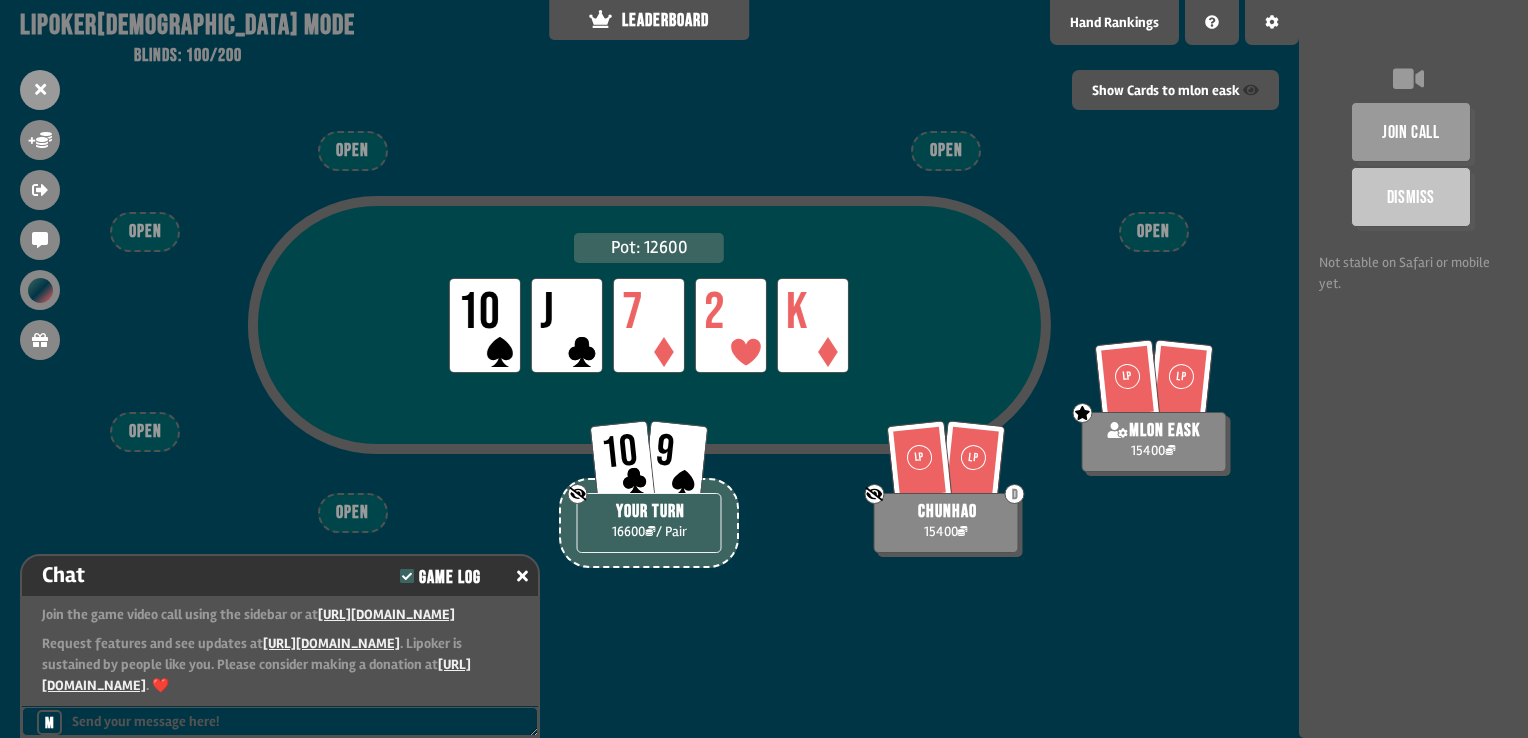 scroll, scrollTop: 1240, scrollLeft: 0, axis: vertical 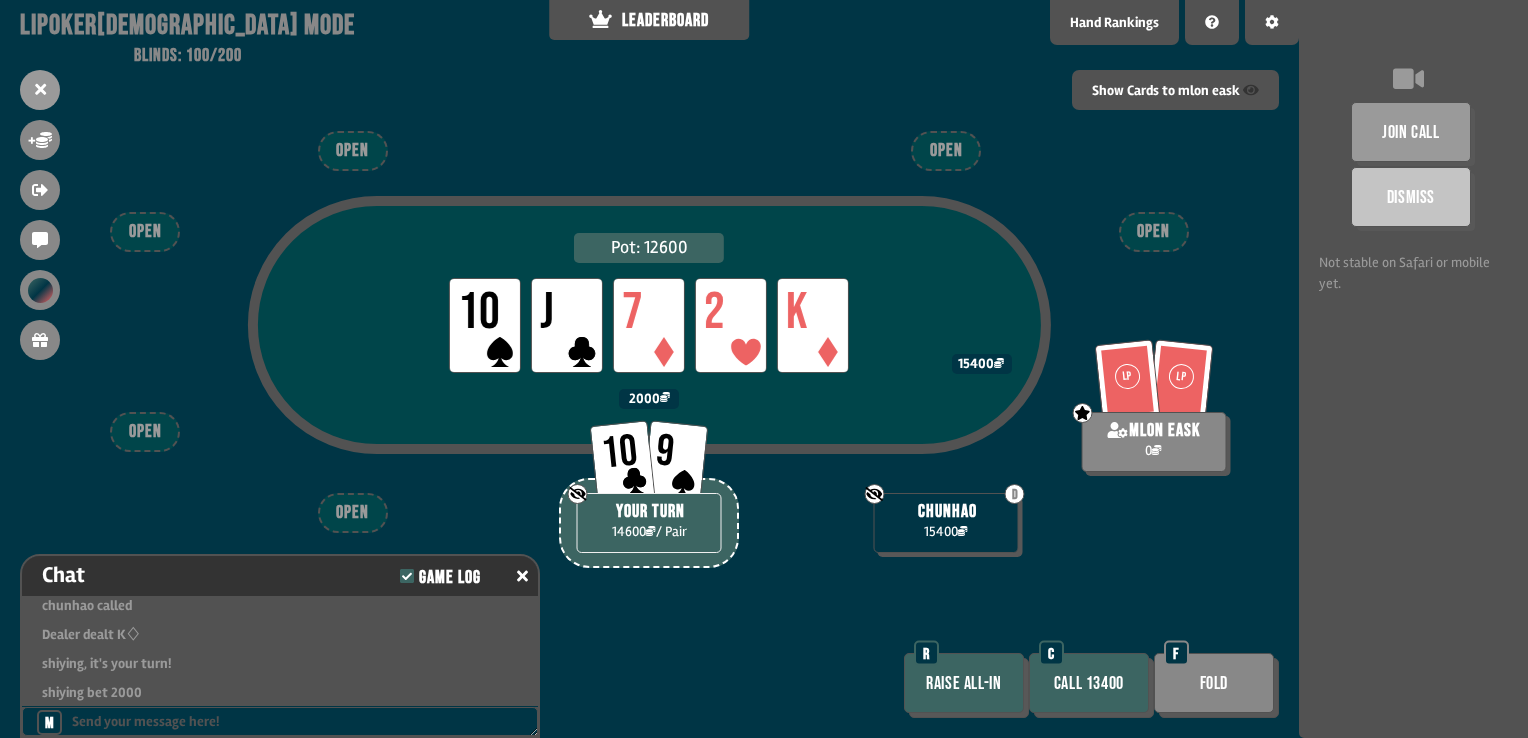 click on "Call 13400" at bounding box center (1089, 683) 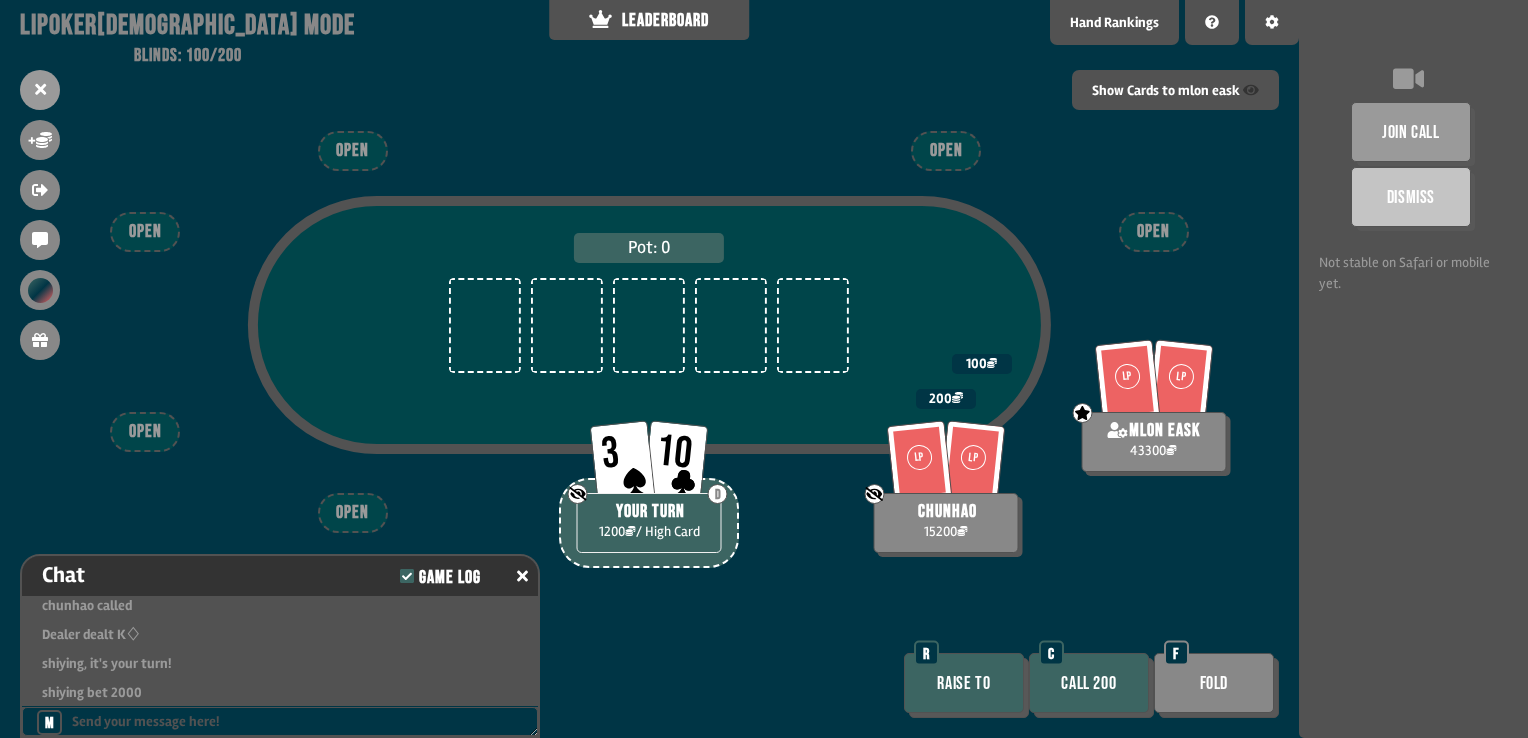 click on "Call 200" at bounding box center (1089, 683) 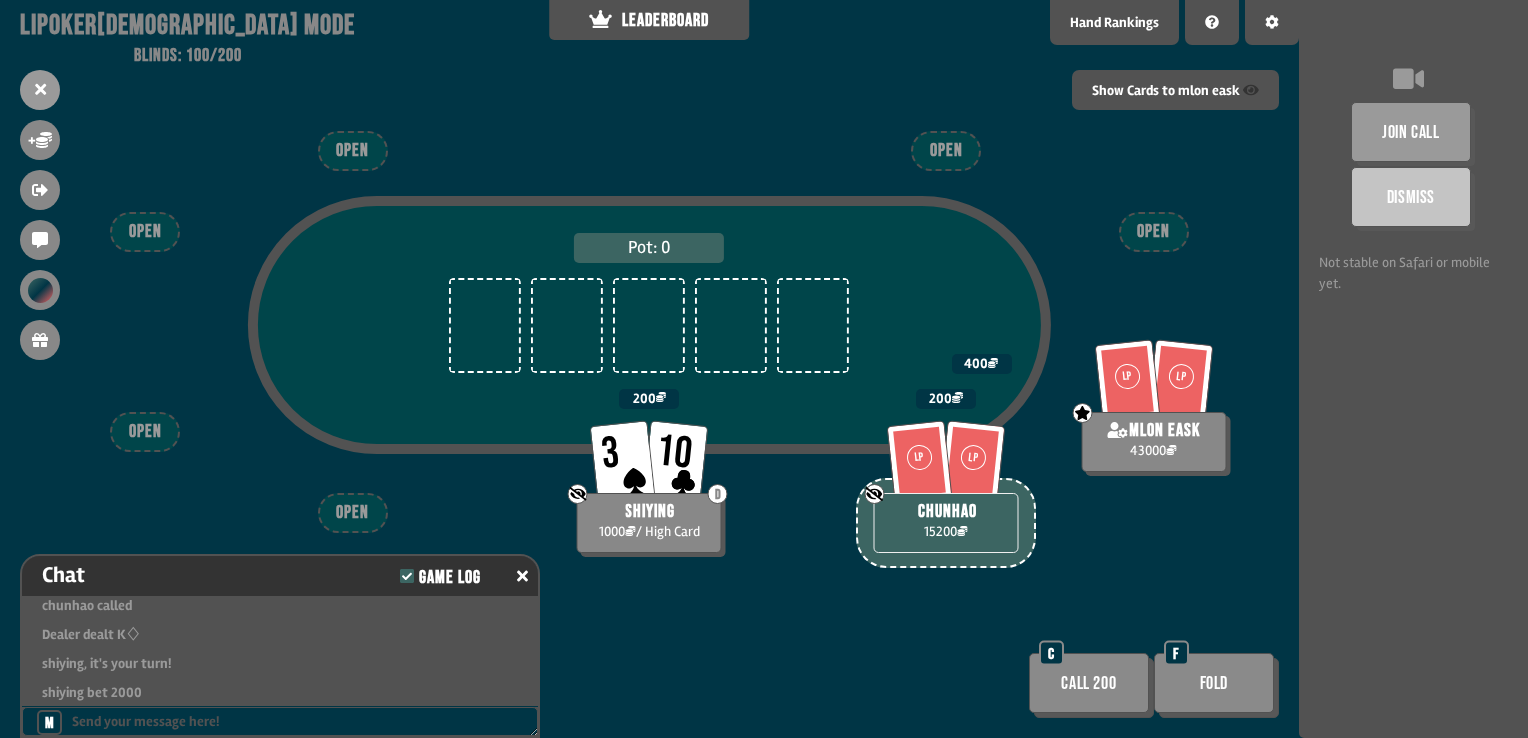 click on "Call 200" at bounding box center (1089, 683) 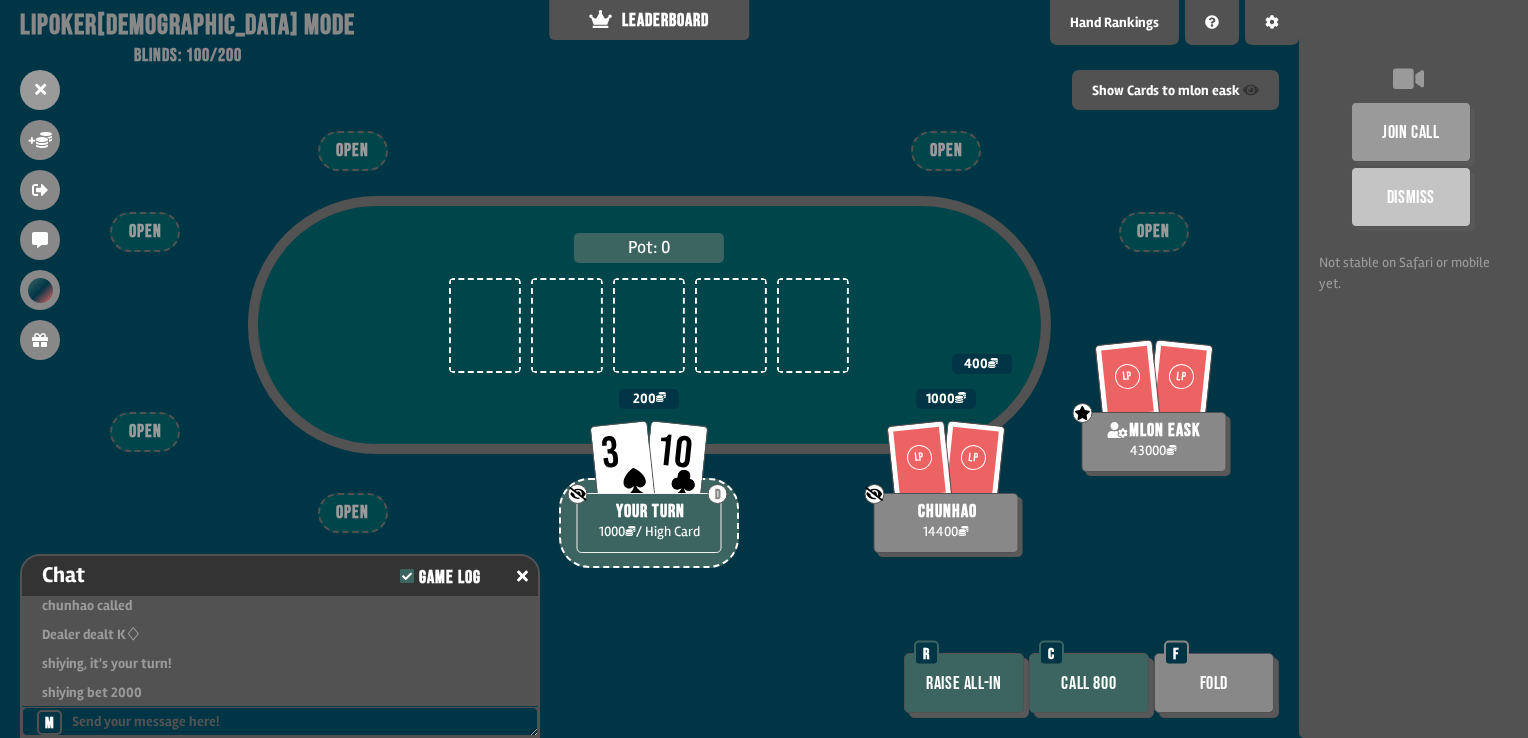 click on "Call 800" at bounding box center (1089, 683) 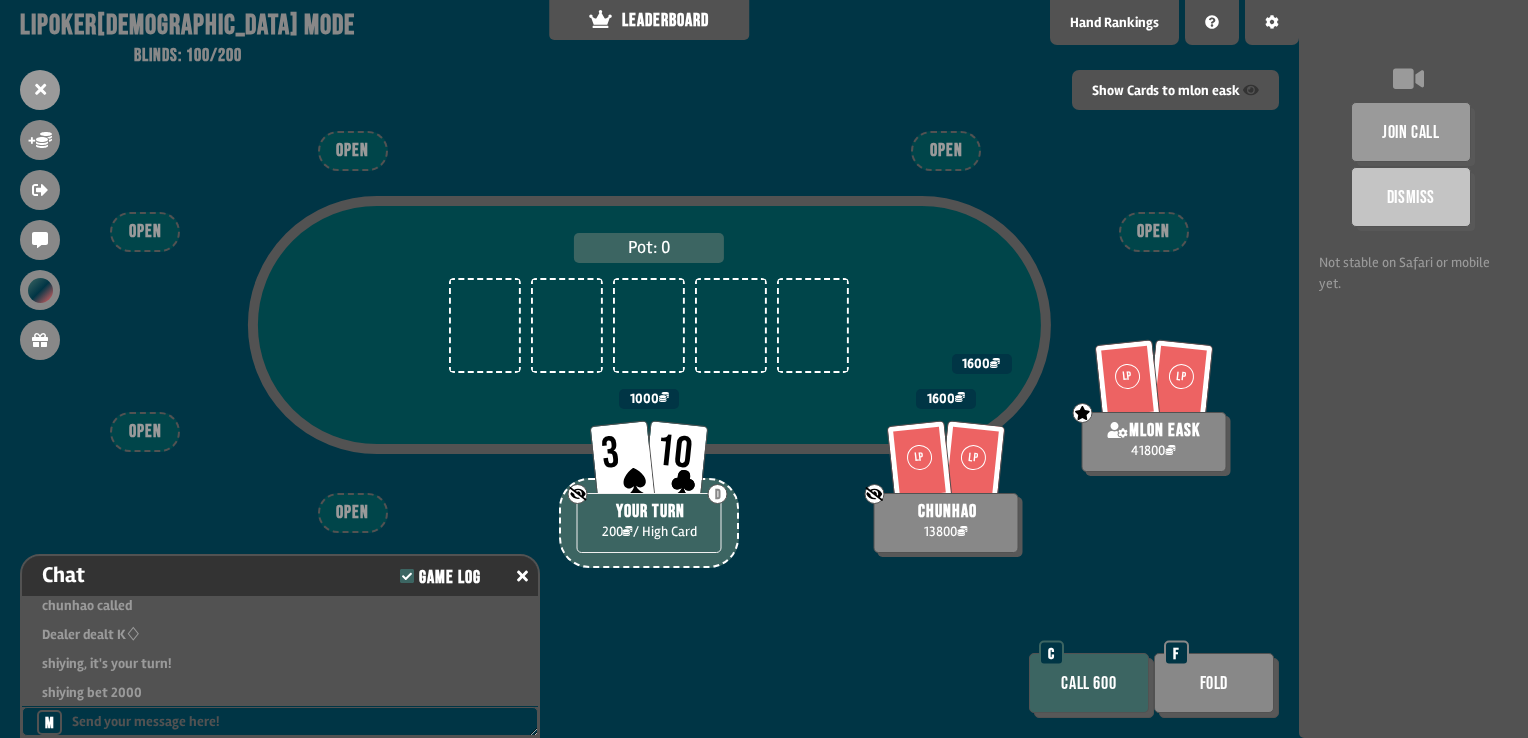 click on "Call 600" at bounding box center (1089, 683) 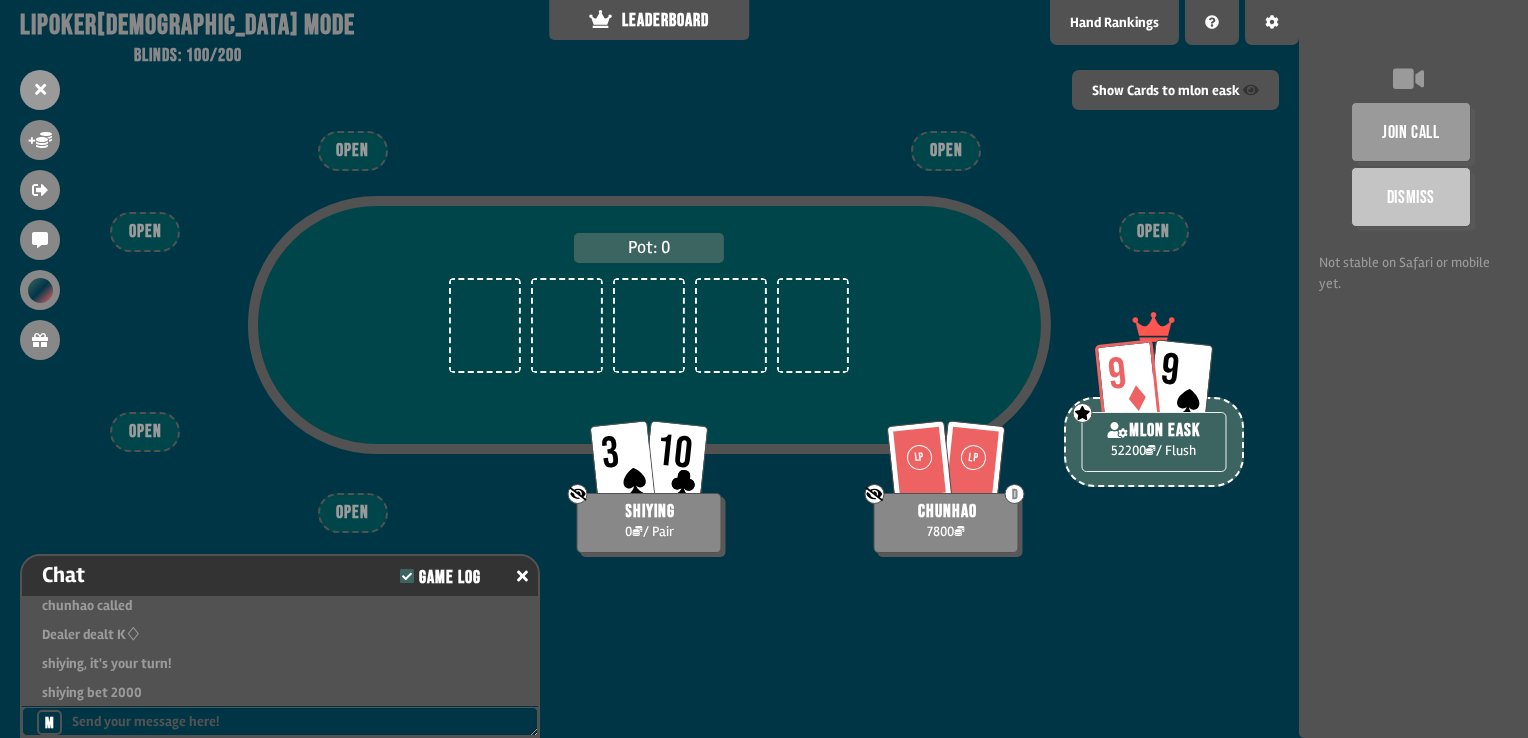 scroll, scrollTop: 100, scrollLeft: 0, axis: vertical 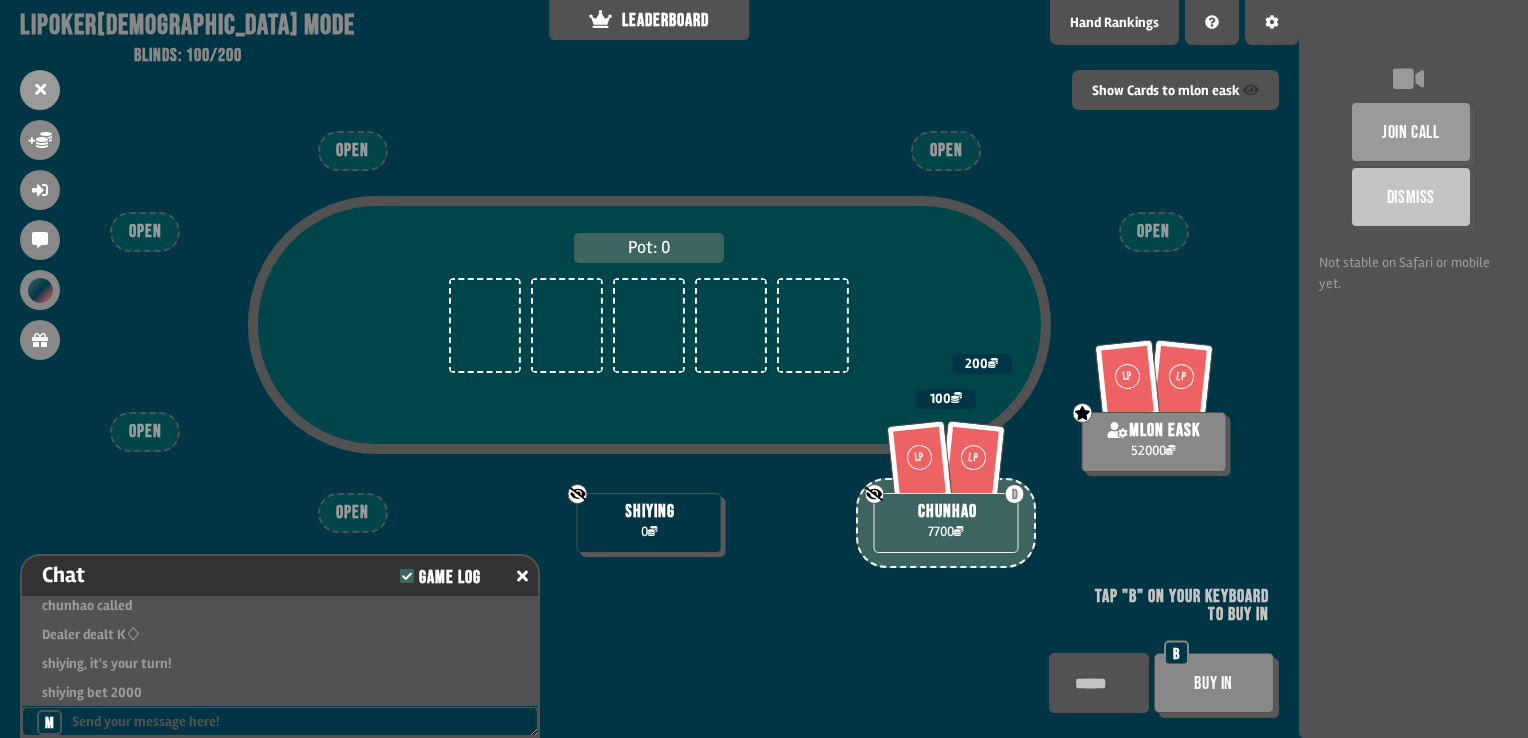 click at bounding box center (1099, 683) 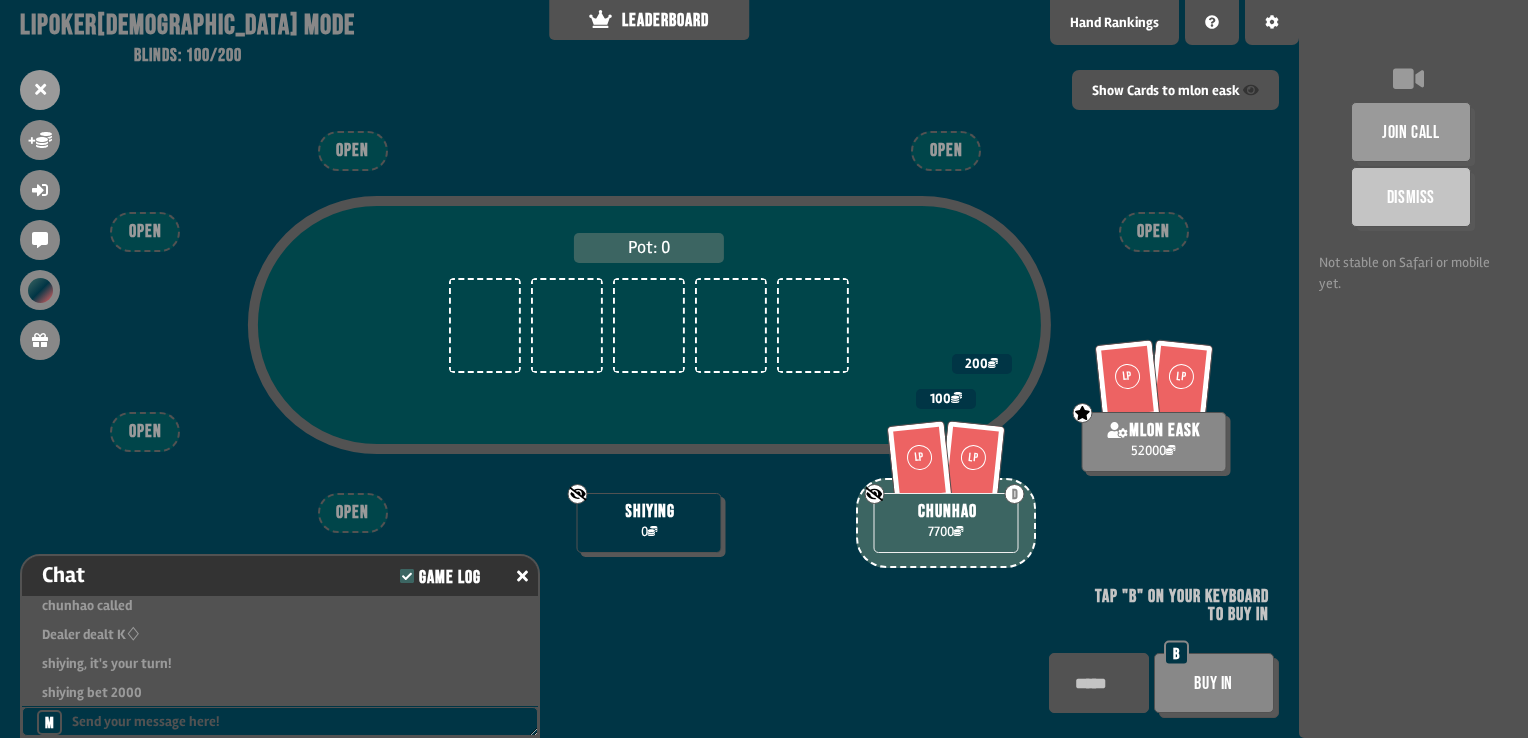 type on "*****" 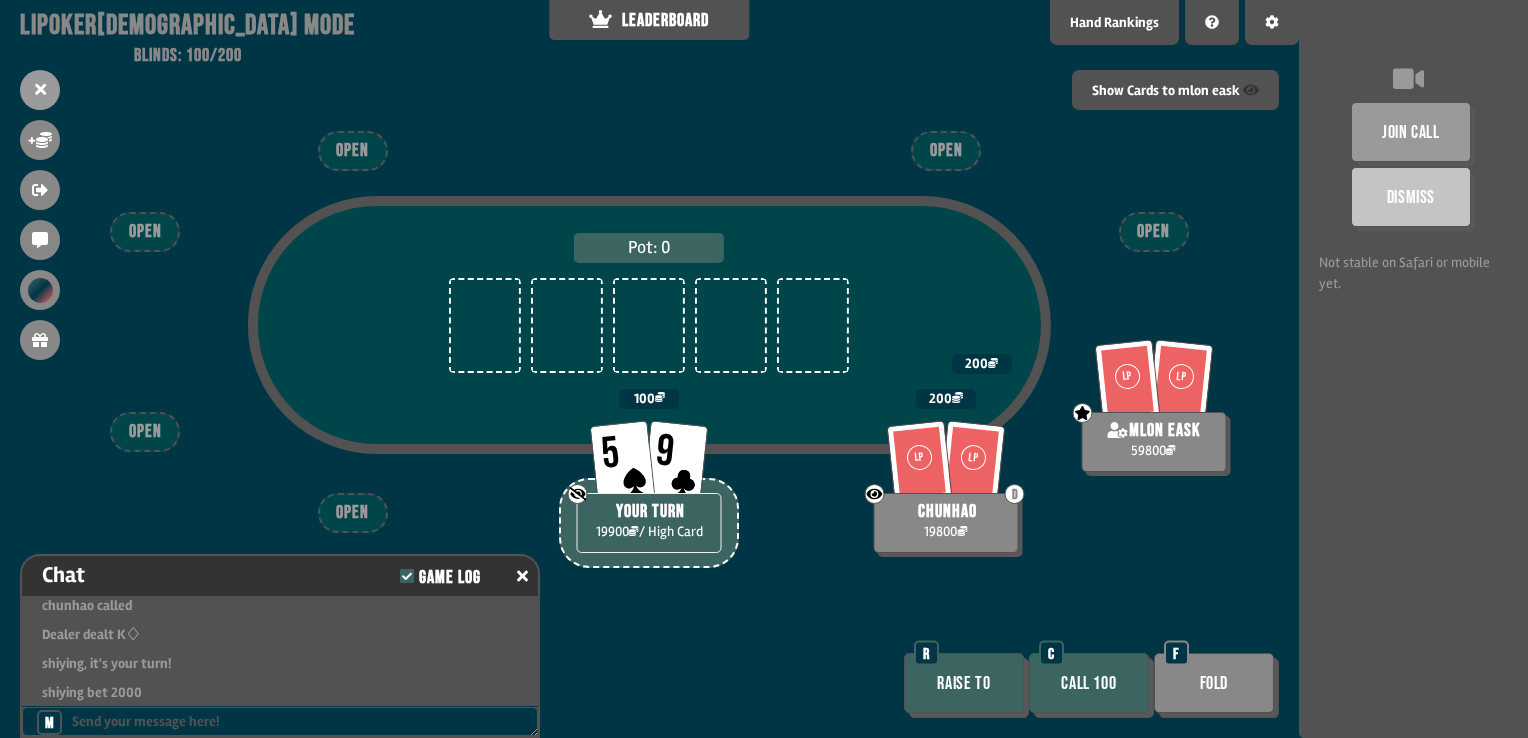 scroll, scrollTop: 98, scrollLeft: 0, axis: vertical 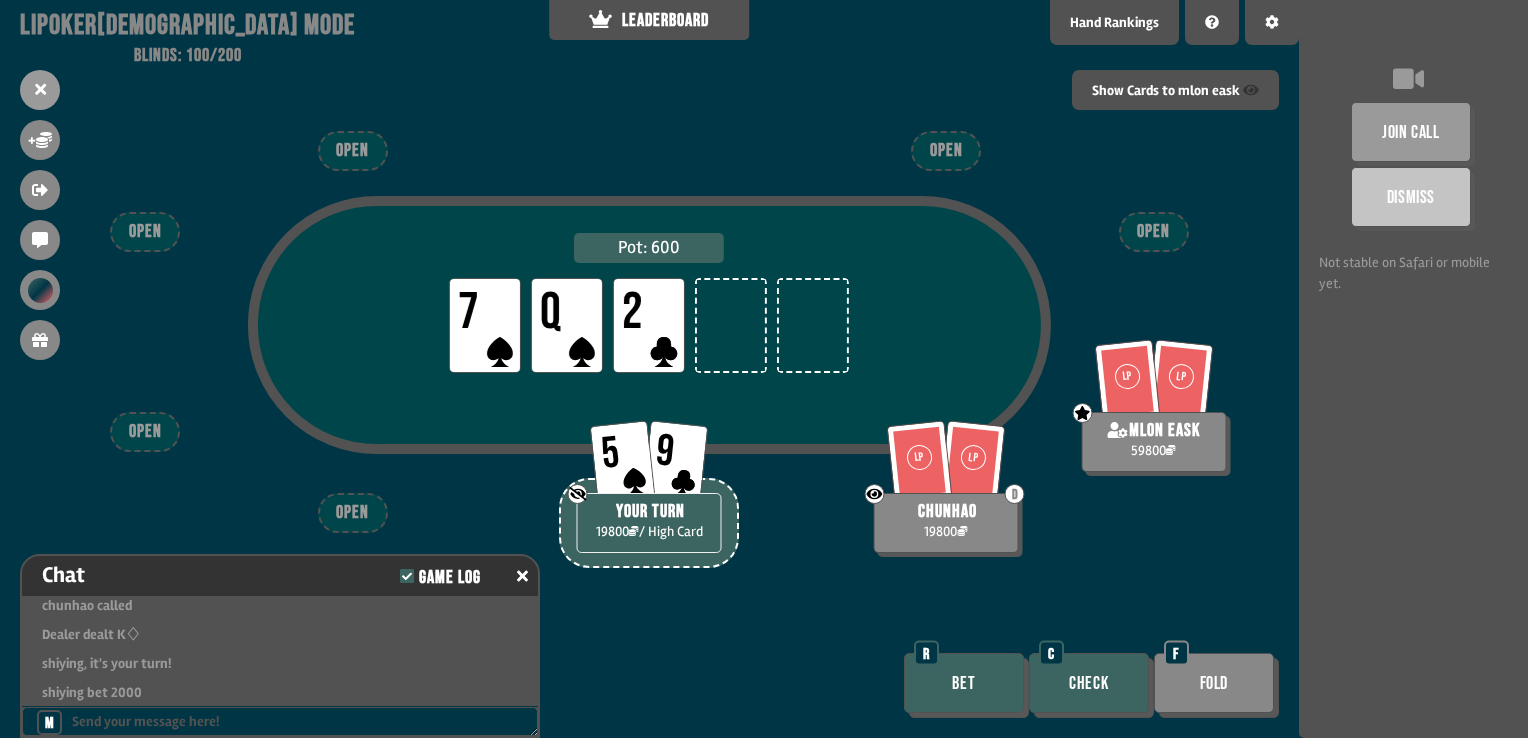 click on "Check" at bounding box center (1089, 683) 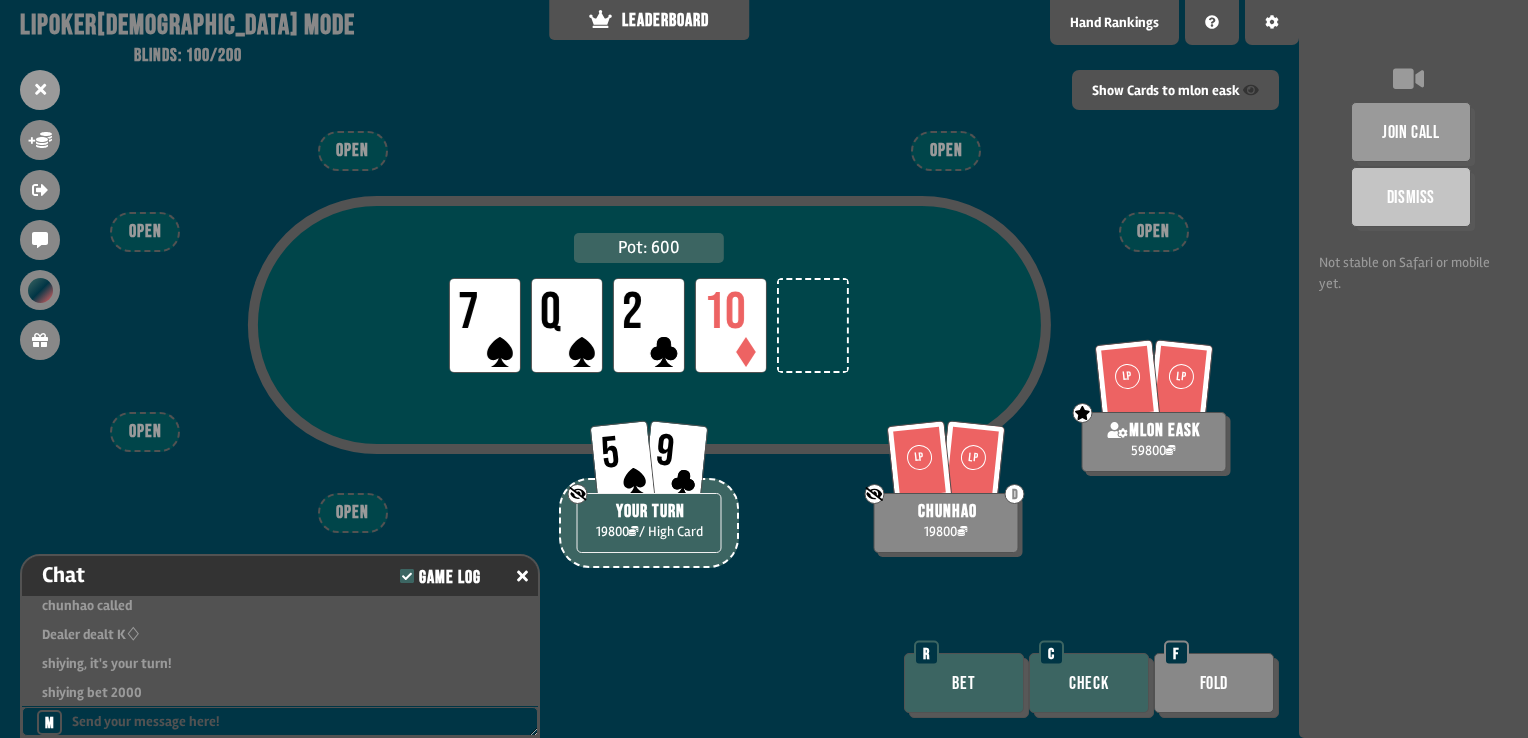 click on "Check" at bounding box center (1089, 683) 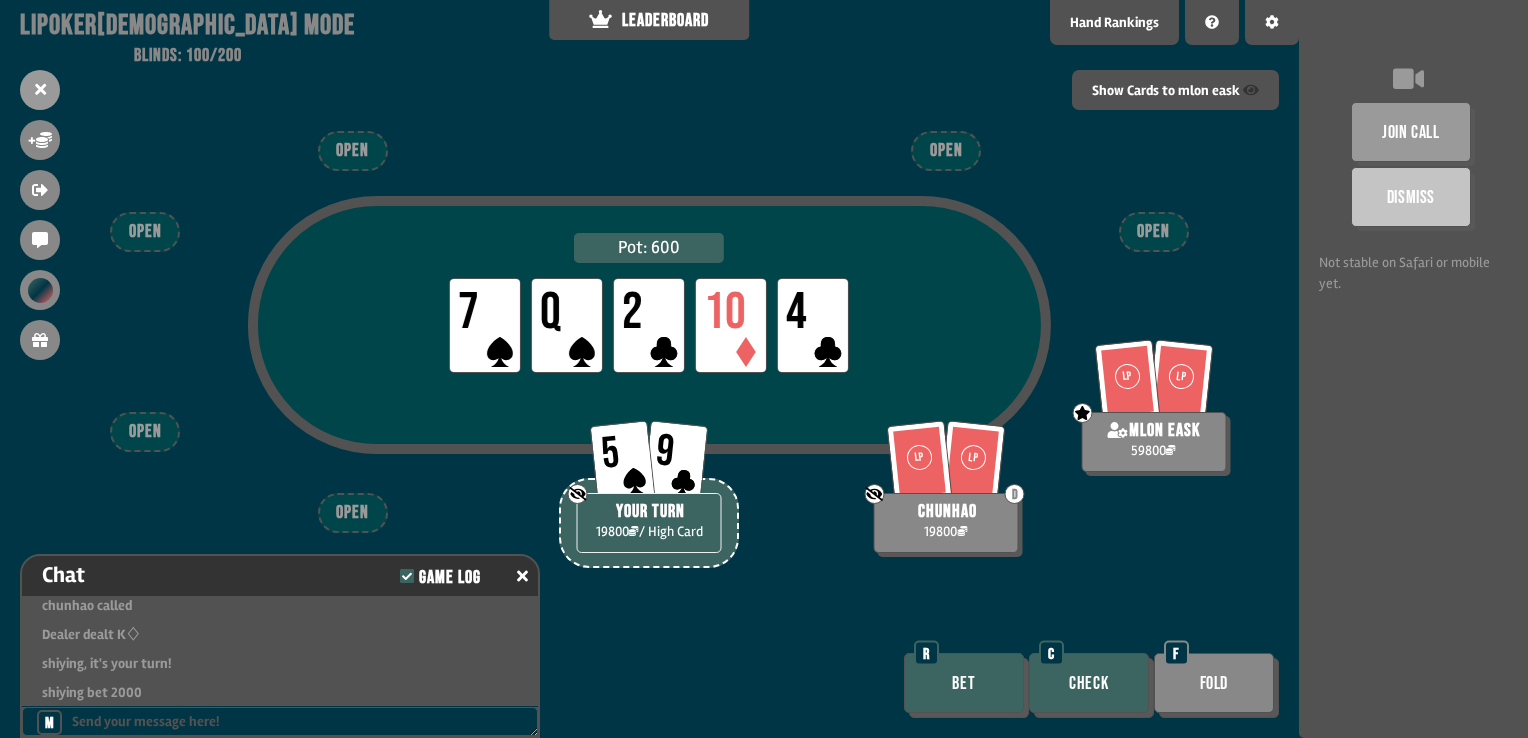 click on "Check" at bounding box center (1089, 683) 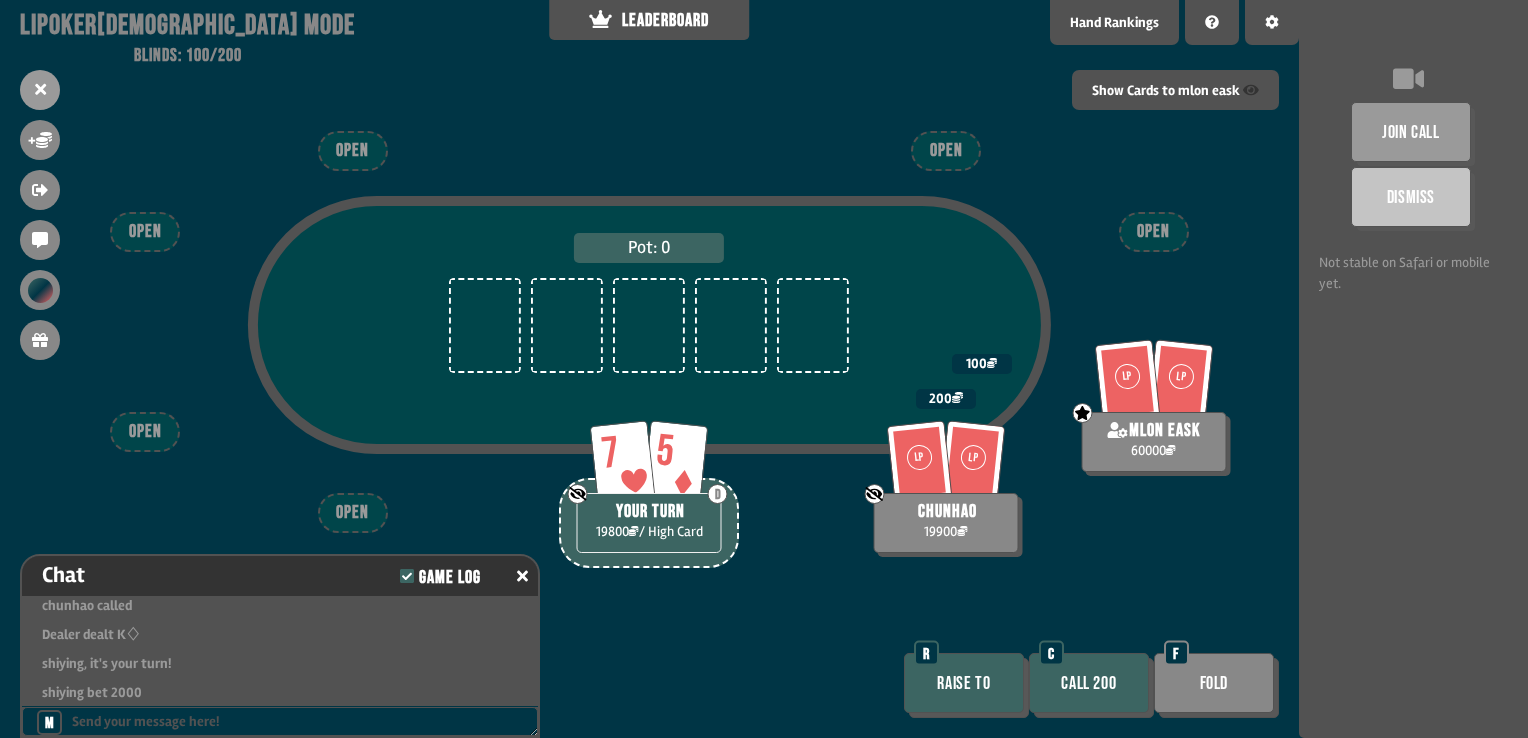 click on "Call 200" at bounding box center (1089, 683) 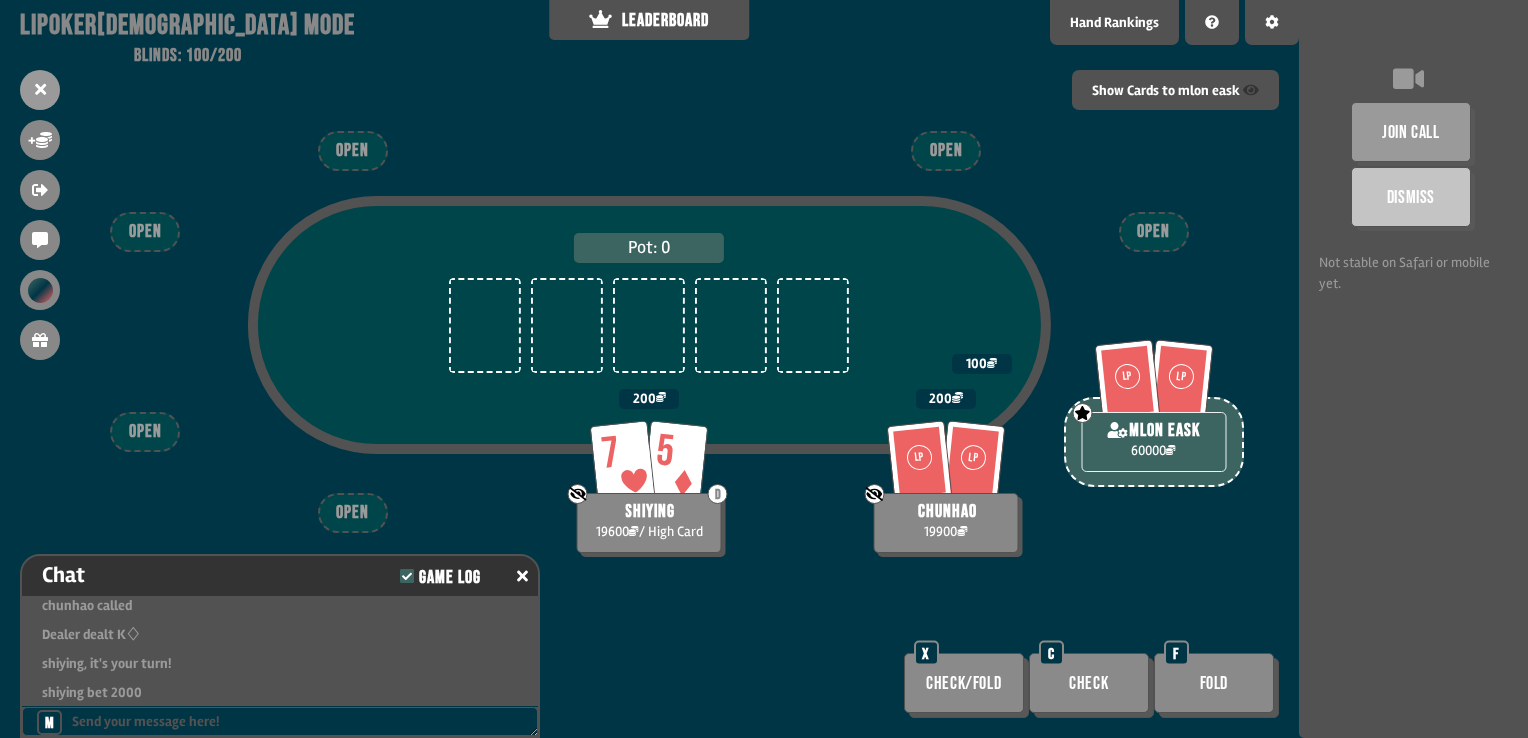 drag, startPoint x: 1094, startPoint y: 680, endPoint x: 1112, endPoint y: 552, distance: 129.25943 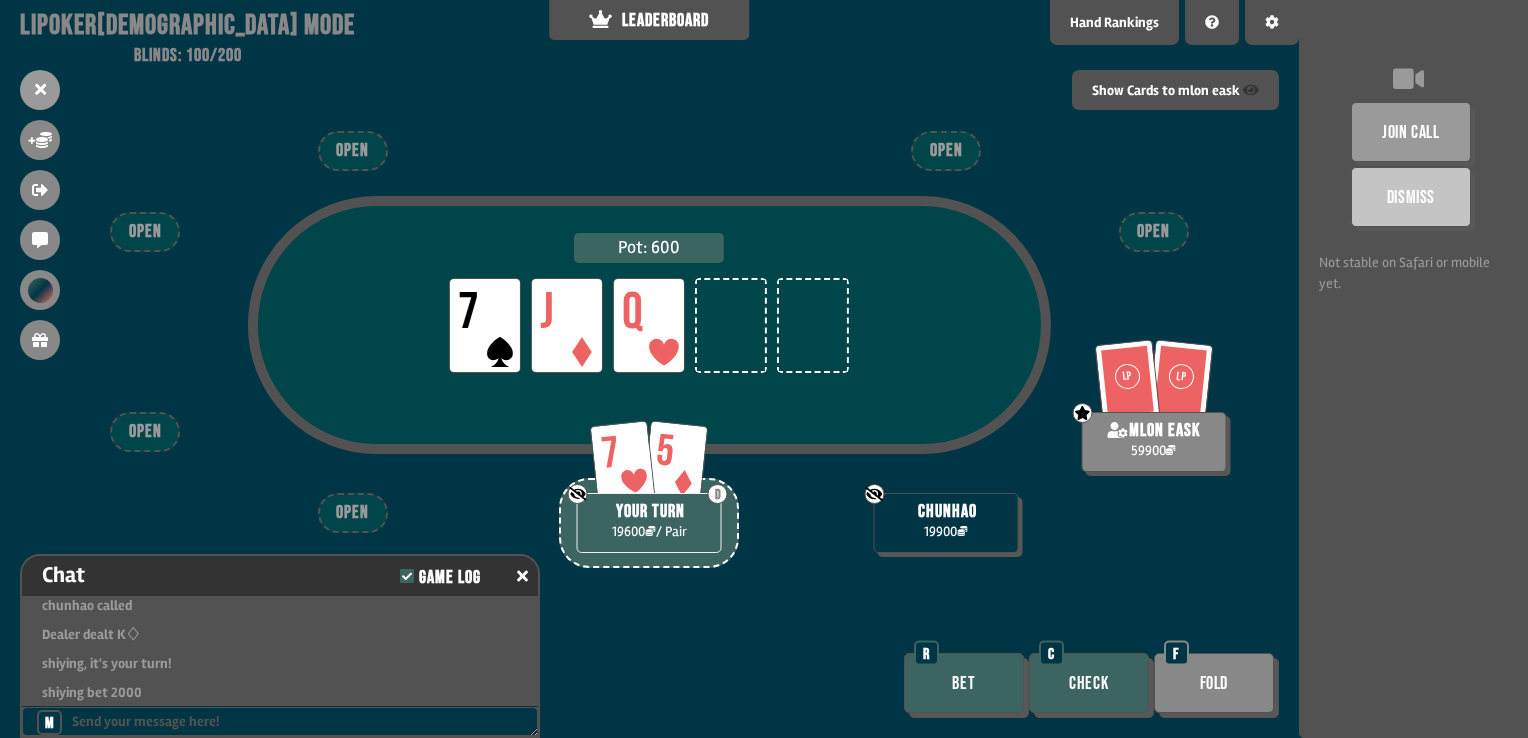 click on "Bet" at bounding box center (964, 683) 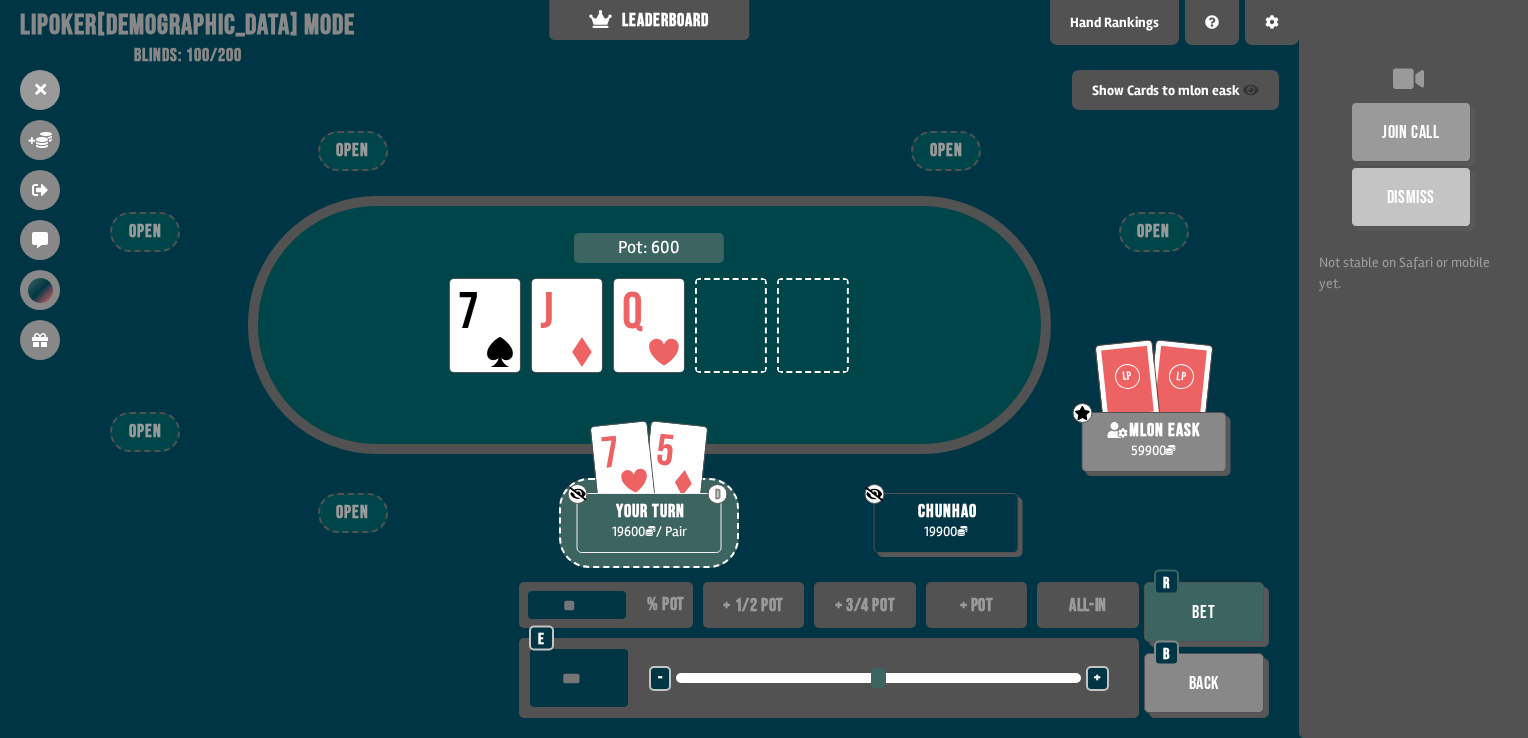 click on "+ pot" at bounding box center [977, 605] 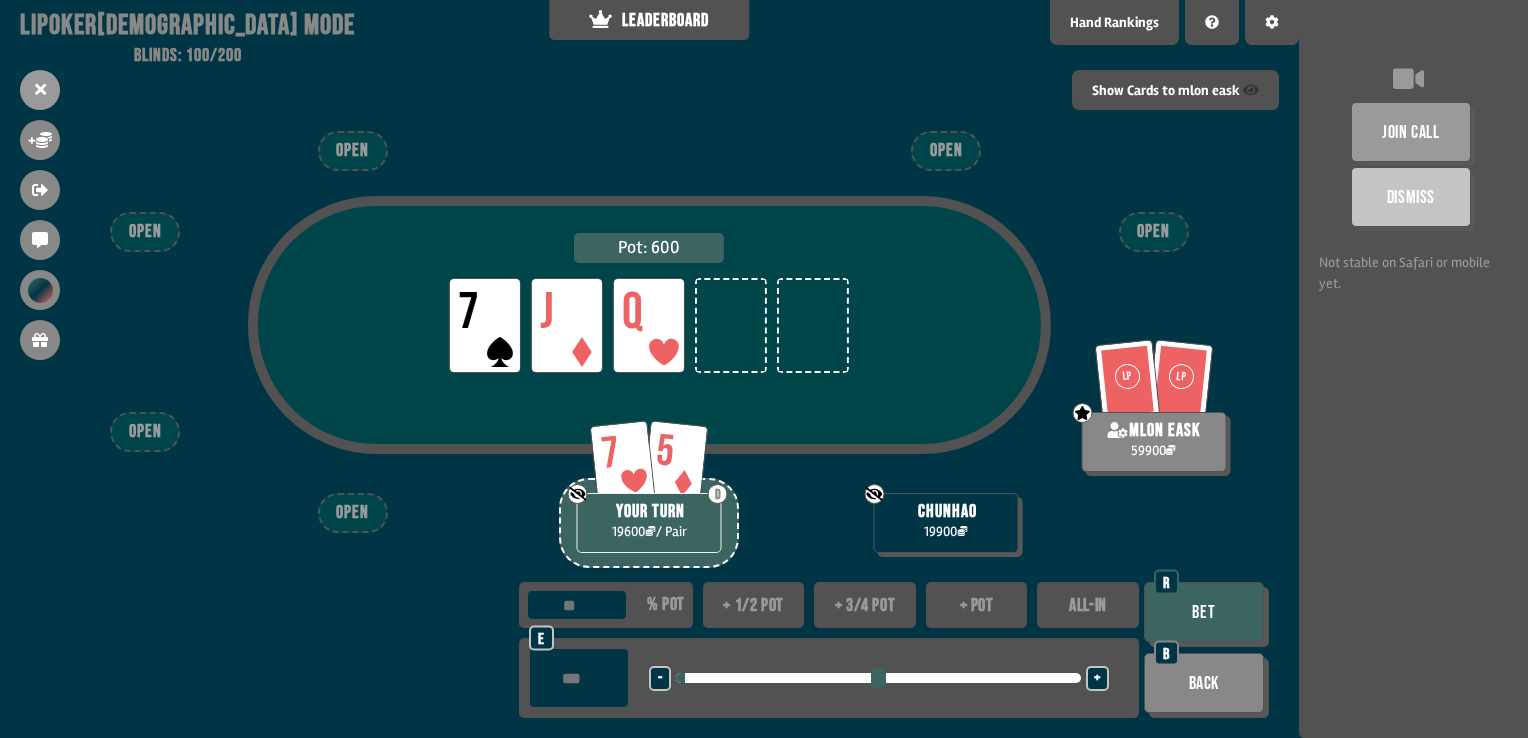 click on "Bet" at bounding box center (1204, 612) 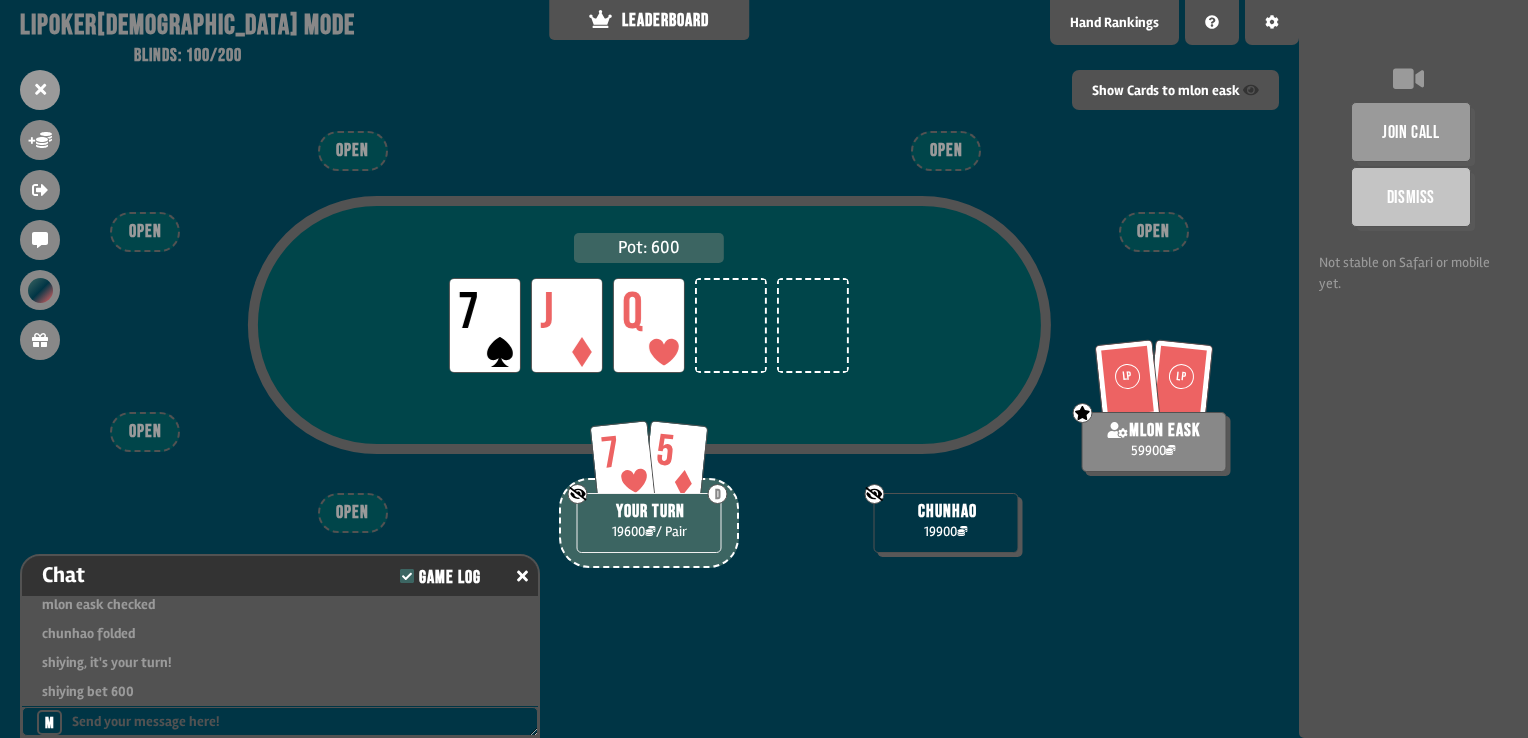scroll, scrollTop: 3560, scrollLeft: 0, axis: vertical 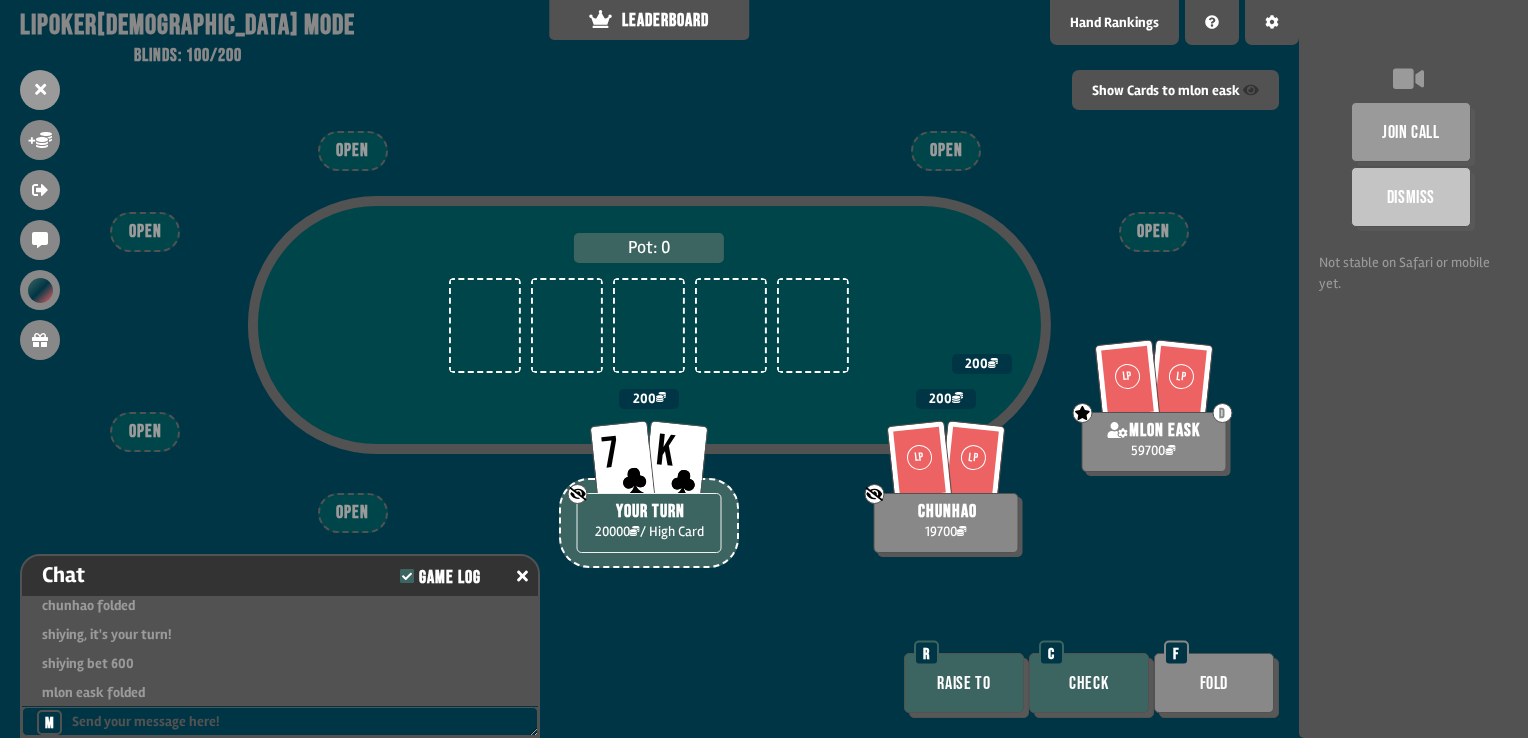 click on "Check" at bounding box center [1089, 683] 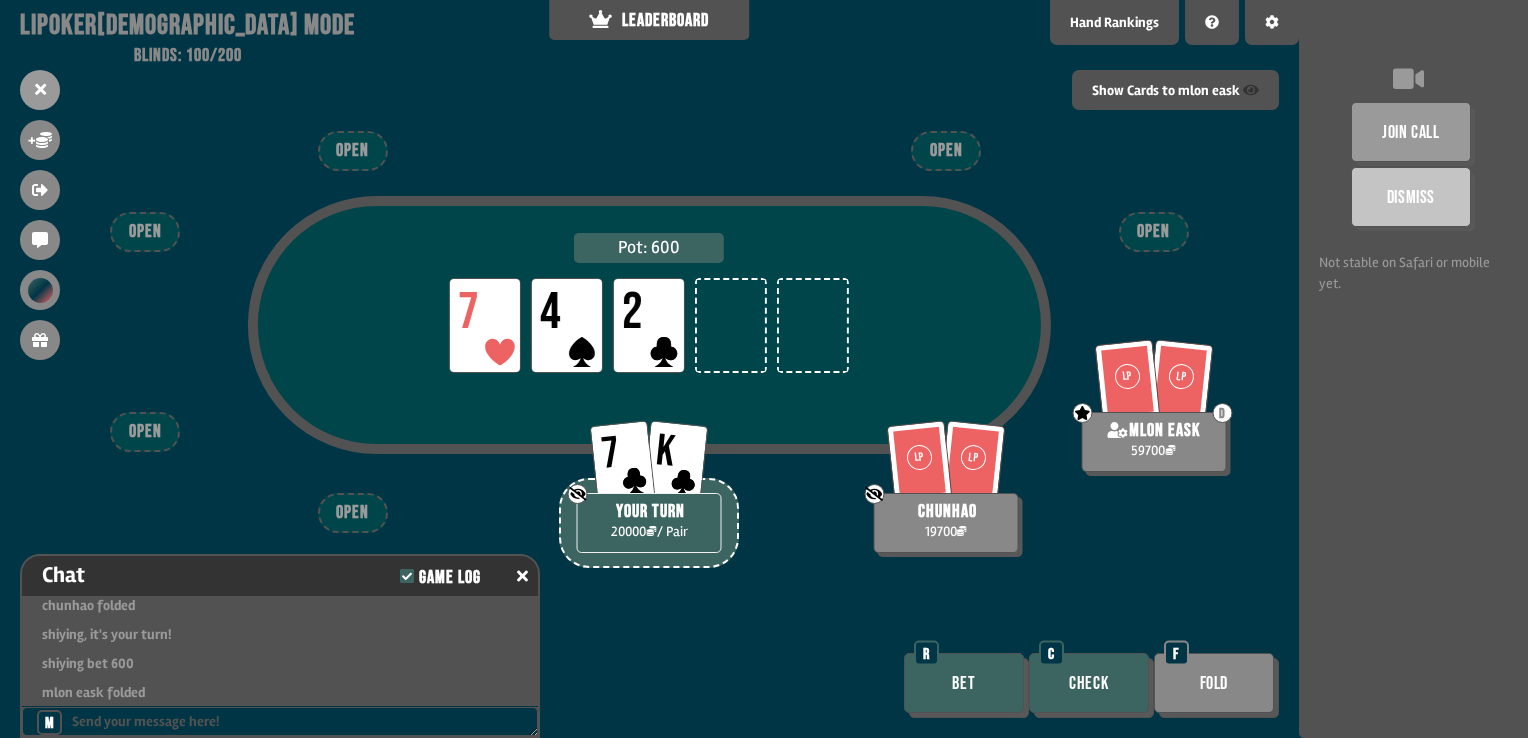click on "Bet" at bounding box center [964, 683] 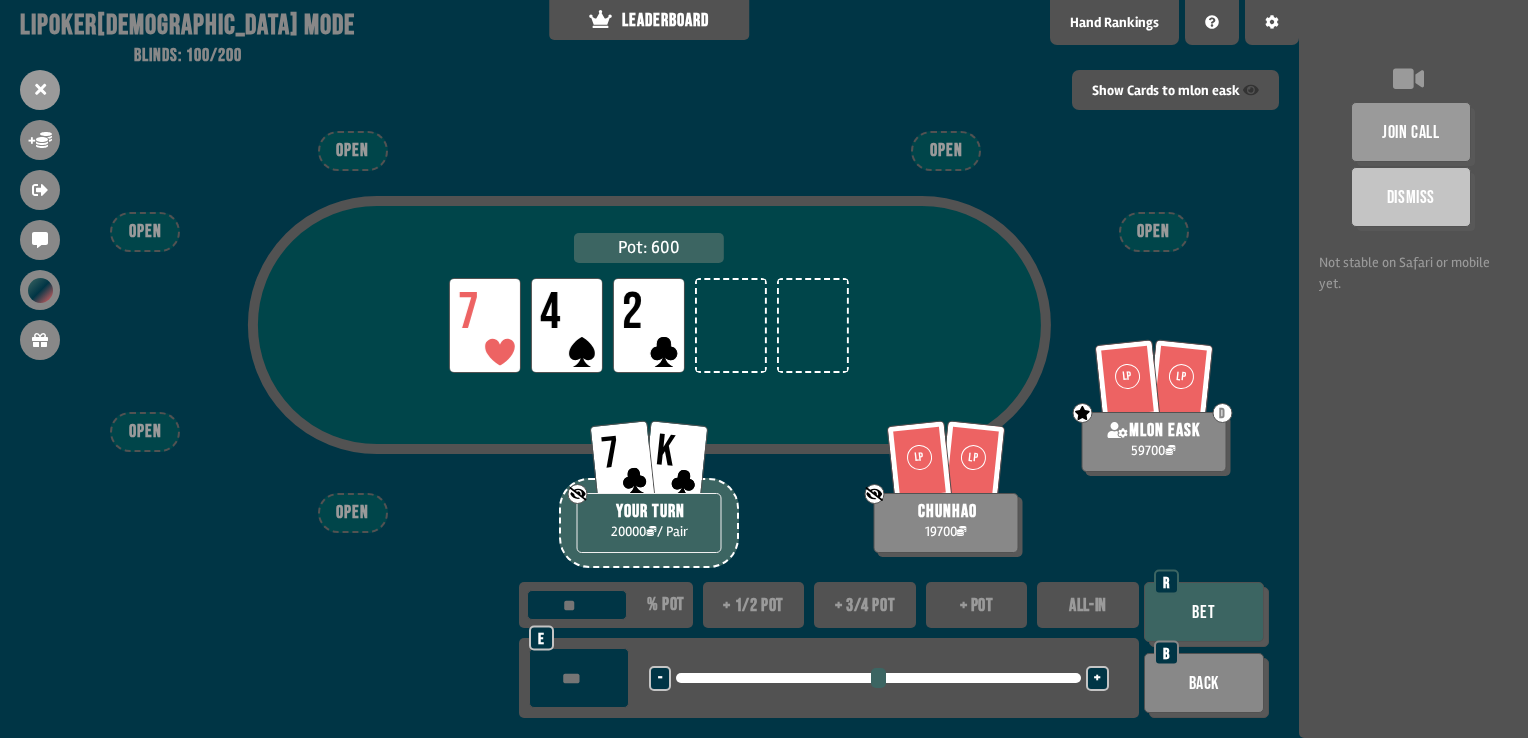 click on "+ pot" at bounding box center (977, 605) 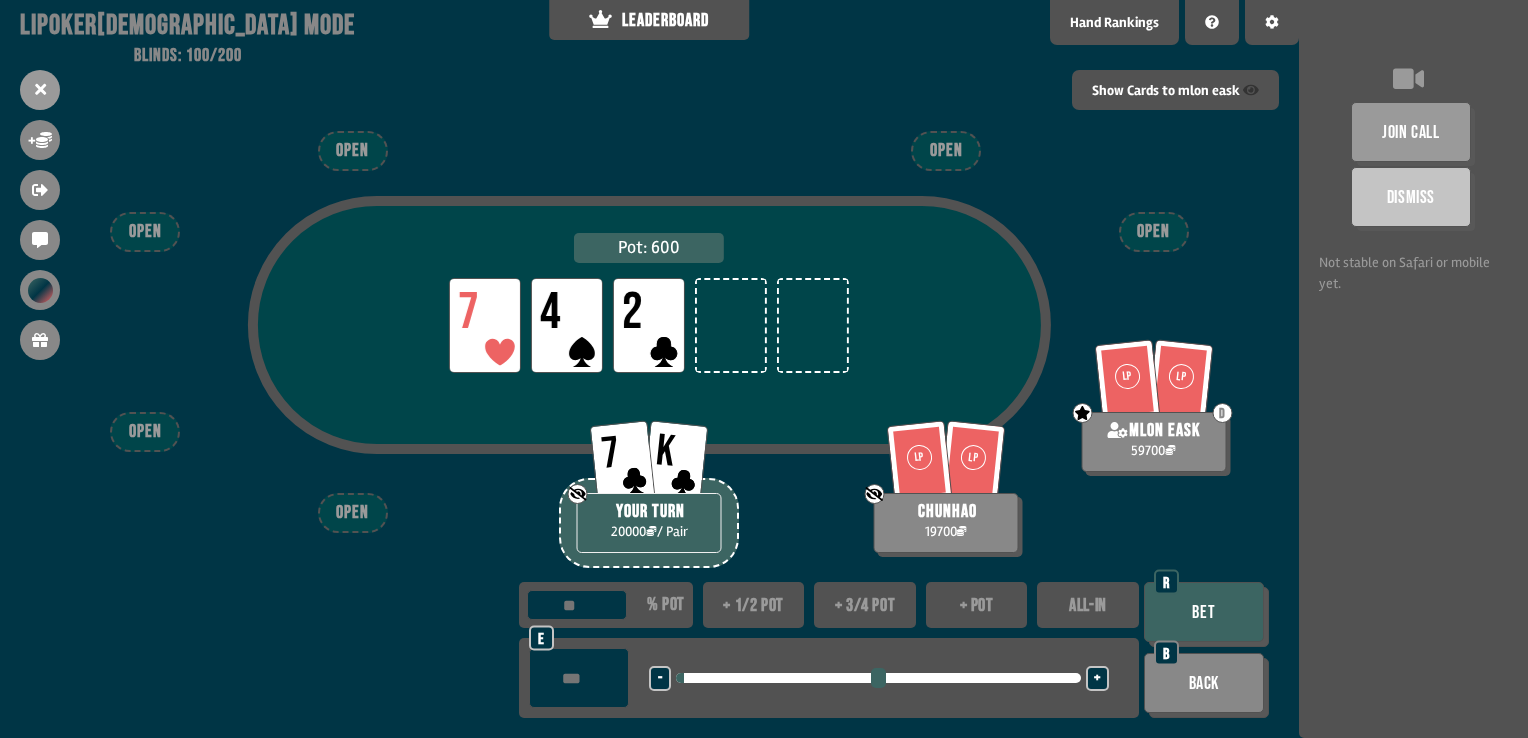click on "Bet" at bounding box center (1204, 612) 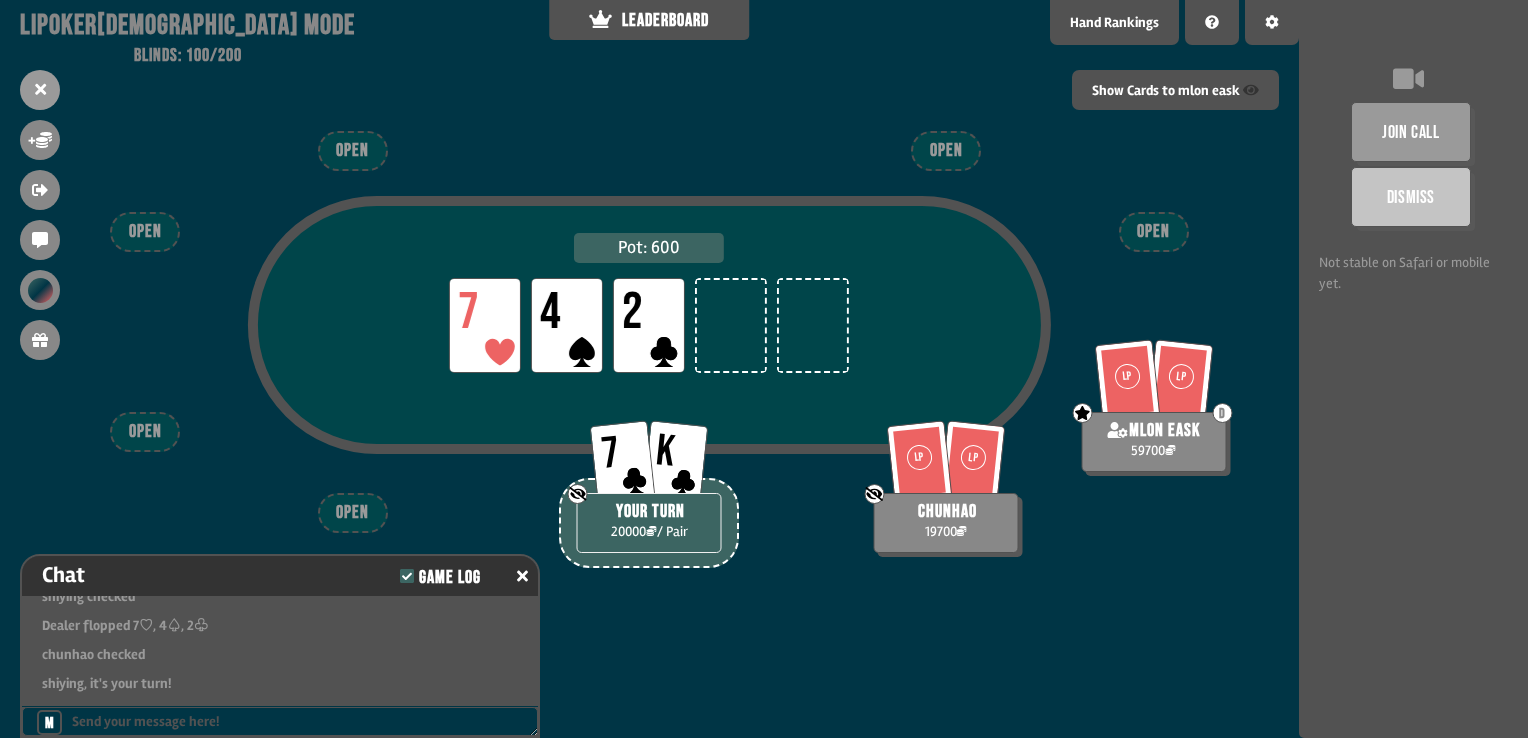 scroll, scrollTop: 3908, scrollLeft: 0, axis: vertical 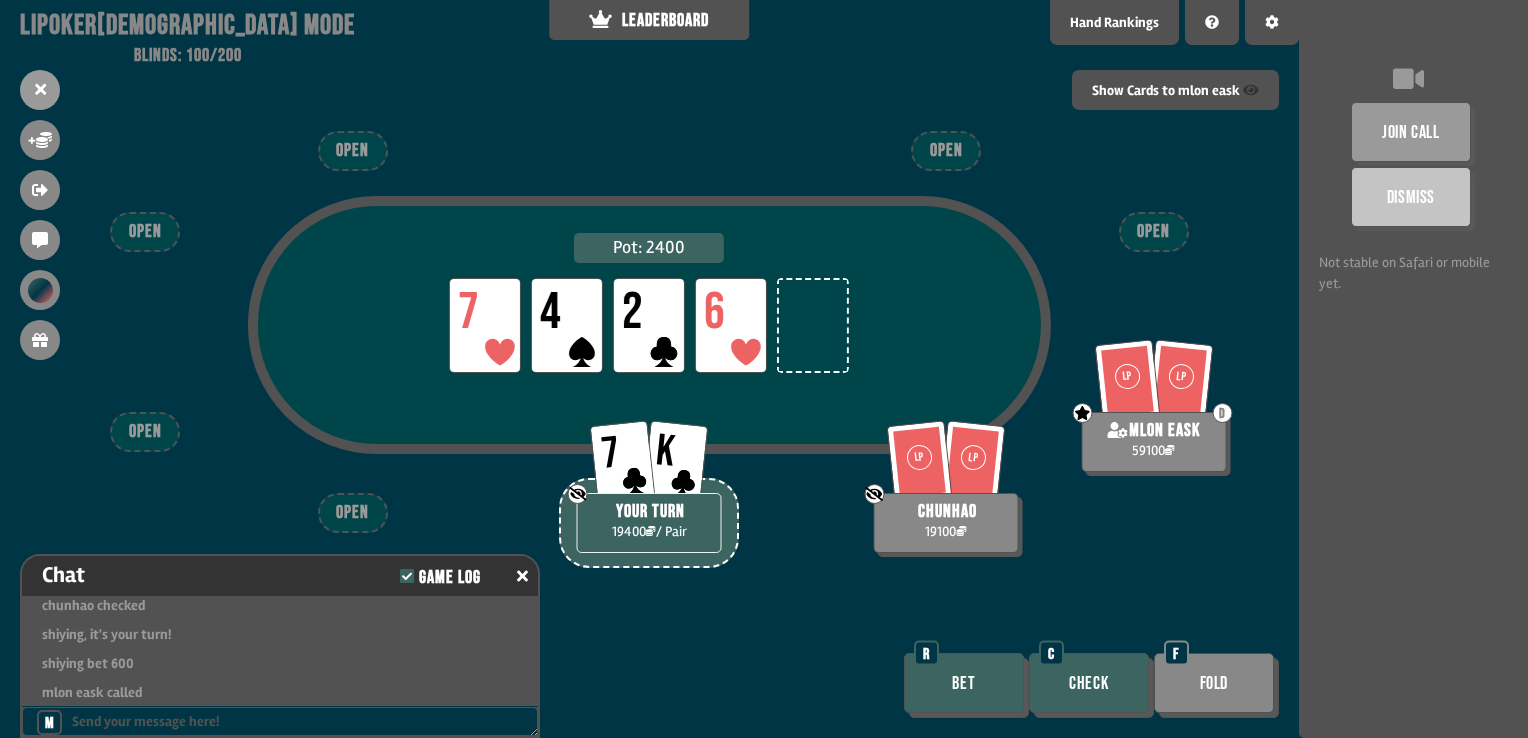 click on "Bet" at bounding box center [964, 683] 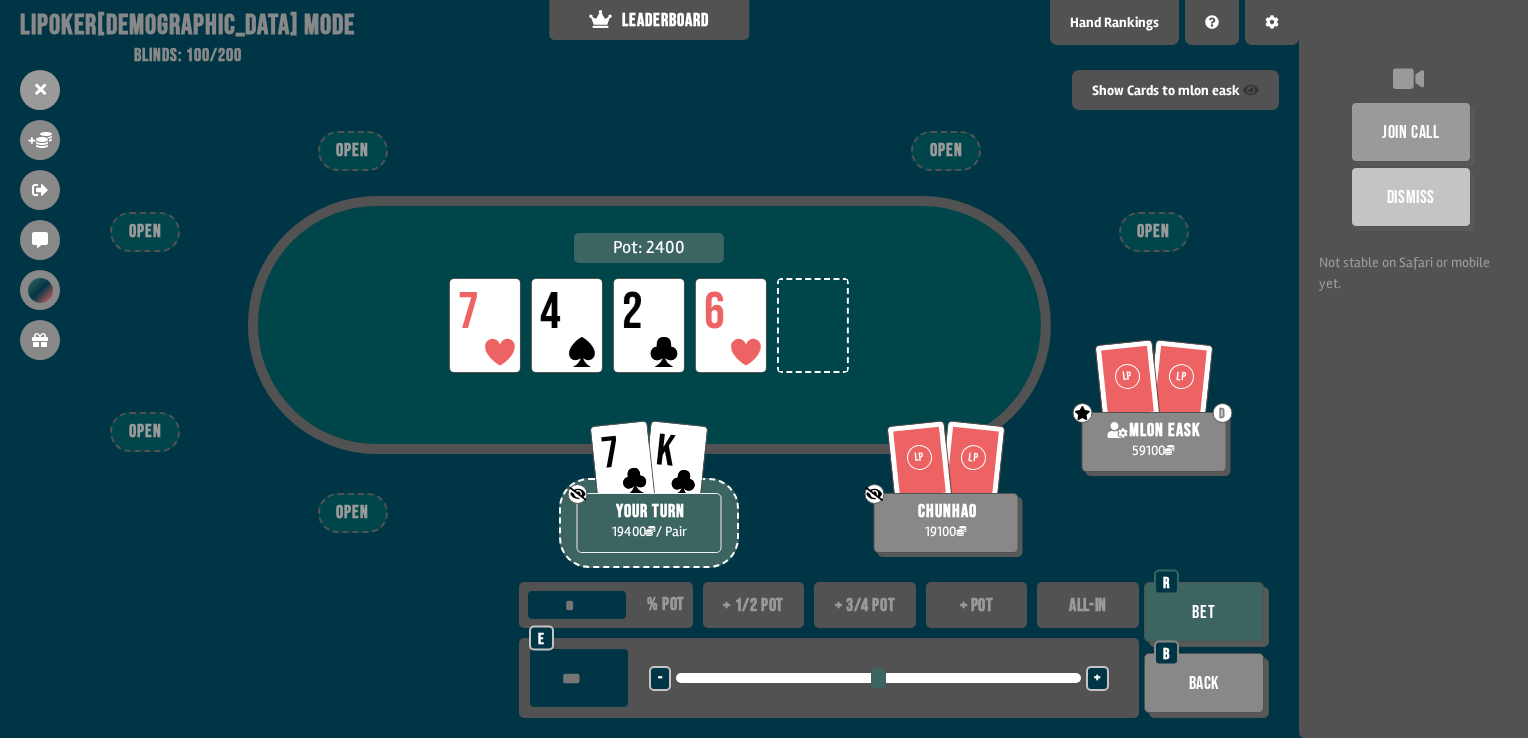 click on "+ pot" at bounding box center (977, 605) 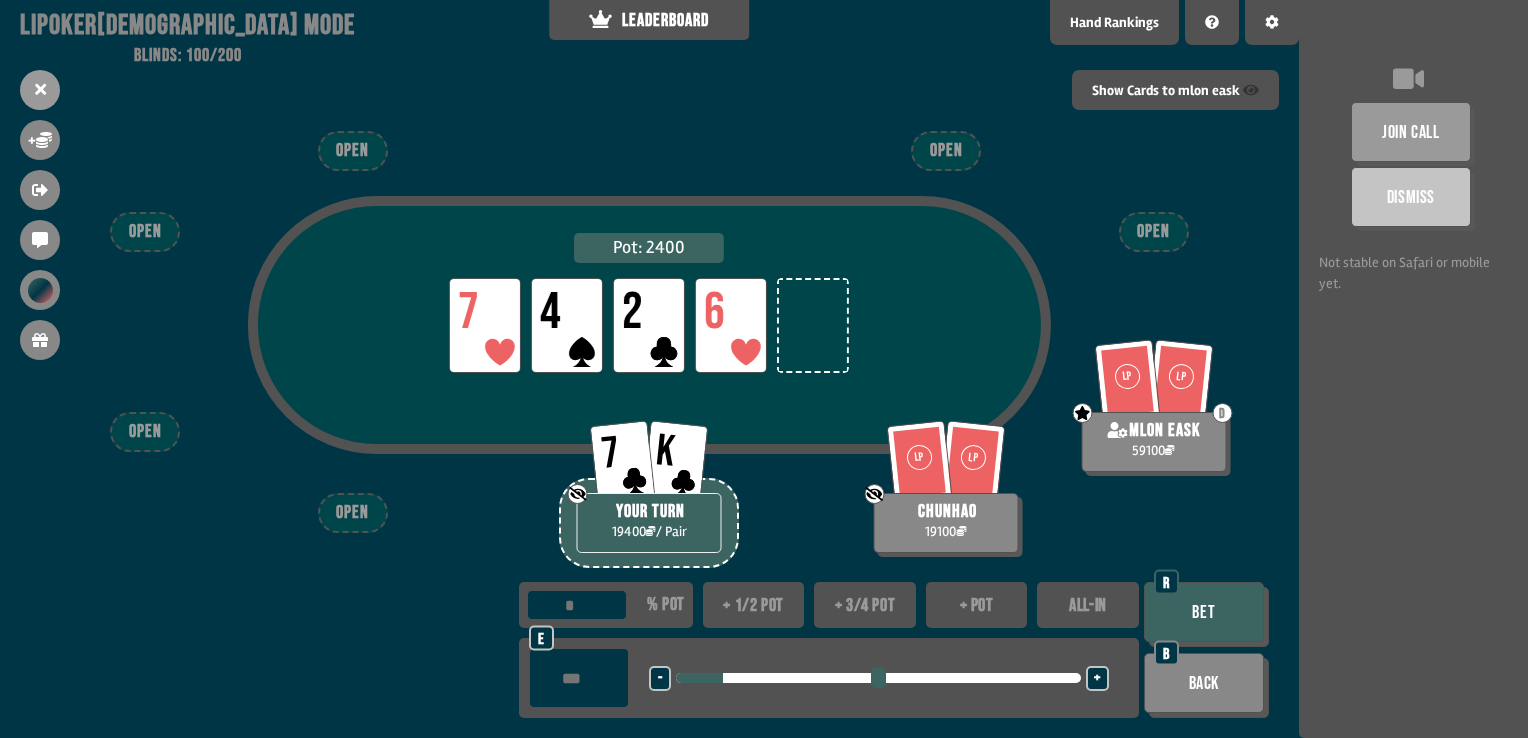 click on "Bet" at bounding box center (1204, 612) 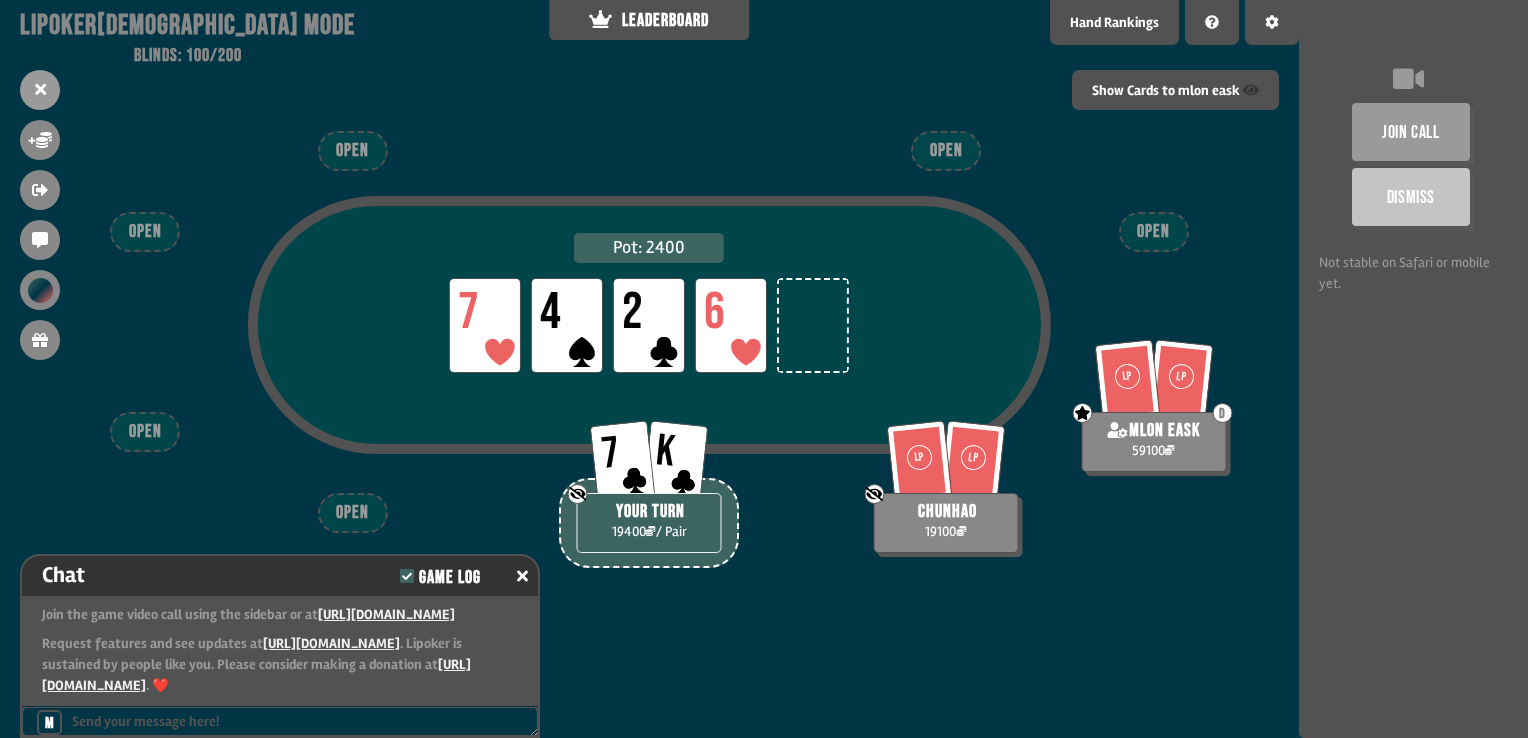 scroll, scrollTop: 4053, scrollLeft: 0, axis: vertical 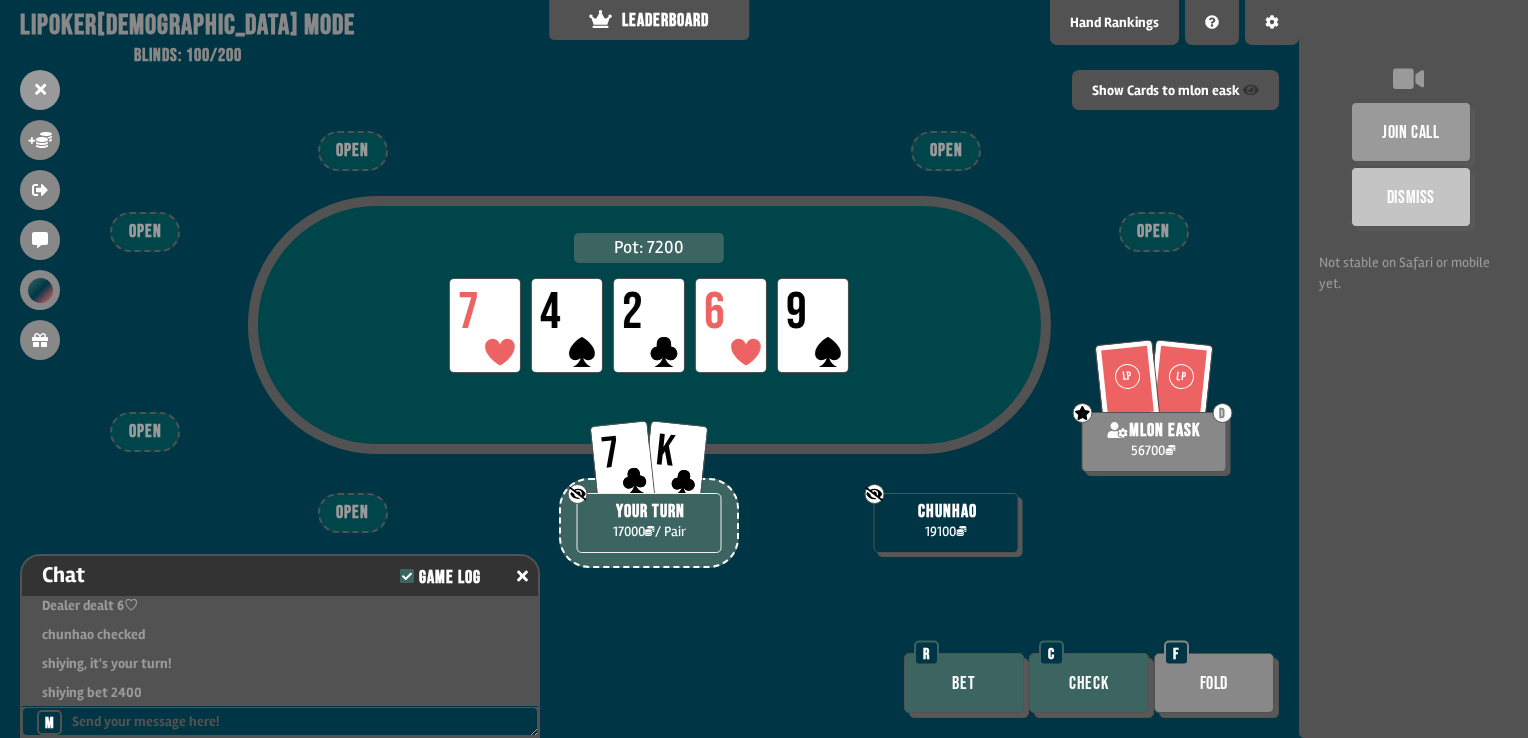 click on "Bet" at bounding box center [964, 683] 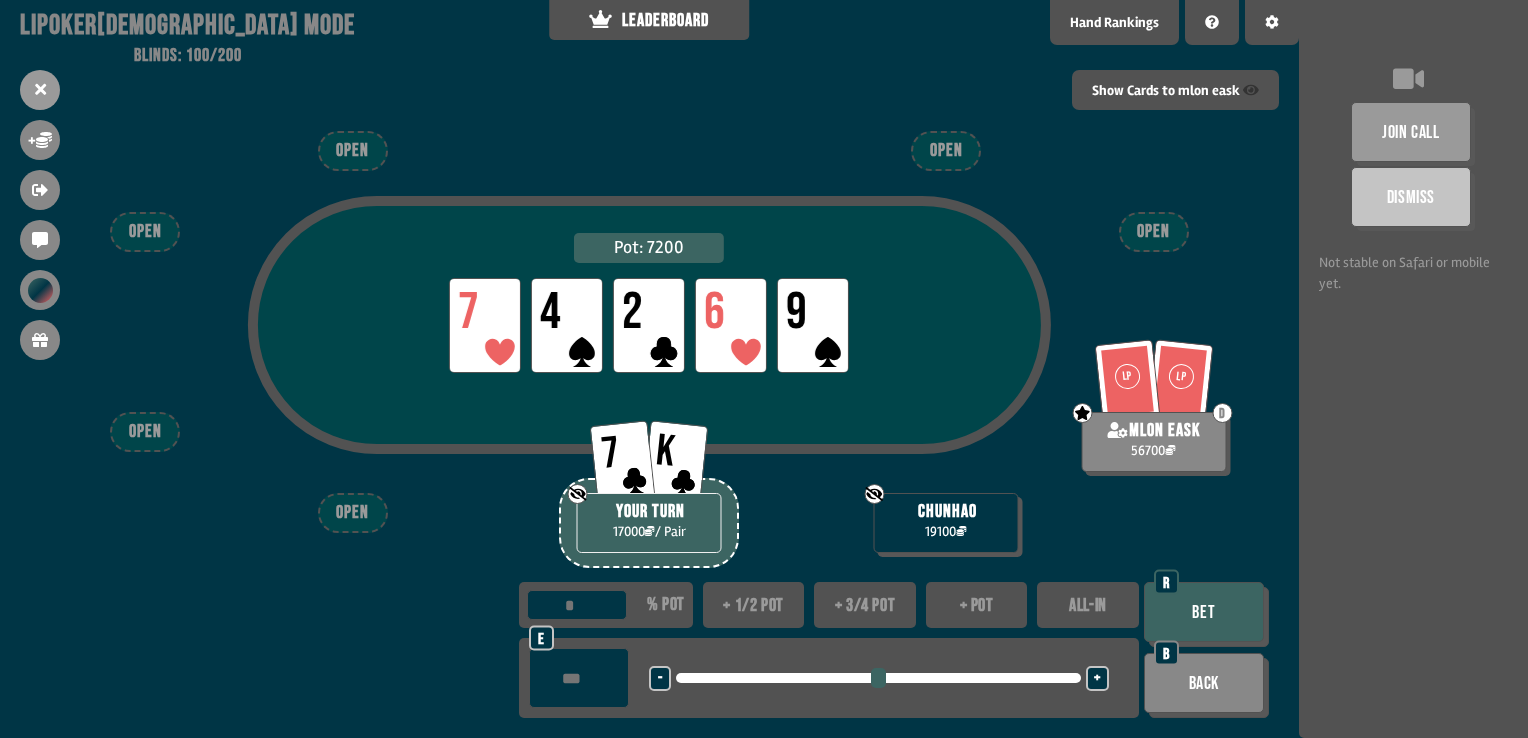 click on "ALL-IN" at bounding box center [1088, 605] 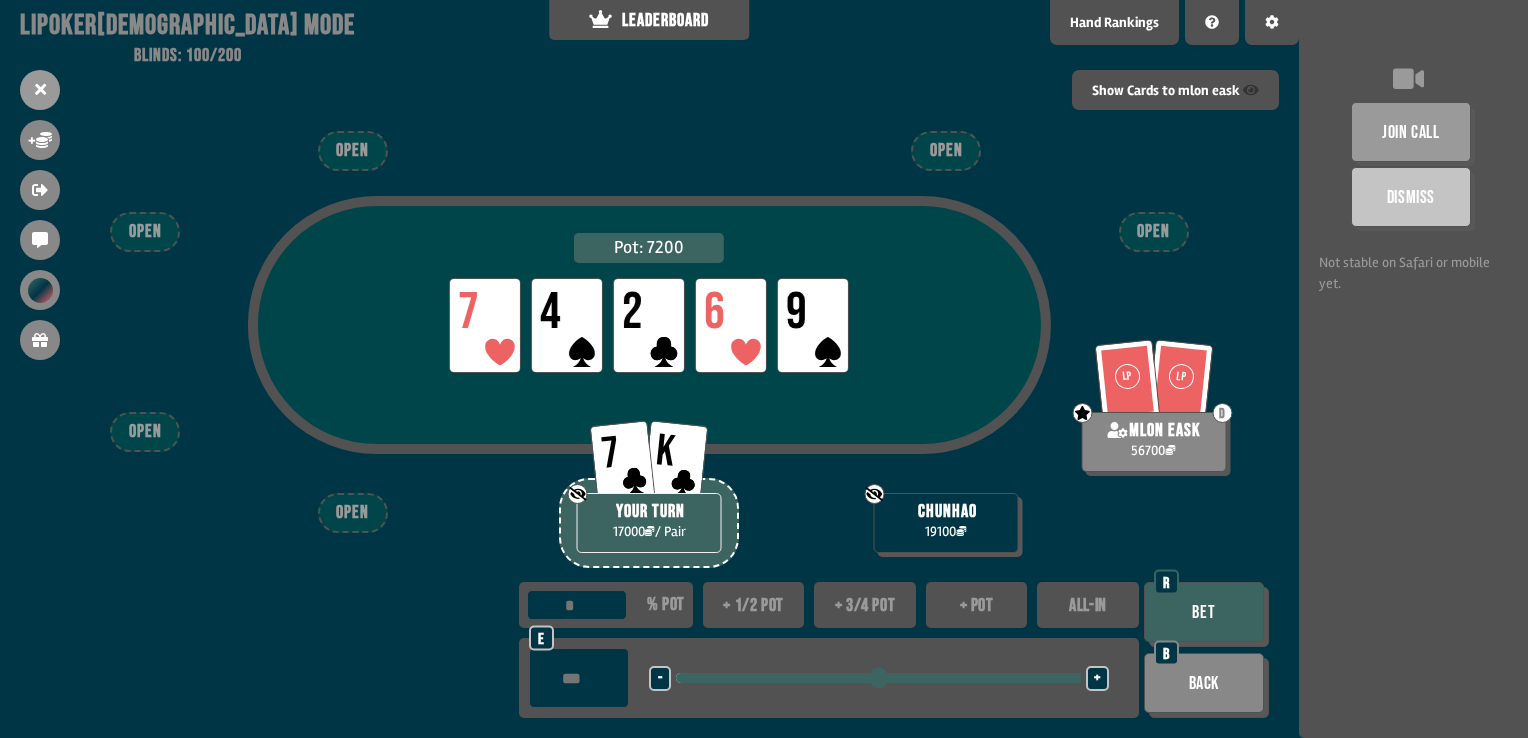 click on "Bet" at bounding box center (1204, 612) 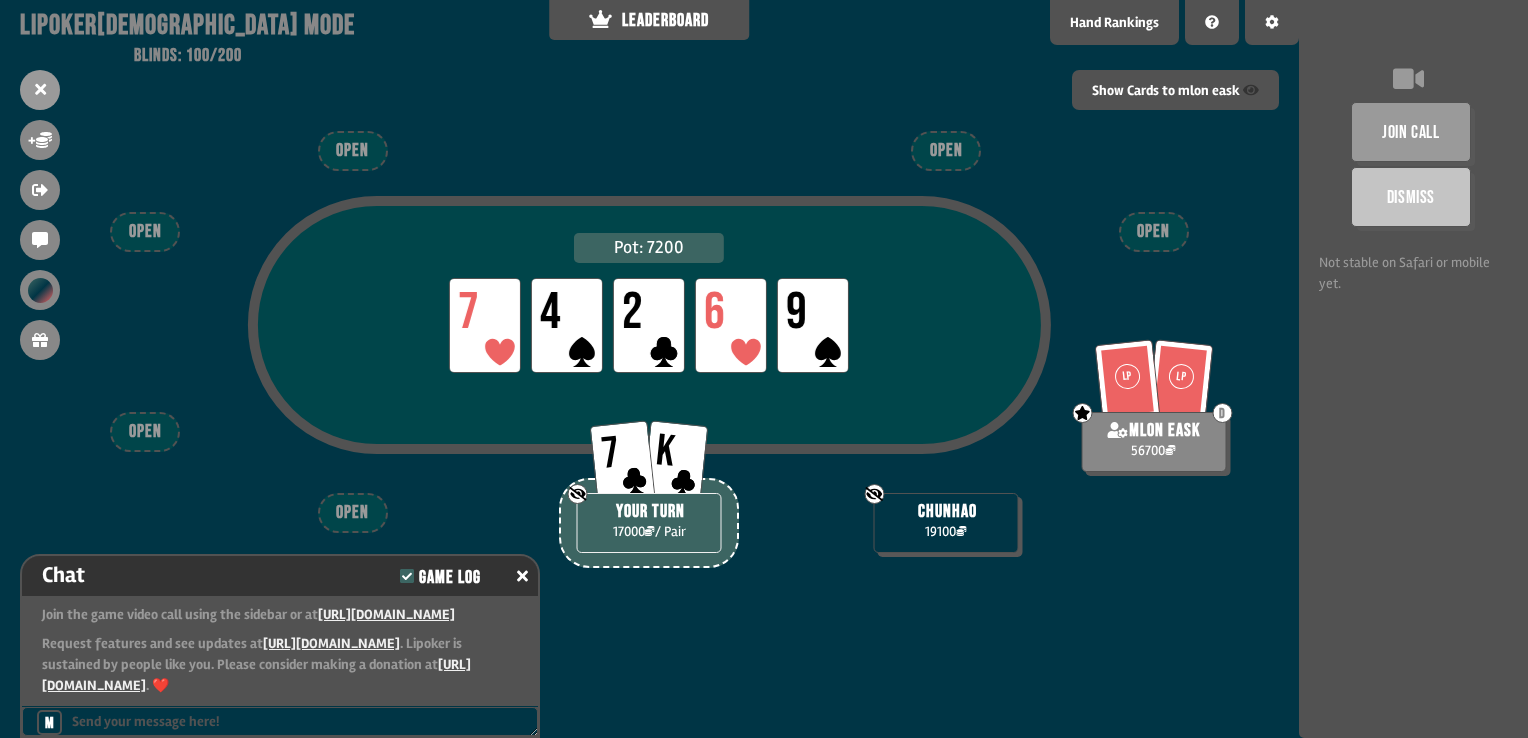 scroll, scrollTop: 4198, scrollLeft: 0, axis: vertical 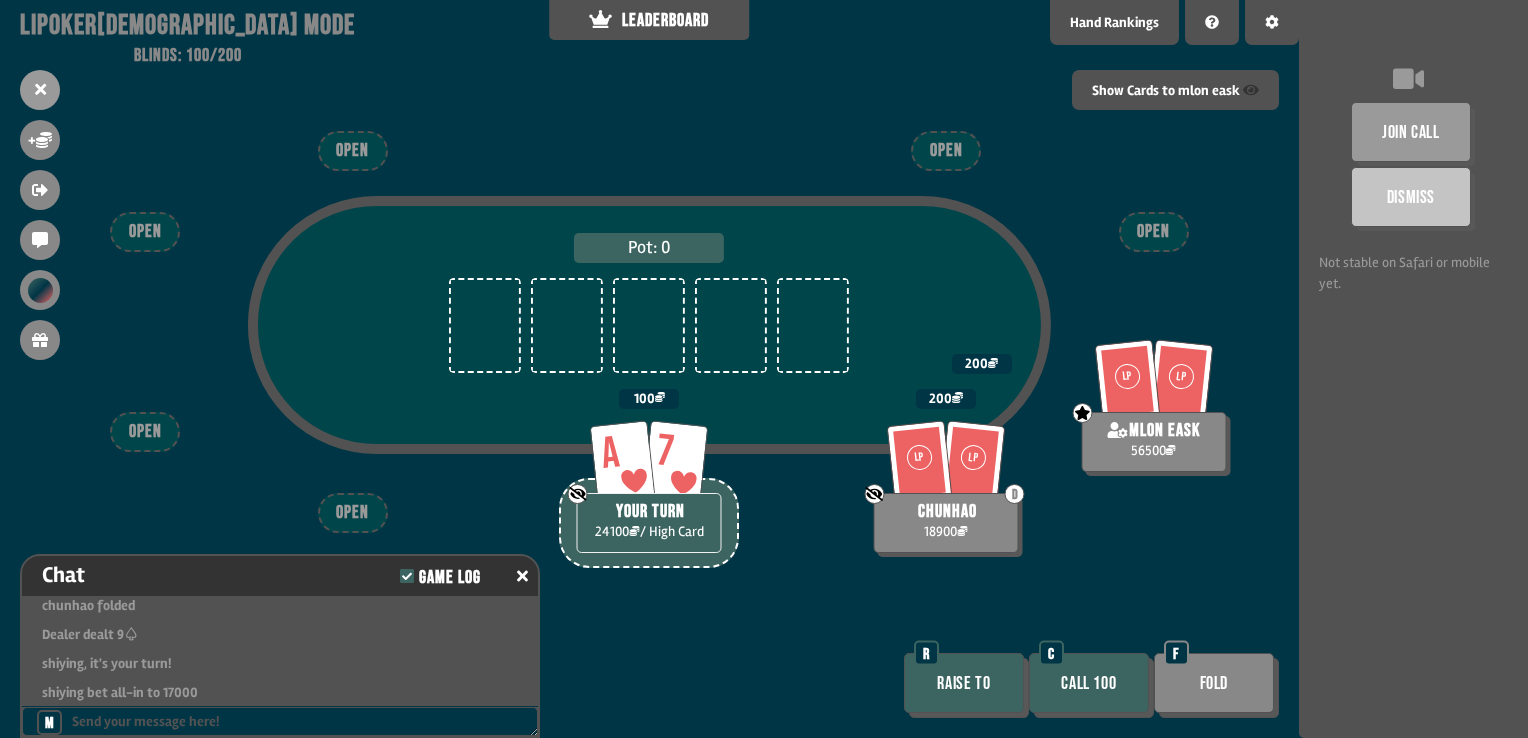 click on "Call 100" at bounding box center (1089, 683) 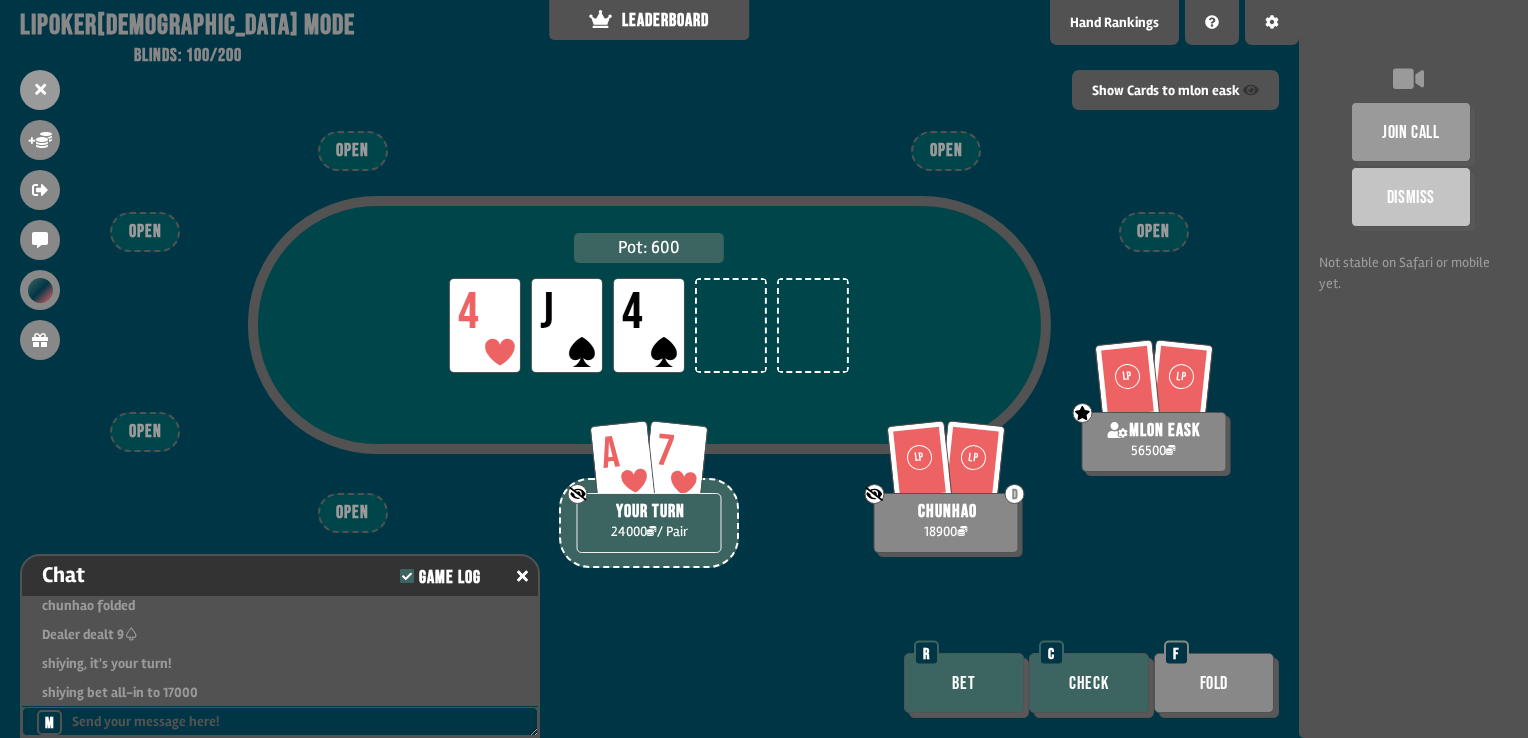 click on "Check" at bounding box center (1089, 683) 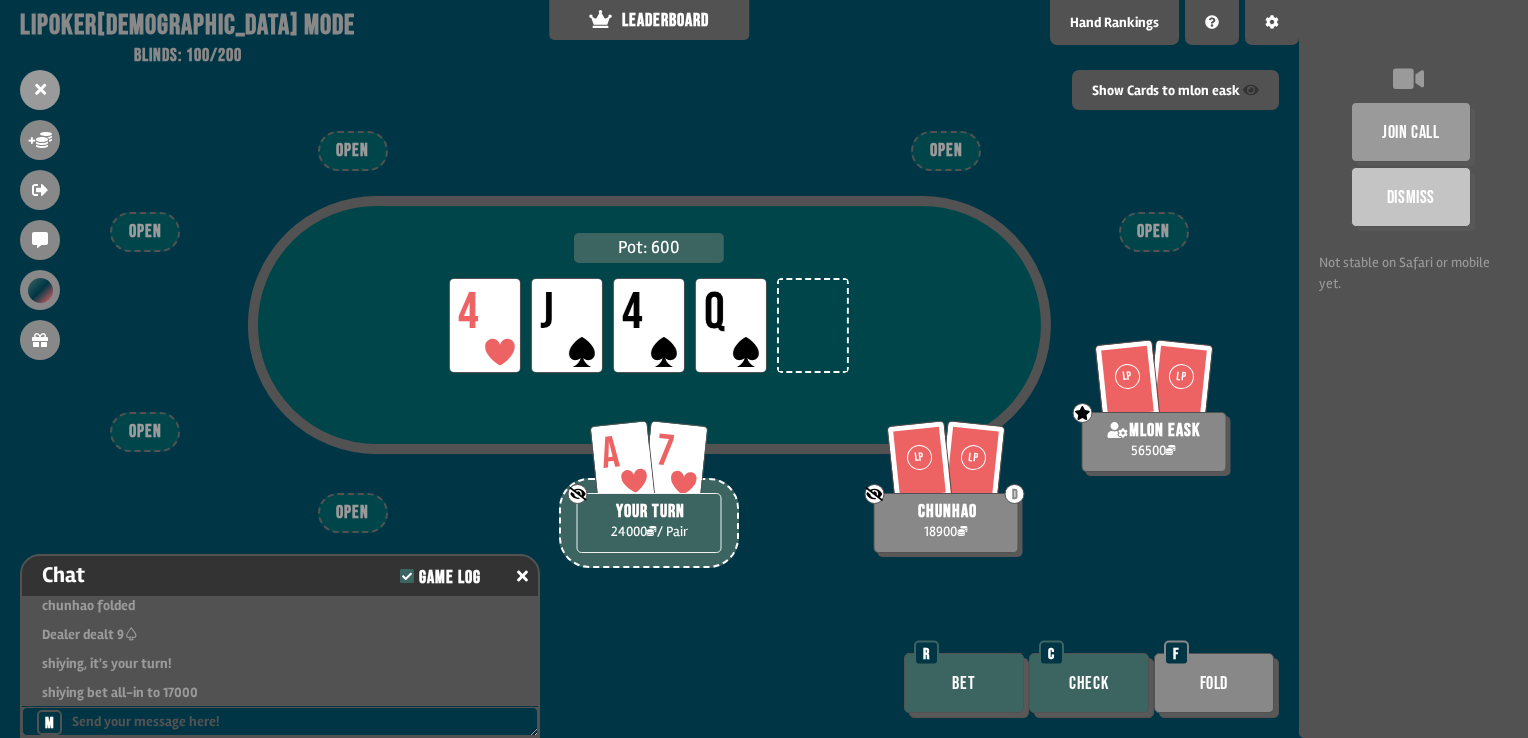click on "Check" at bounding box center [1089, 683] 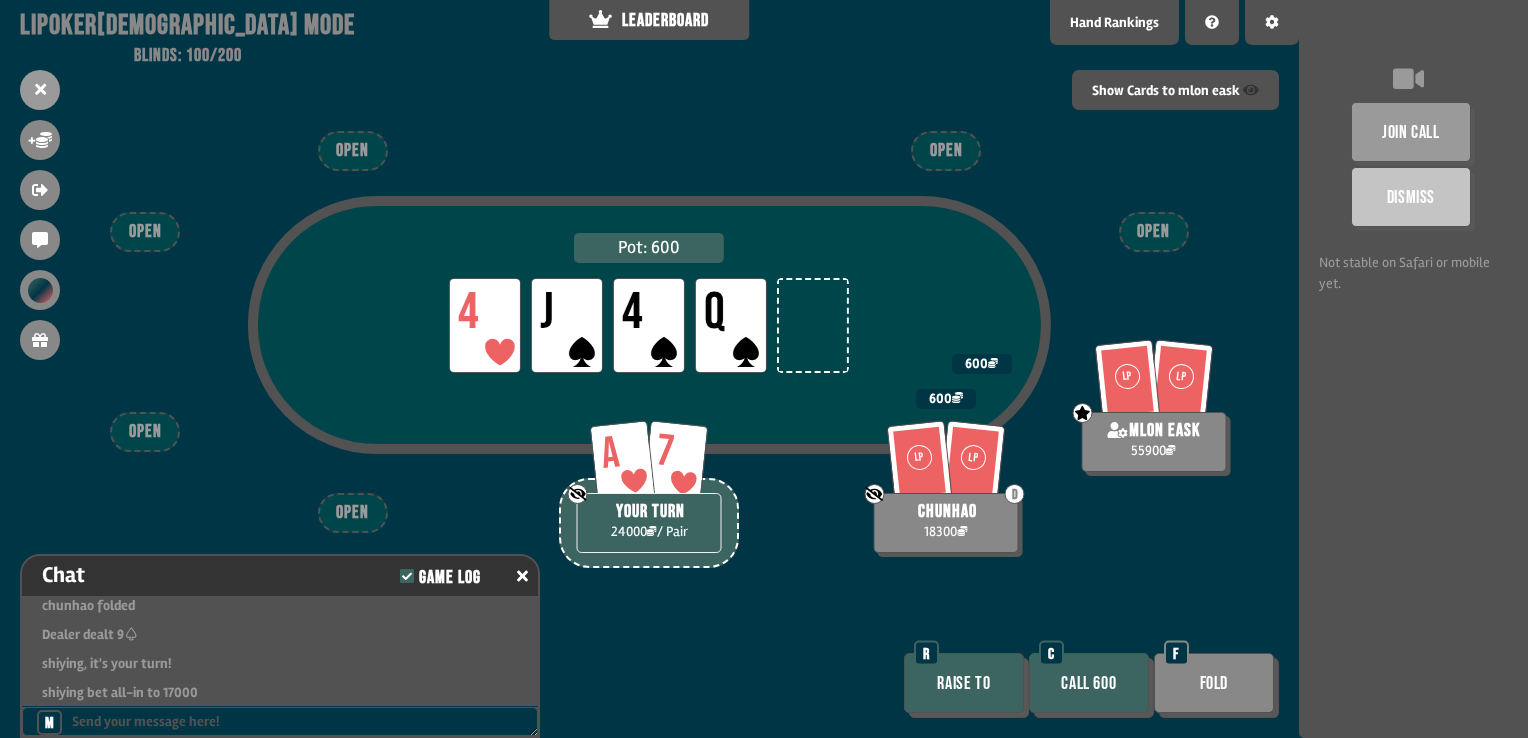 click on "Call 600" at bounding box center [1089, 683] 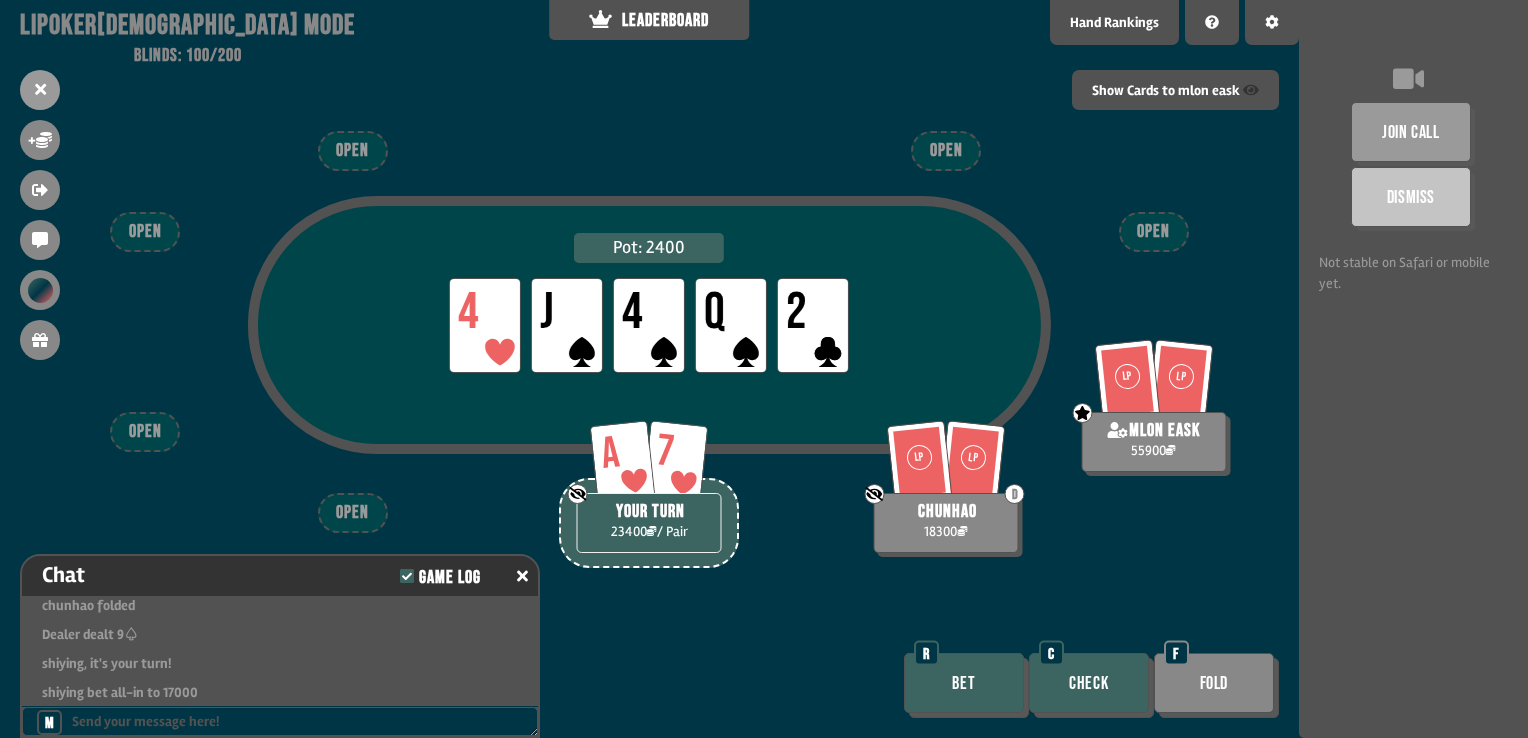 click on "Check" at bounding box center [1089, 683] 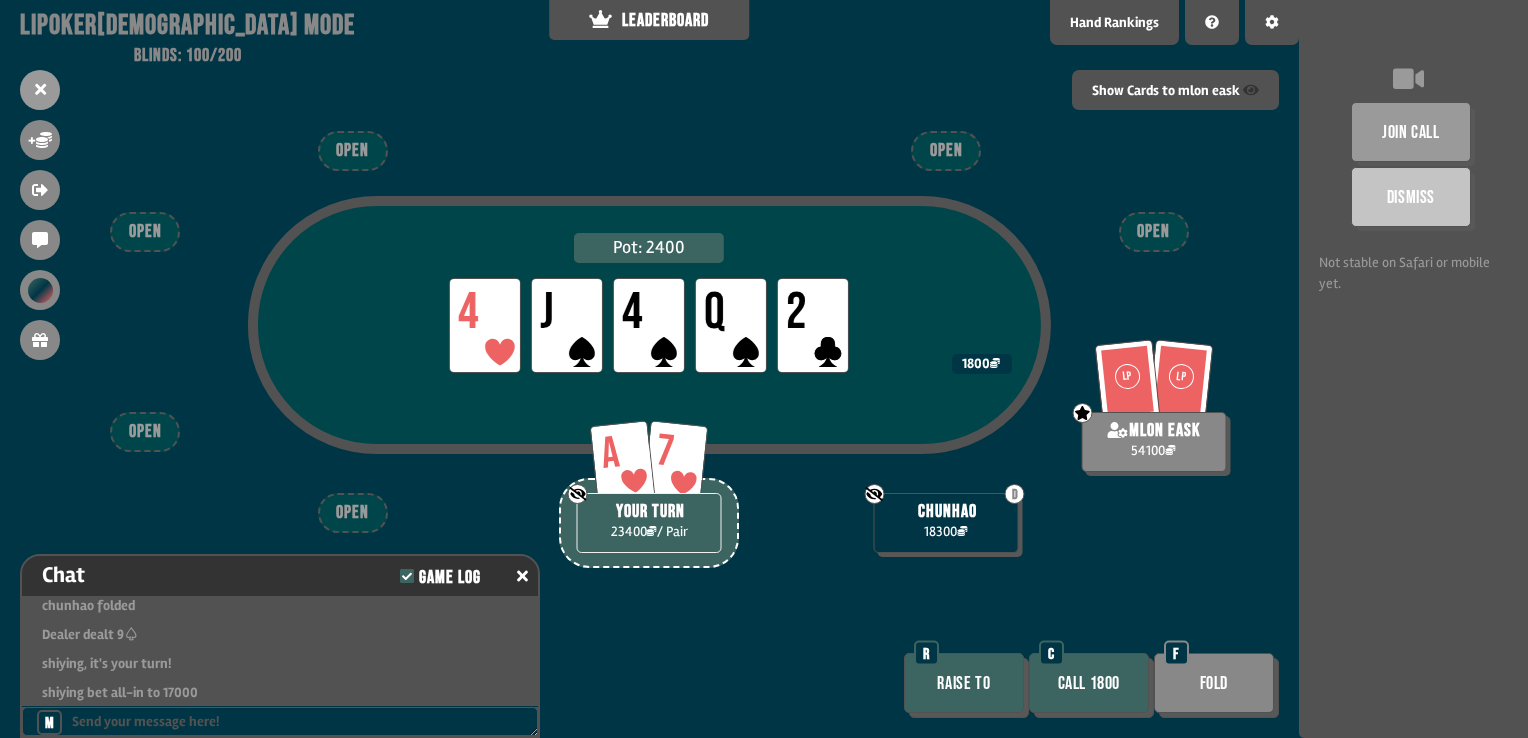 click on "Fold" at bounding box center [1214, 683] 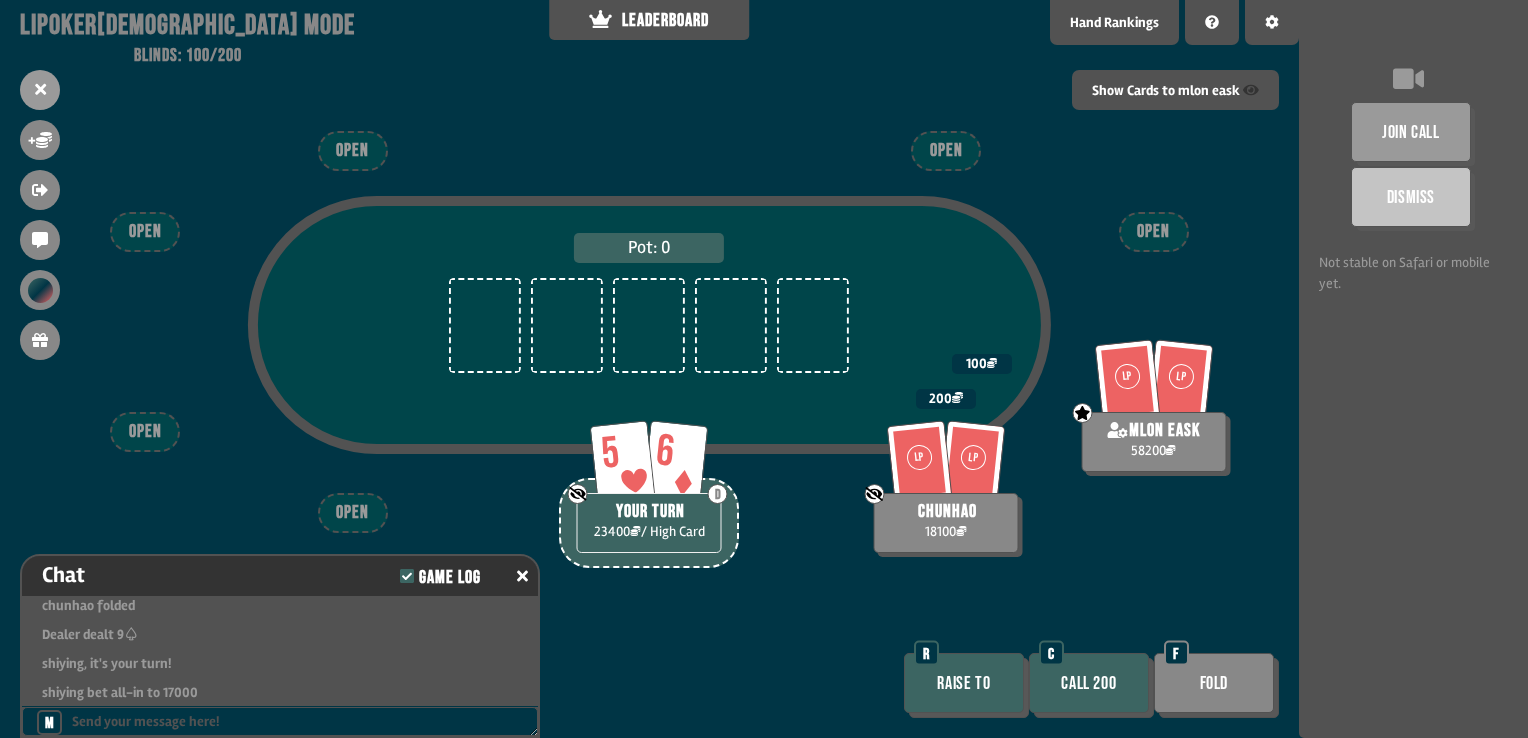 scroll, scrollTop: 98, scrollLeft: 0, axis: vertical 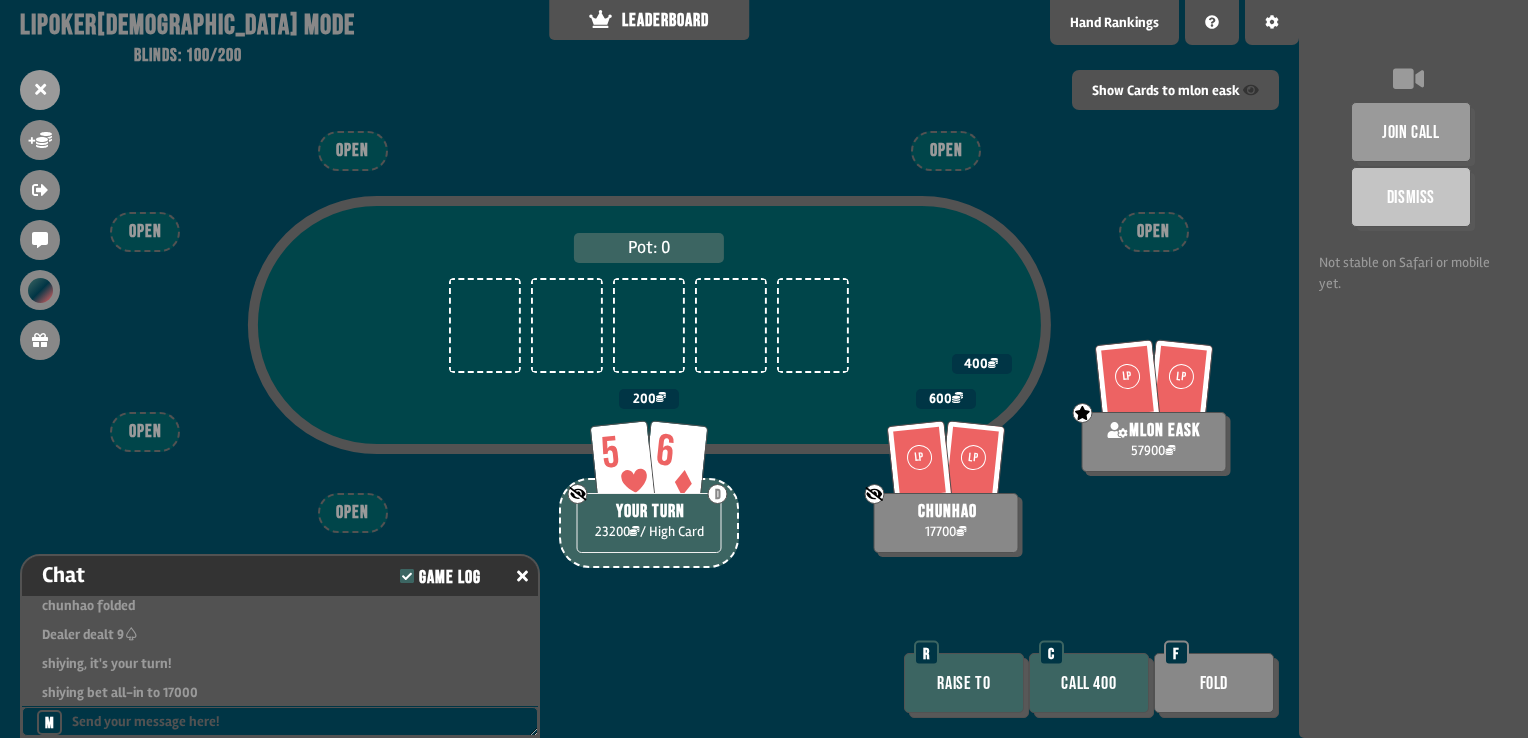 click on "Call 400" at bounding box center (1089, 683) 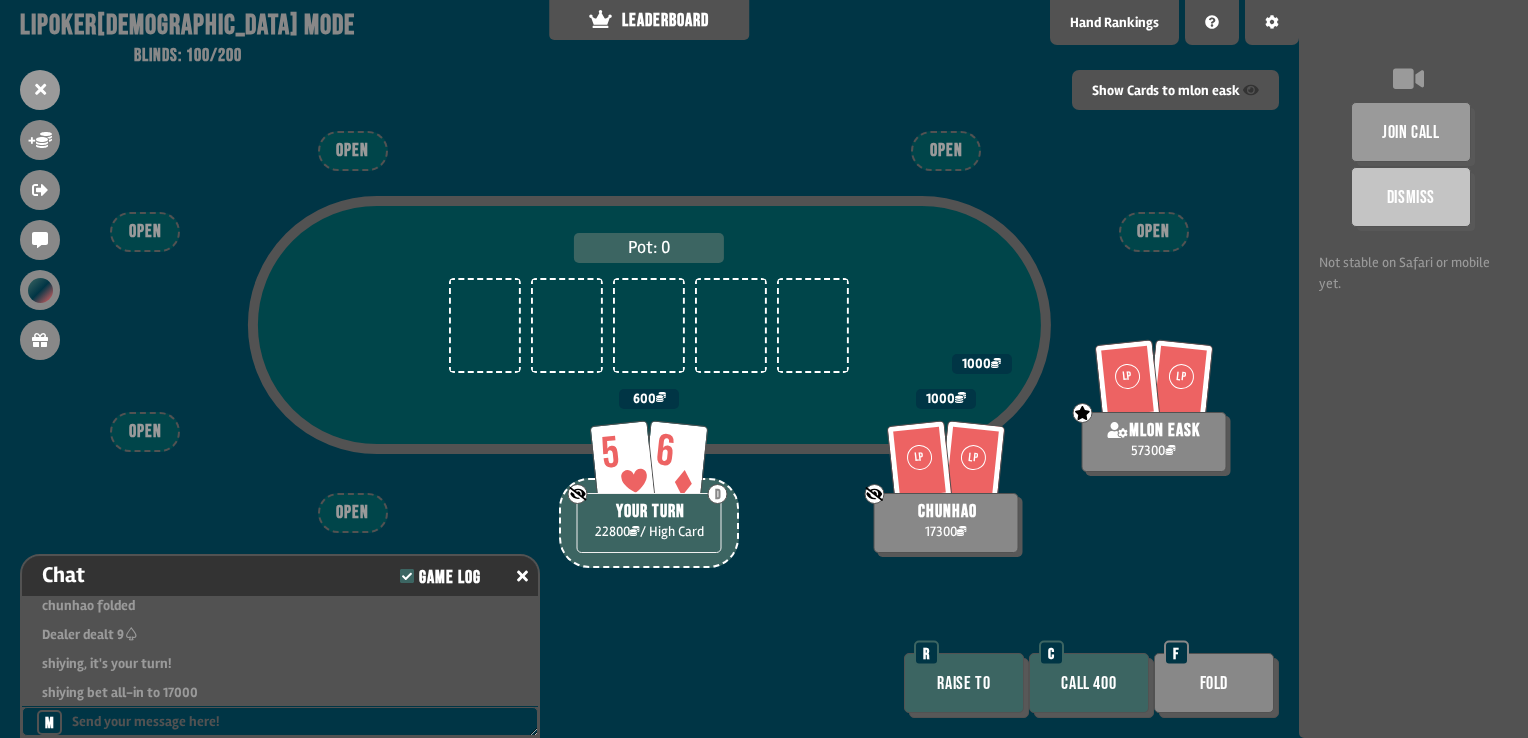 click on "Call 400" at bounding box center (1089, 683) 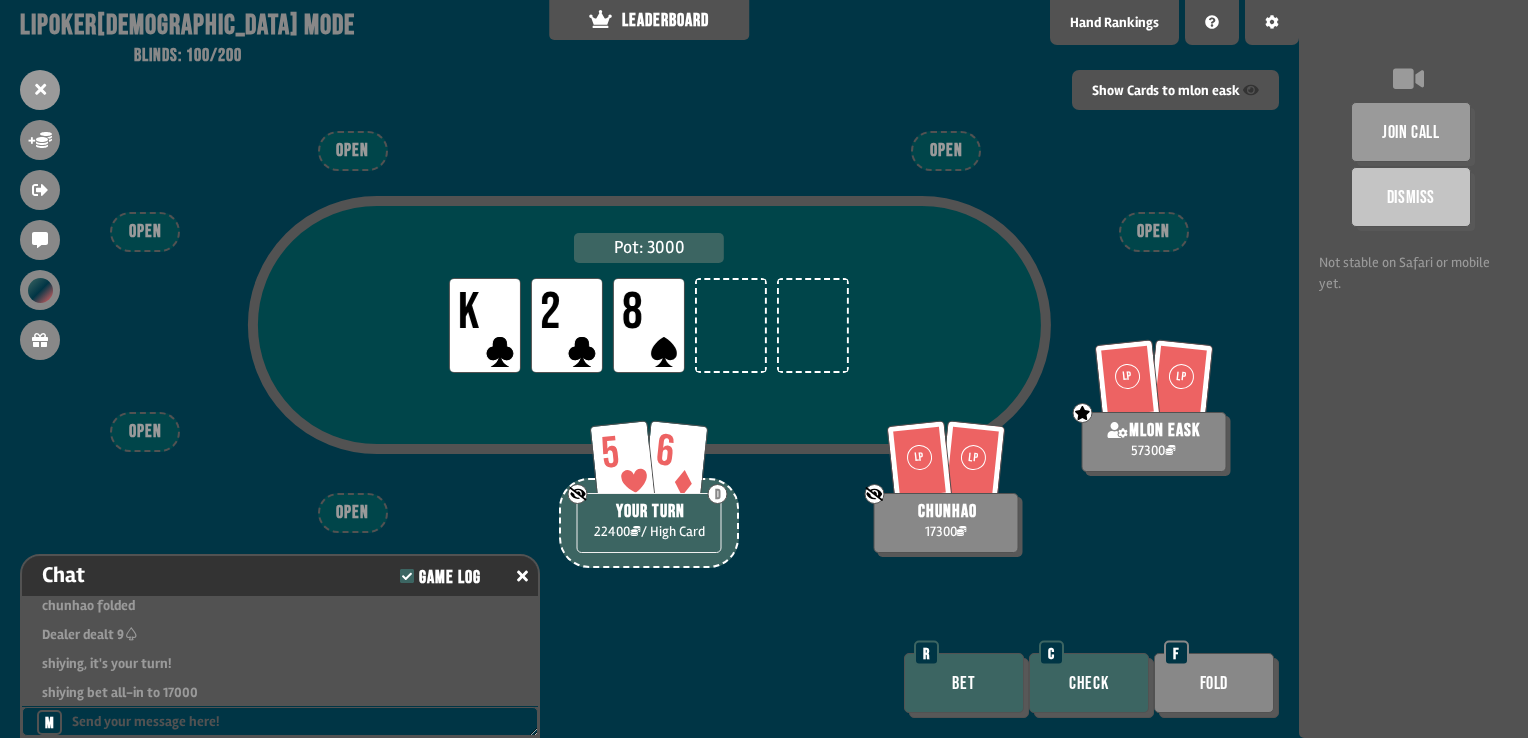 click on "Check" at bounding box center [1089, 683] 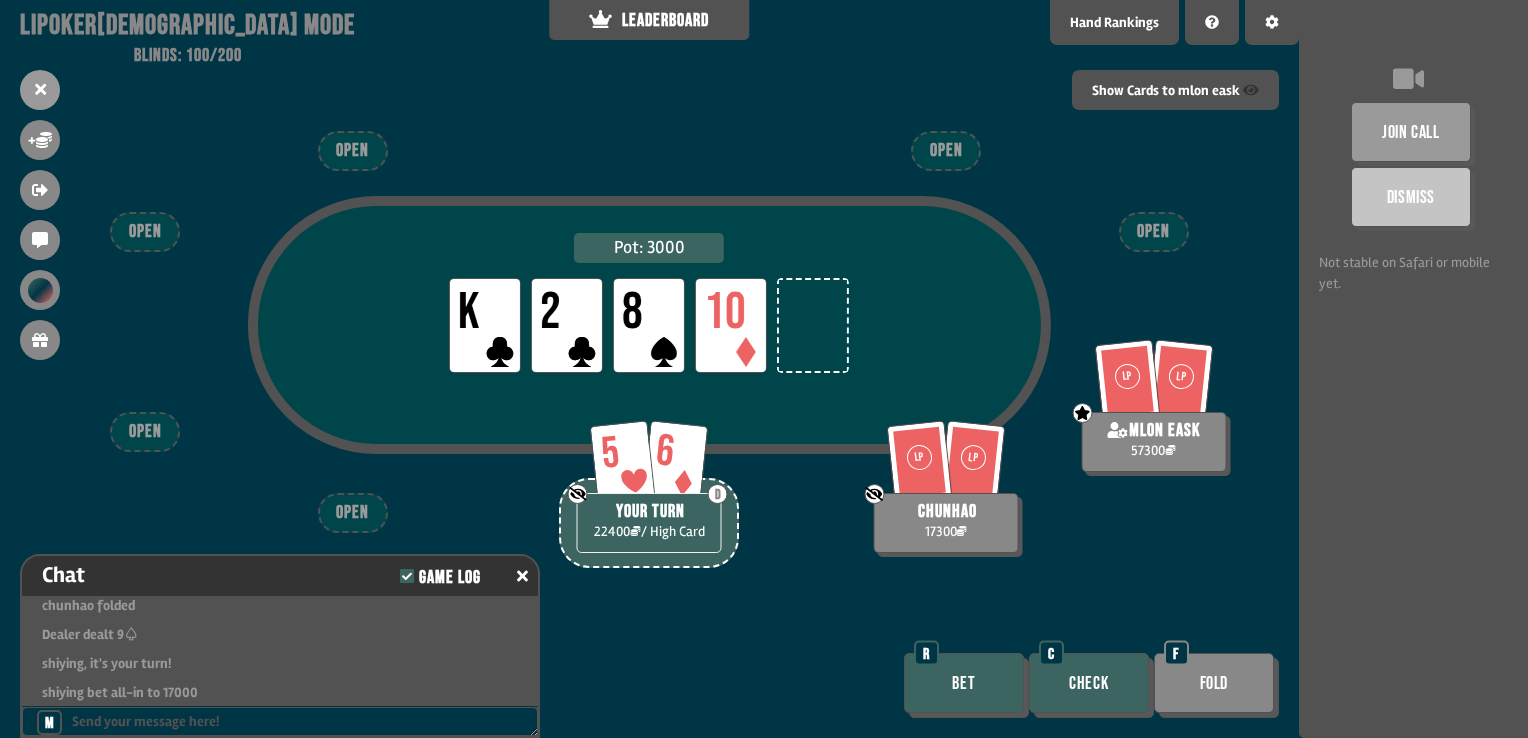 click on "Check" at bounding box center (1089, 683) 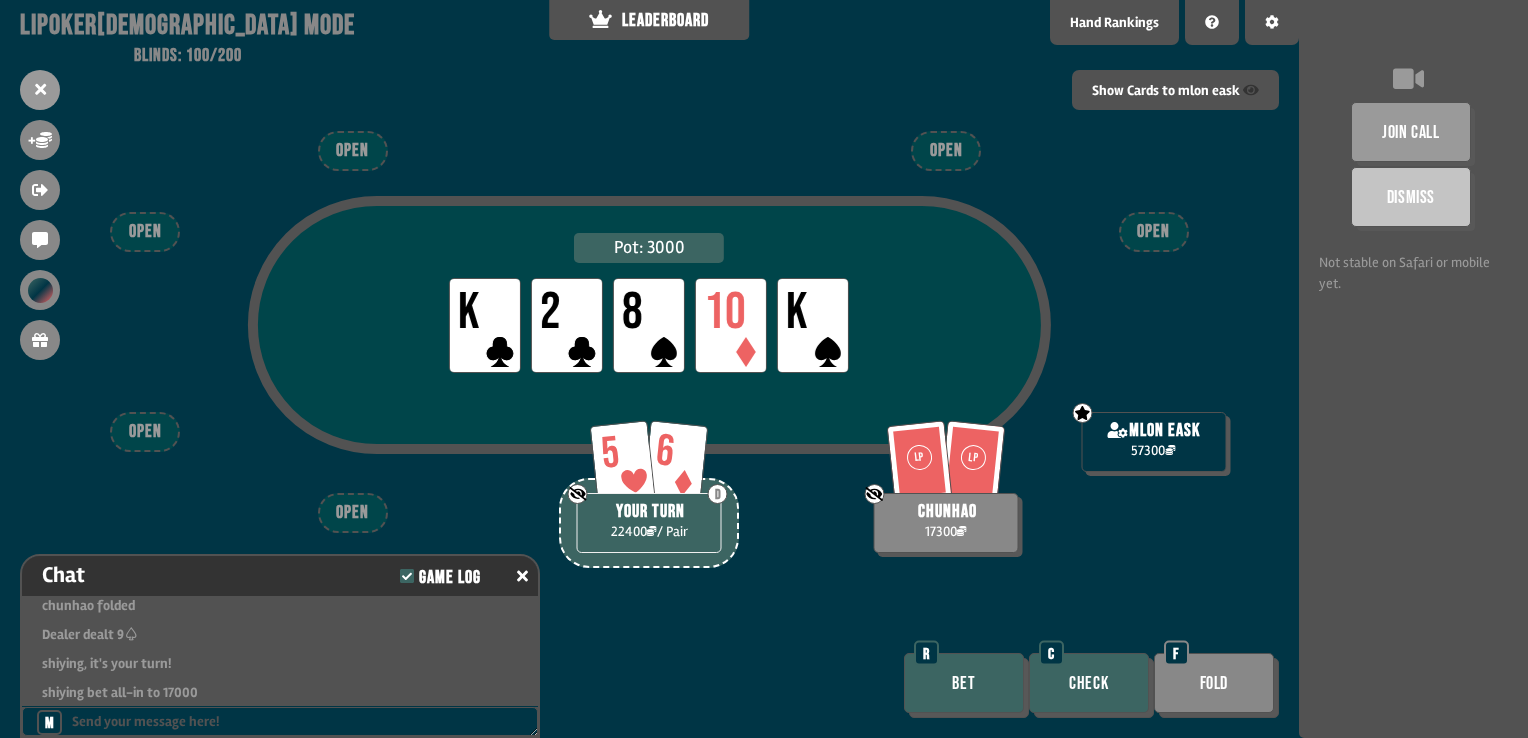 click on "Check" at bounding box center (1089, 683) 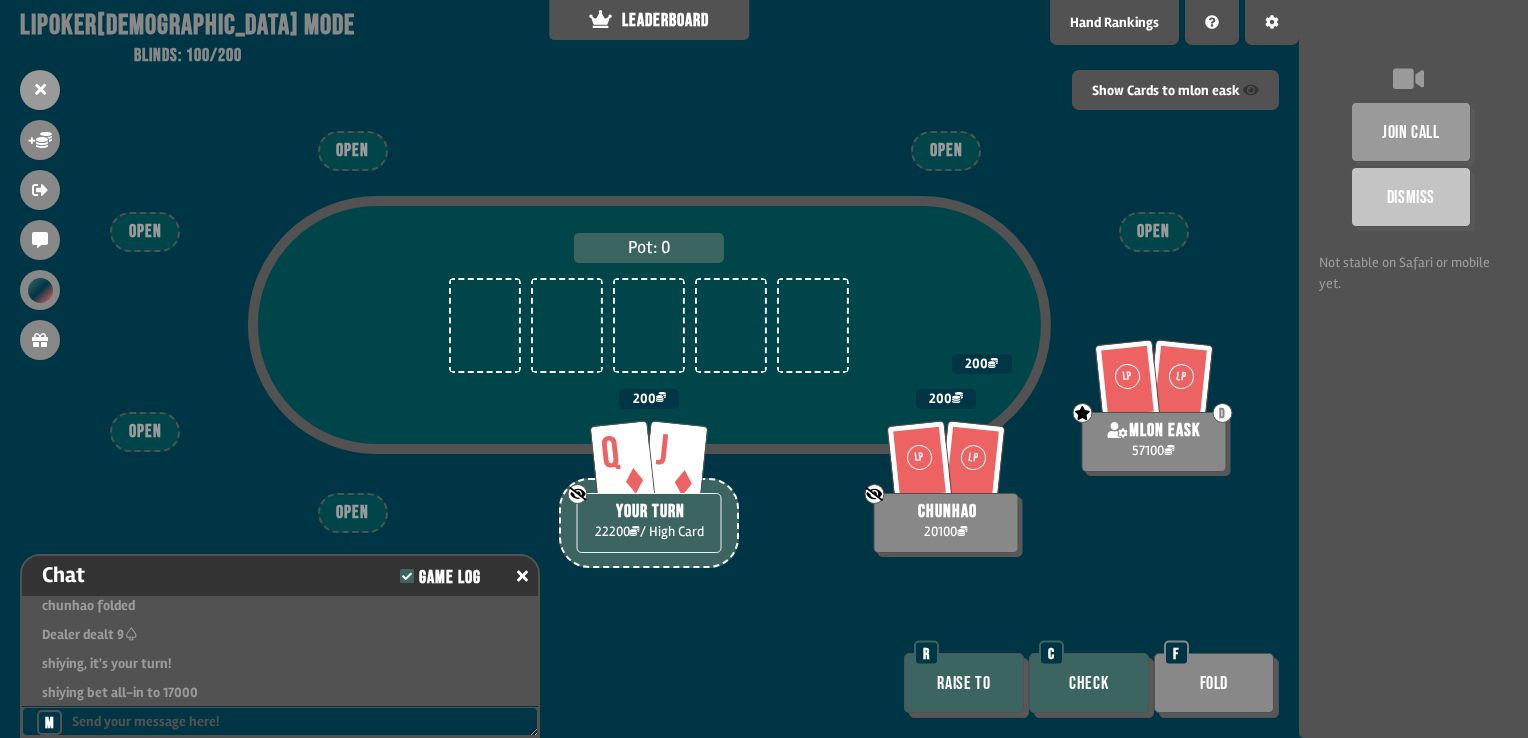 click on "Check" at bounding box center [1089, 683] 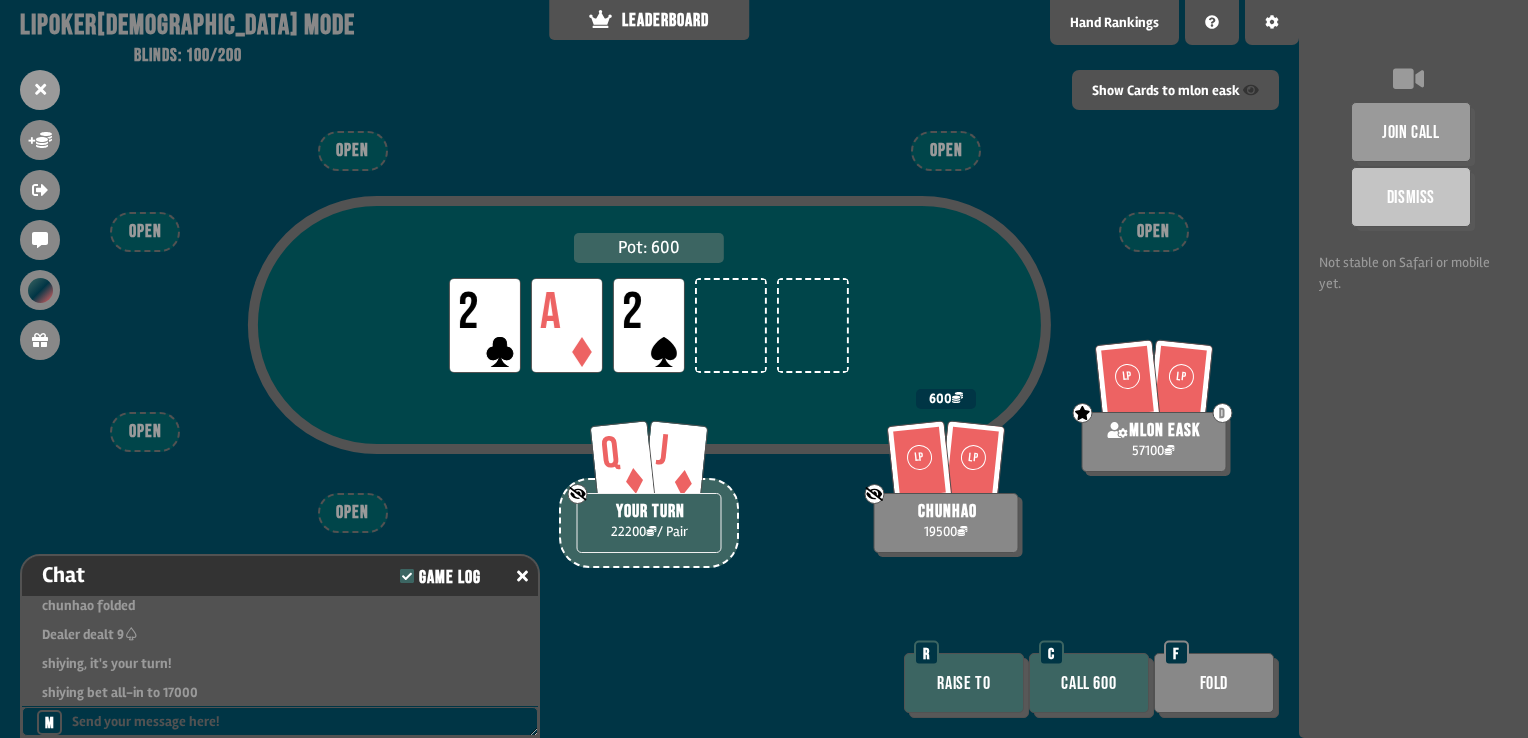 click on "Call 600" at bounding box center [1089, 683] 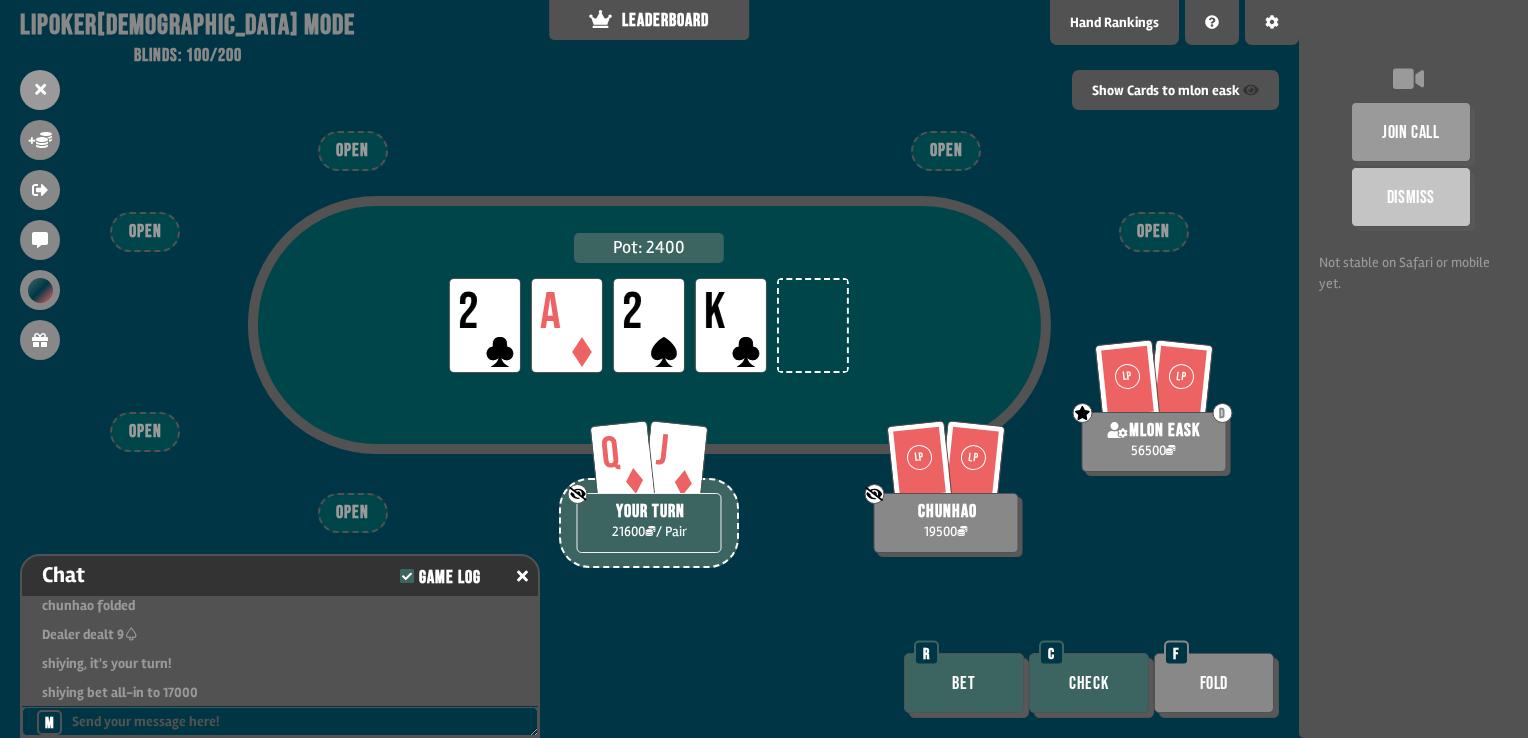 click on "Check" at bounding box center (1089, 683) 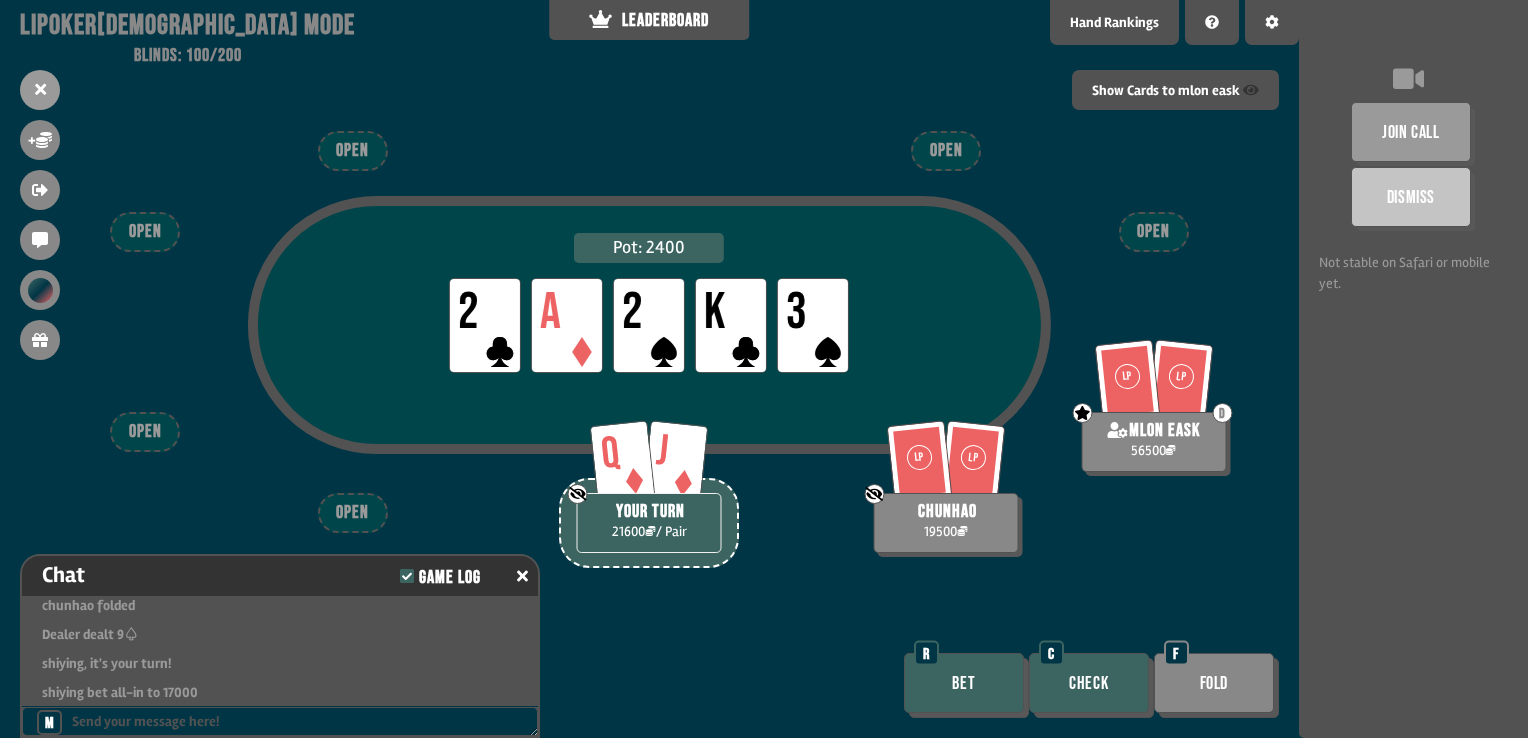 click on "Check" at bounding box center [1089, 683] 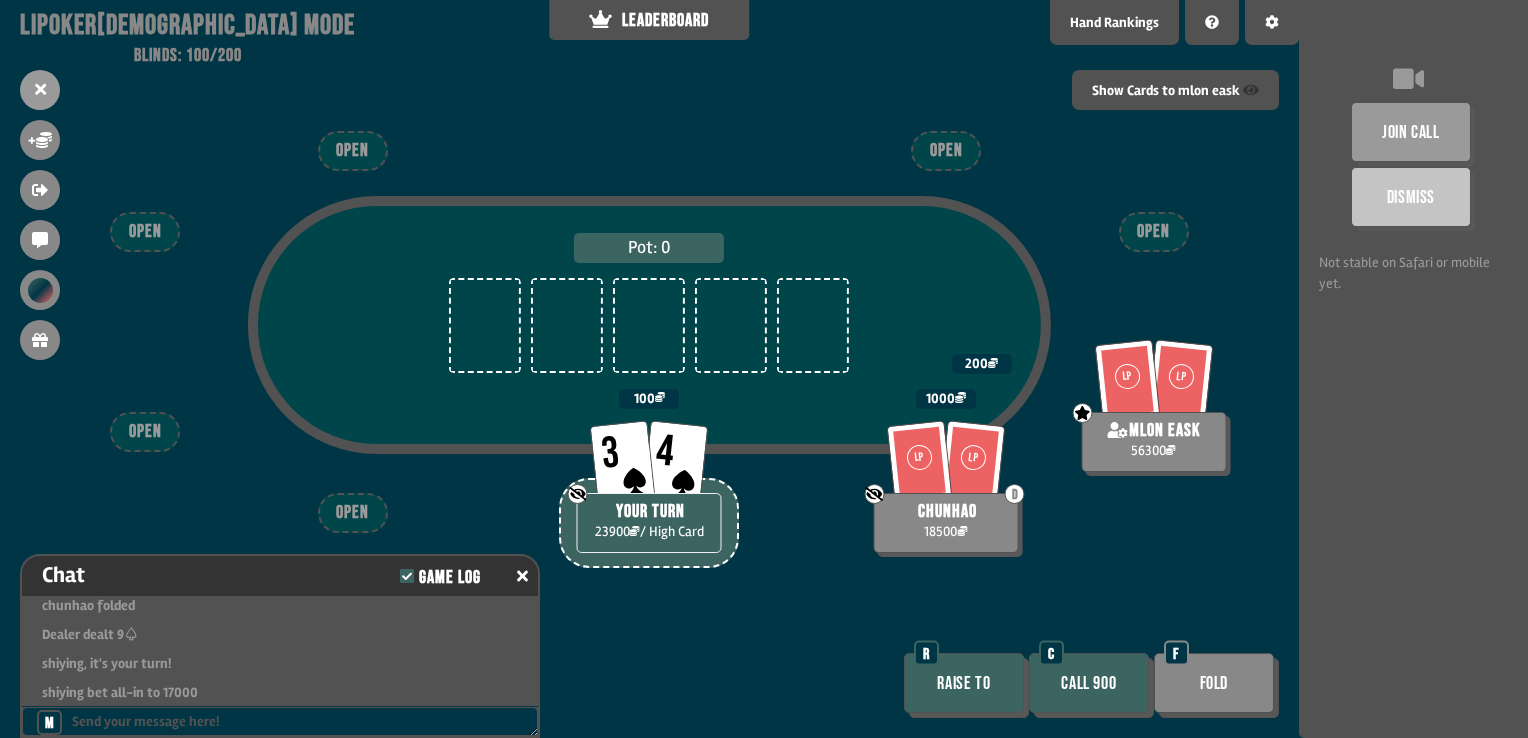 click on "Call 900" at bounding box center [1089, 683] 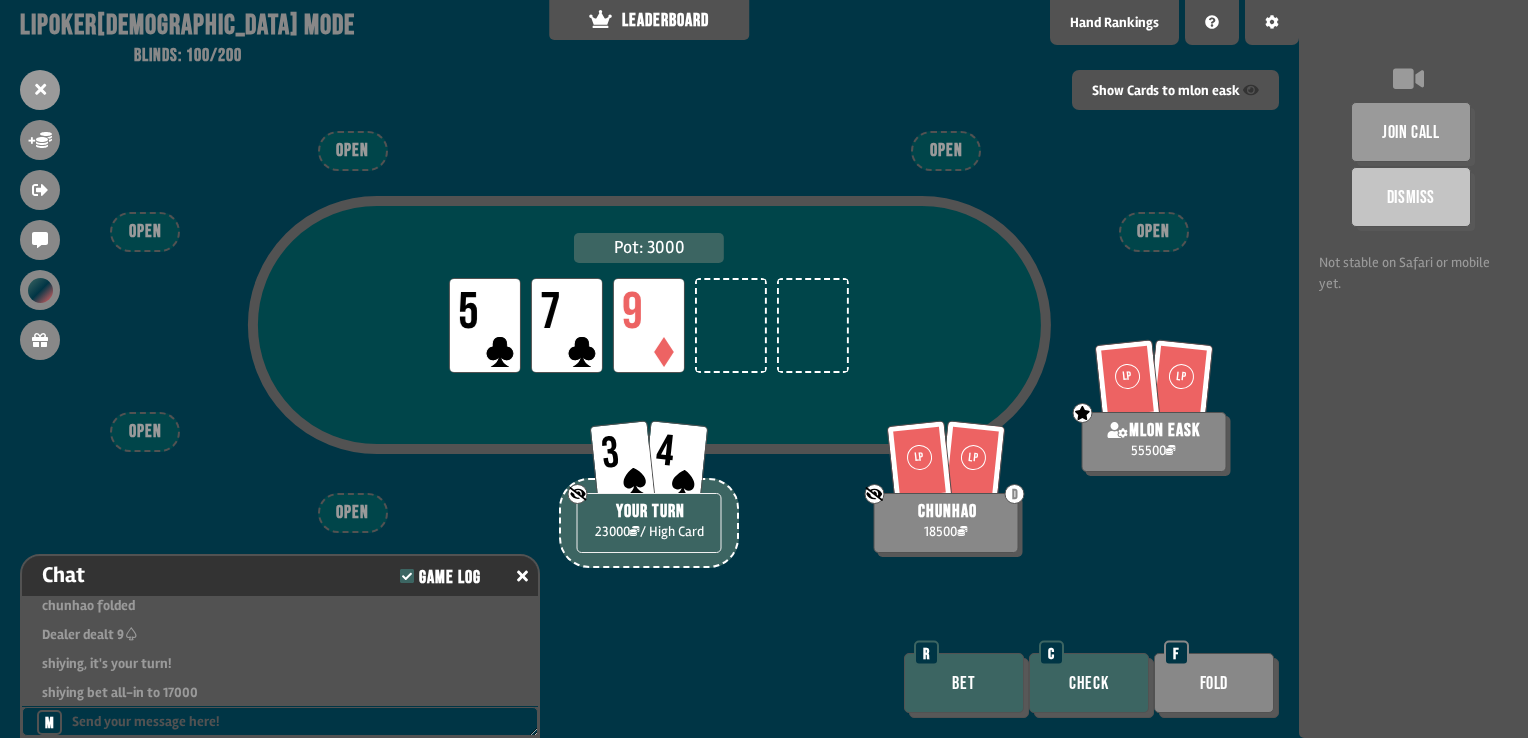 click on "Check" at bounding box center [1089, 683] 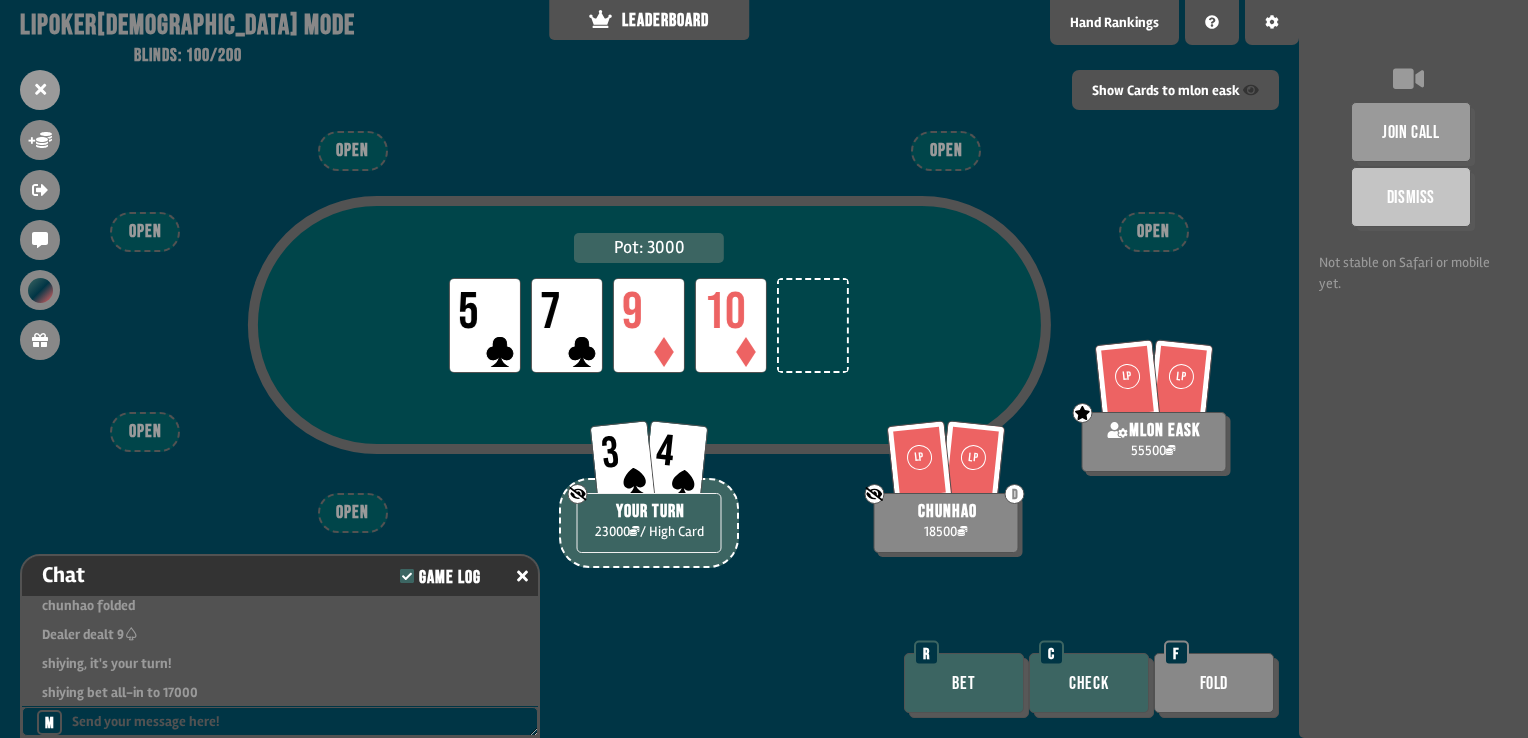 click on "Check" at bounding box center (1089, 683) 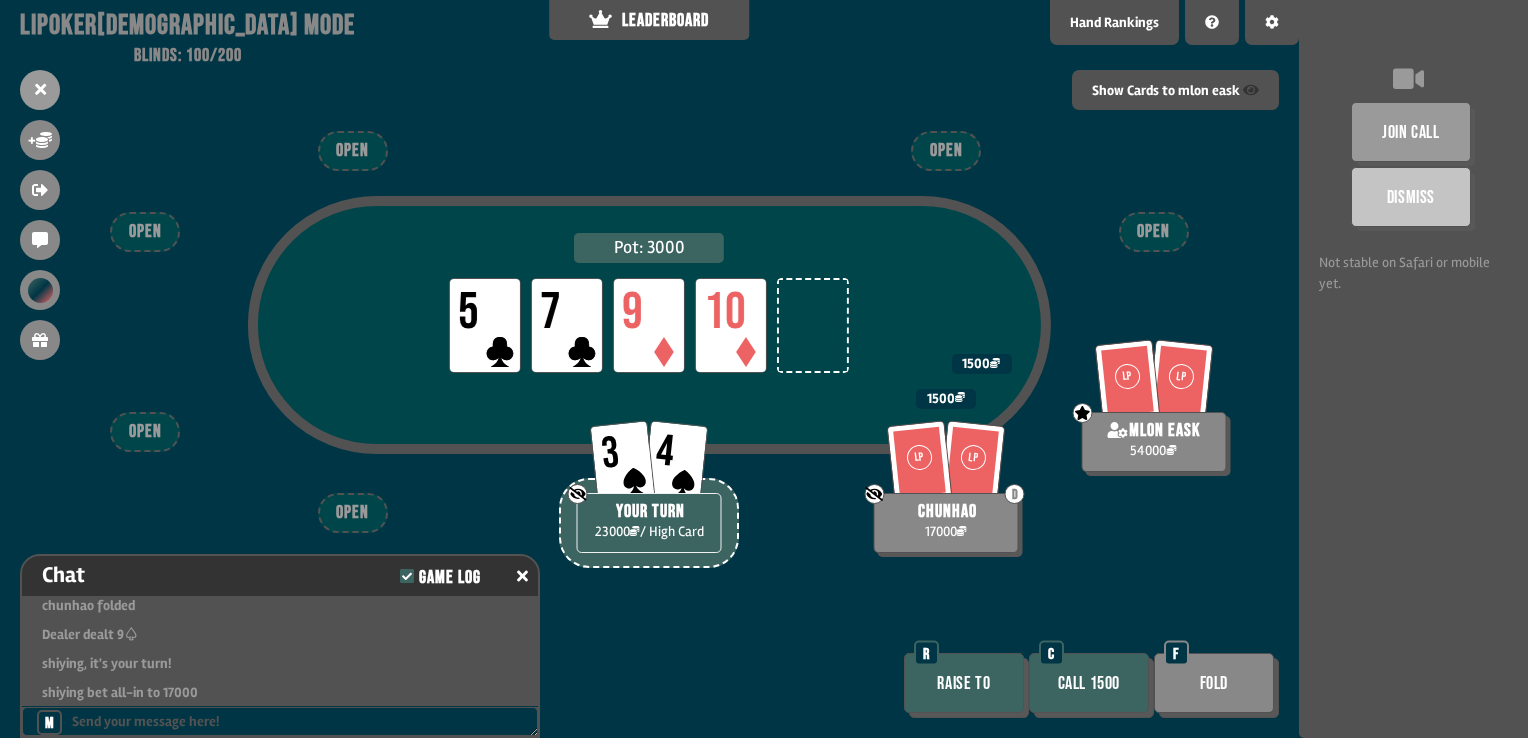 click on "Call 1500" at bounding box center (1089, 683) 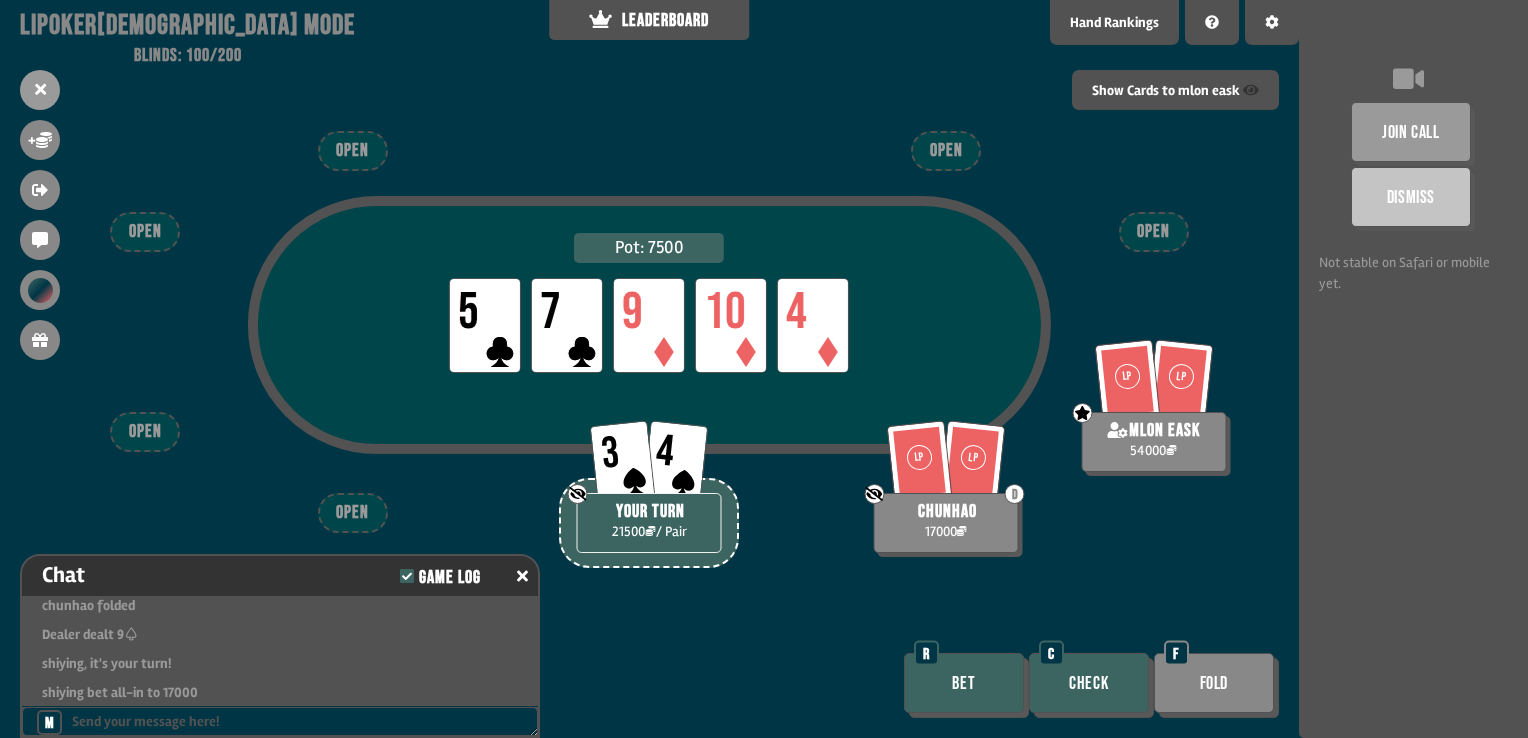 click on "Check" at bounding box center (1089, 683) 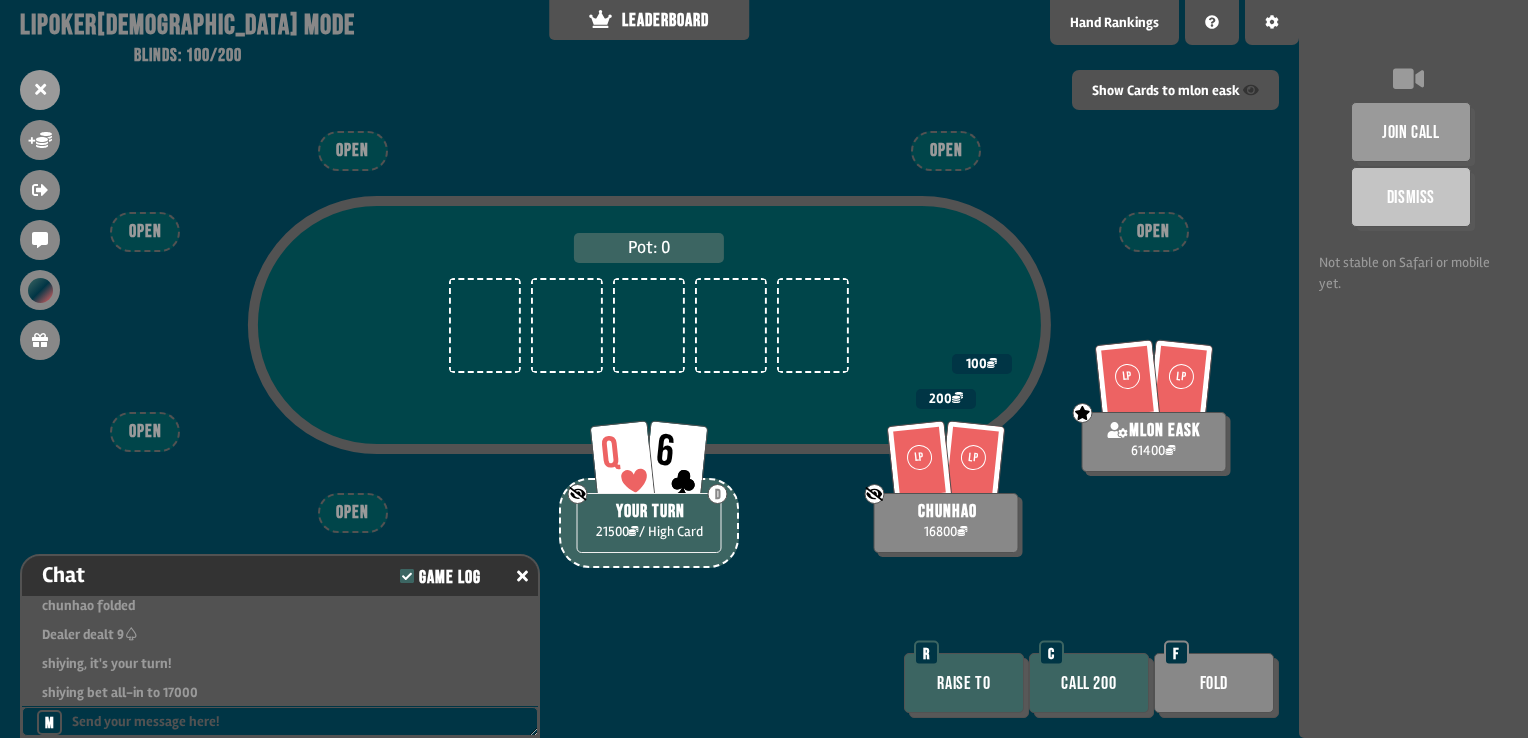 click on "Call 200" at bounding box center [1089, 683] 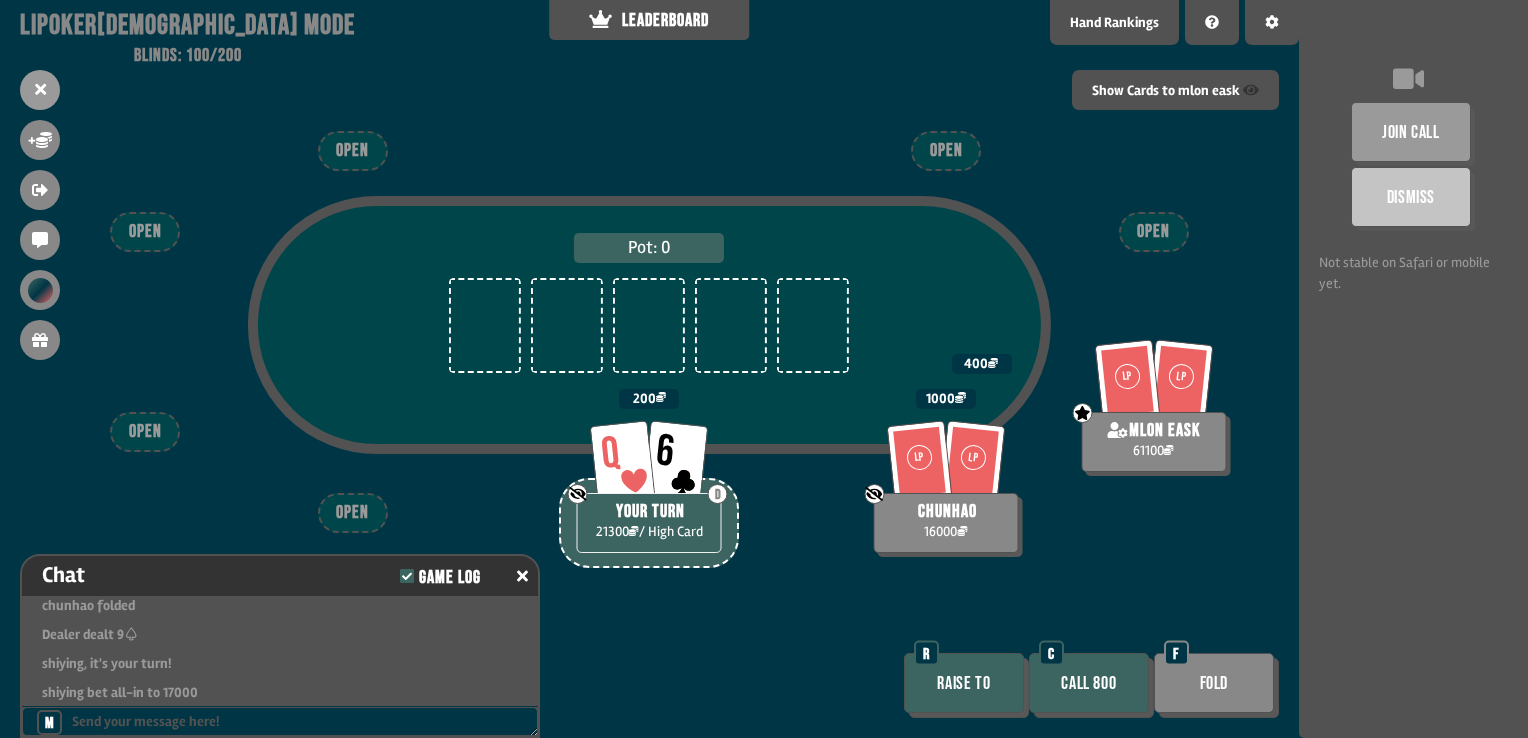click on "Call 800" at bounding box center (1089, 683) 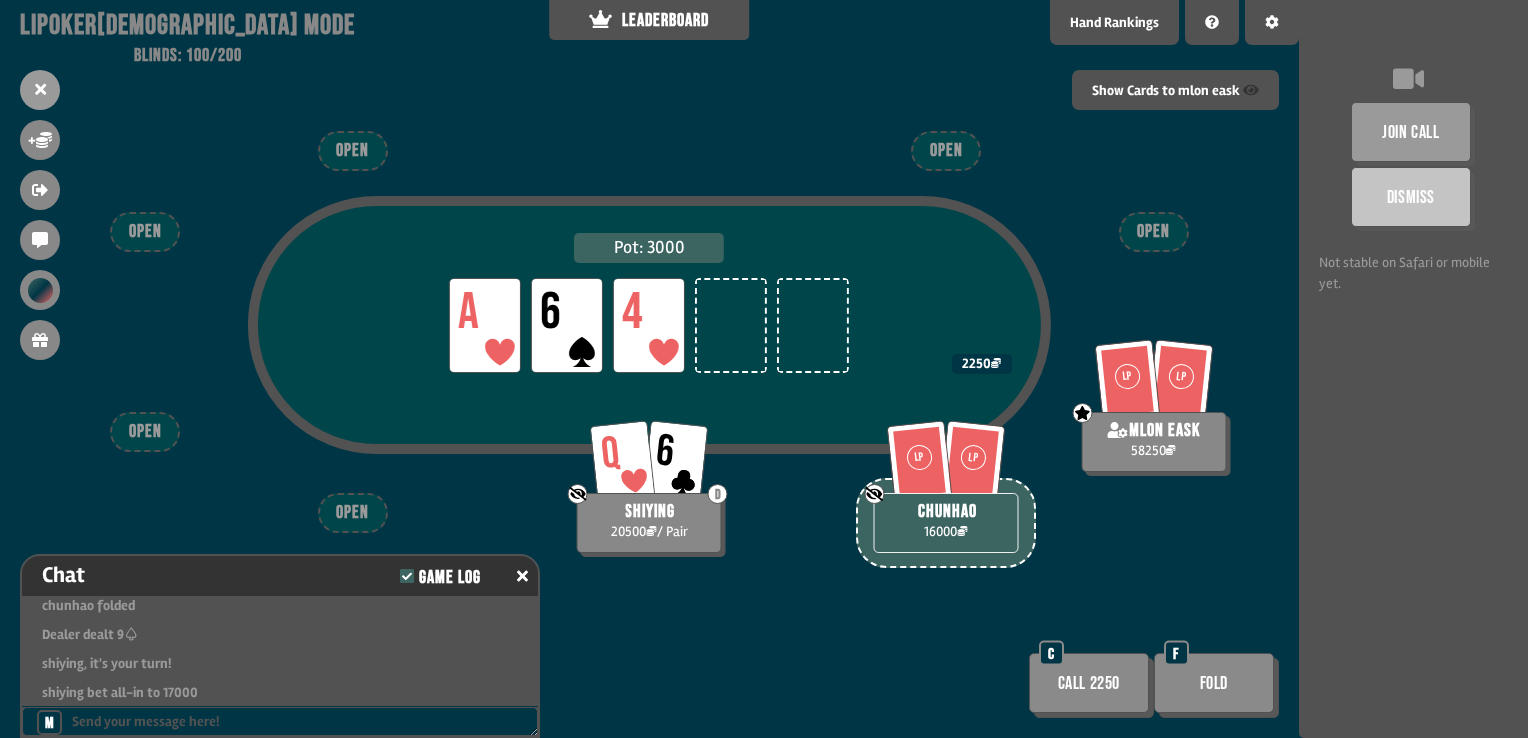 click on "Call 2250" at bounding box center [1089, 683] 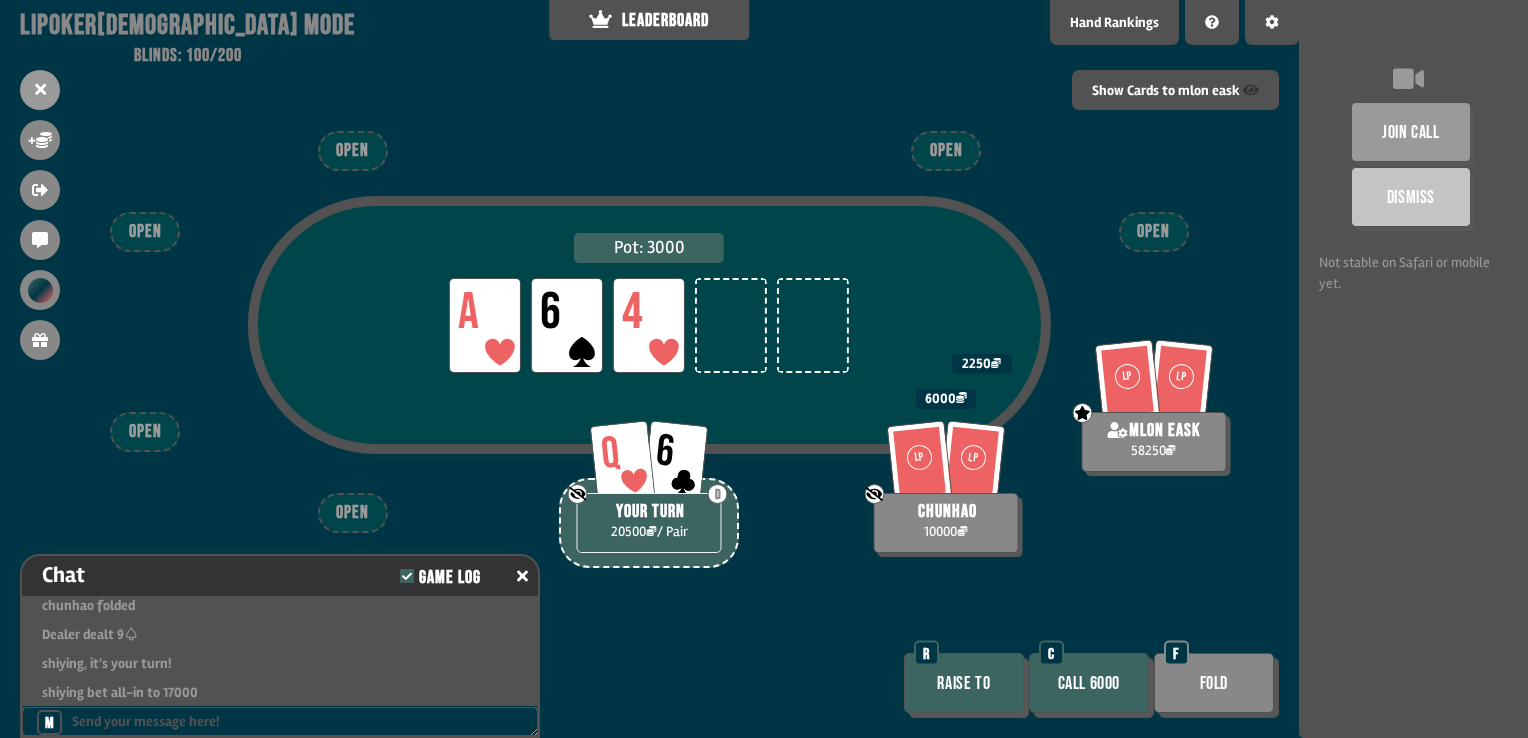 click on "Call 6000" at bounding box center (1089, 683) 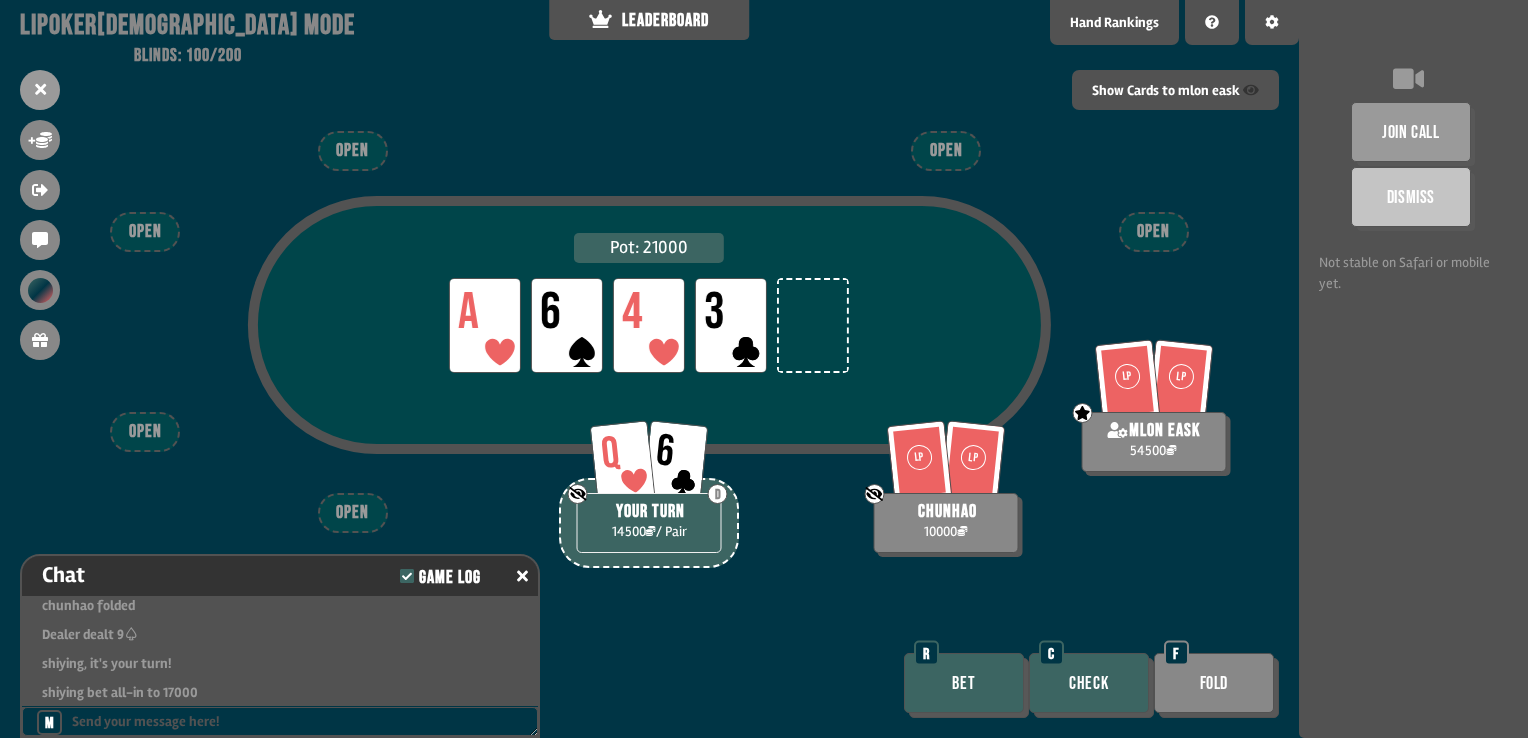 click on "Check" at bounding box center [1089, 683] 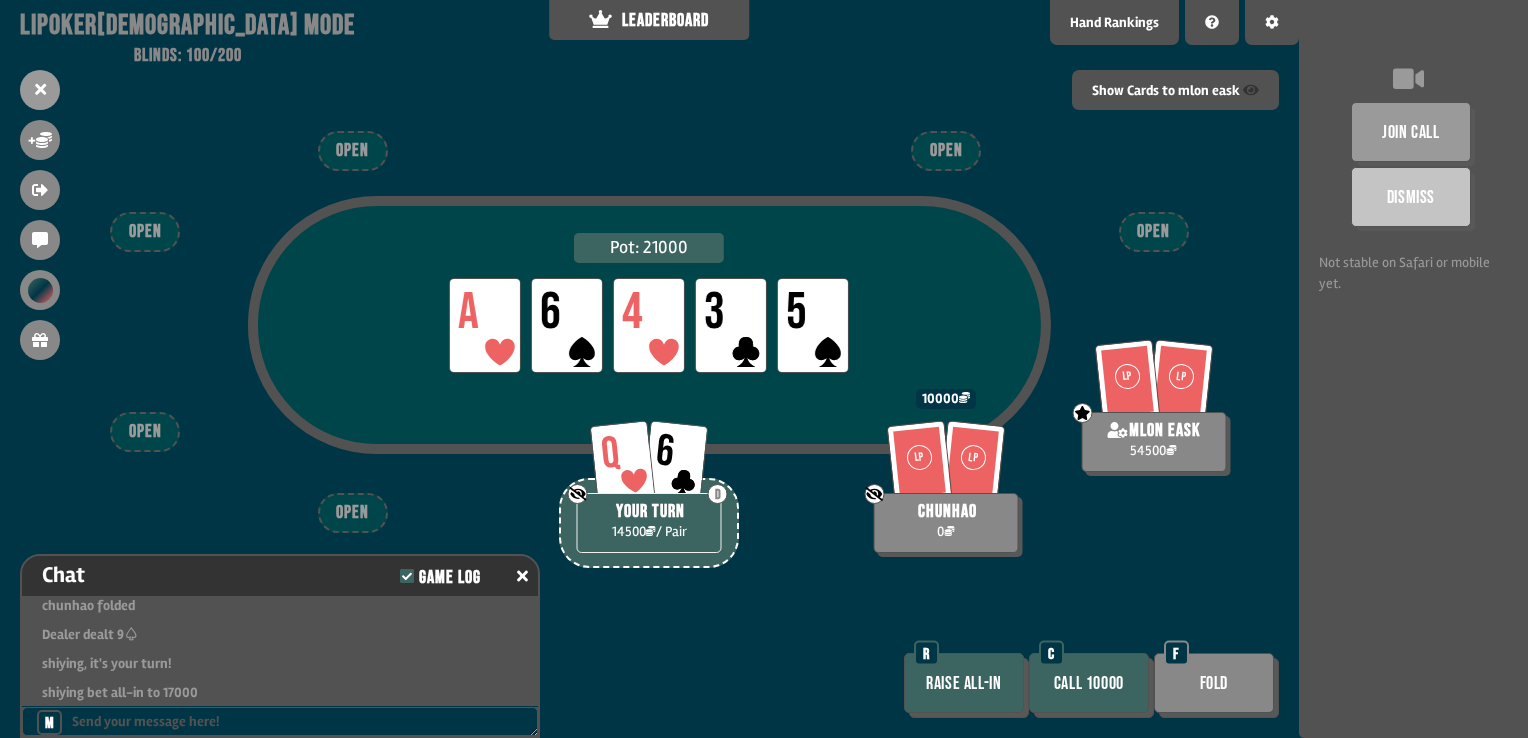 click on "Call 10000" at bounding box center (1089, 683) 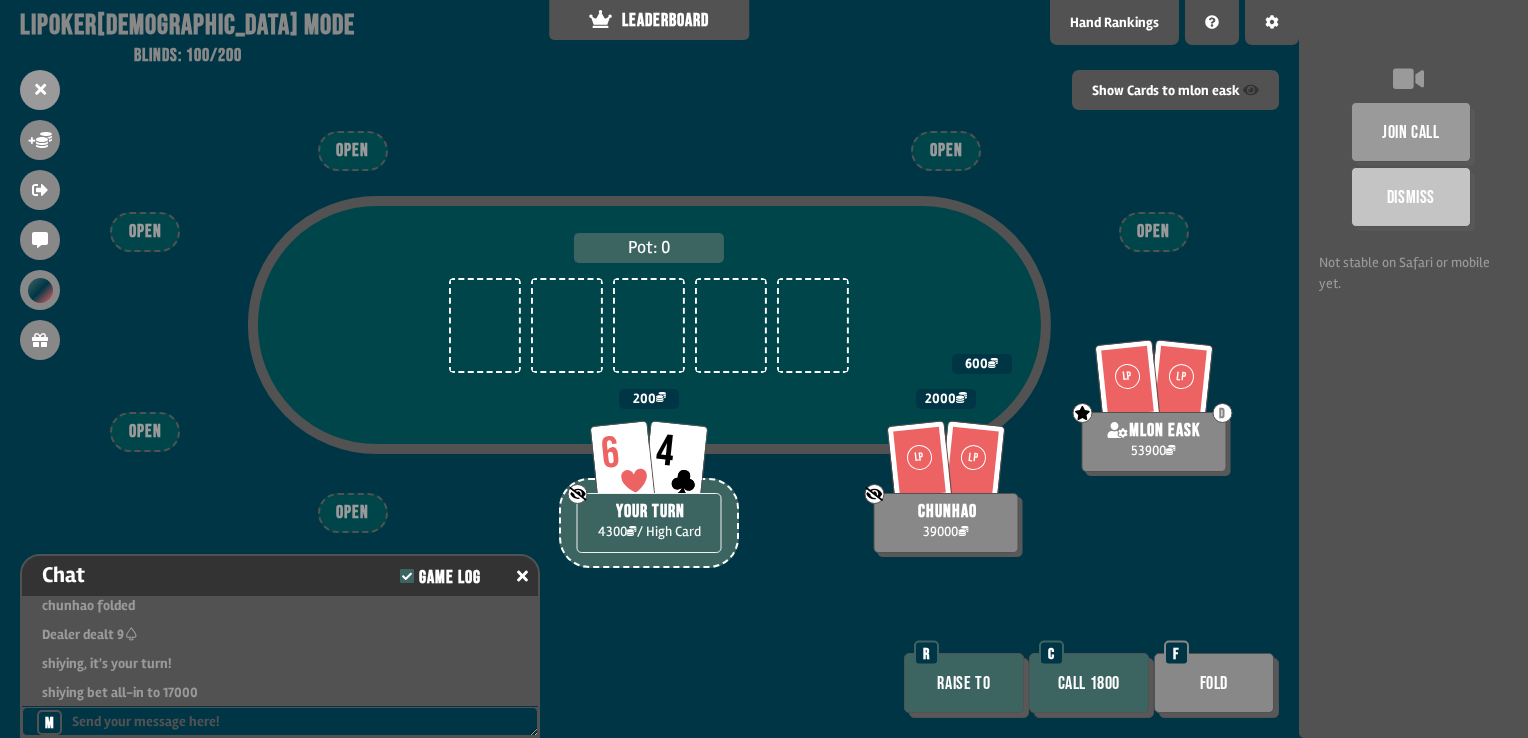 click on "Call 1800" at bounding box center [1089, 683] 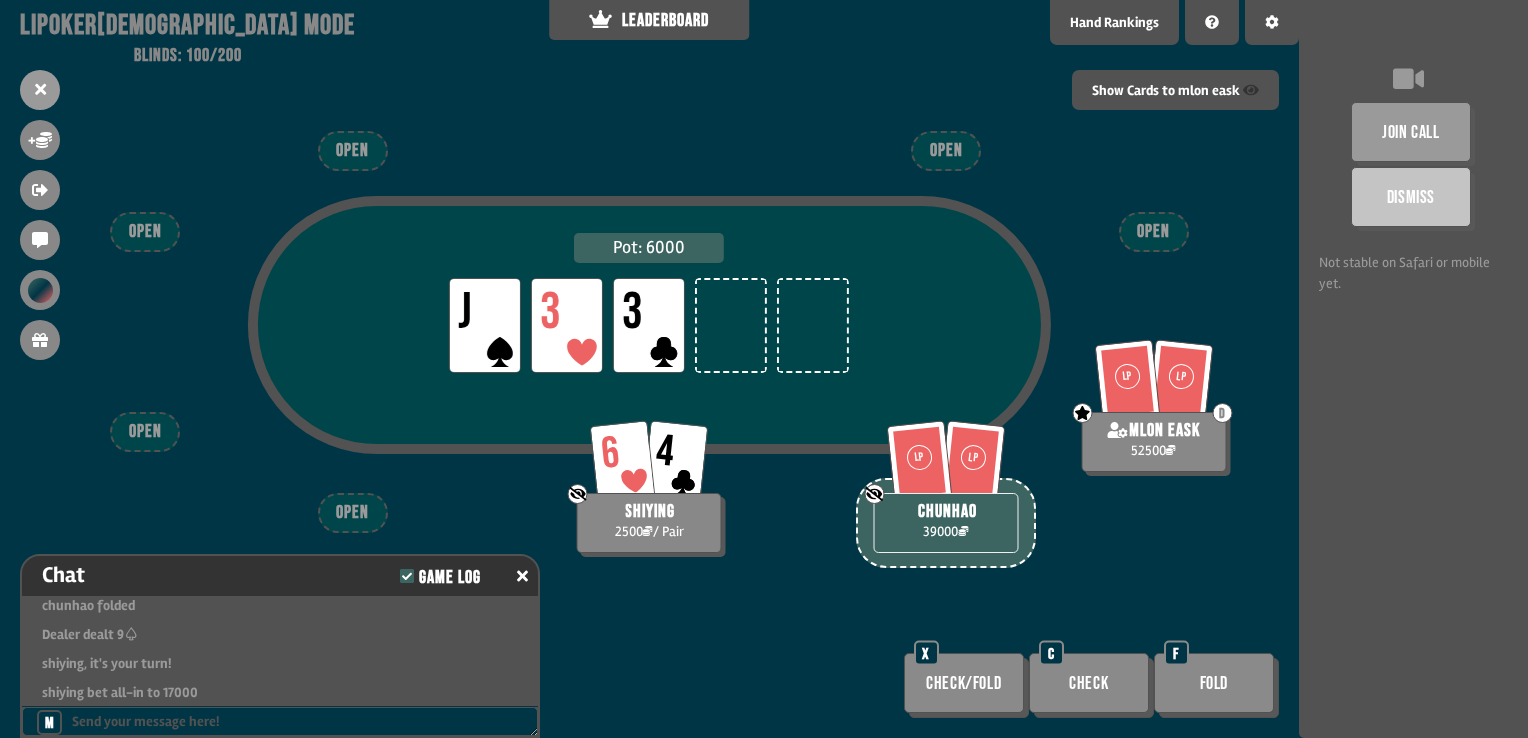 click on "Check" at bounding box center [1089, 683] 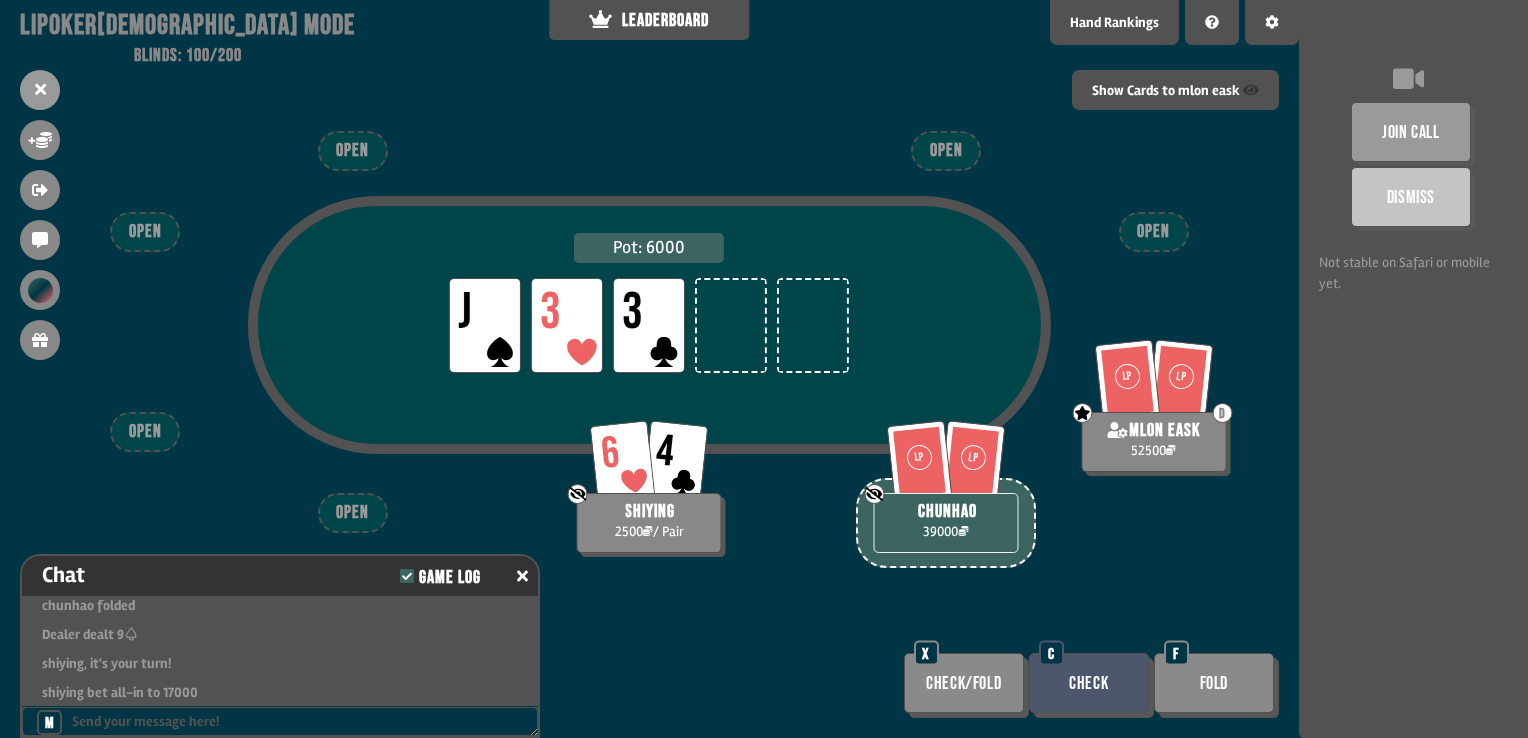 click on "Check" at bounding box center [1089, 683] 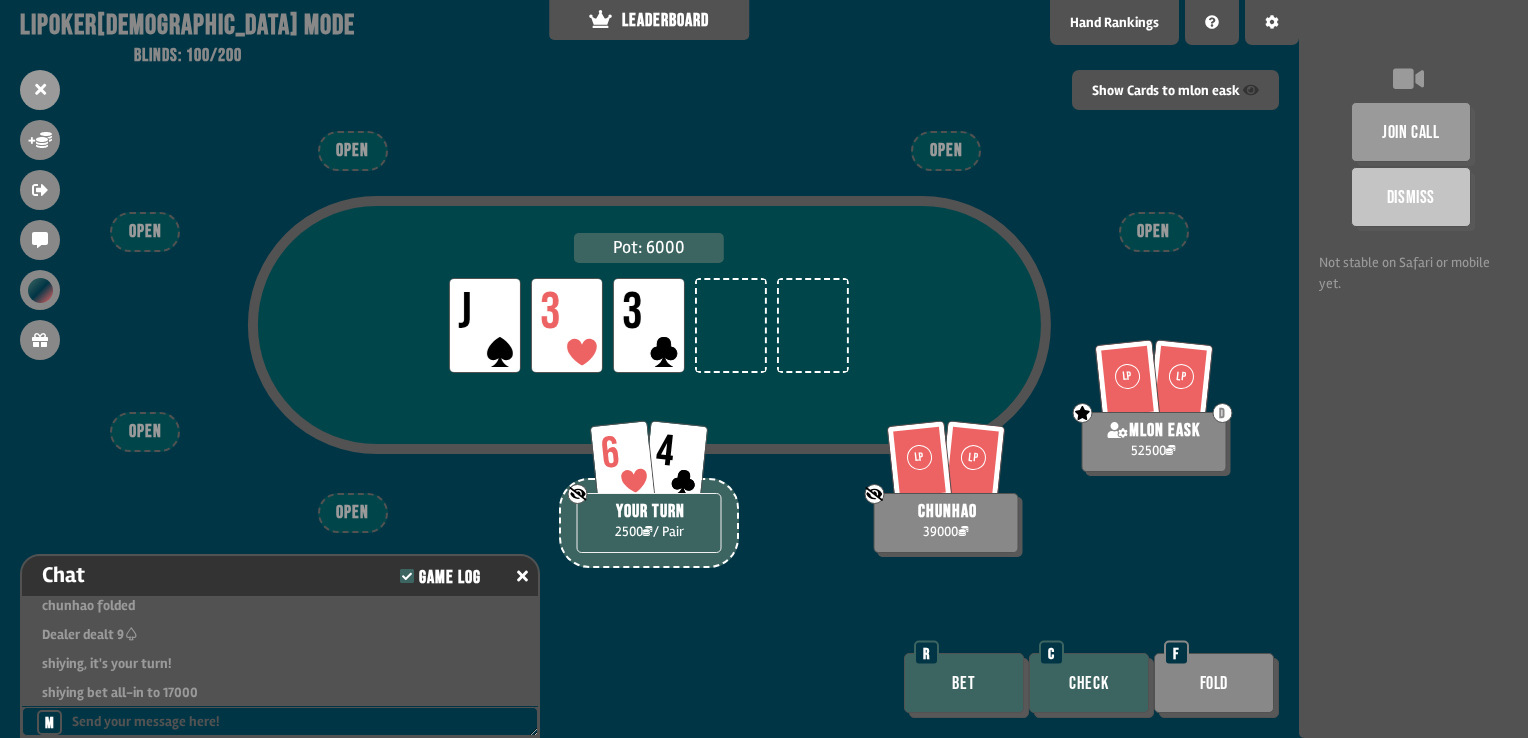 click on "Check" at bounding box center (1089, 683) 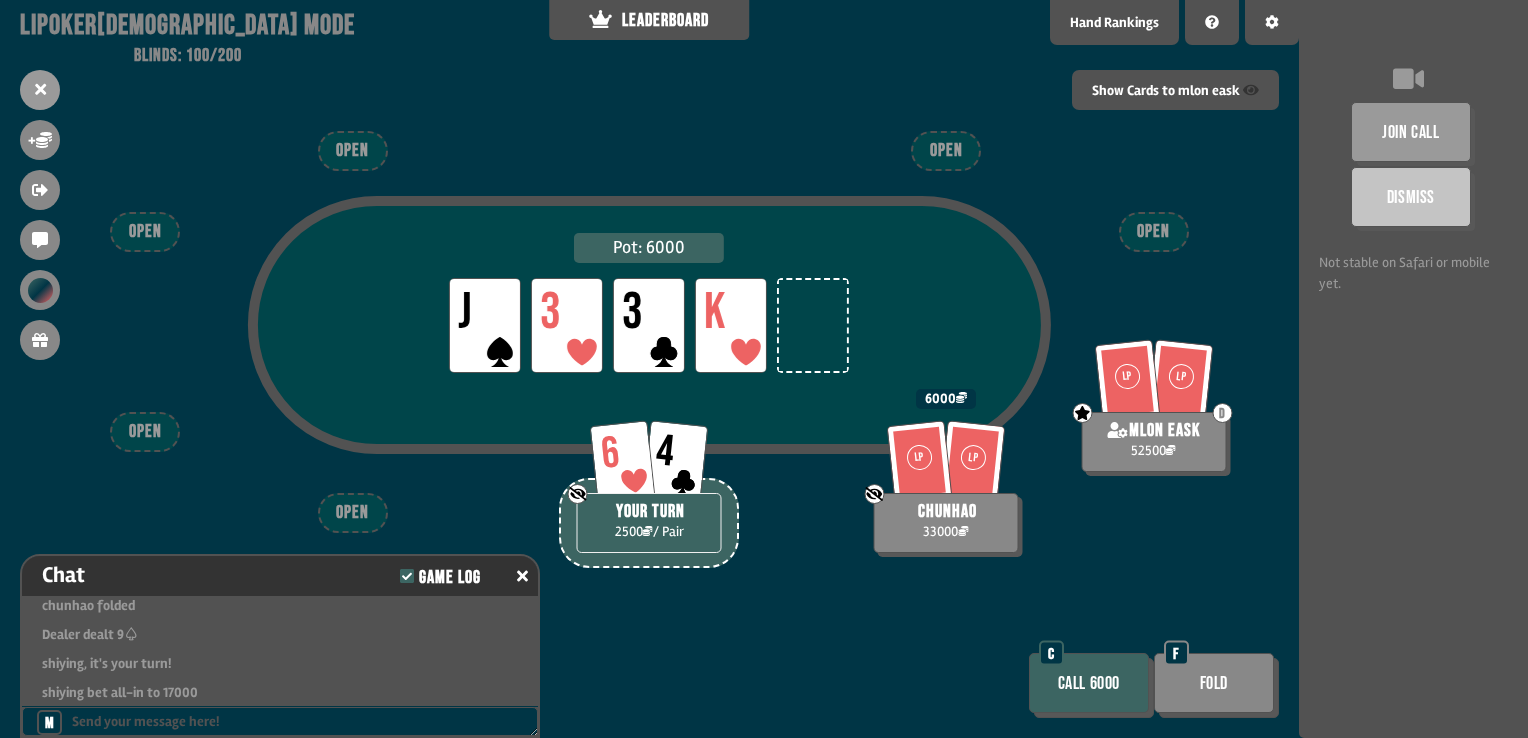 click on "Fold" at bounding box center [1214, 683] 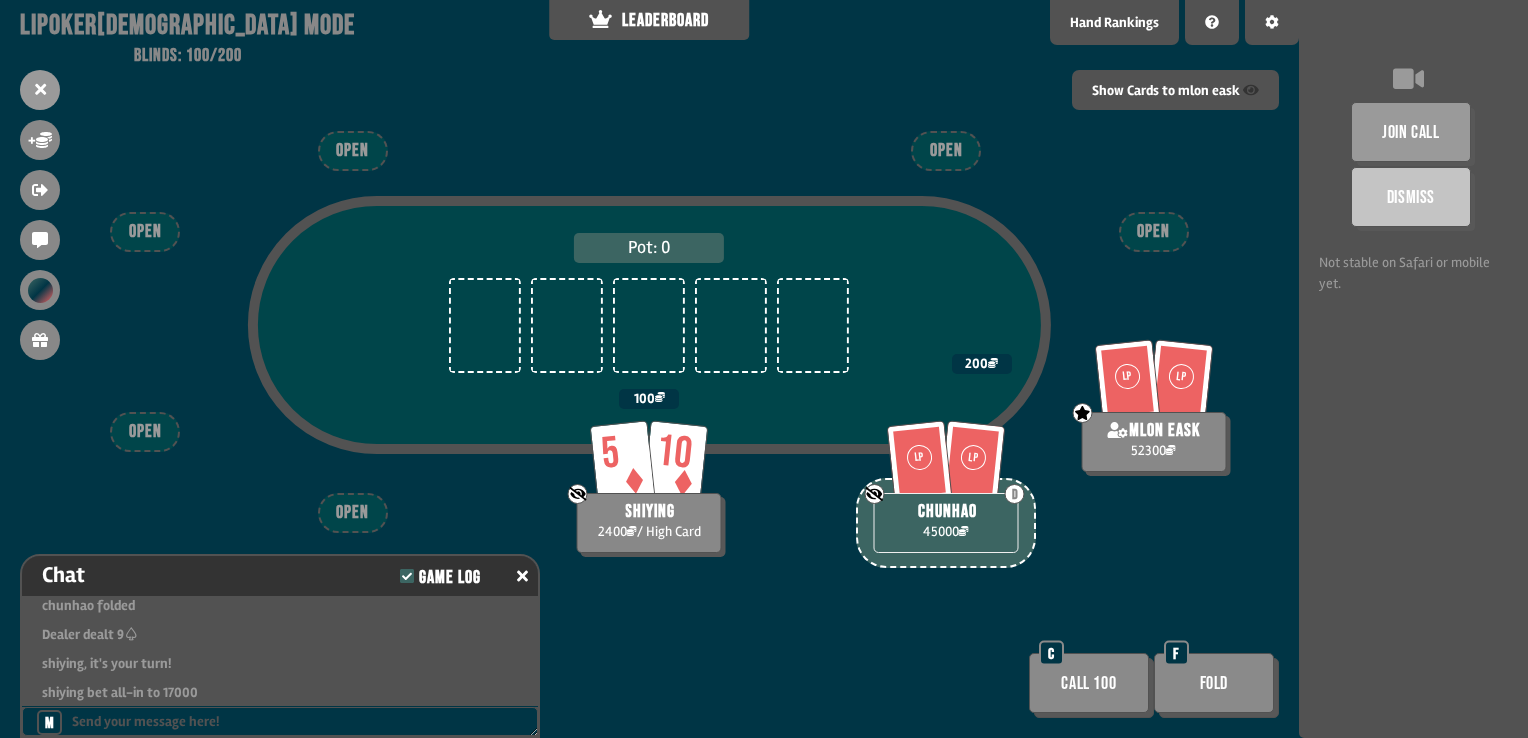scroll, scrollTop: 98, scrollLeft: 0, axis: vertical 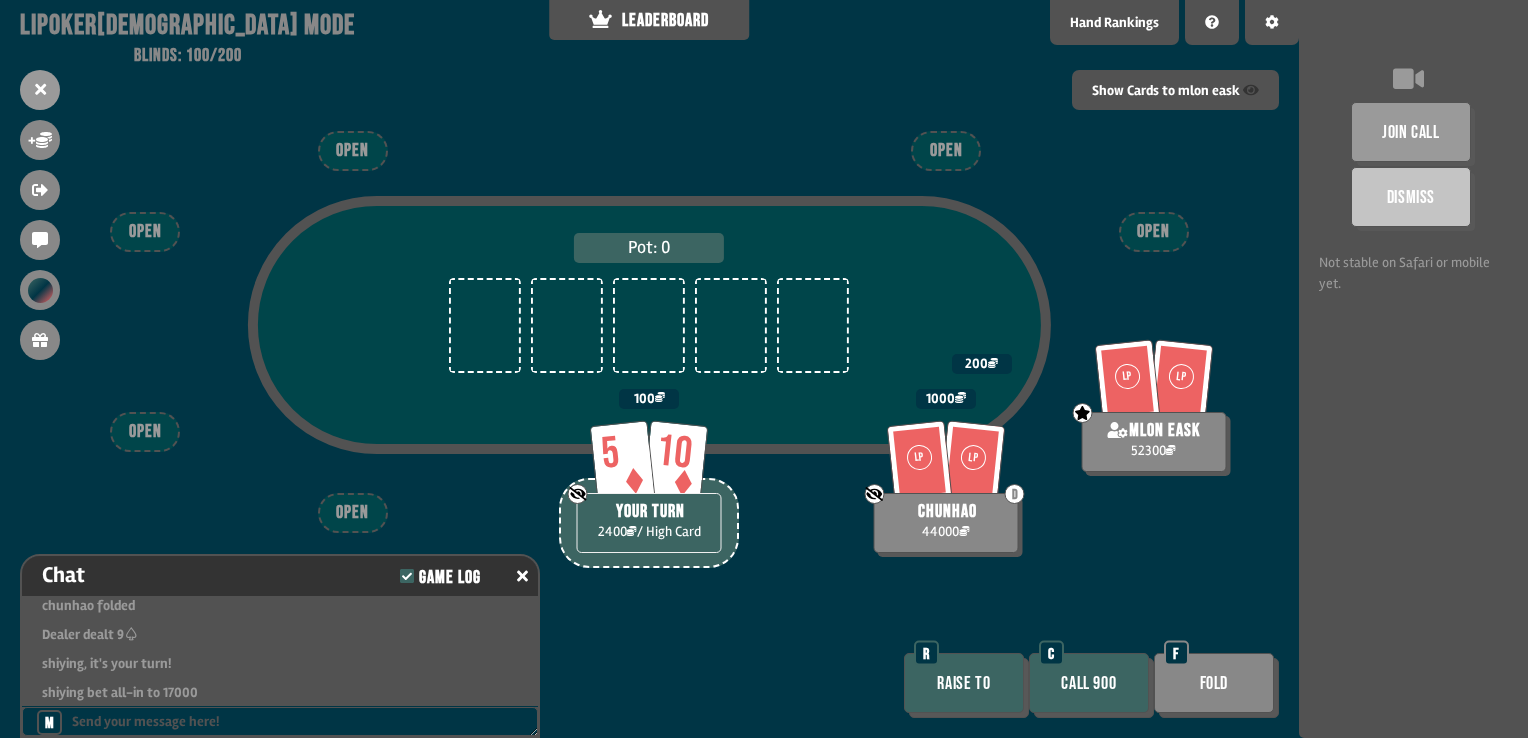 click on "Call 900" at bounding box center [1089, 683] 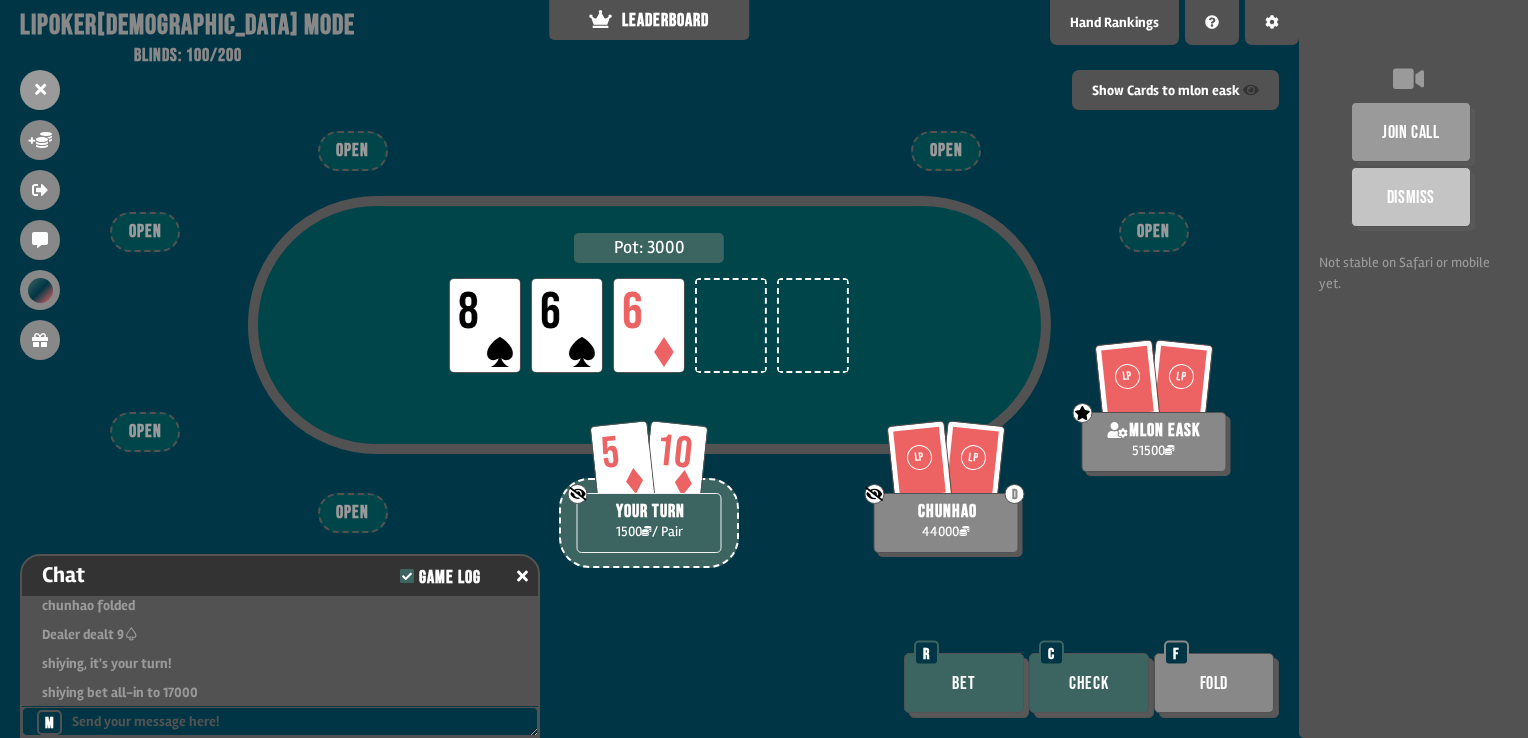 click on "Check" at bounding box center (1089, 683) 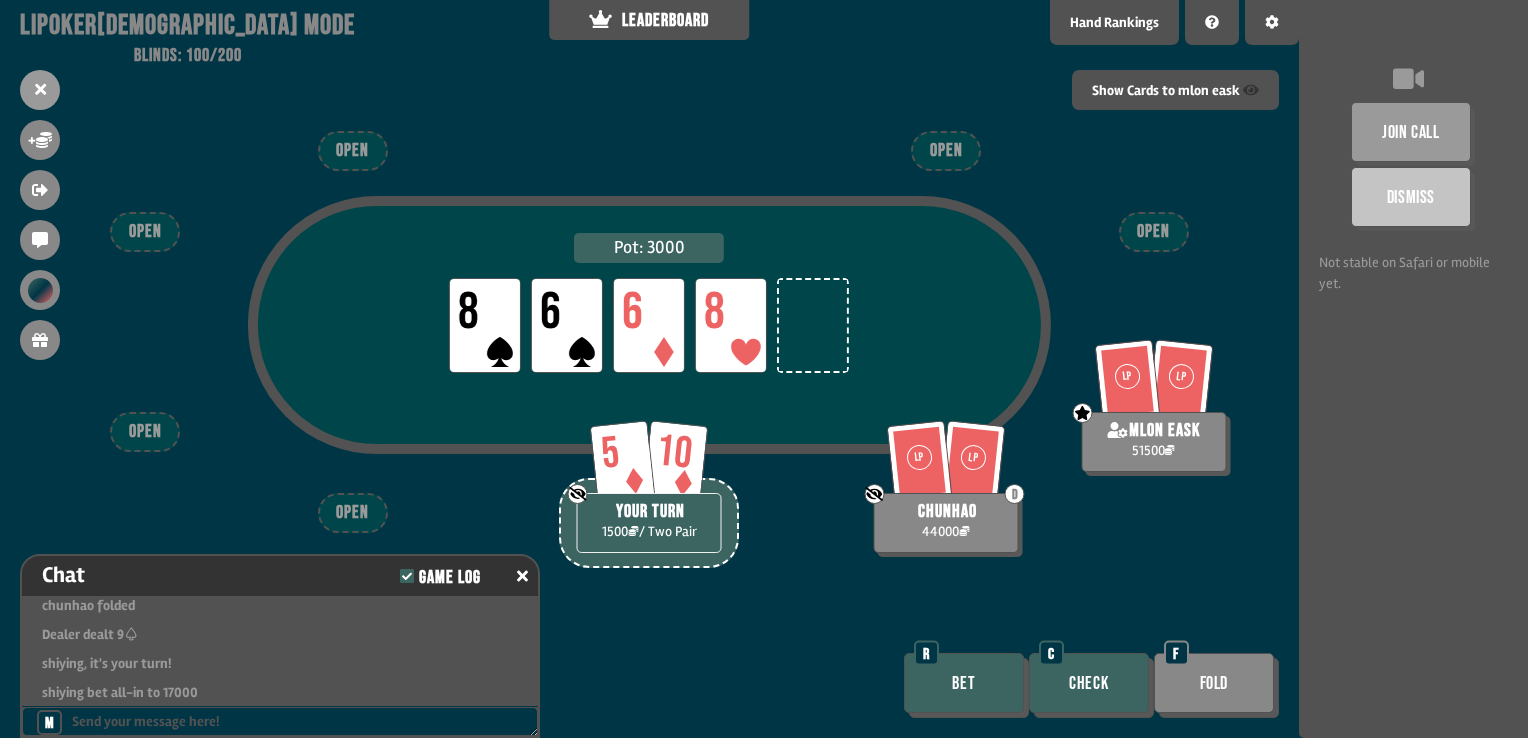 click on "Check" at bounding box center [1089, 683] 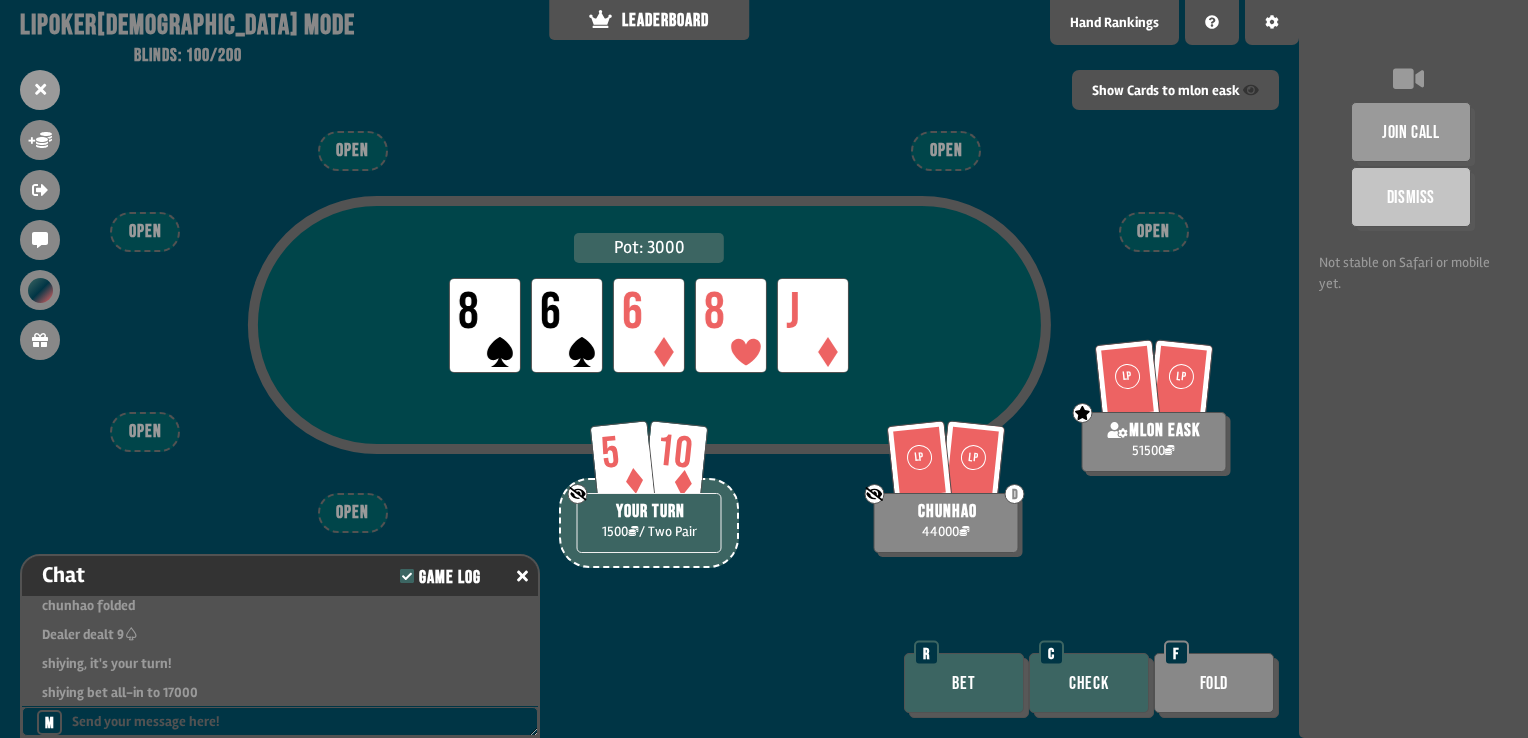 click on "Fold" at bounding box center (1214, 683) 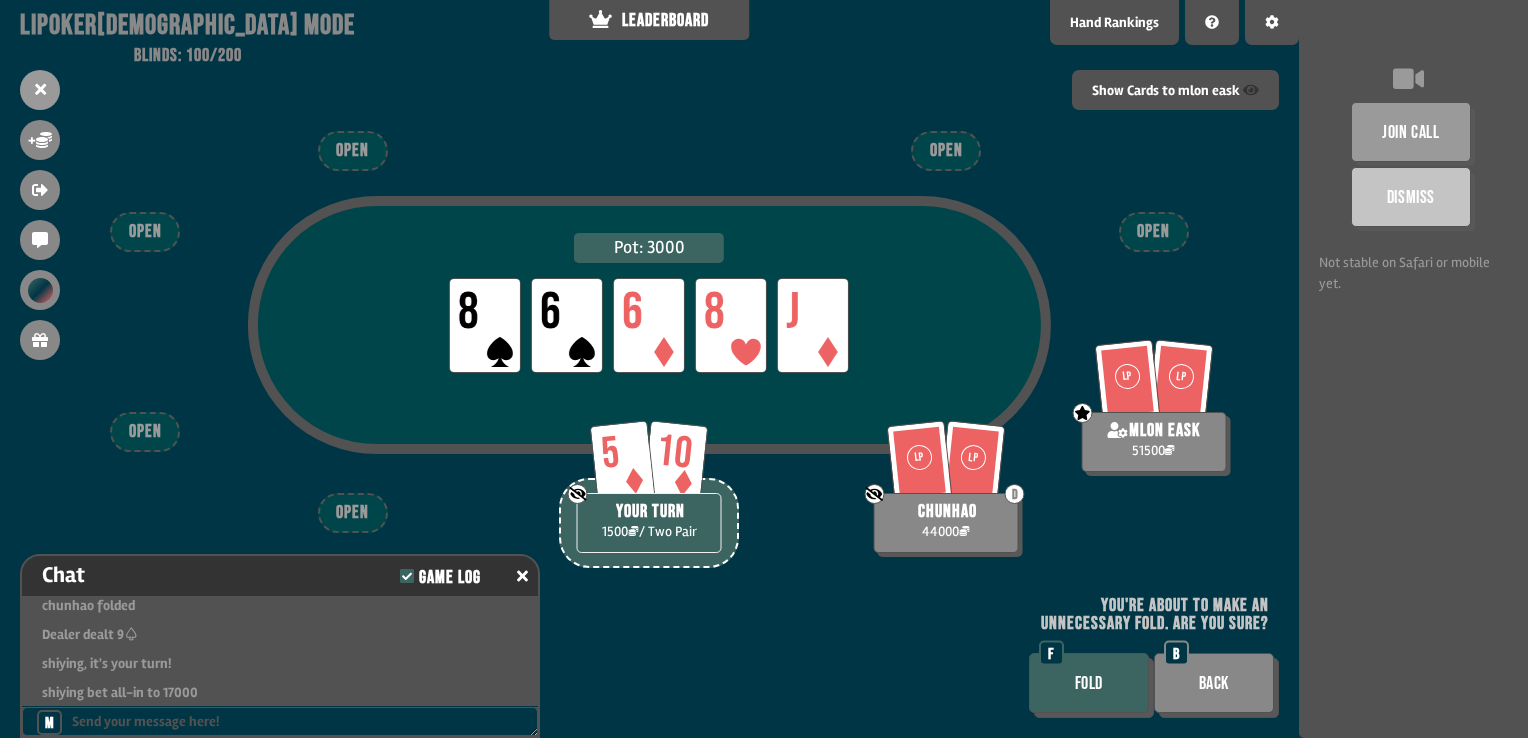 click on "Back" at bounding box center [1214, 683] 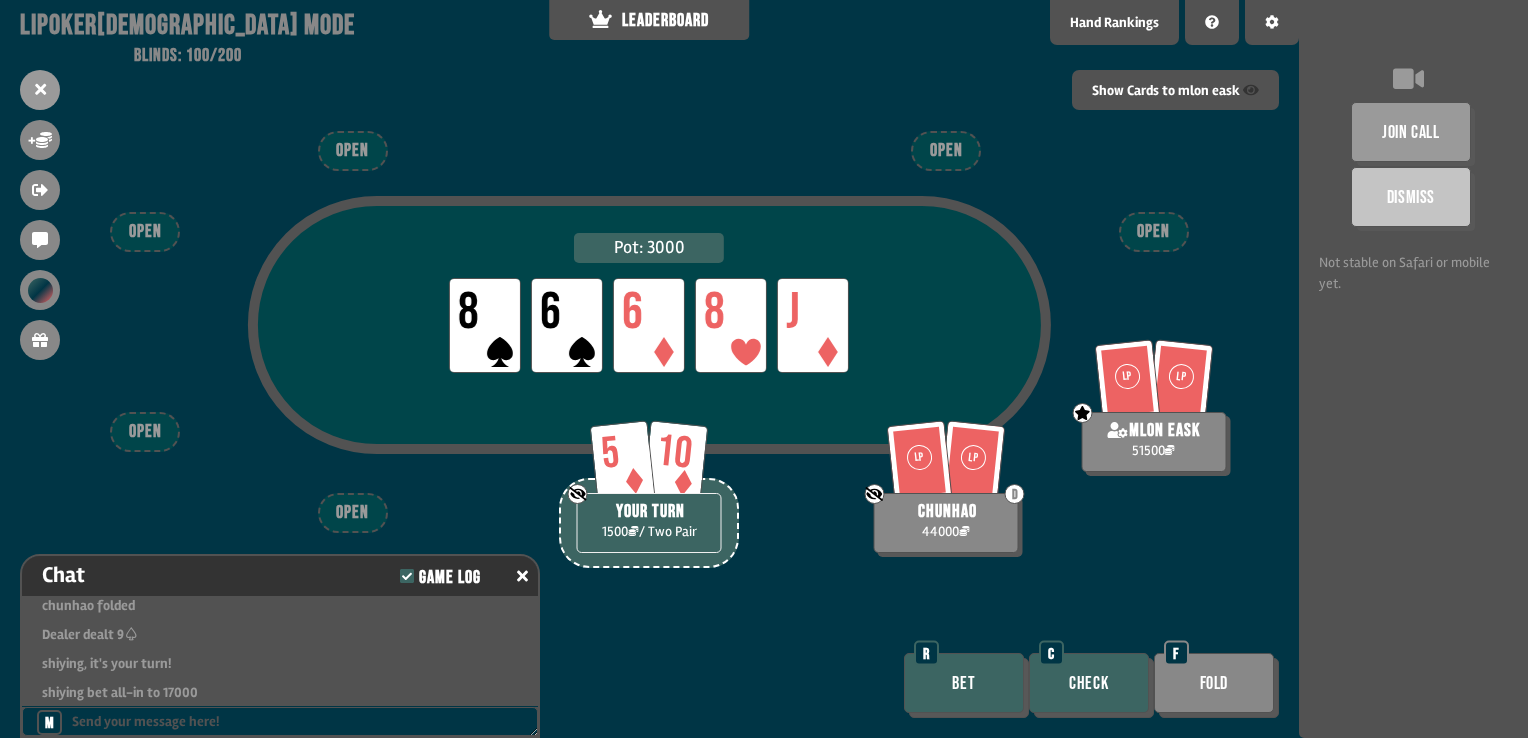 click on "Check" at bounding box center [1089, 683] 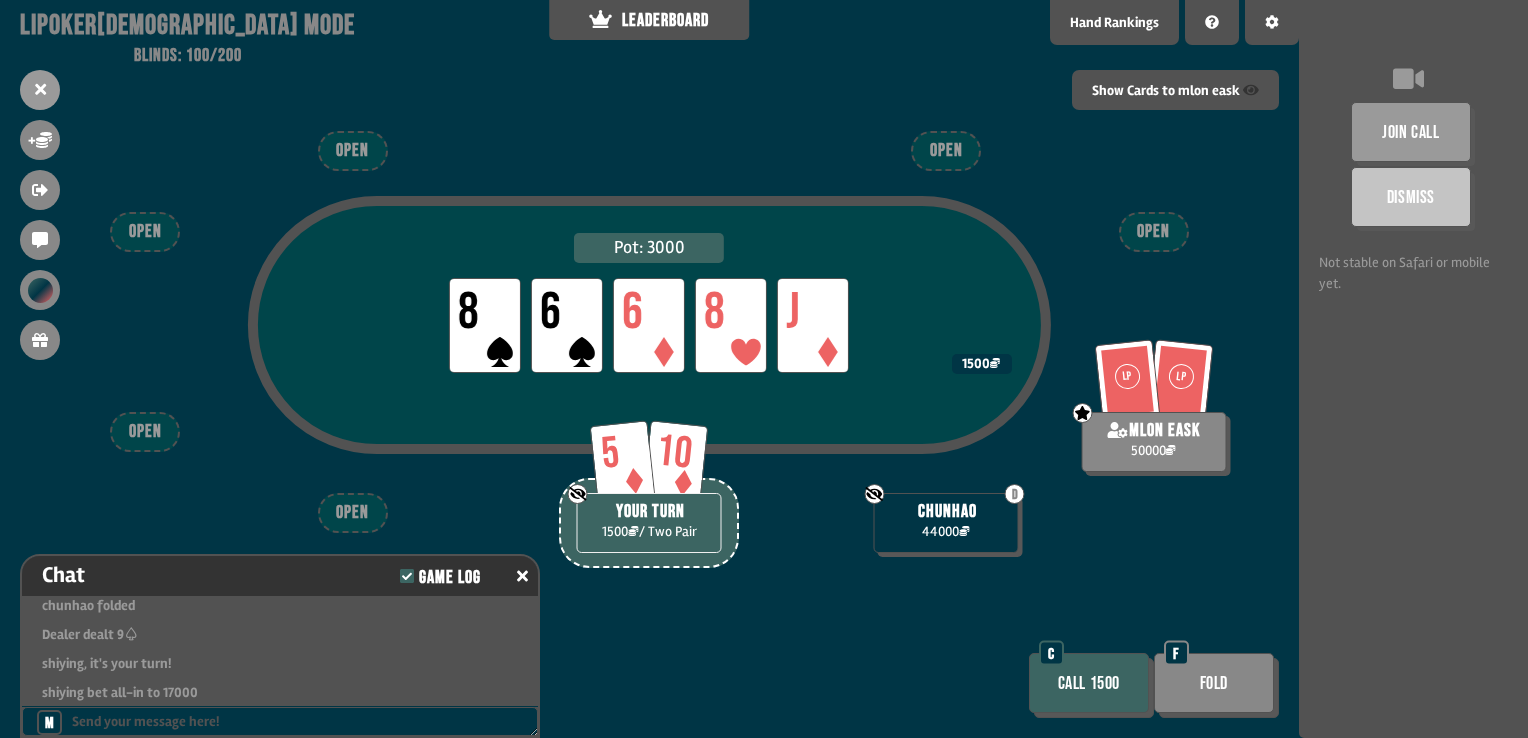 click on "Fold" at bounding box center [1214, 683] 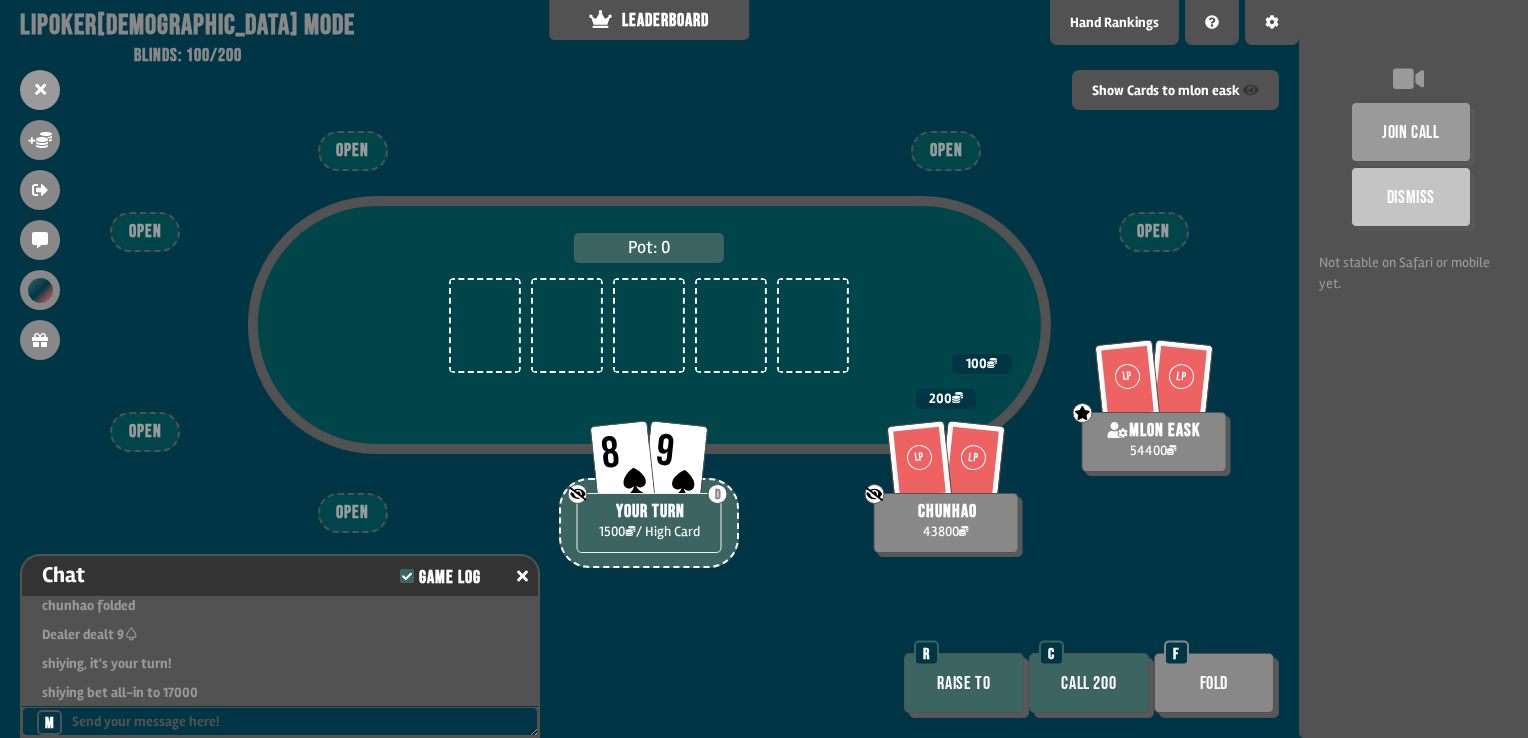 scroll, scrollTop: 98, scrollLeft: 0, axis: vertical 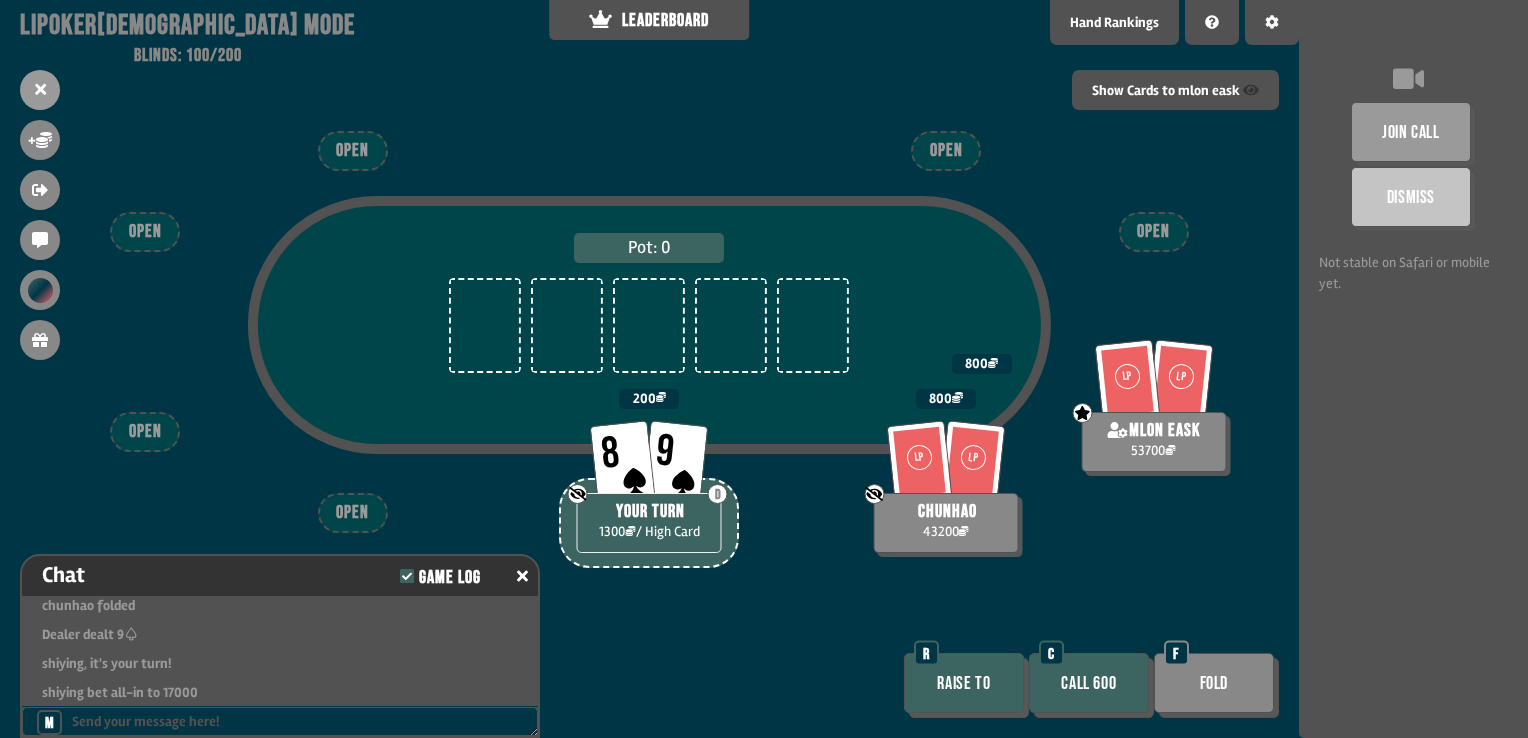 click on "Call 600" at bounding box center (1089, 683) 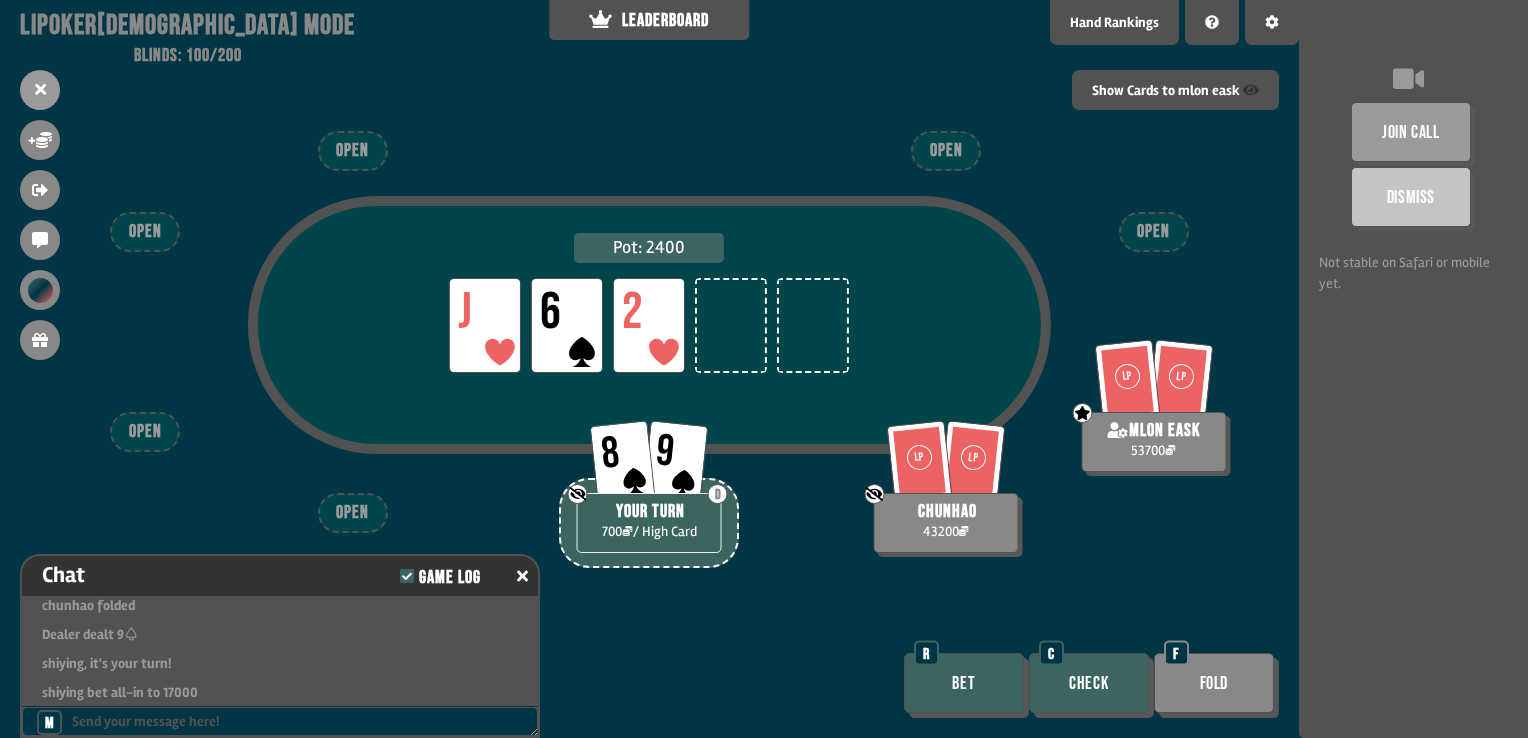 click on "Check" at bounding box center [1089, 683] 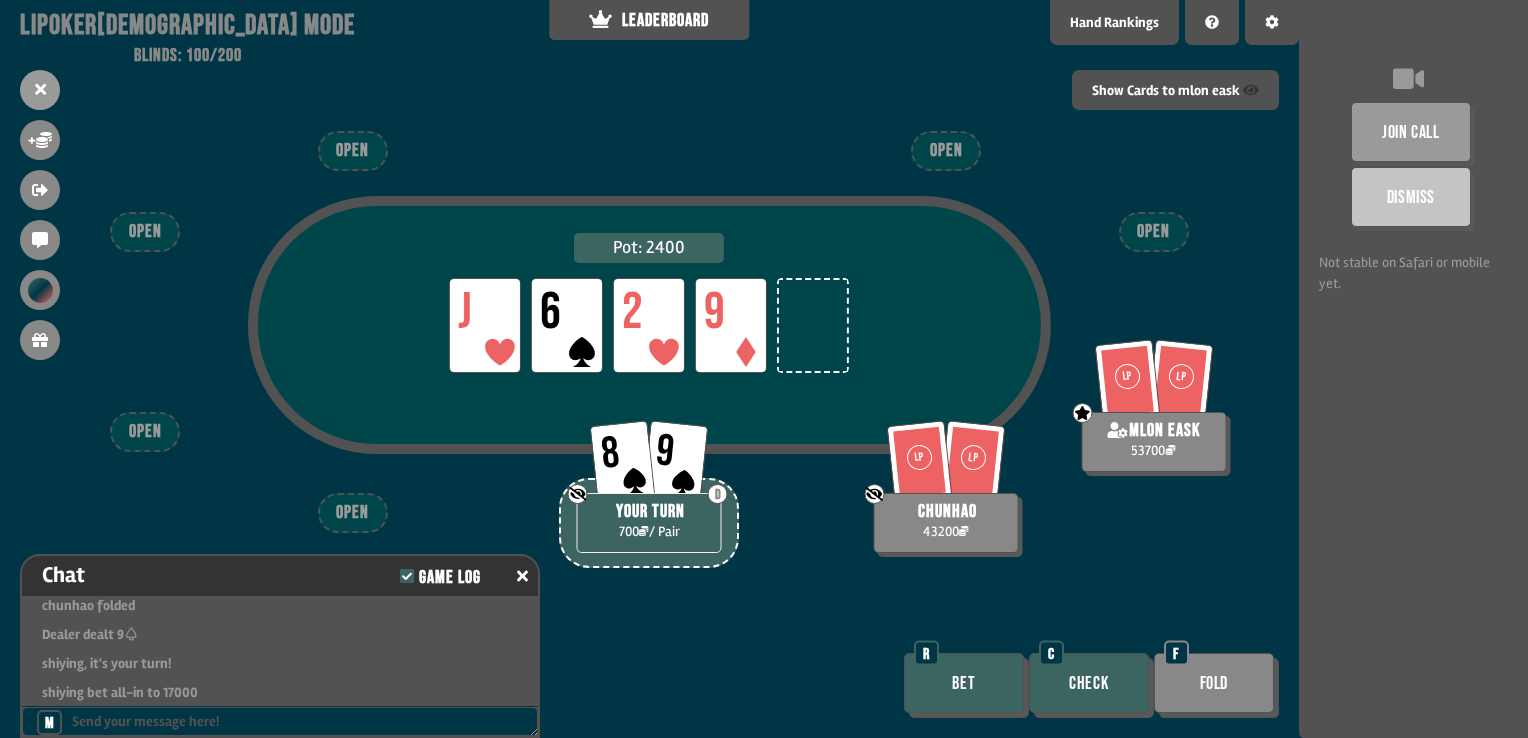 click on "Check" at bounding box center [1089, 683] 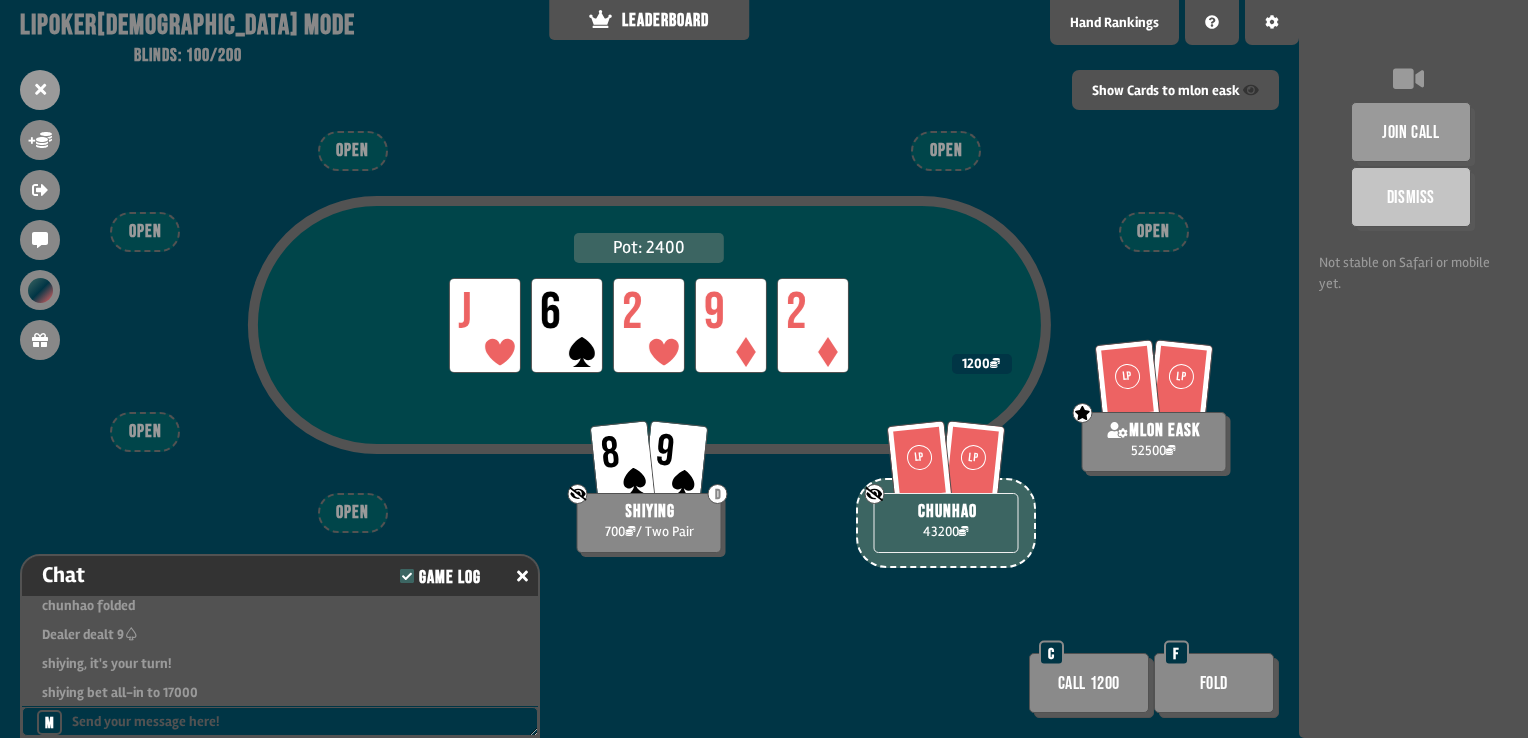 click on "Call 1200" at bounding box center (1089, 683) 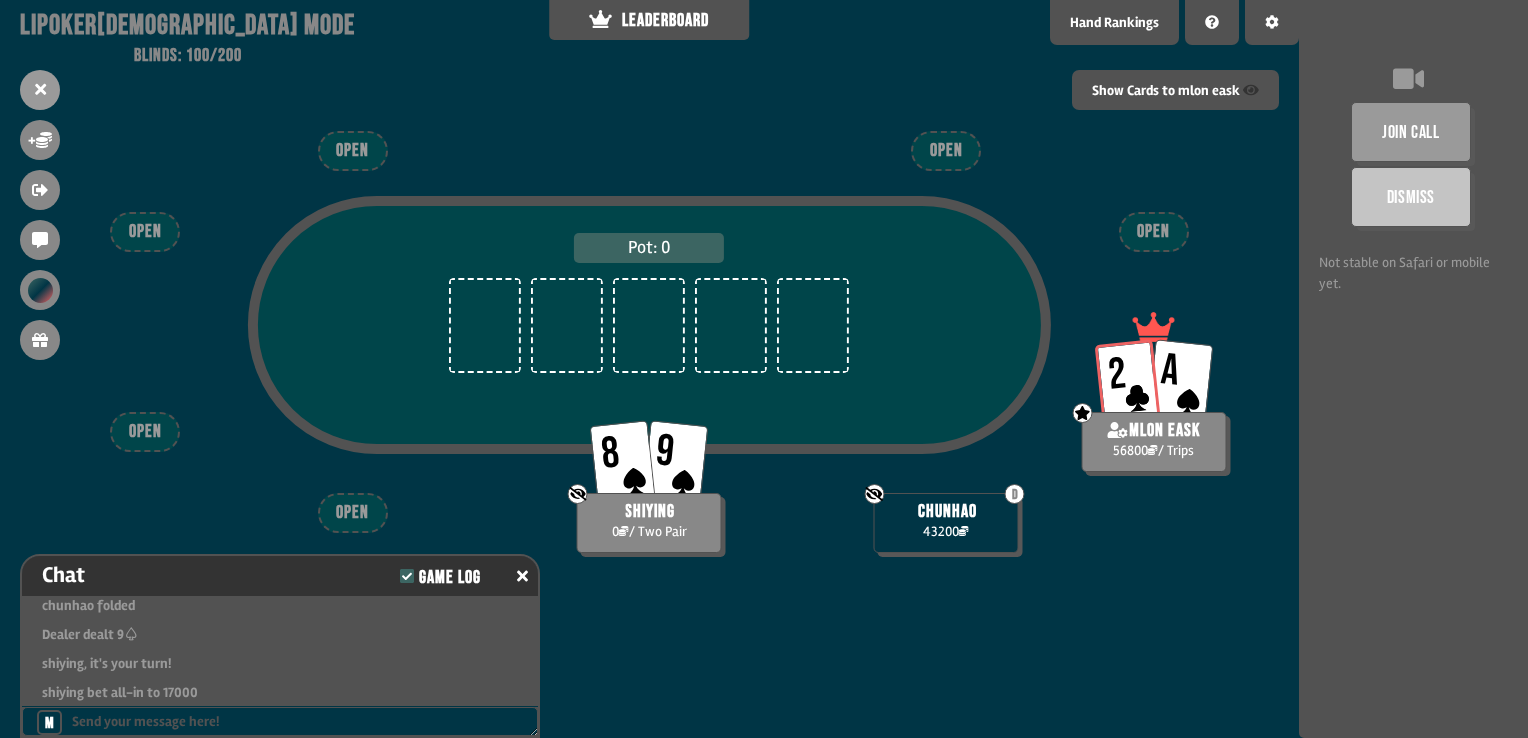 scroll, scrollTop: 100, scrollLeft: 0, axis: vertical 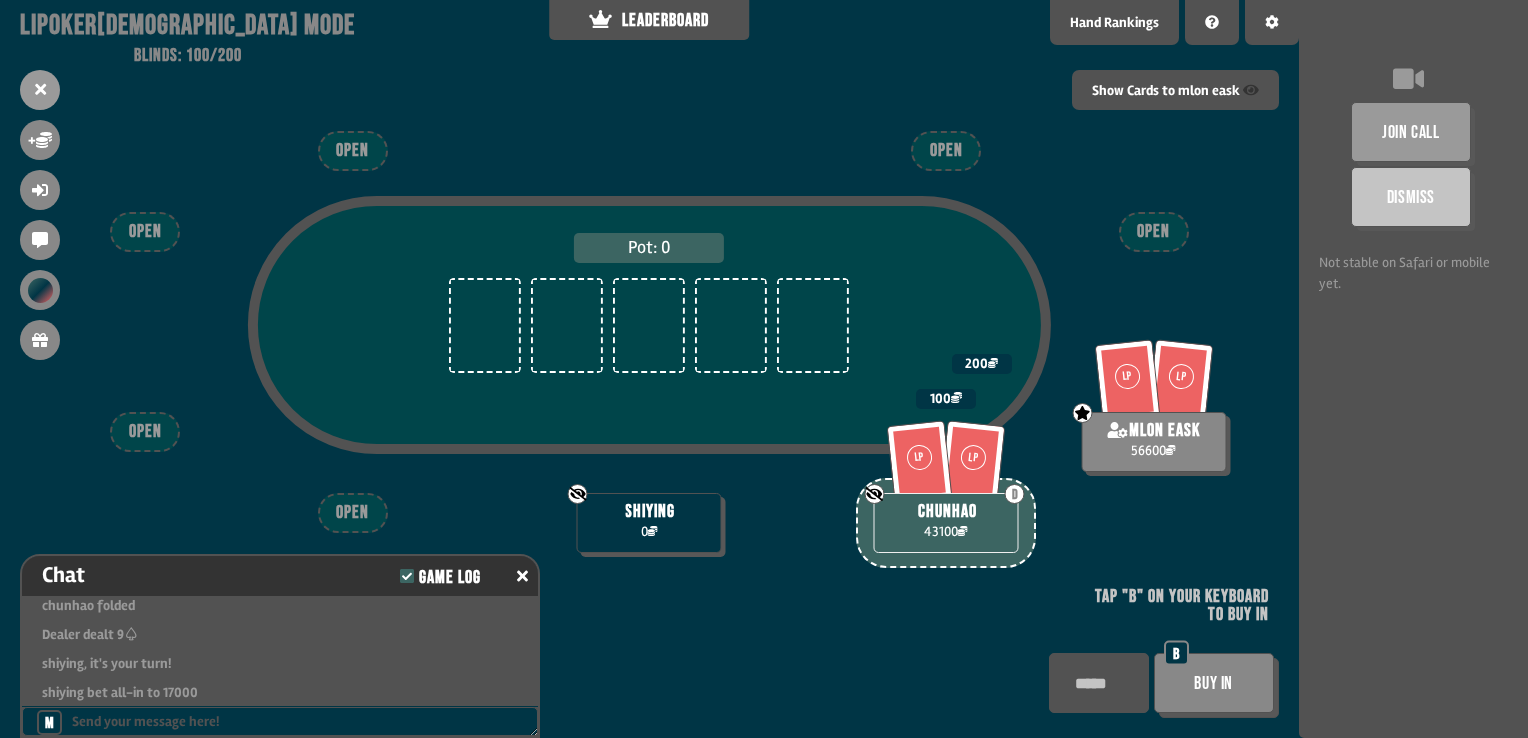 click at bounding box center [1099, 683] 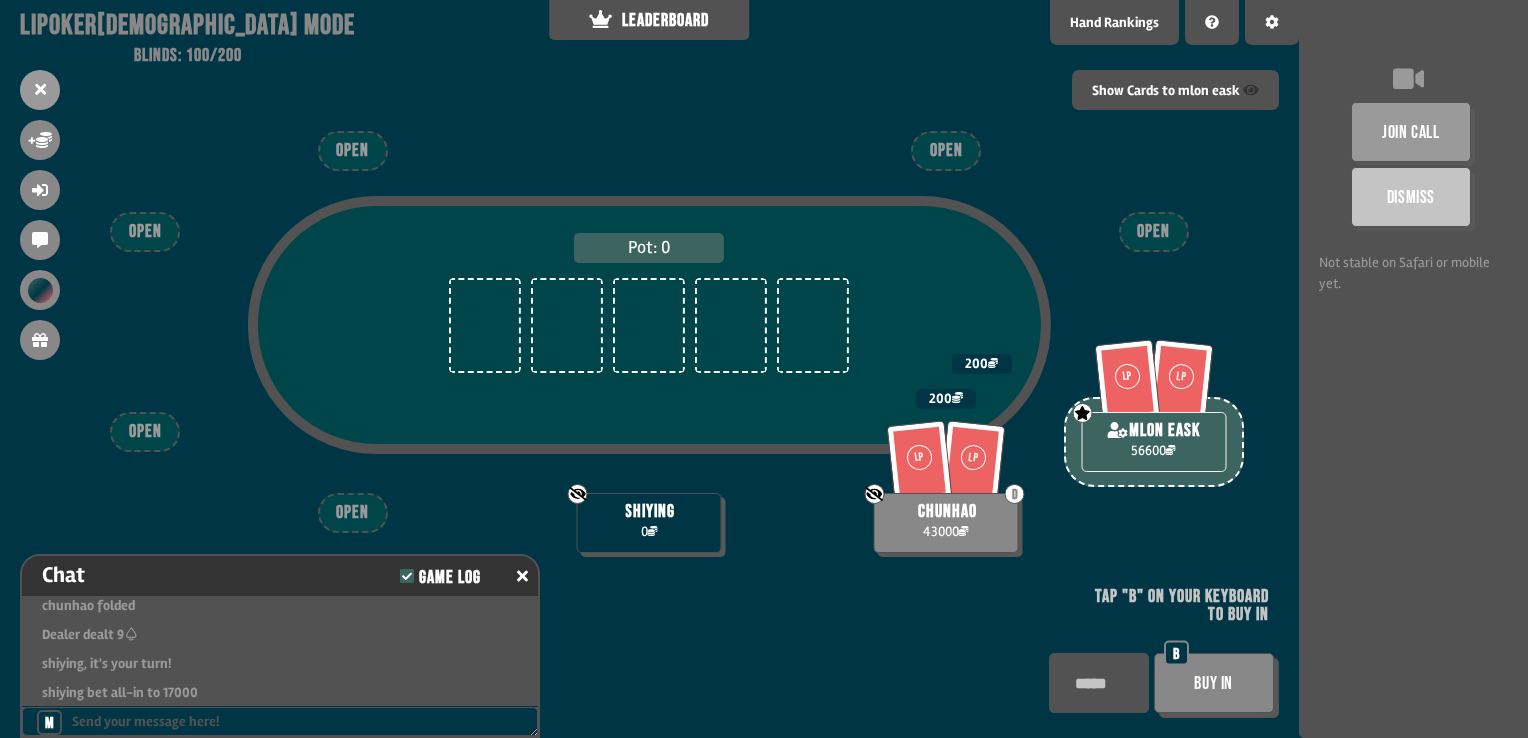 click on "Buy In" at bounding box center [1214, 683] 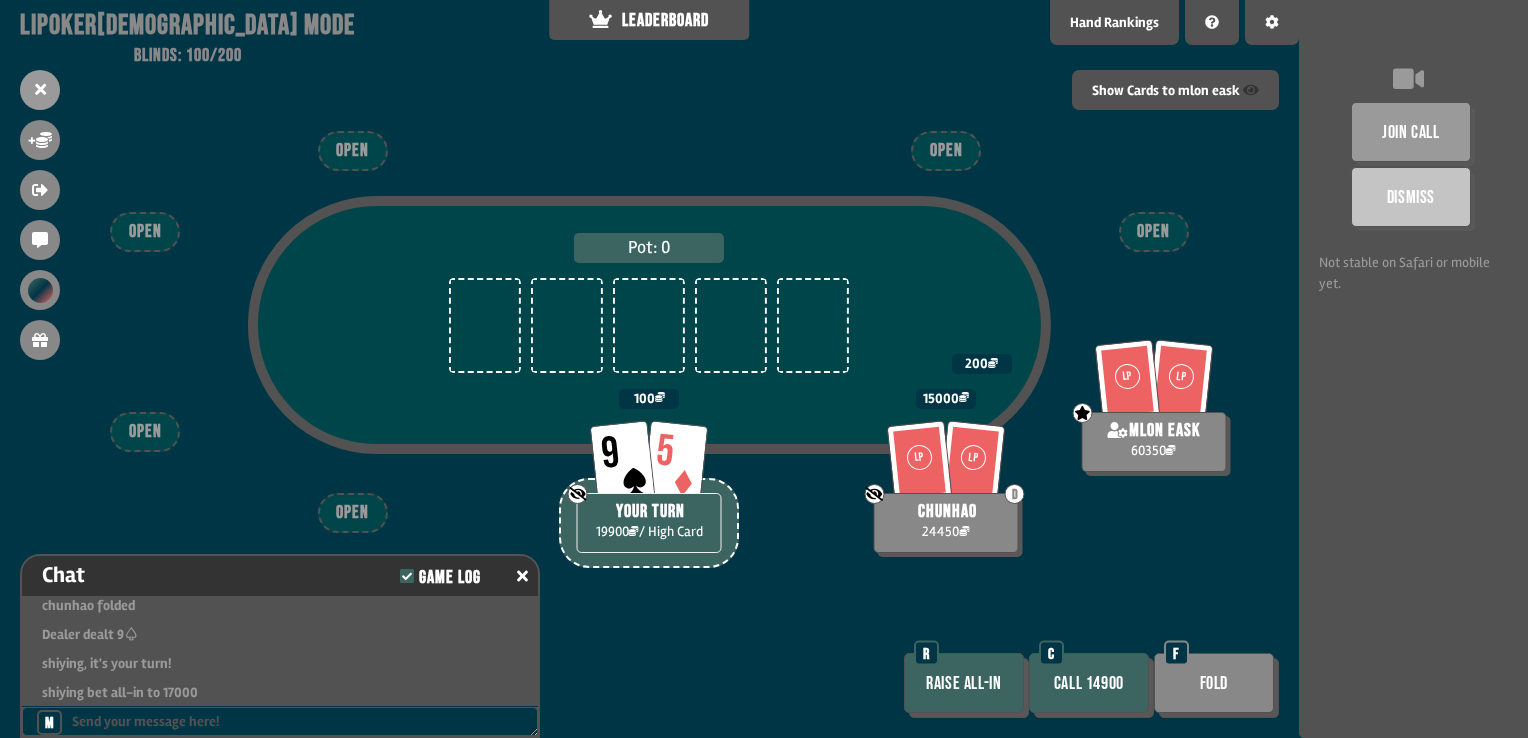 scroll, scrollTop: 98, scrollLeft: 0, axis: vertical 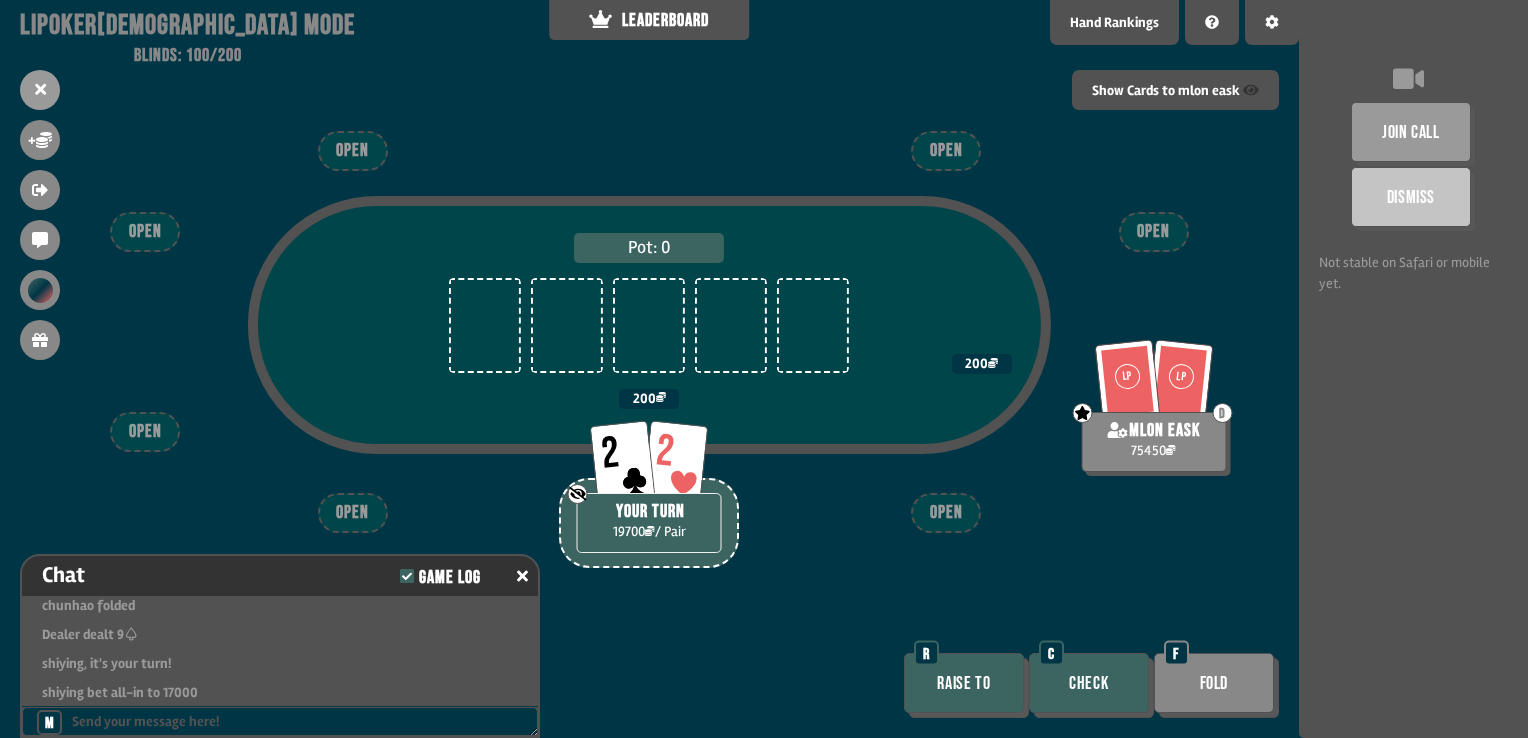 click on "Check" at bounding box center [1089, 683] 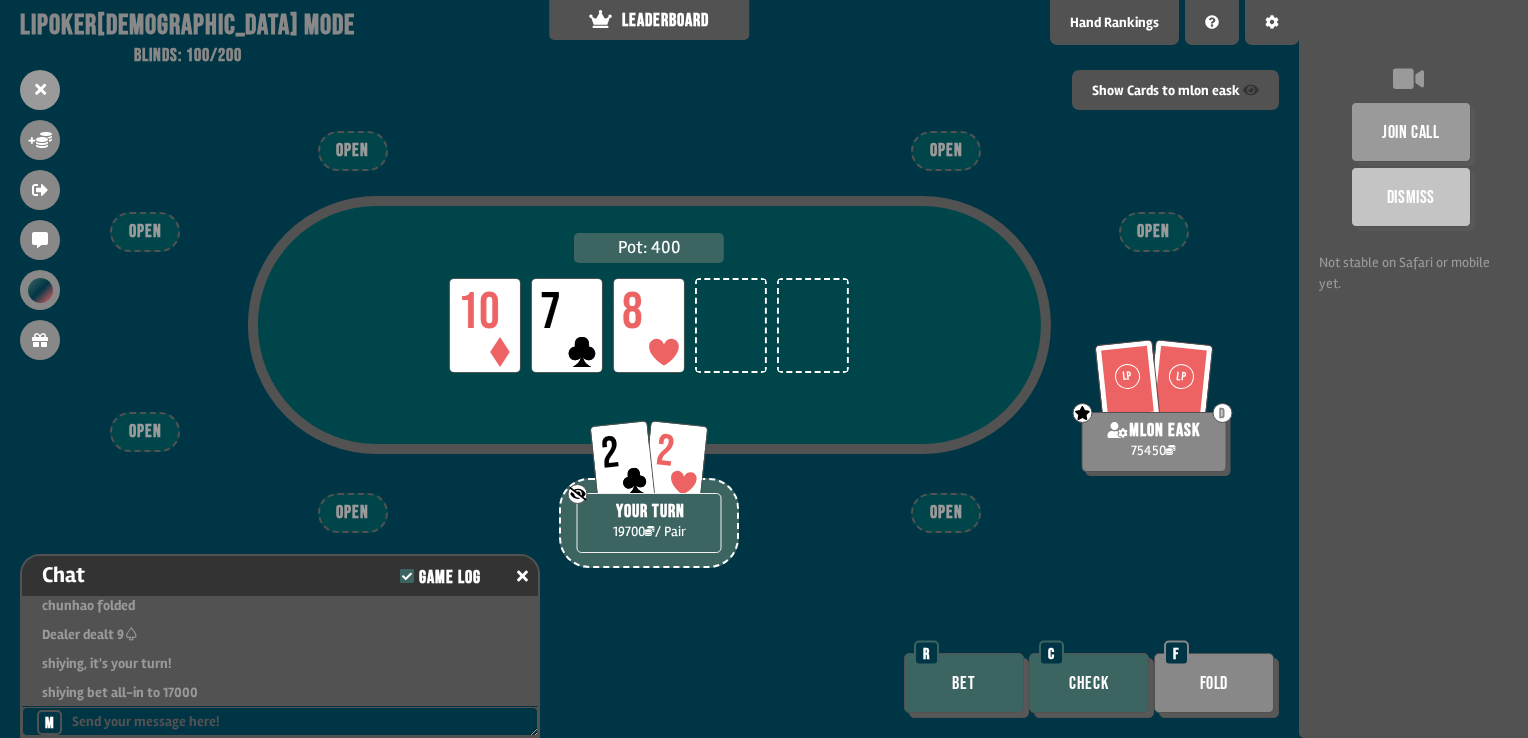 click on "Check" at bounding box center (1089, 683) 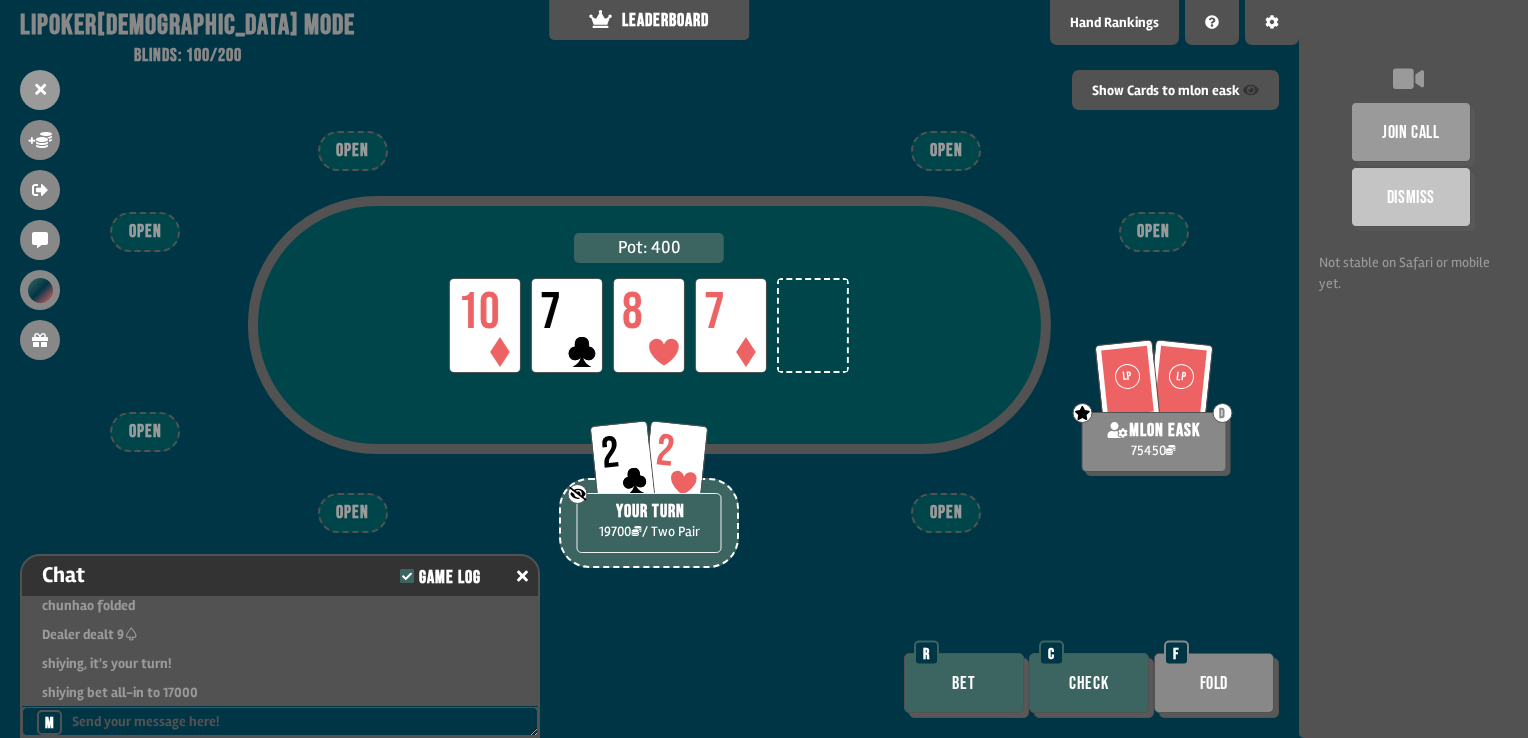 click on "Check" at bounding box center (1089, 683) 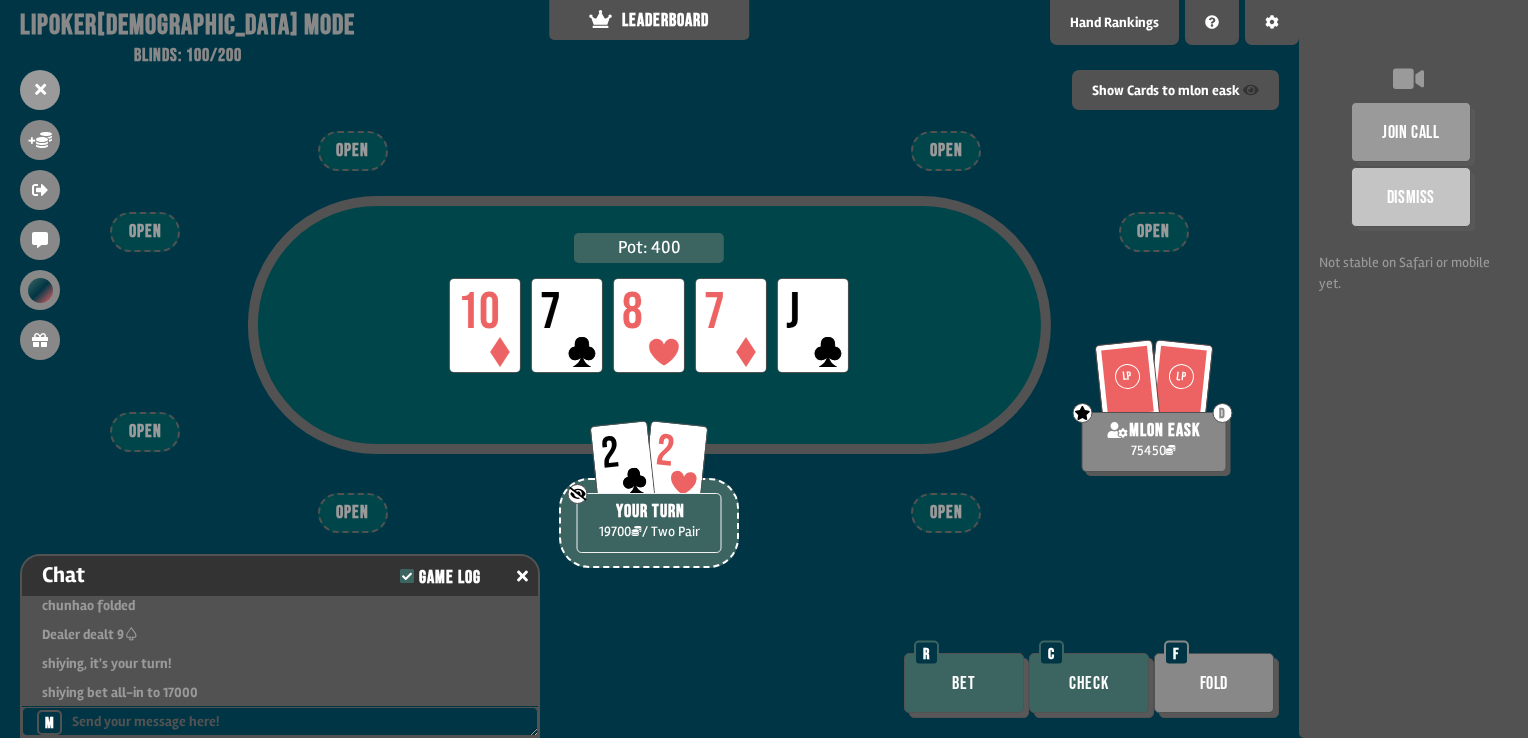 click on "Check" at bounding box center (1089, 683) 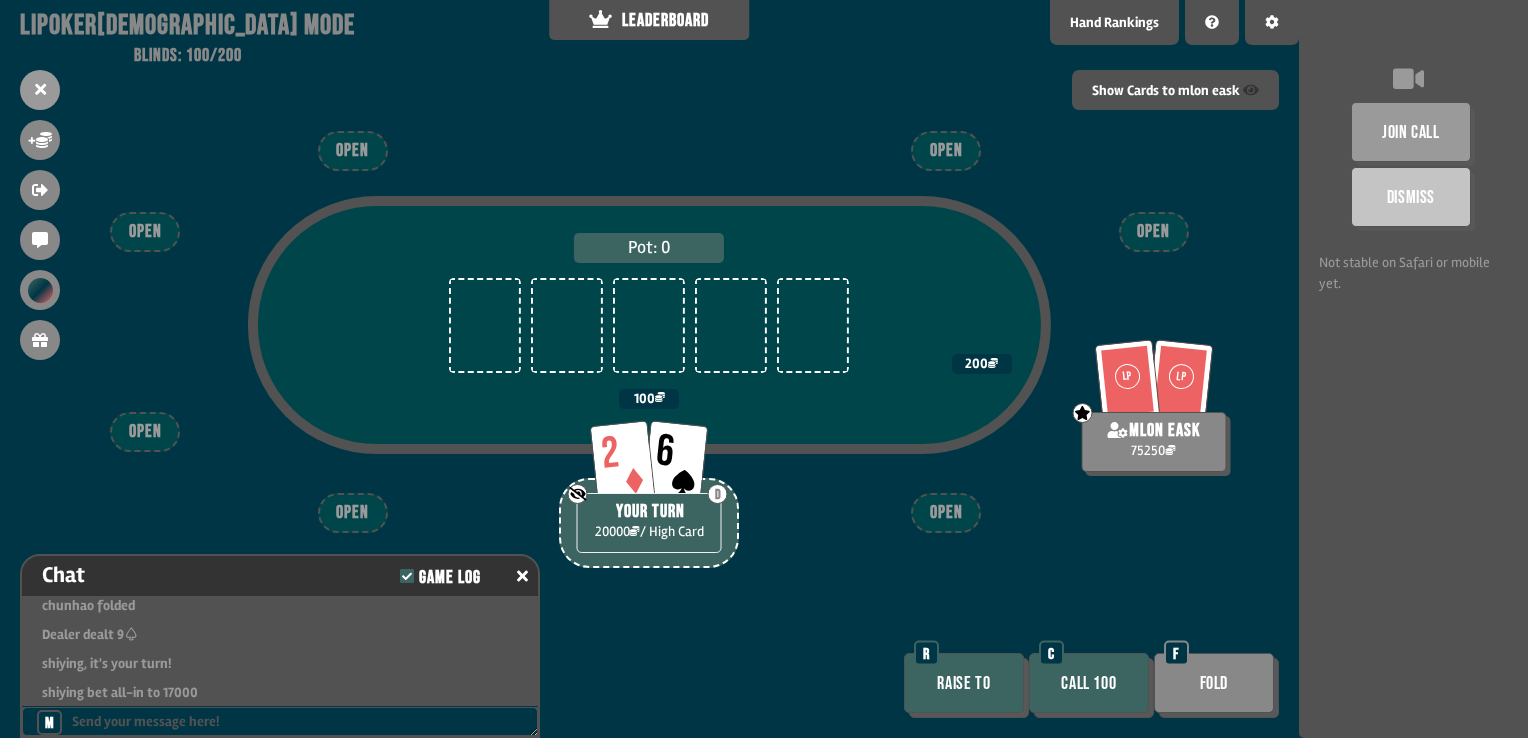 click on "Call 100" at bounding box center [1089, 683] 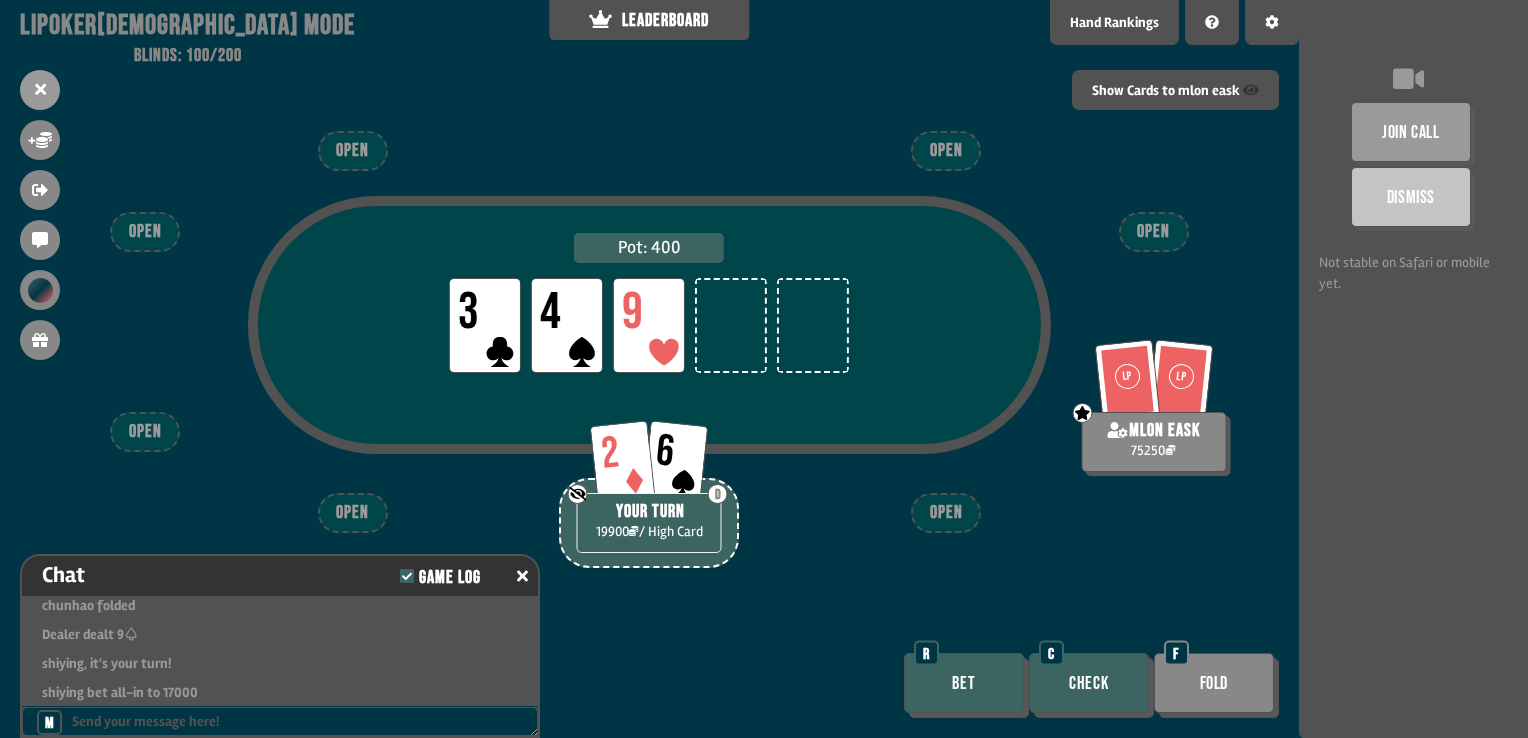 click on "Check" at bounding box center (1089, 683) 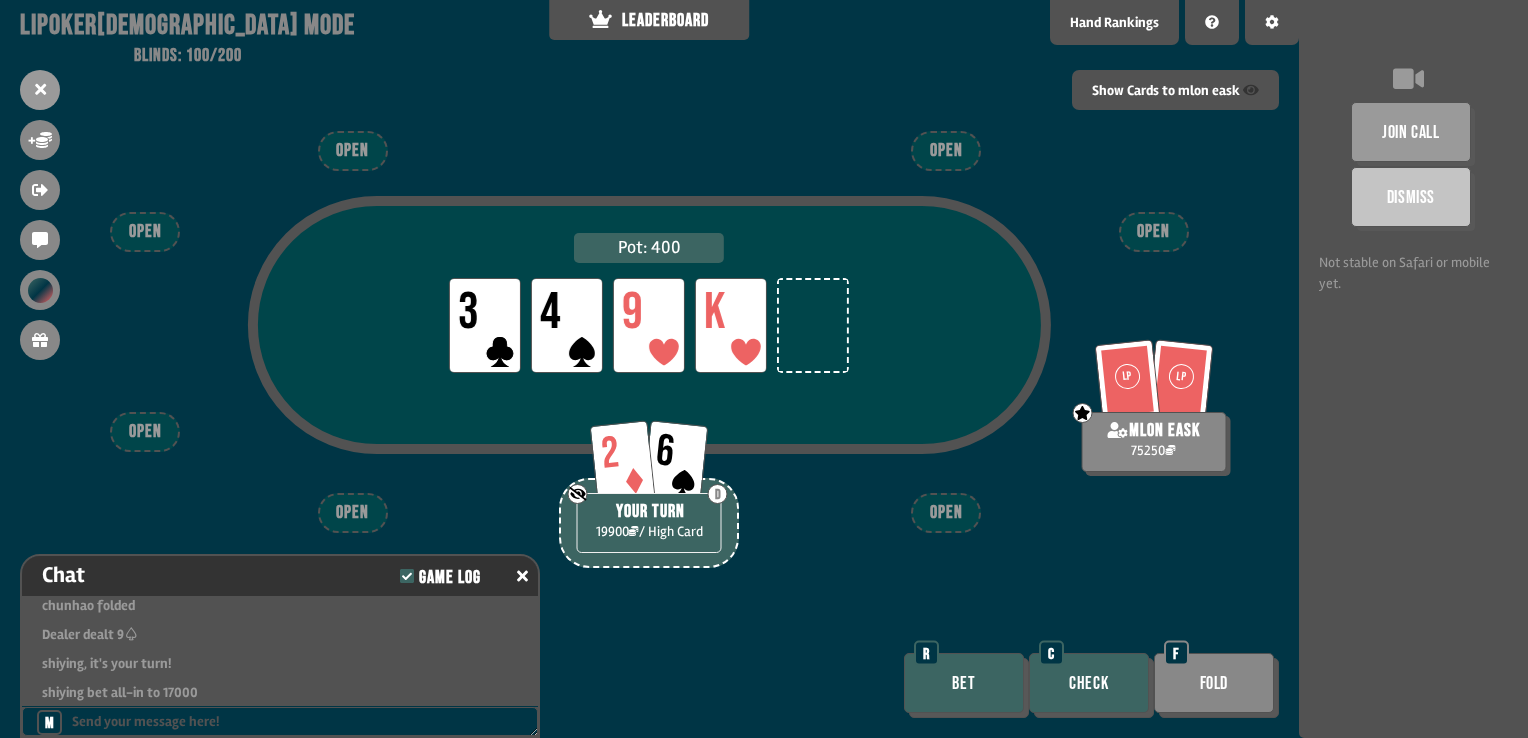 click on "Check" at bounding box center (1089, 683) 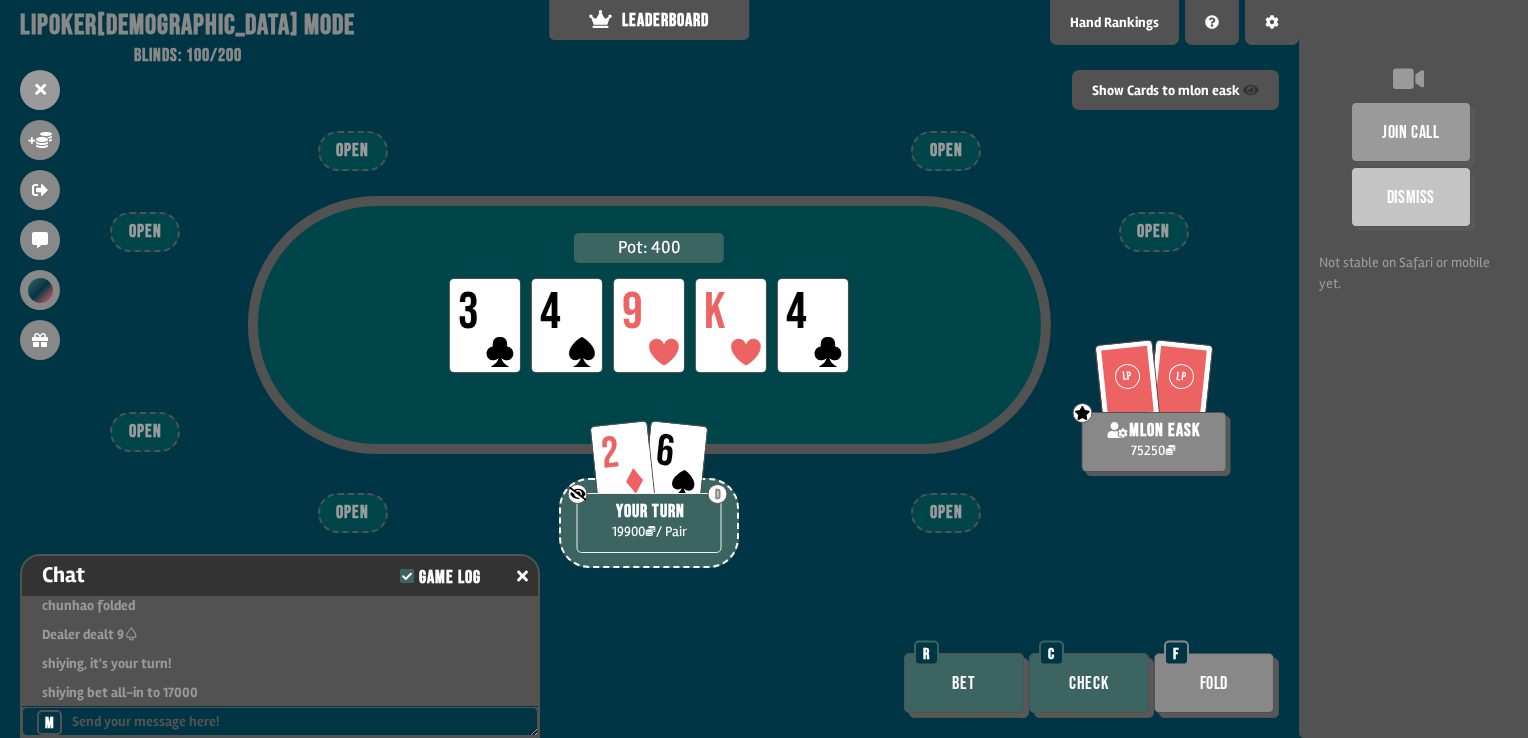 click on "Check" at bounding box center (1089, 683) 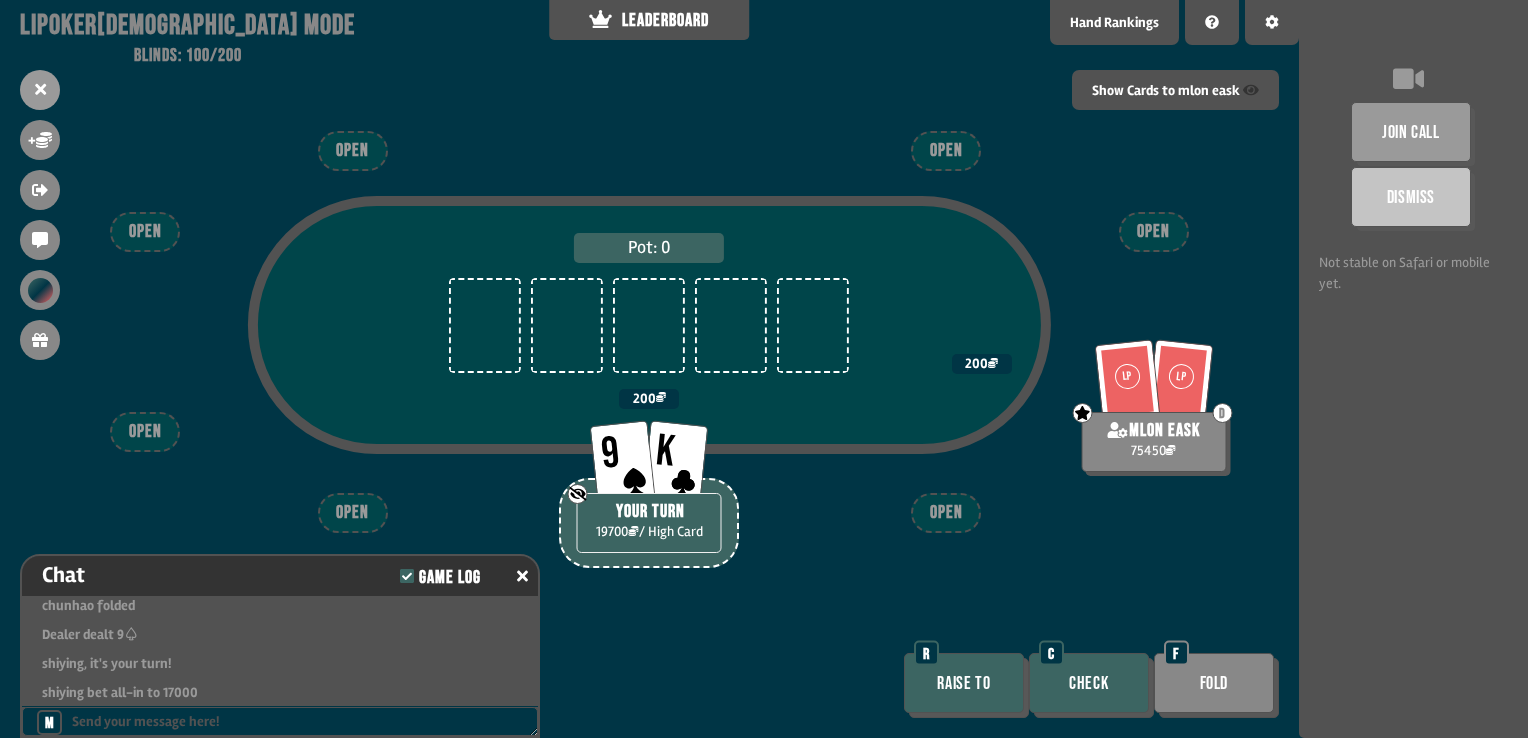 click on "Check" at bounding box center [1089, 683] 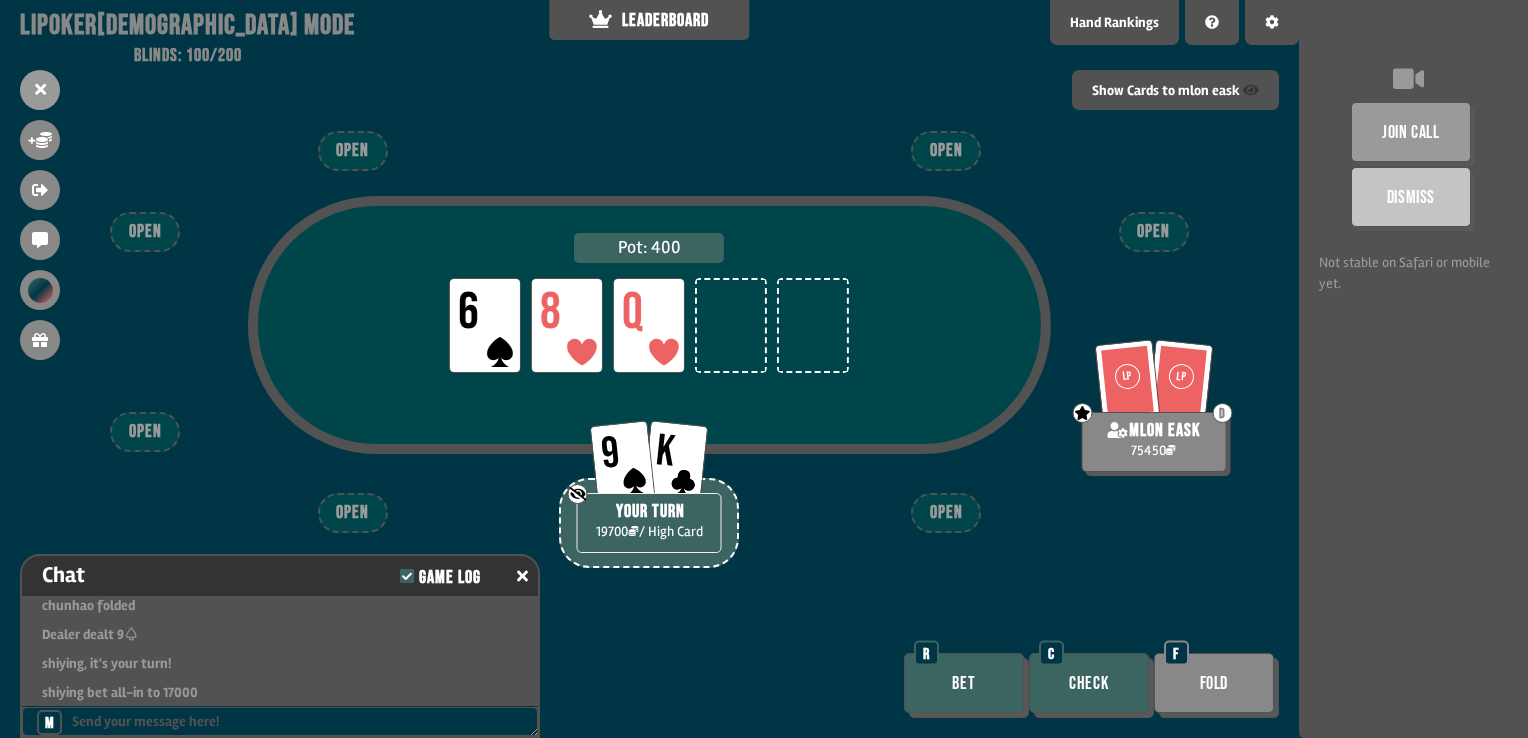 click on "Check" at bounding box center (1089, 683) 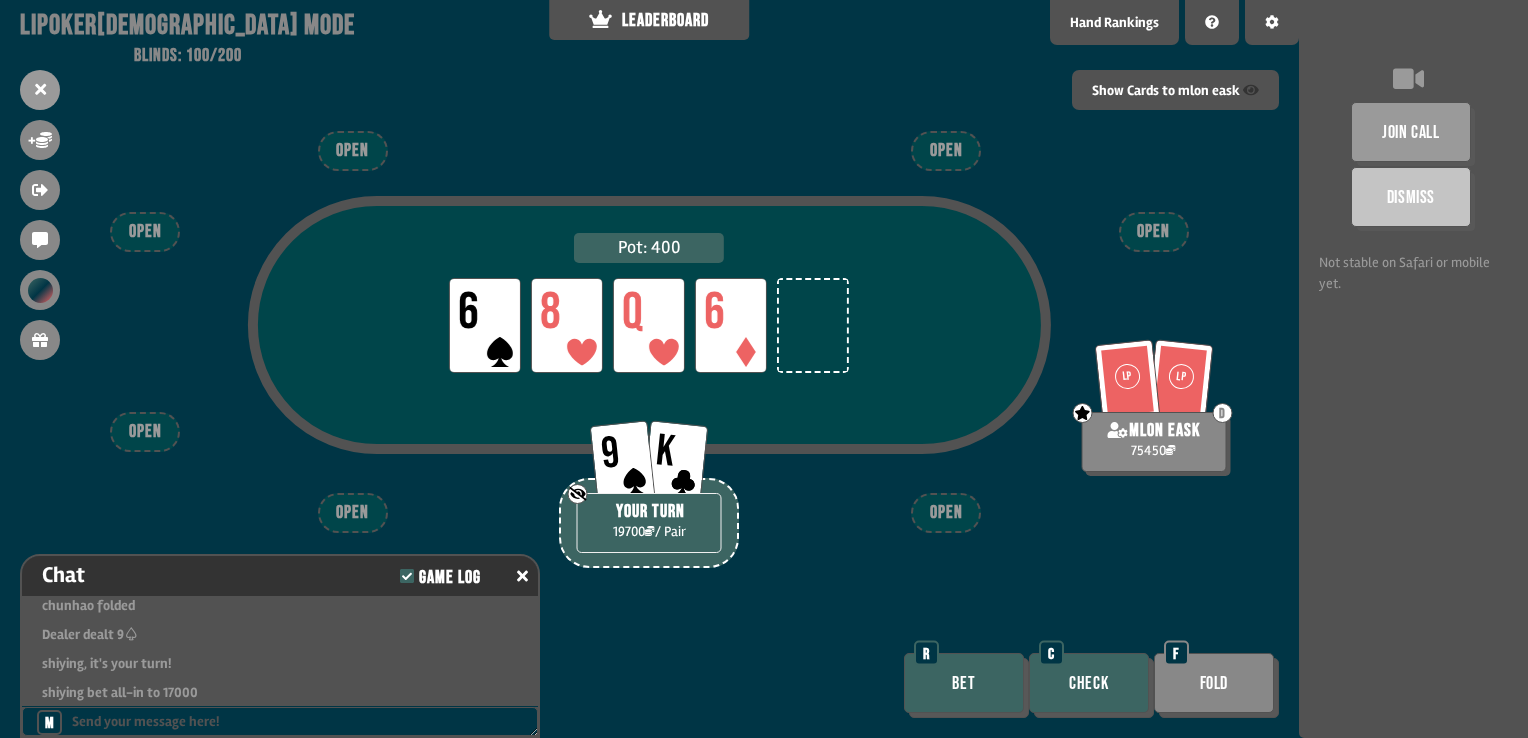 click on "Check" at bounding box center (1089, 683) 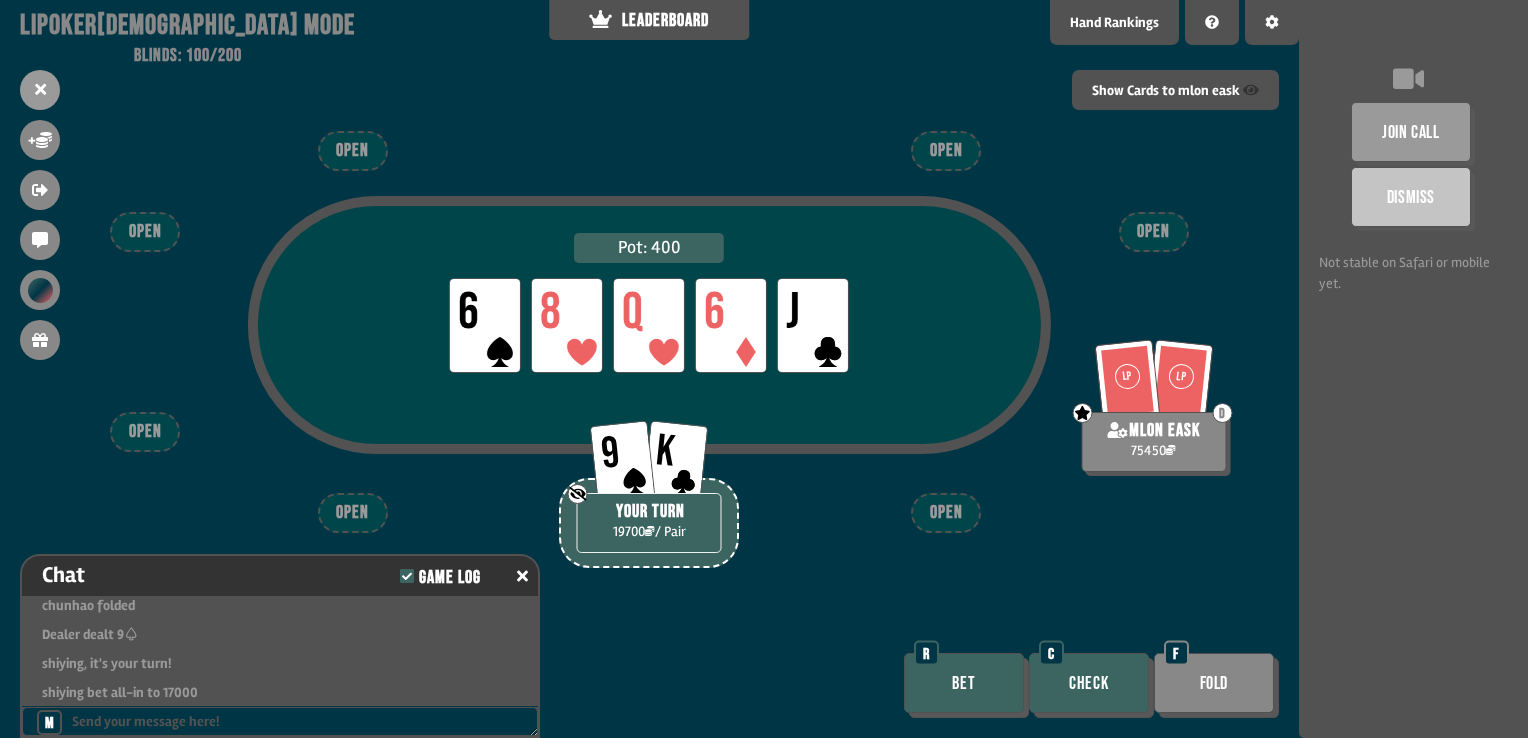click on "Check" at bounding box center [1089, 683] 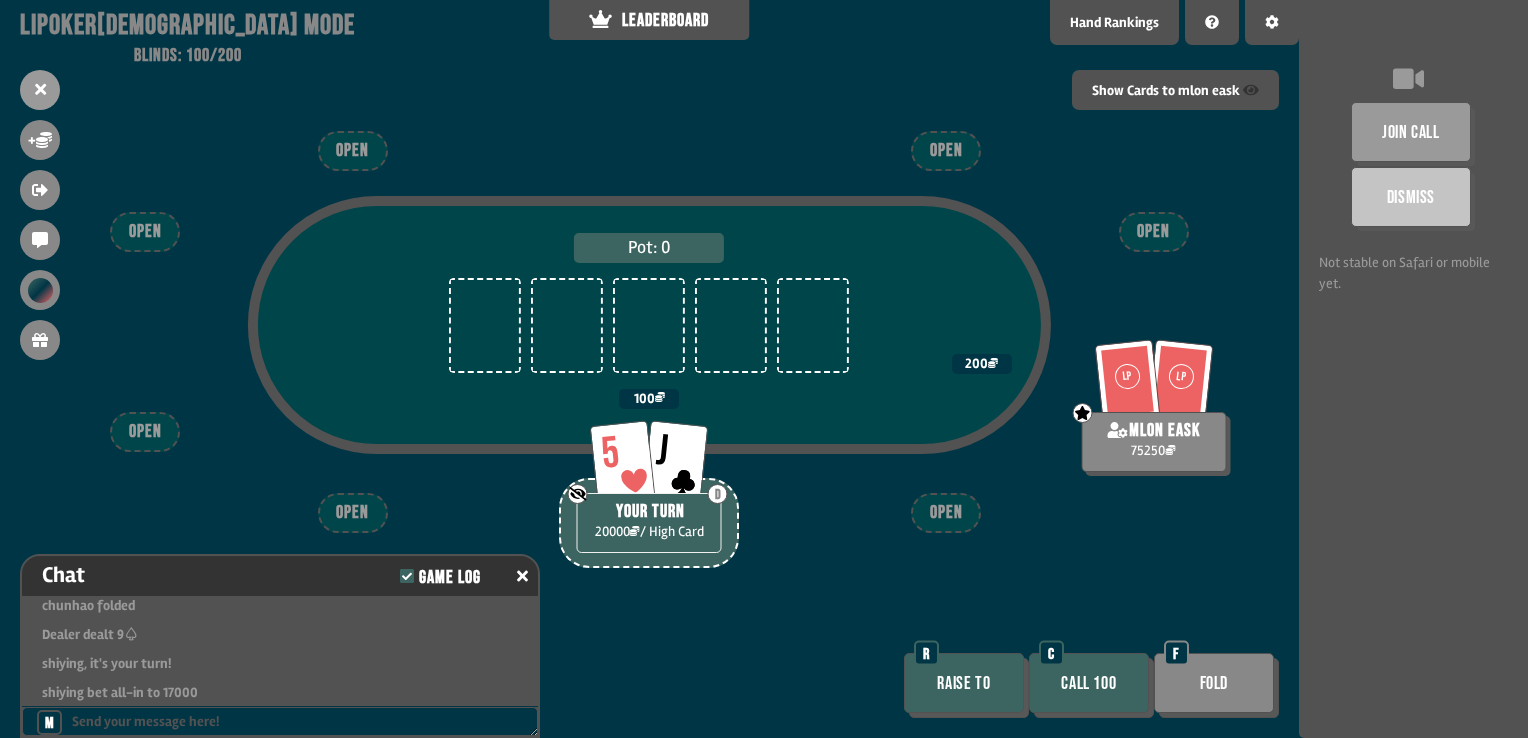 click on "Call 100" at bounding box center [1089, 683] 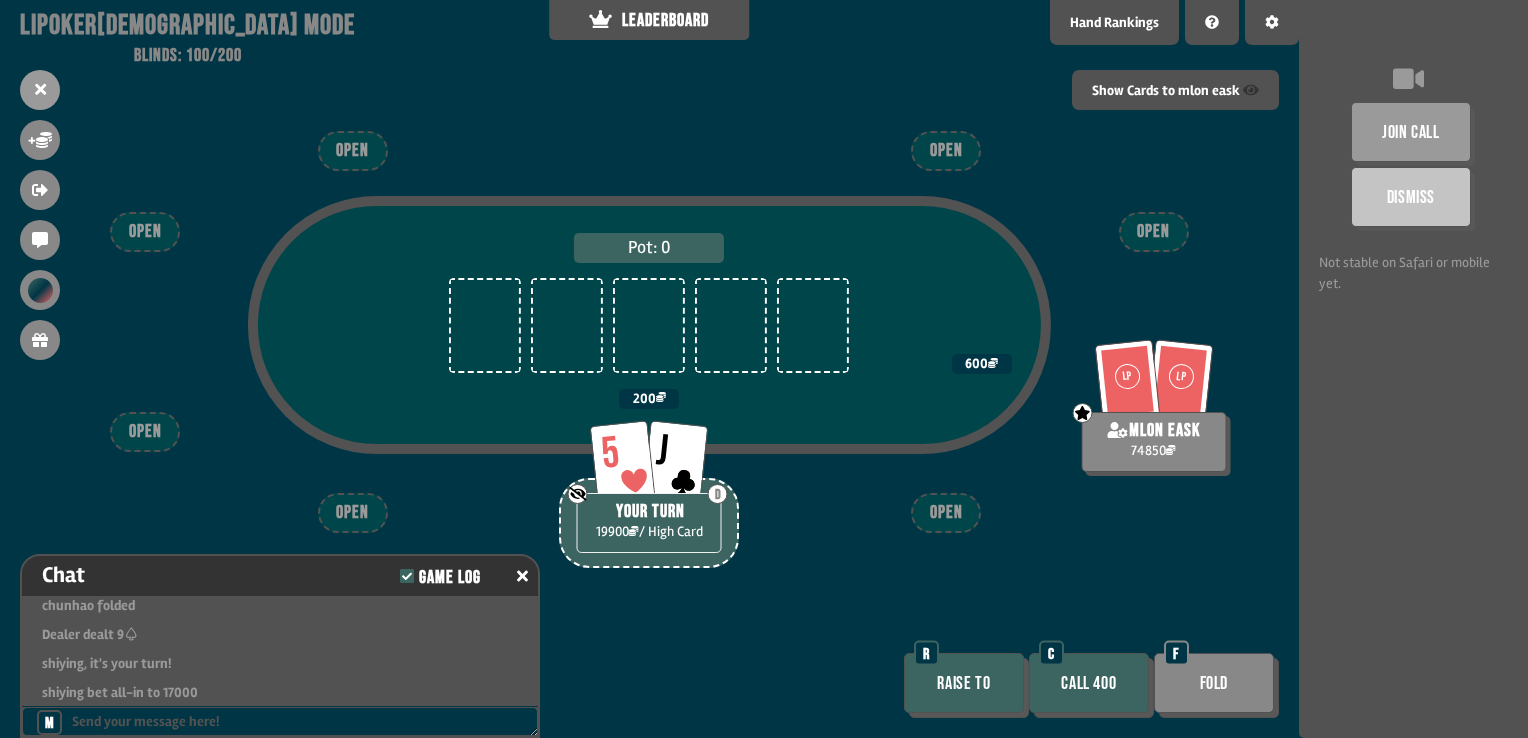 click on "Call 400" at bounding box center (1089, 683) 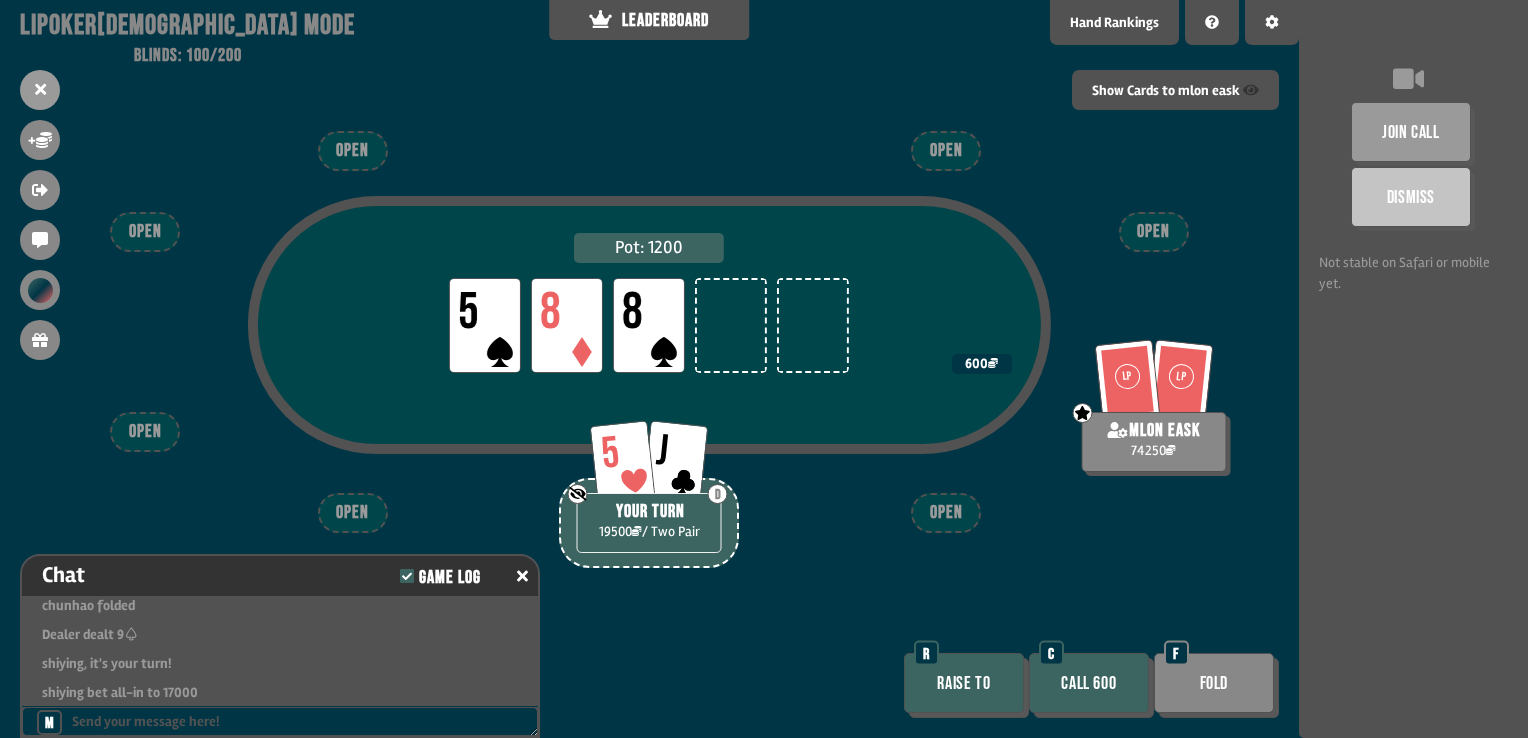 click on "Call 600" at bounding box center (1089, 683) 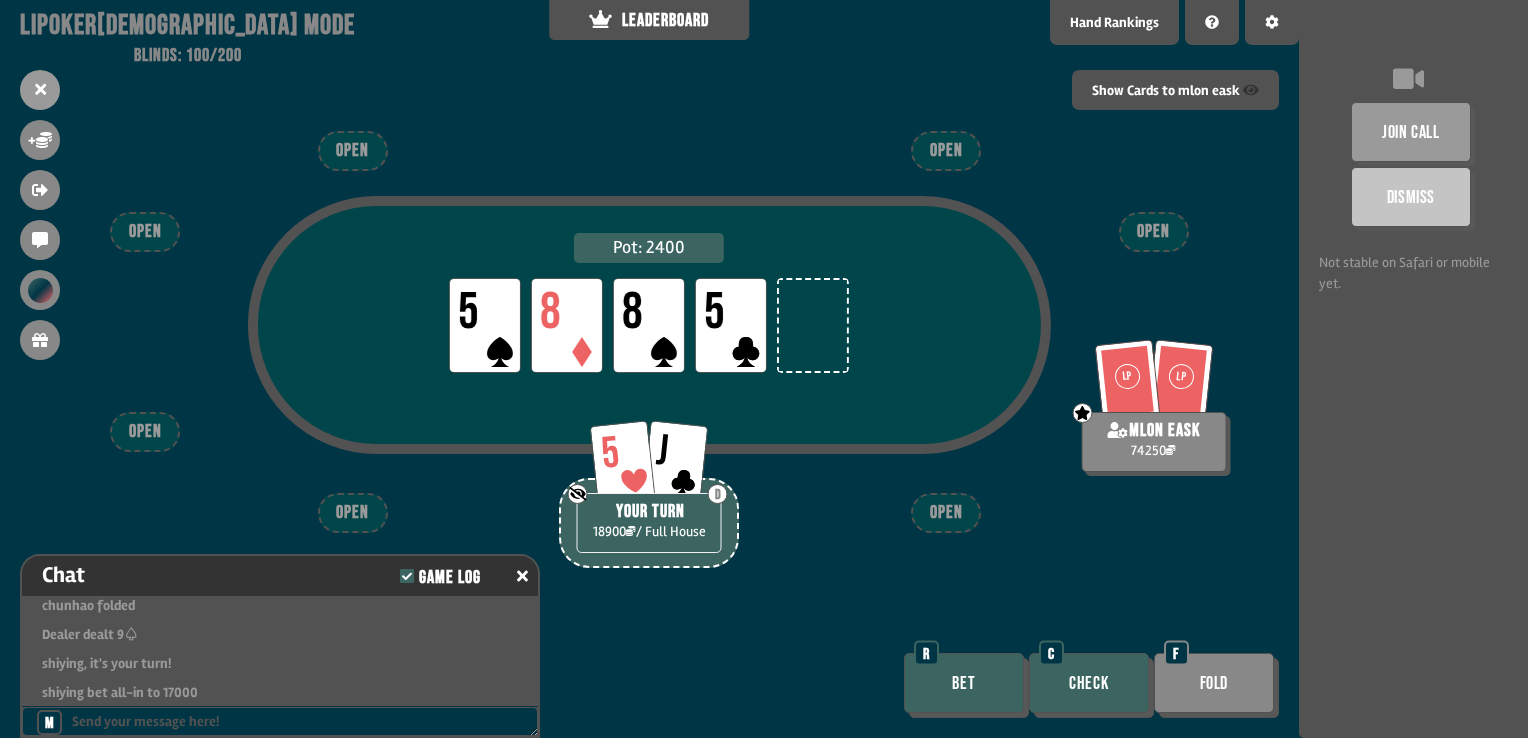 click on "Check" at bounding box center (1089, 683) 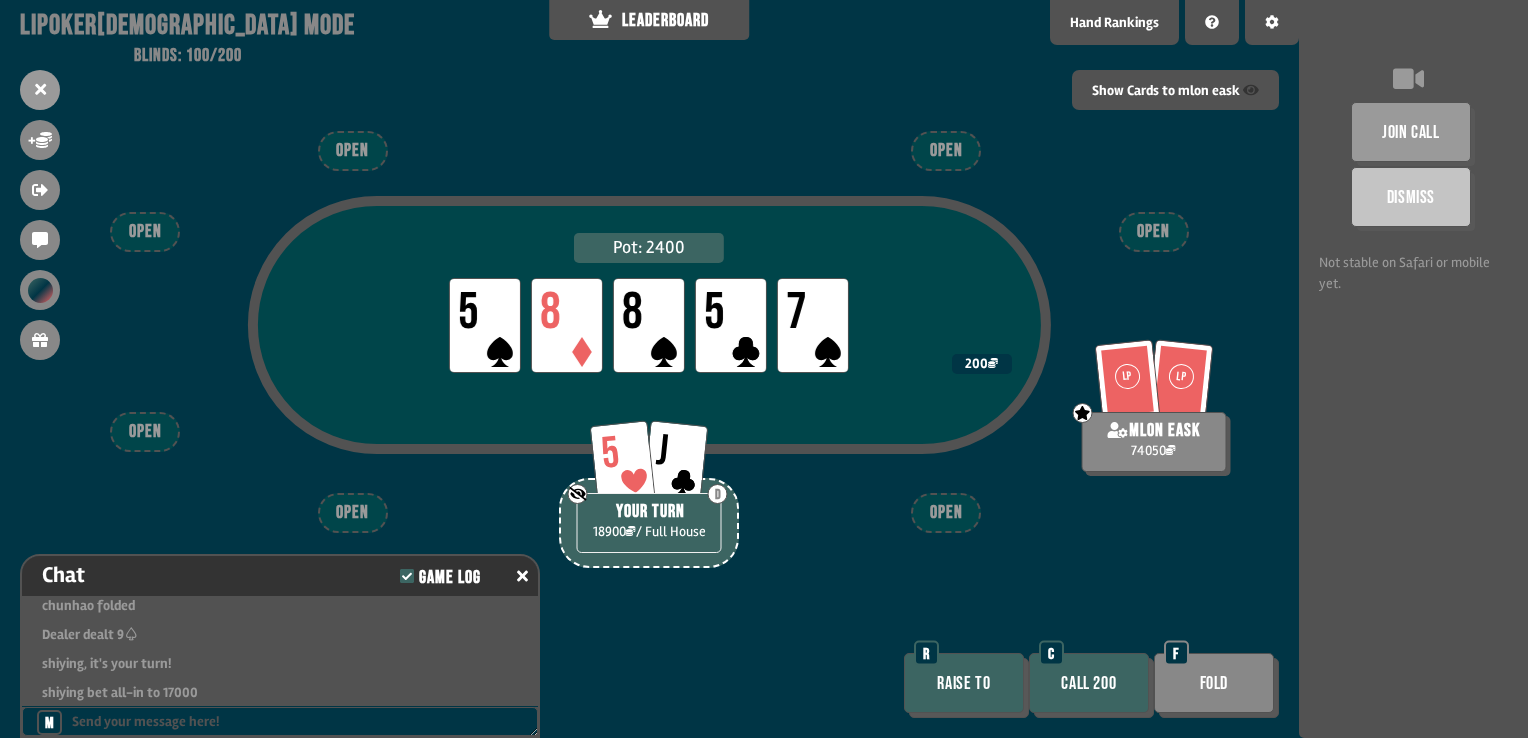 click on "Raise to" at bounding box center (964, 683) 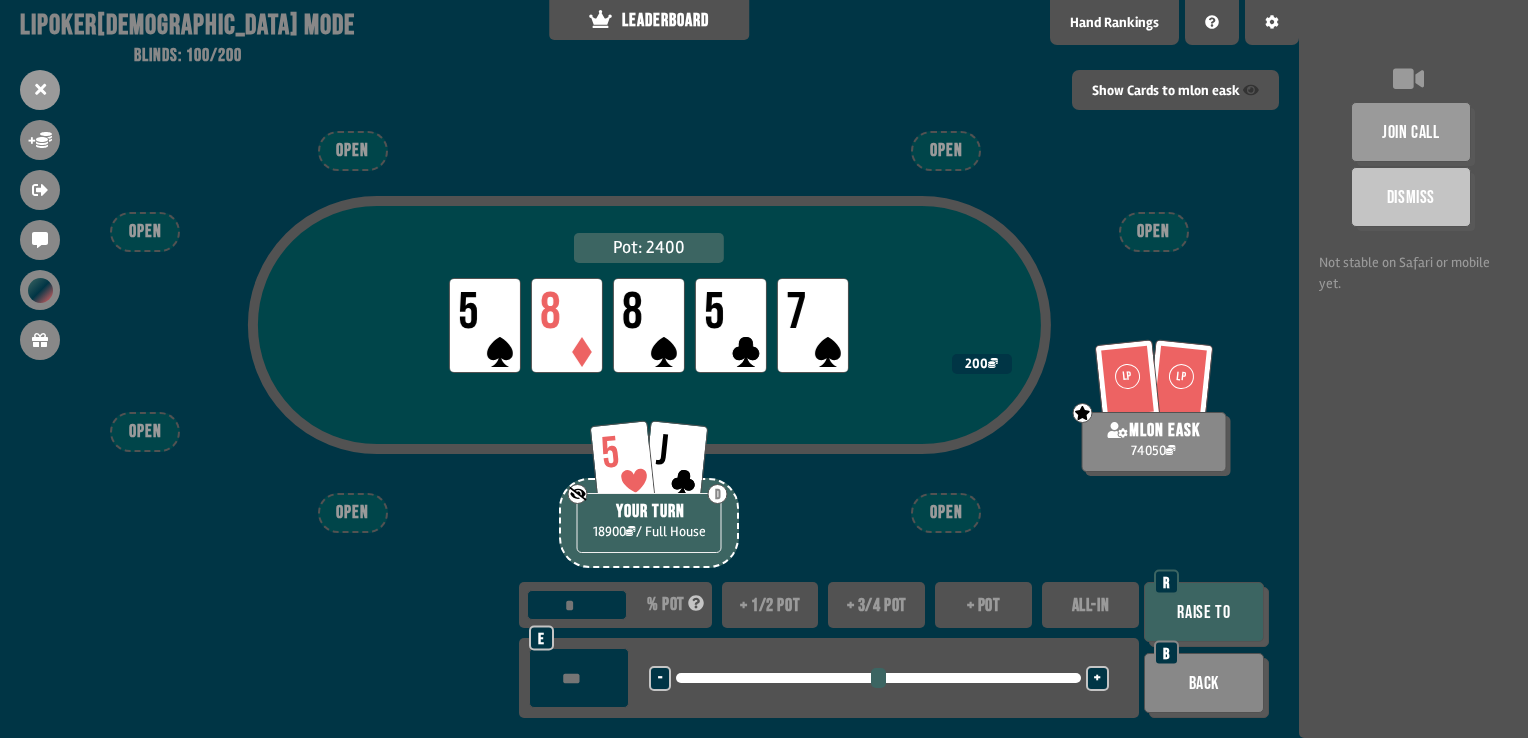 click on "ALL-IN" at bounding box center [1090, 605] 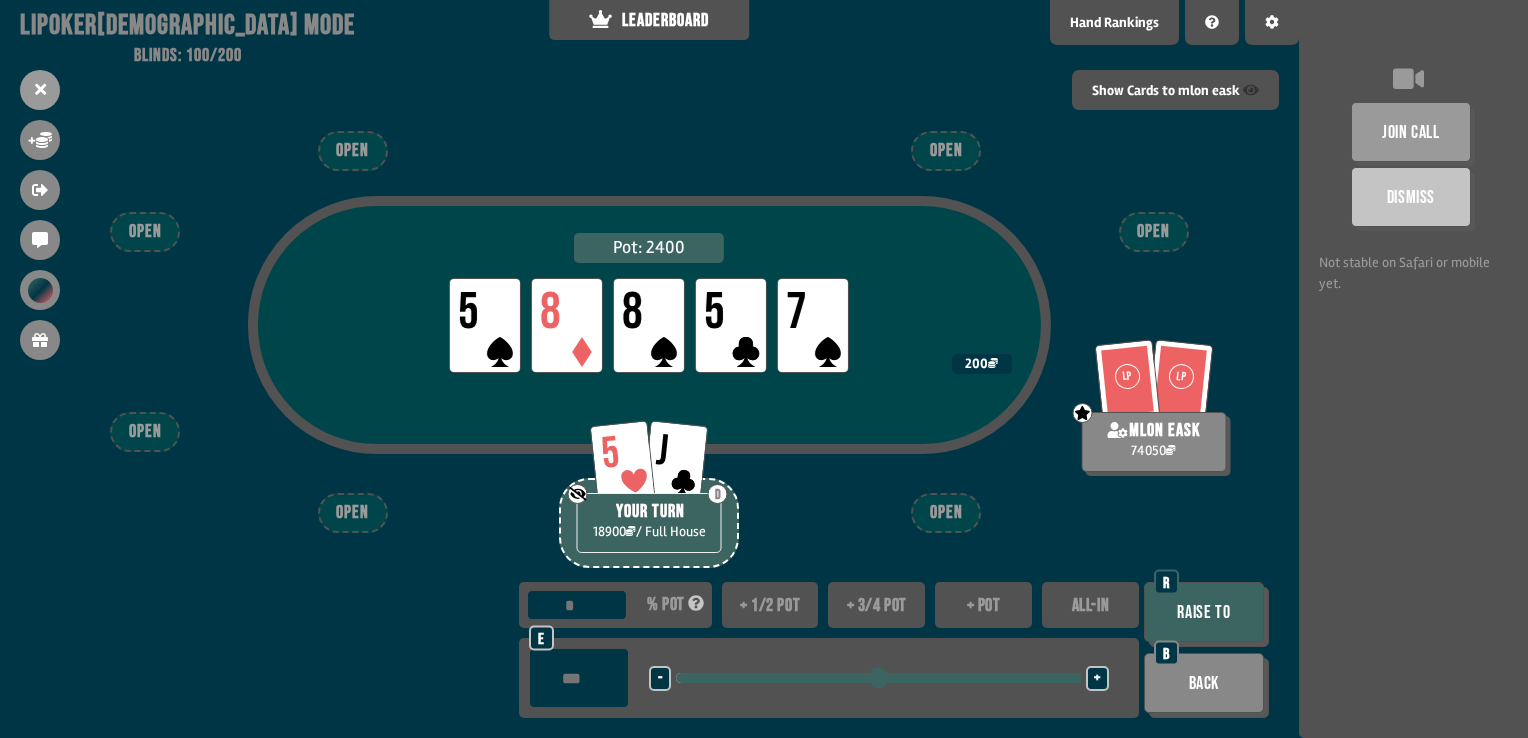 click on "Raise to" at bounding box center [1204, 612] 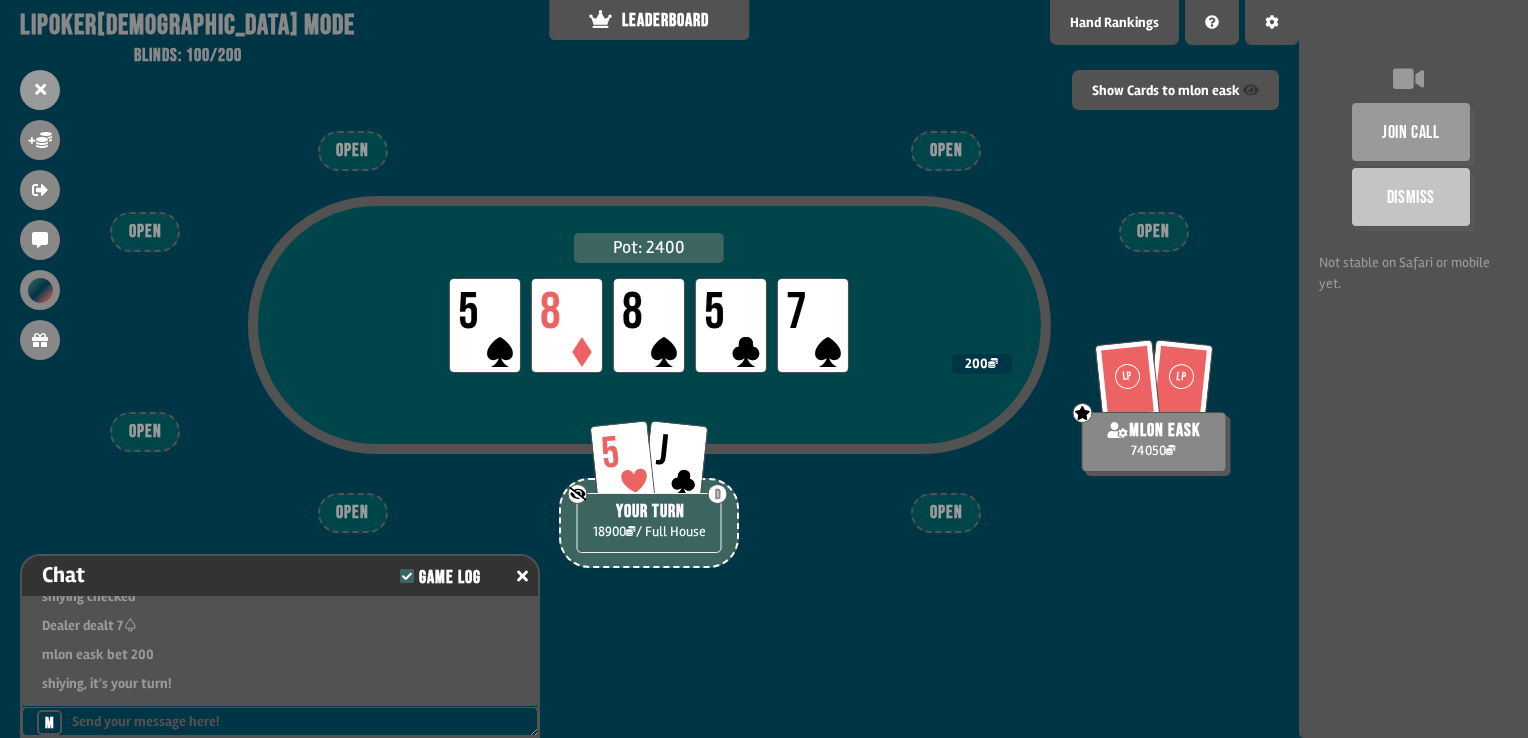 scroll, scrollTop: 12956, scrollLeft: 0, axis: vertical 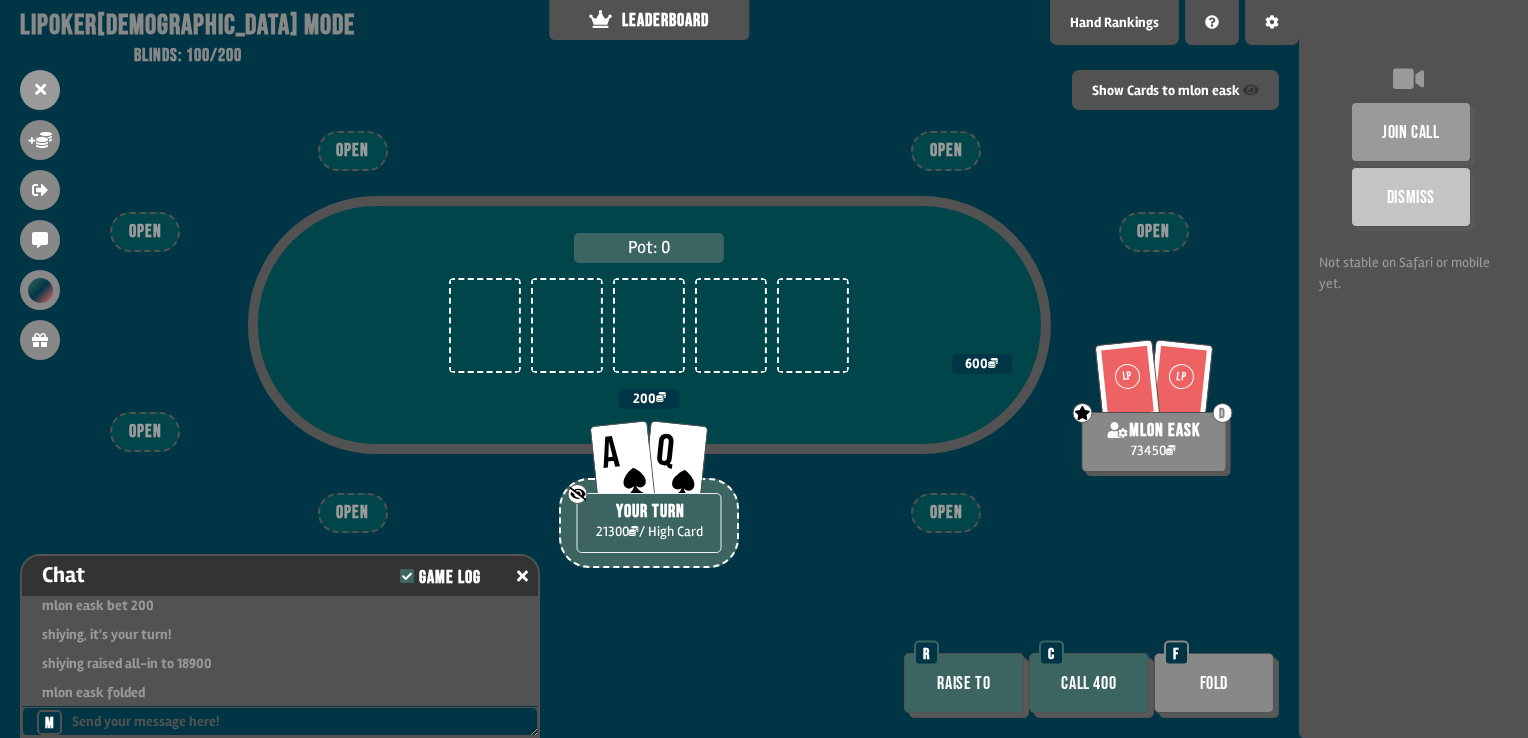 click on "Raise to" at bounding box center [964, 683] 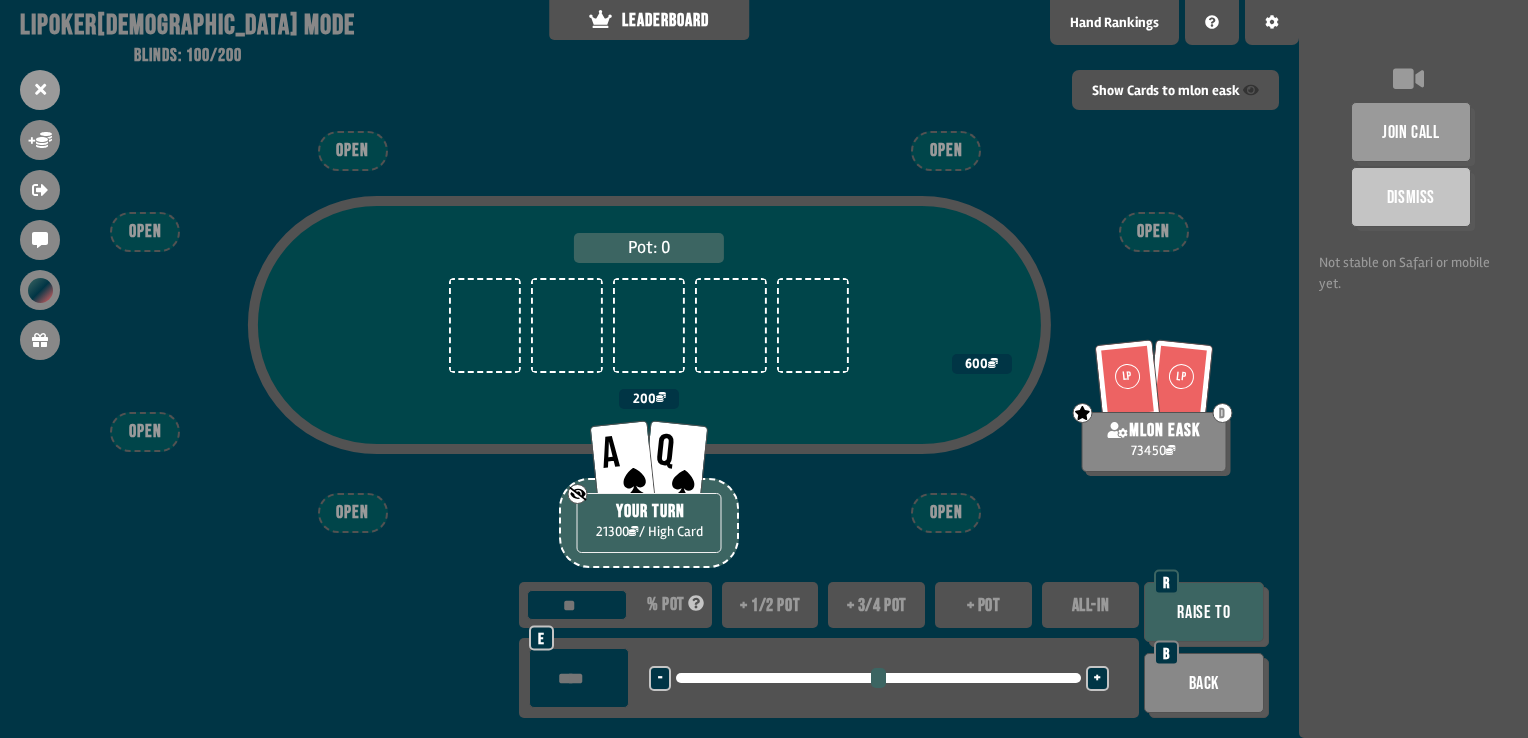 click on "ALL-IN" at bounding box center [1090, 605] 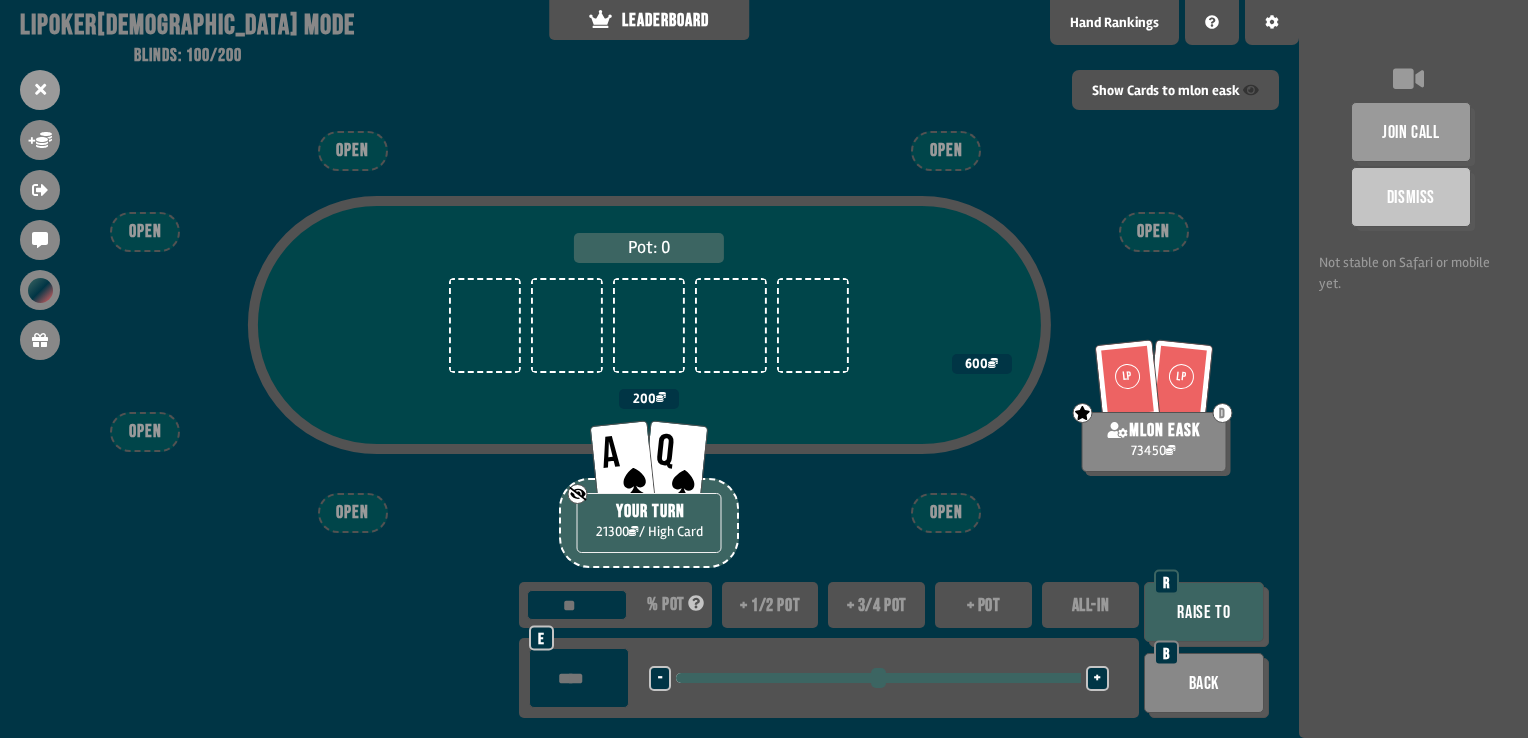 click on "Raise to" at bounding box center (1204, 612) 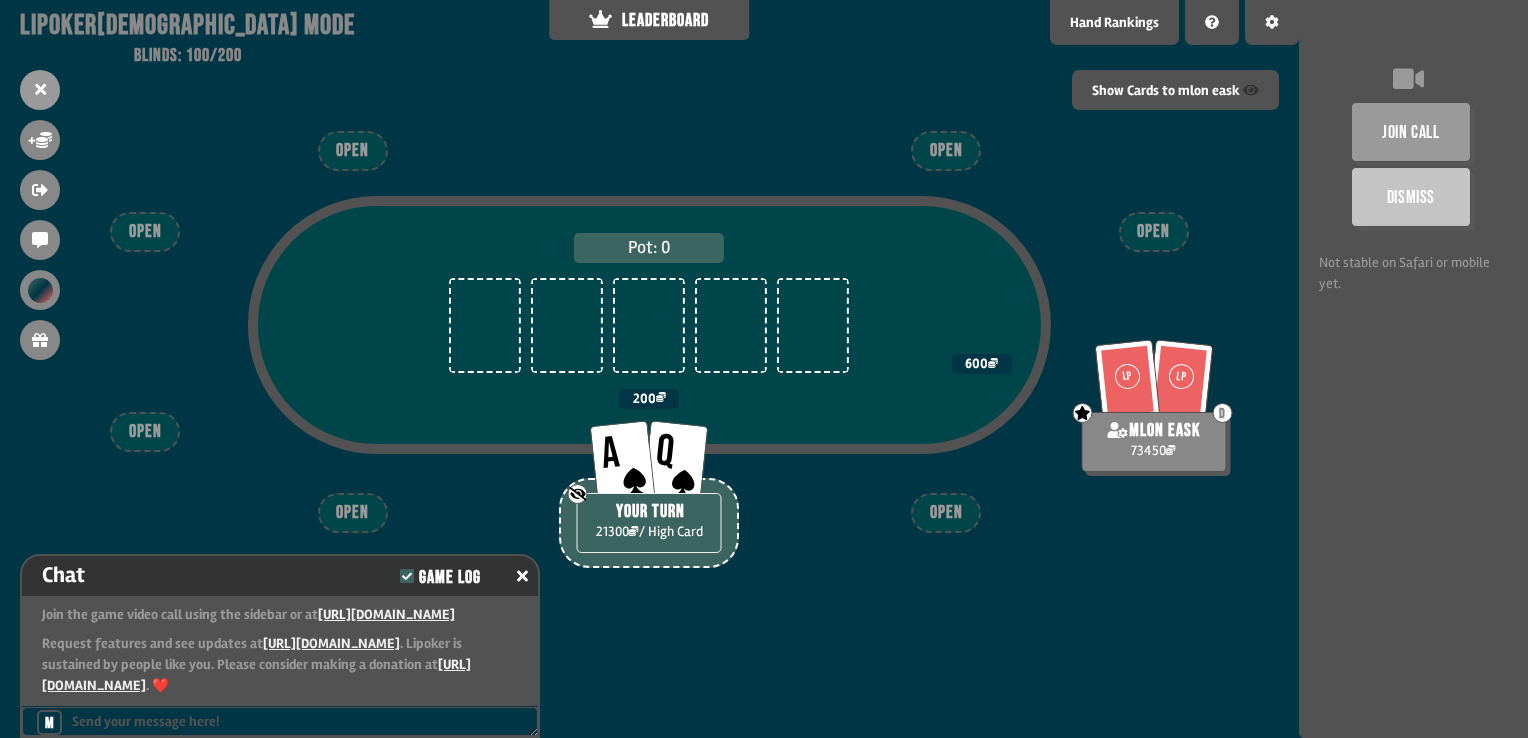 scroll, scrollTop: 13130, scrollLeft: 0, axis: vertical 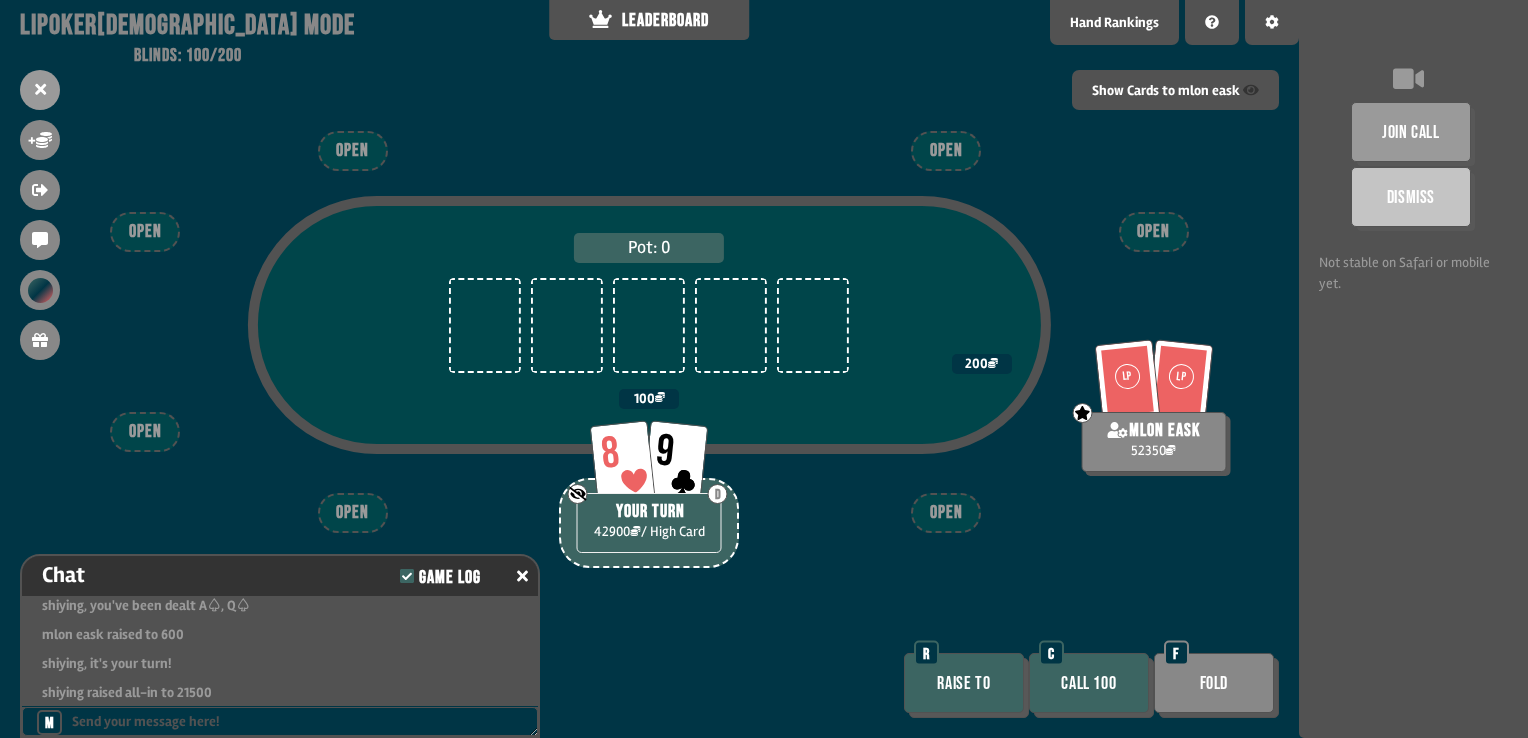 click on "Call 100" at bounding box center (1089, 683) 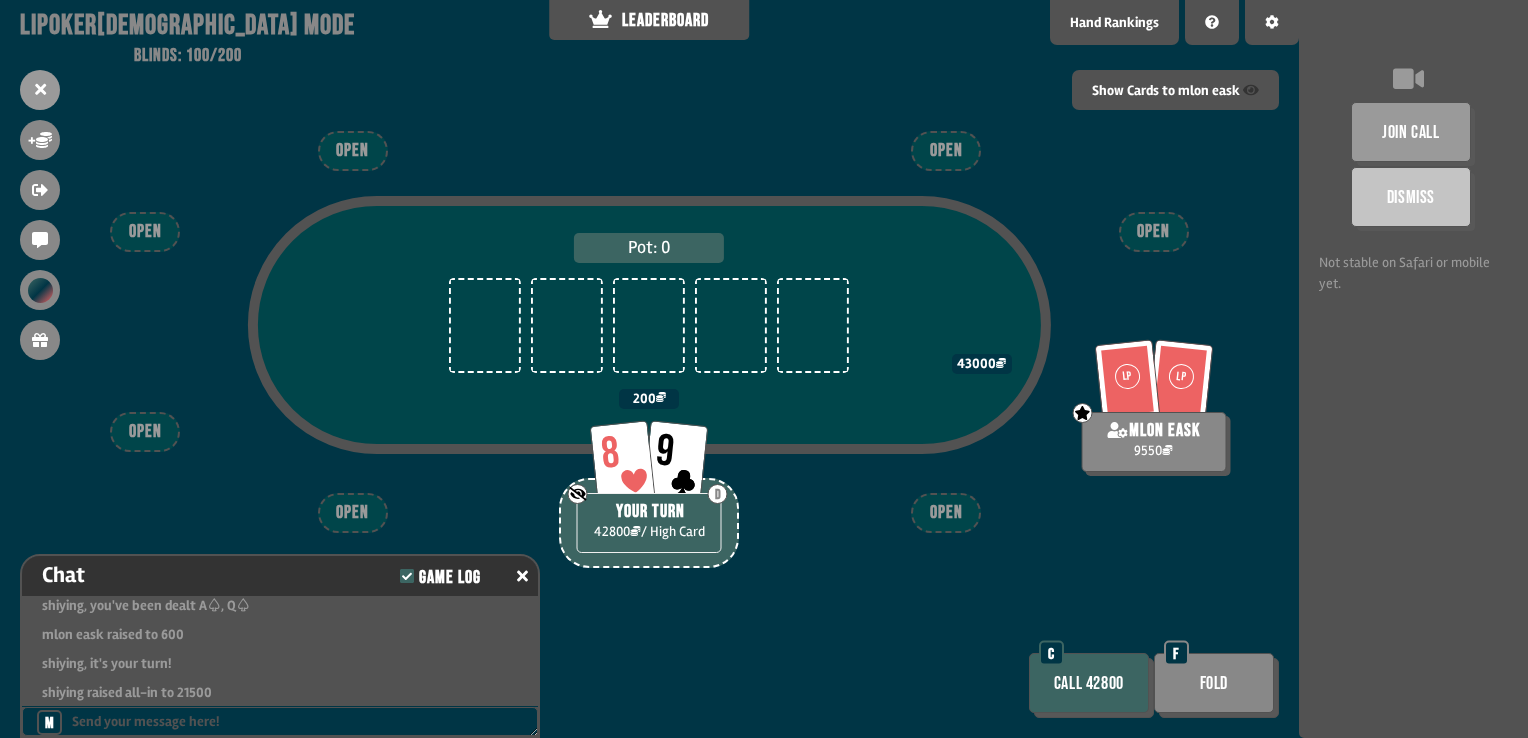 click on "Fold" at bounding box center [1214, 683] 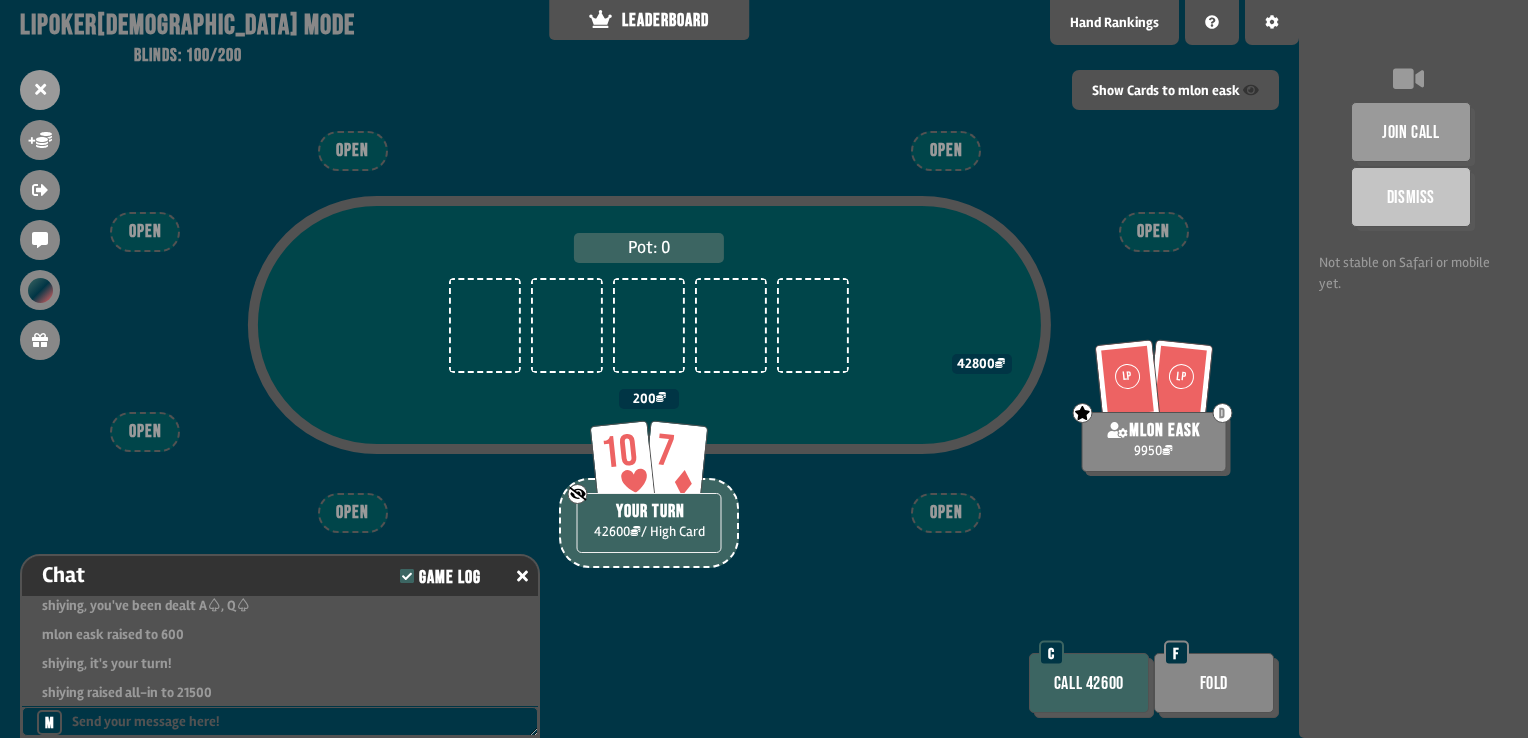 click on "Fold" at bounding box center (1214, 683) 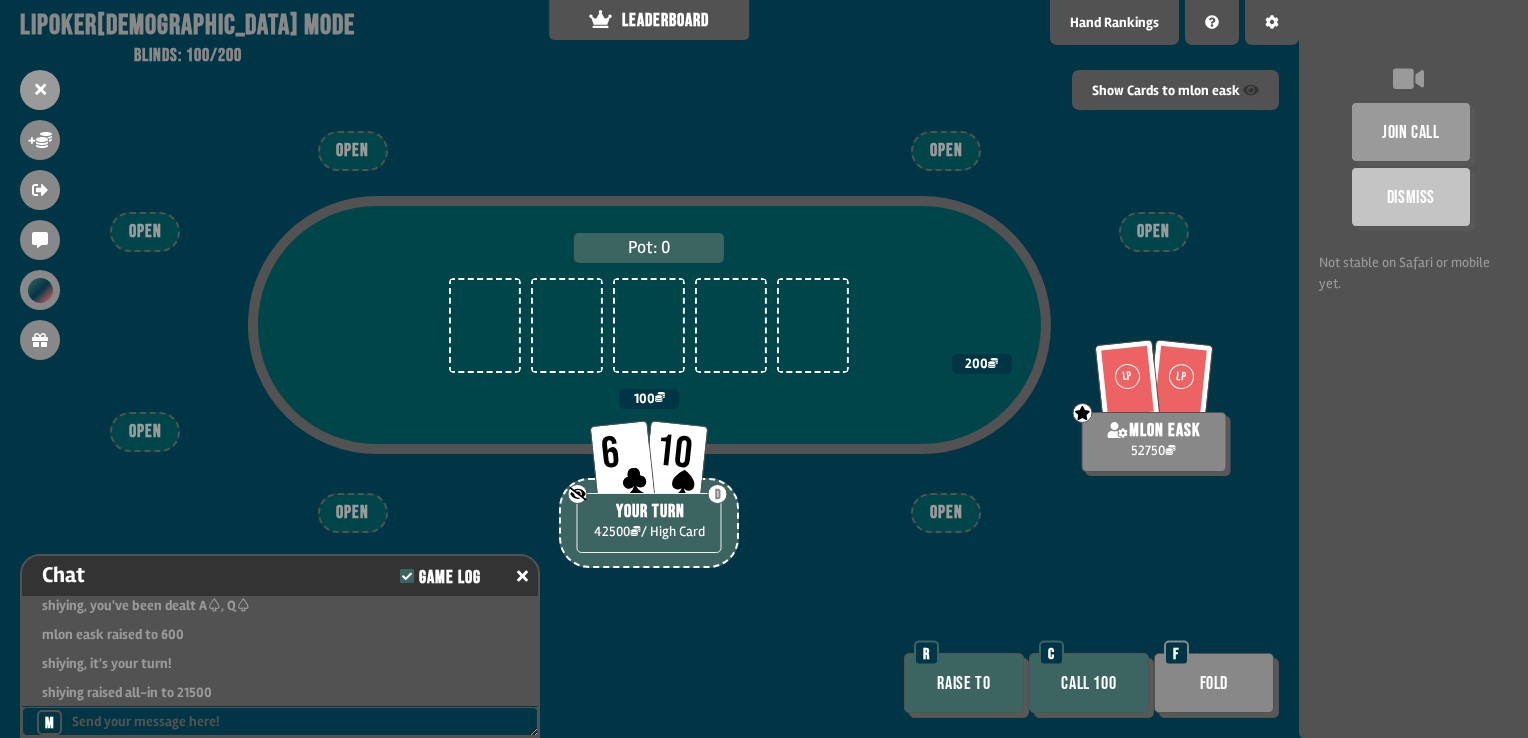 click on "Call 100" at bounding box center (1089, 683) 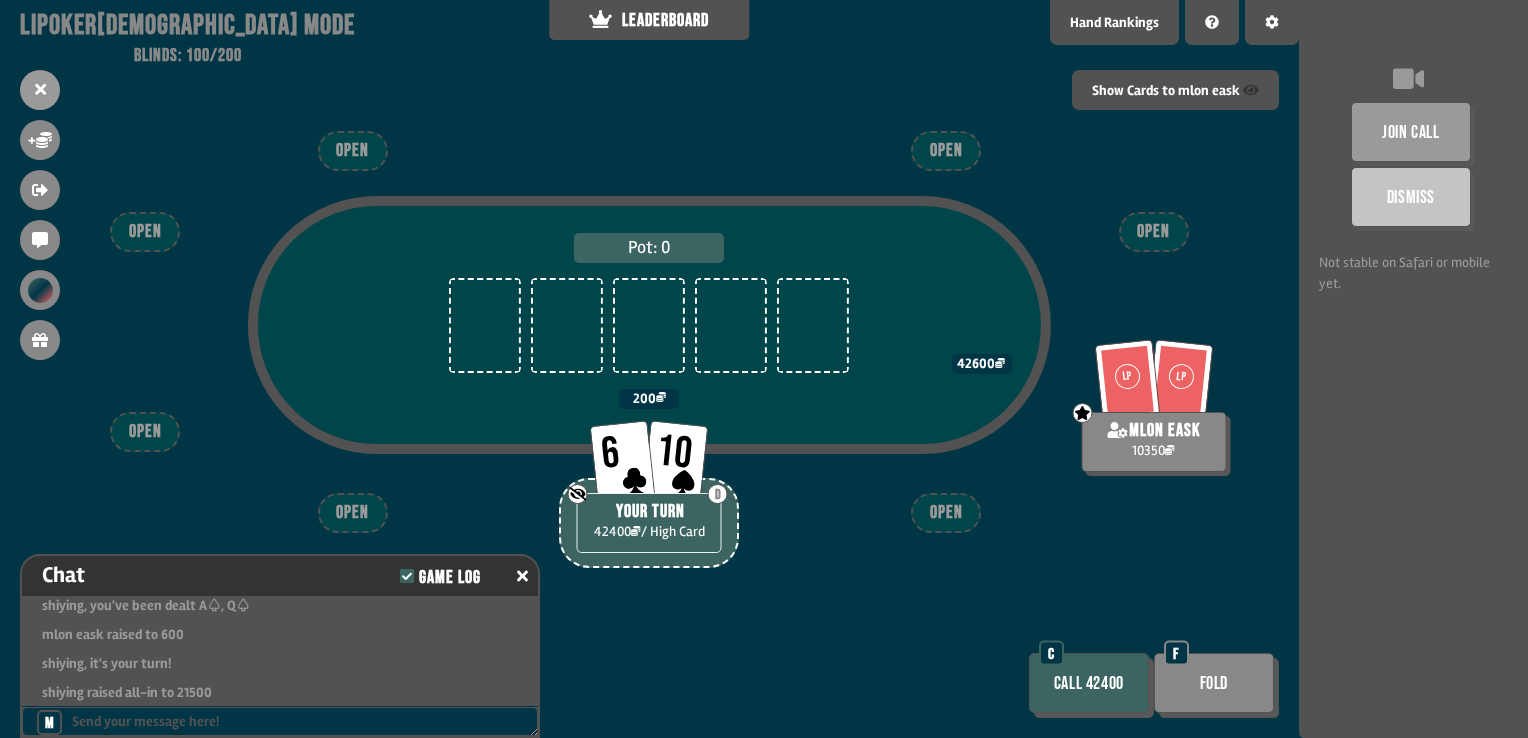 click on "Fold" at bounding box center (1214, 683) 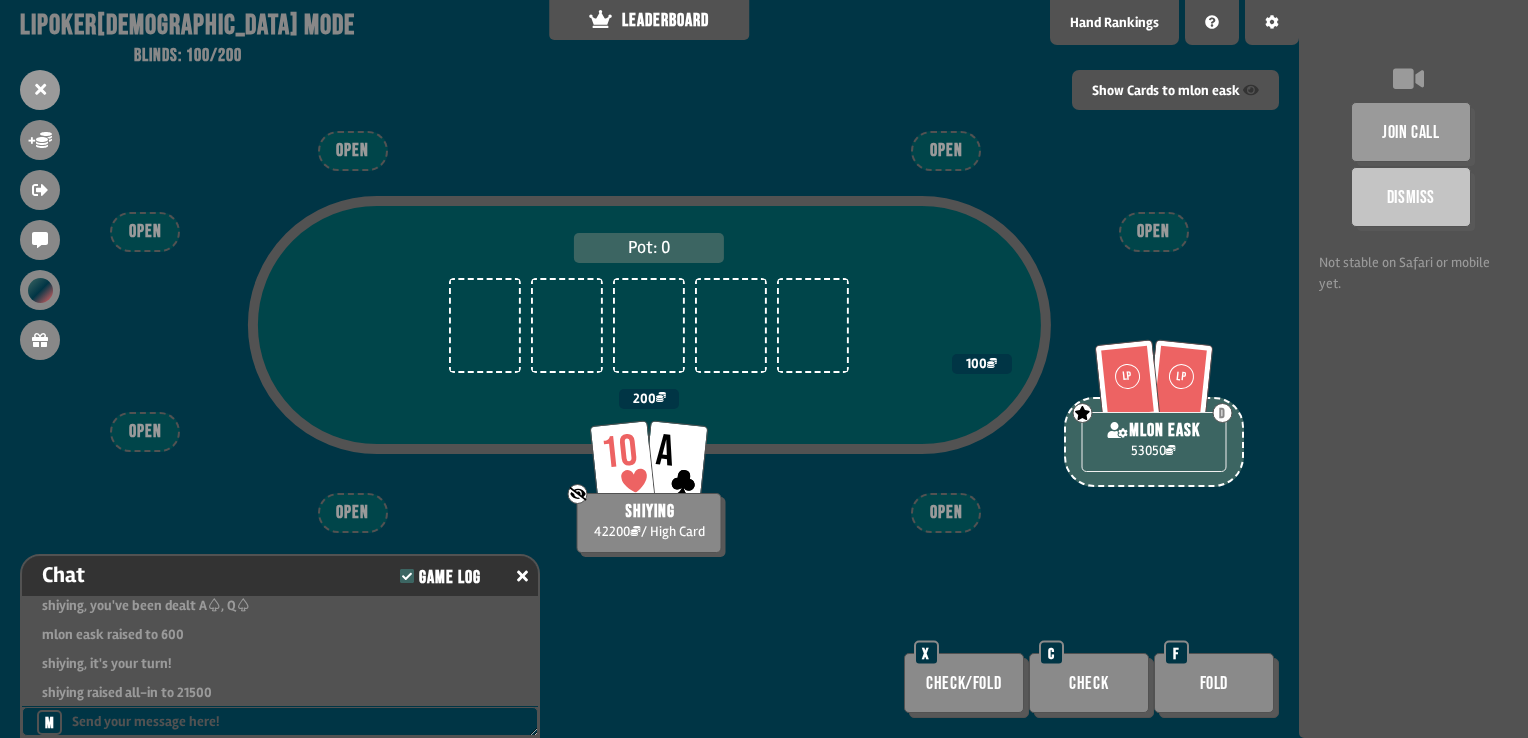 click on "Check" at bounding box center [1089, 683] 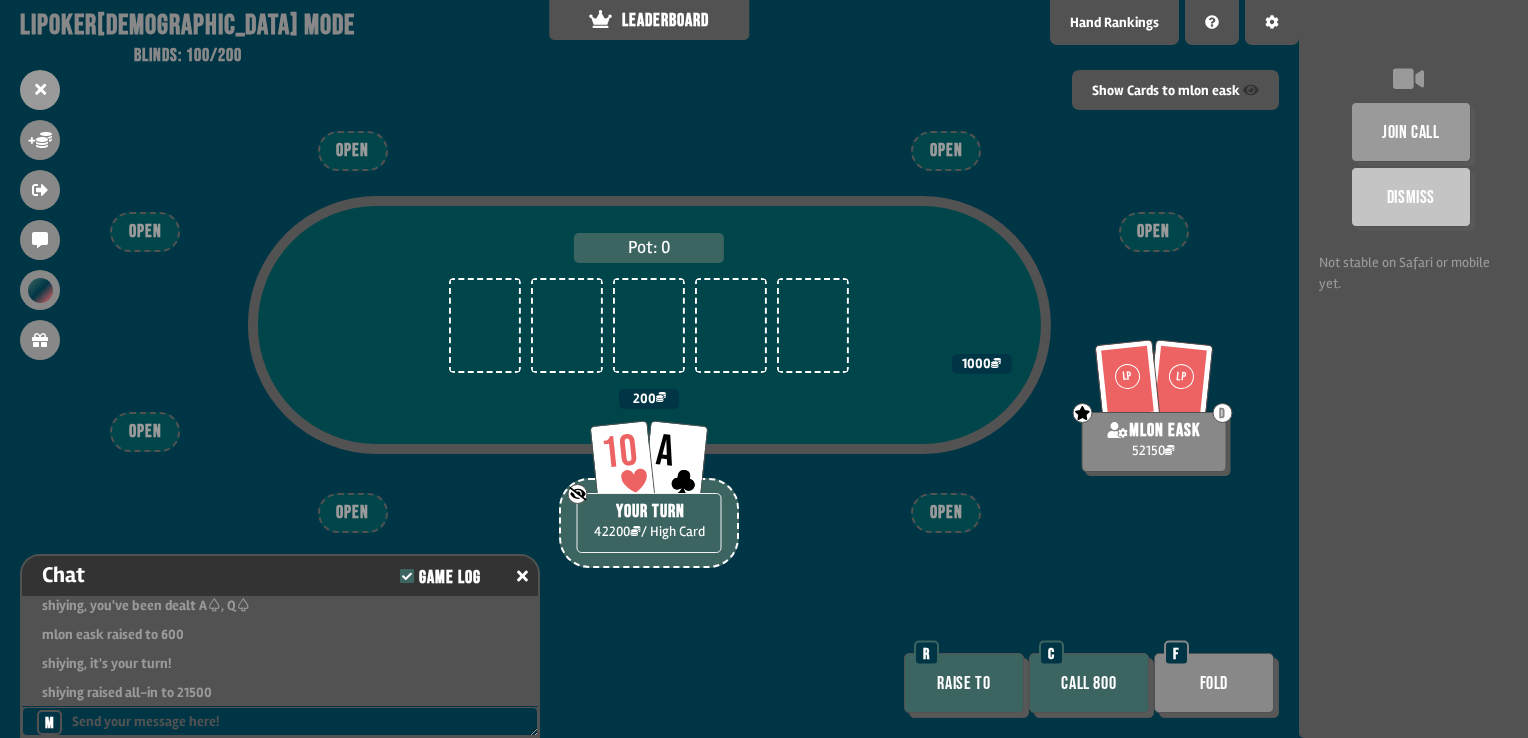 click on "Call 800" at bounding box center [1089, 683] 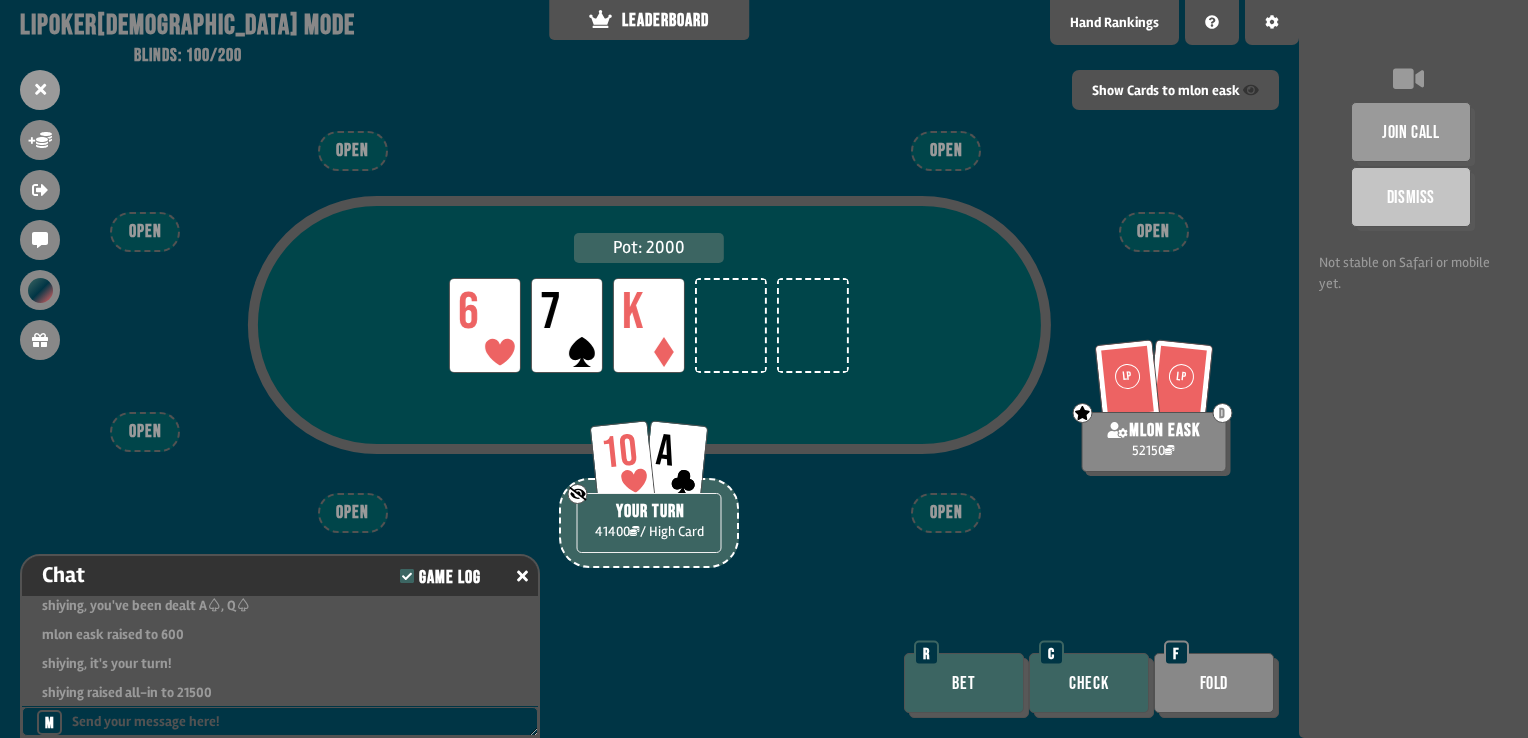 click on "Check" at bounding box center (1089, 683) 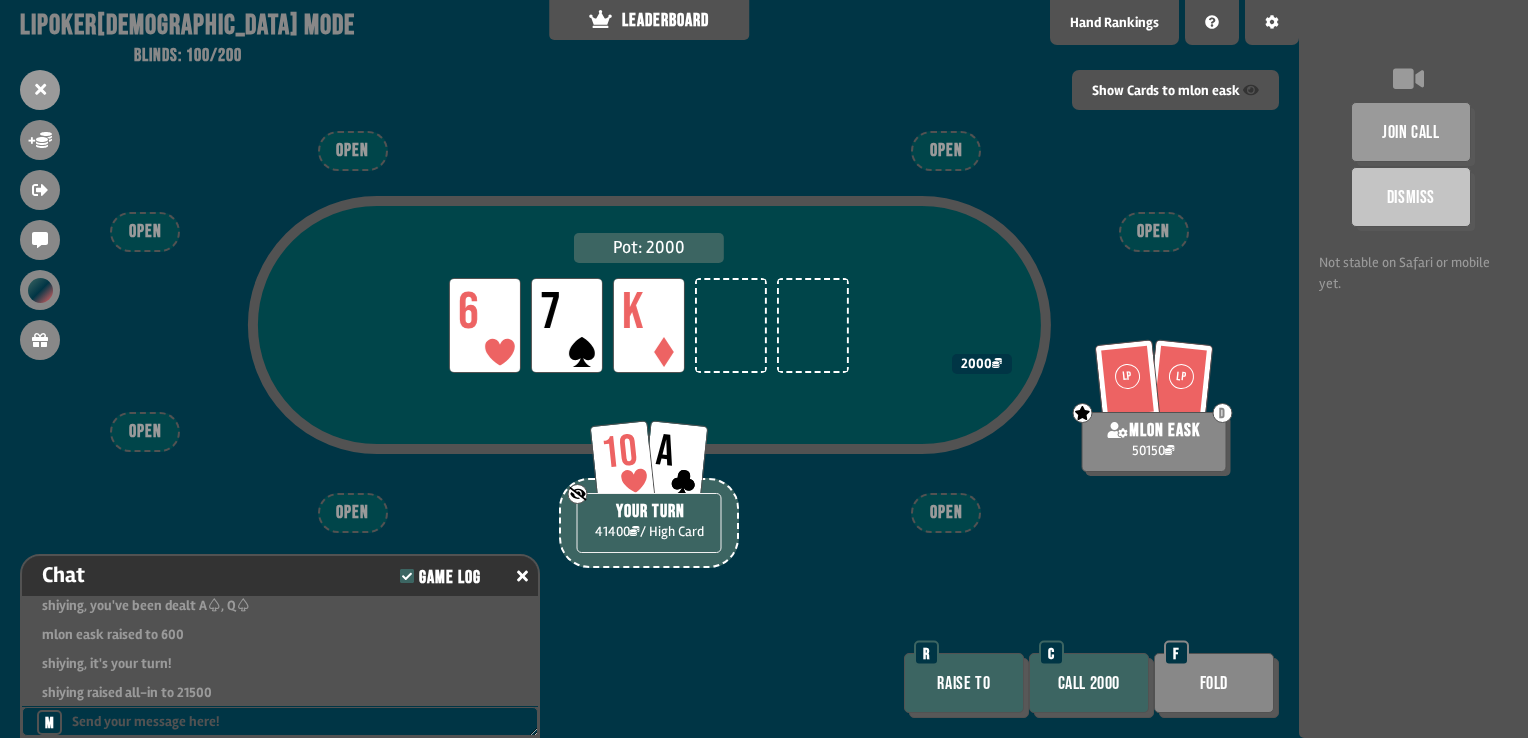 click on "Call 2000" at bounding box center [1089, 683] 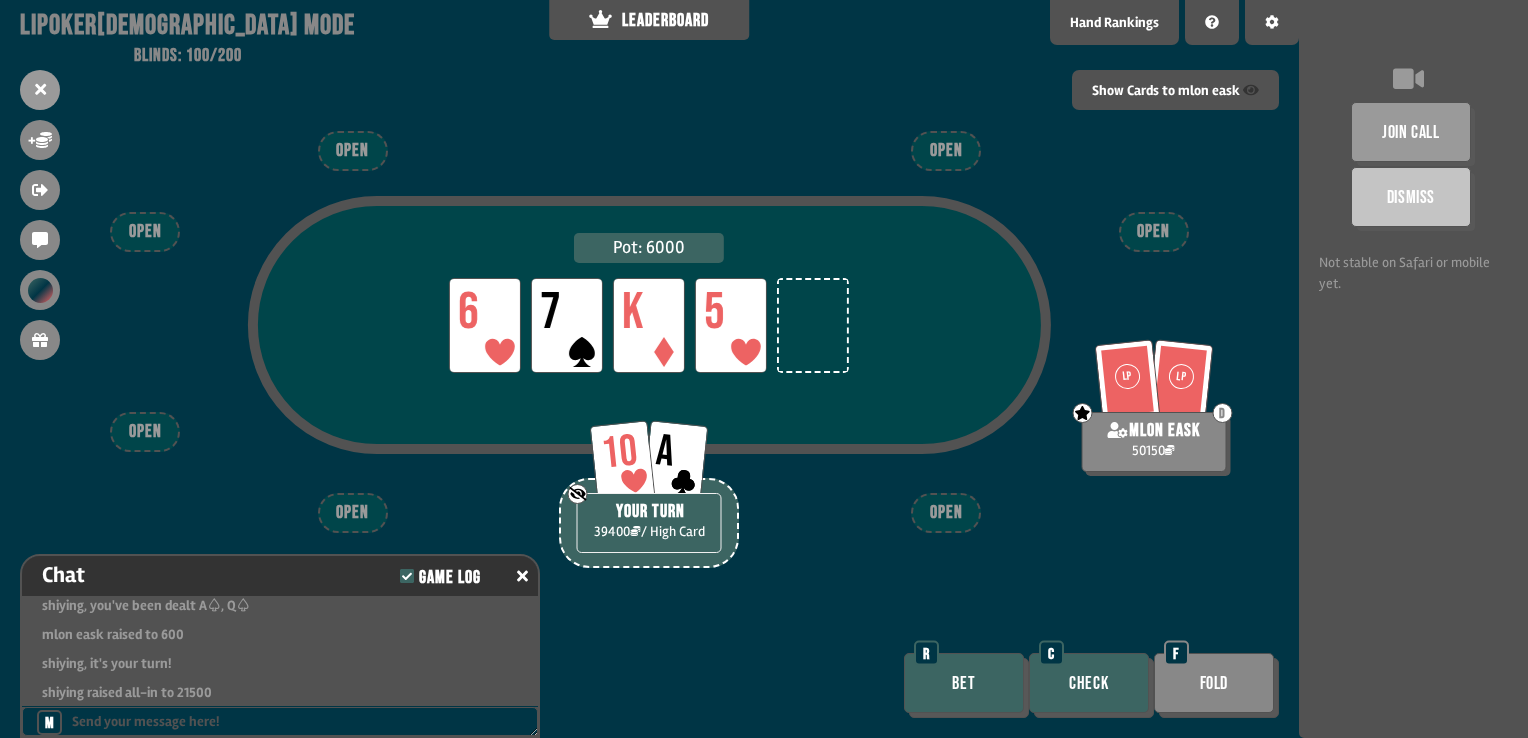 click on "Check" at bounding box center [1089, 683] 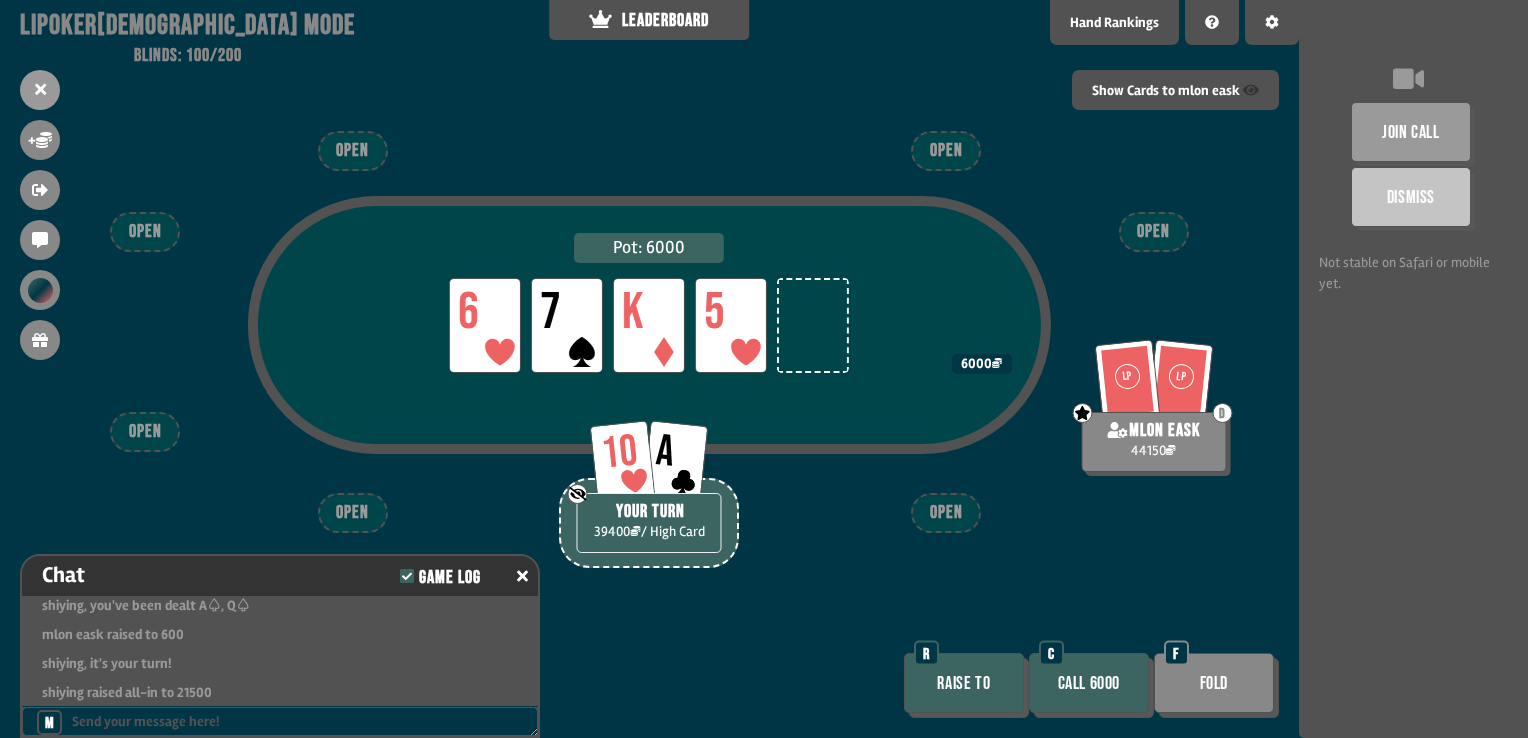 click on "Call 6000" at bounding box center [1089, 683] 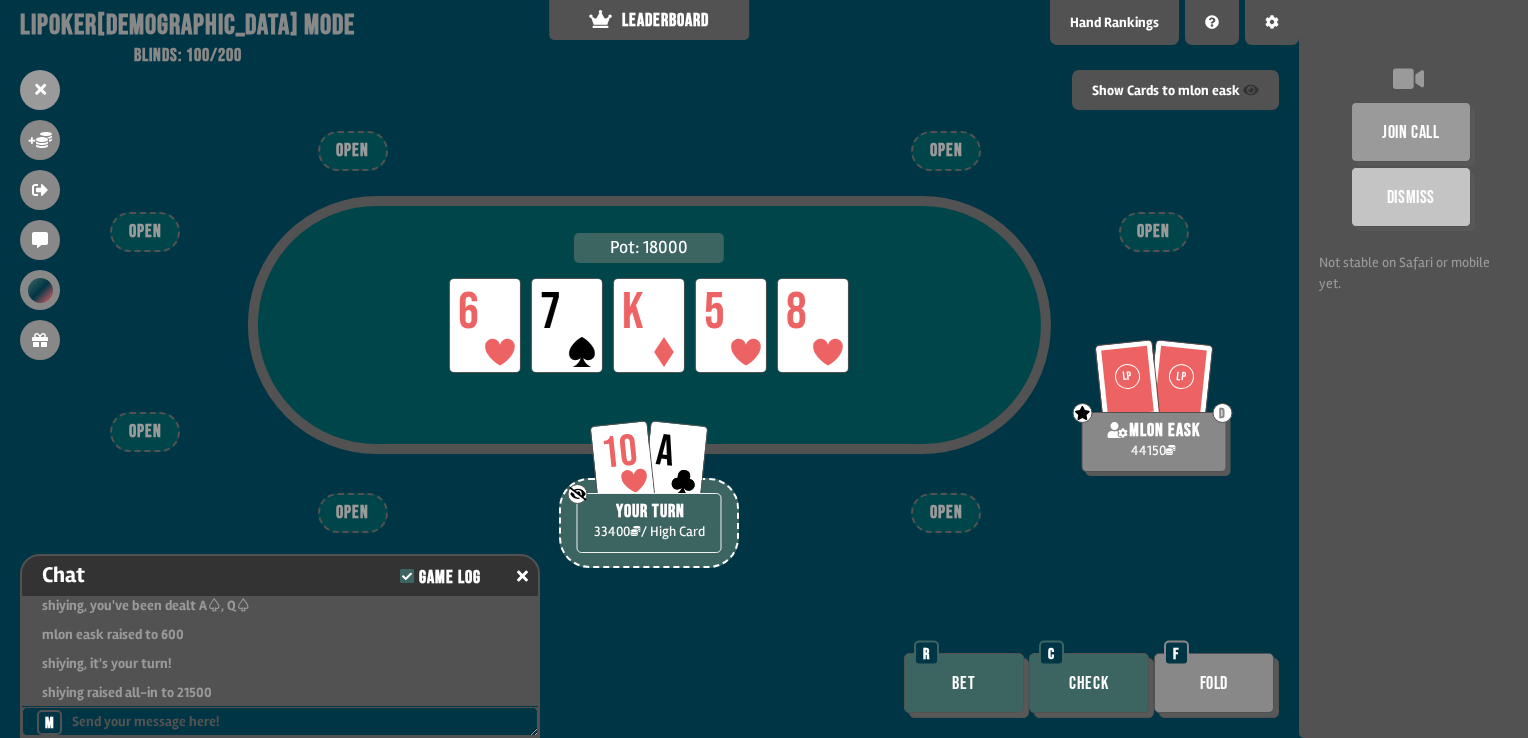 click on "Check" at bounding box center [1089, 683] 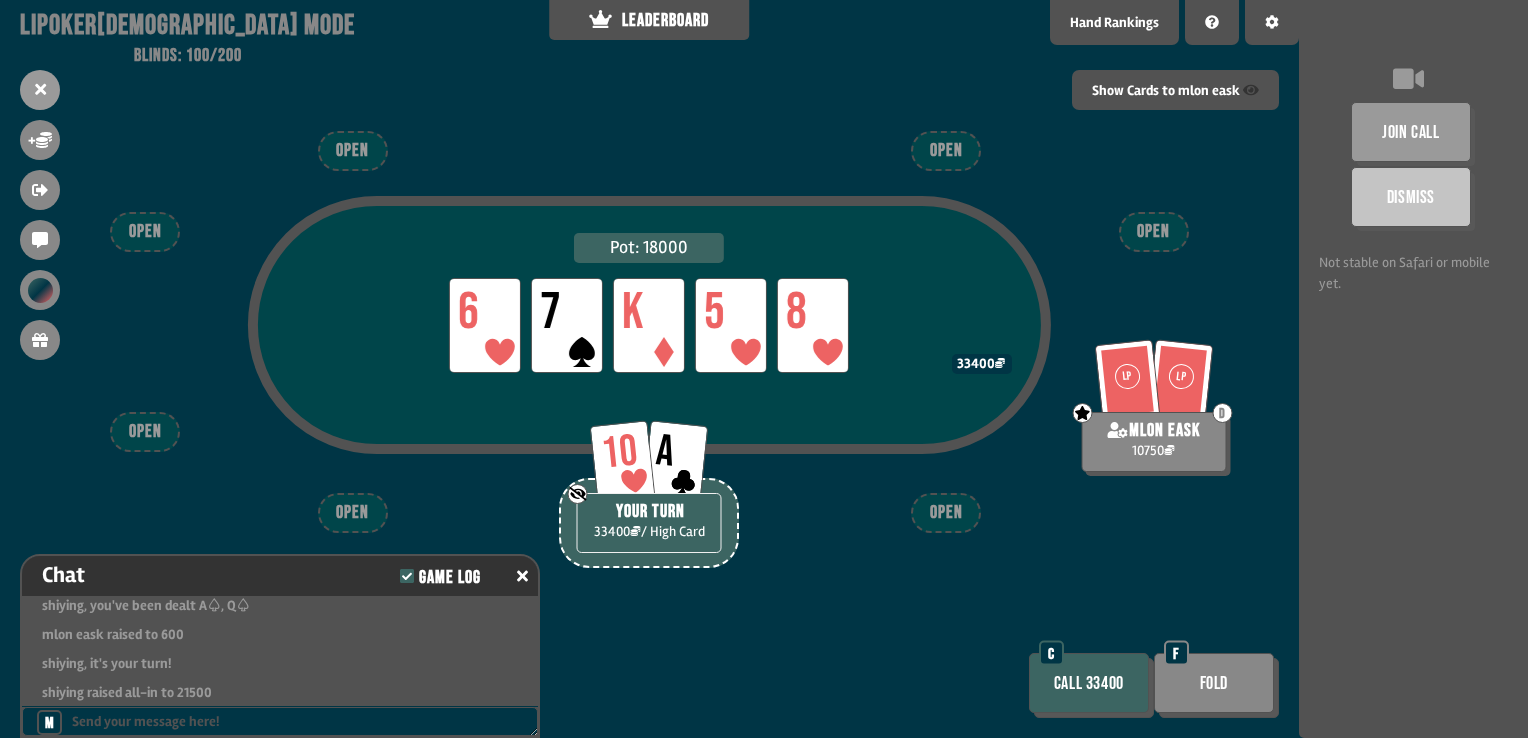click on "Fold" at bounding box center [1214, 683] 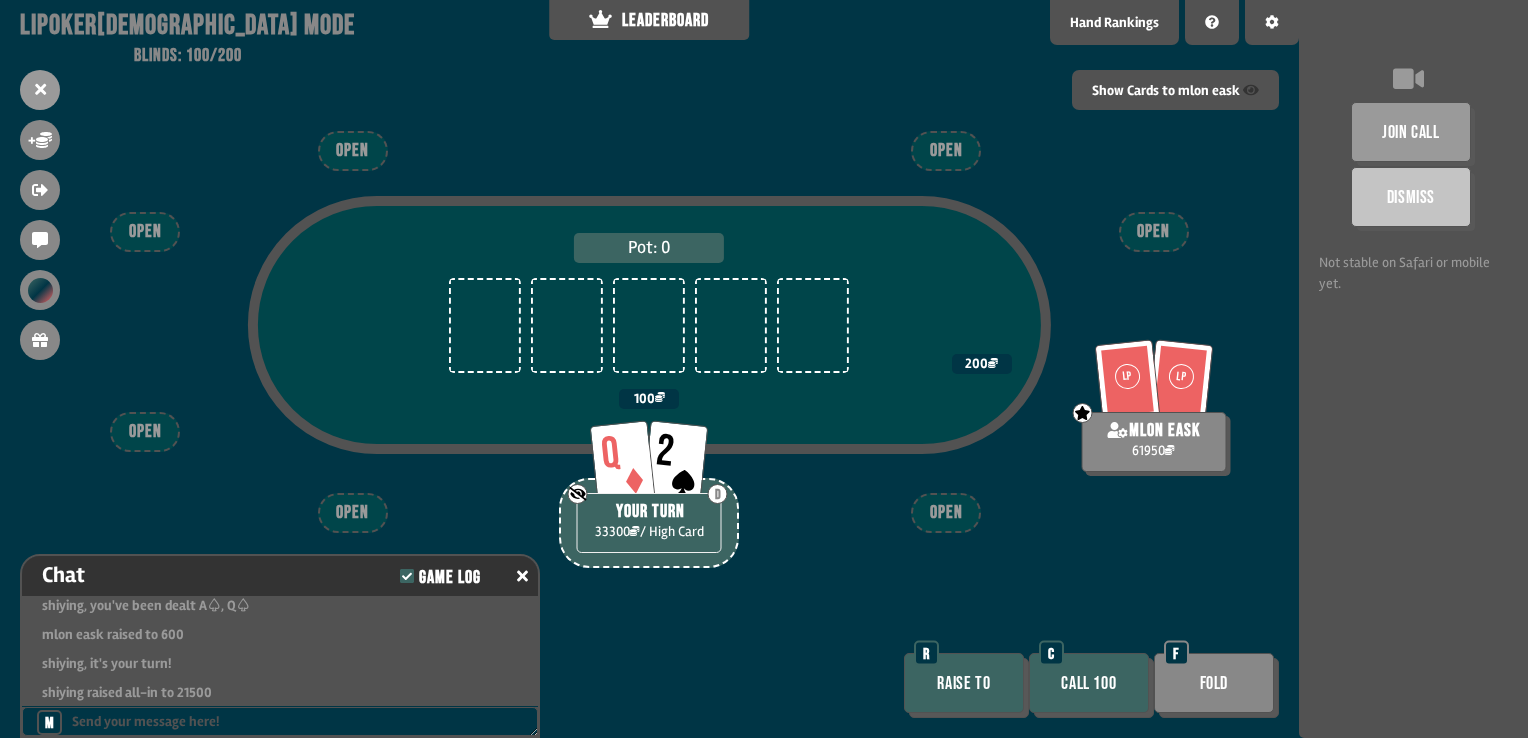 scroll, scrollTop: 98, scrollLeft: 0, axis: vertical 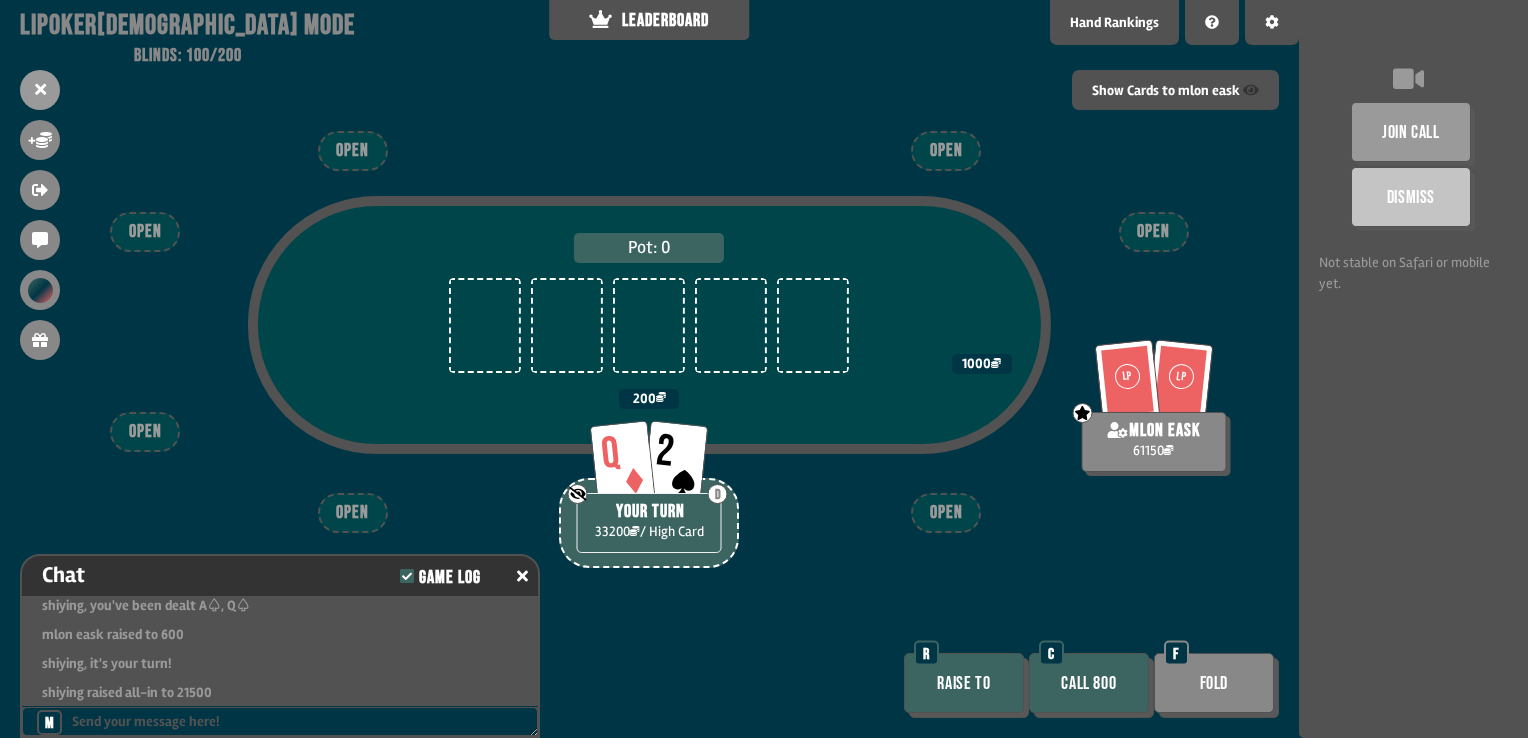 click on "Call 800" at bounding box center (1089, 683) 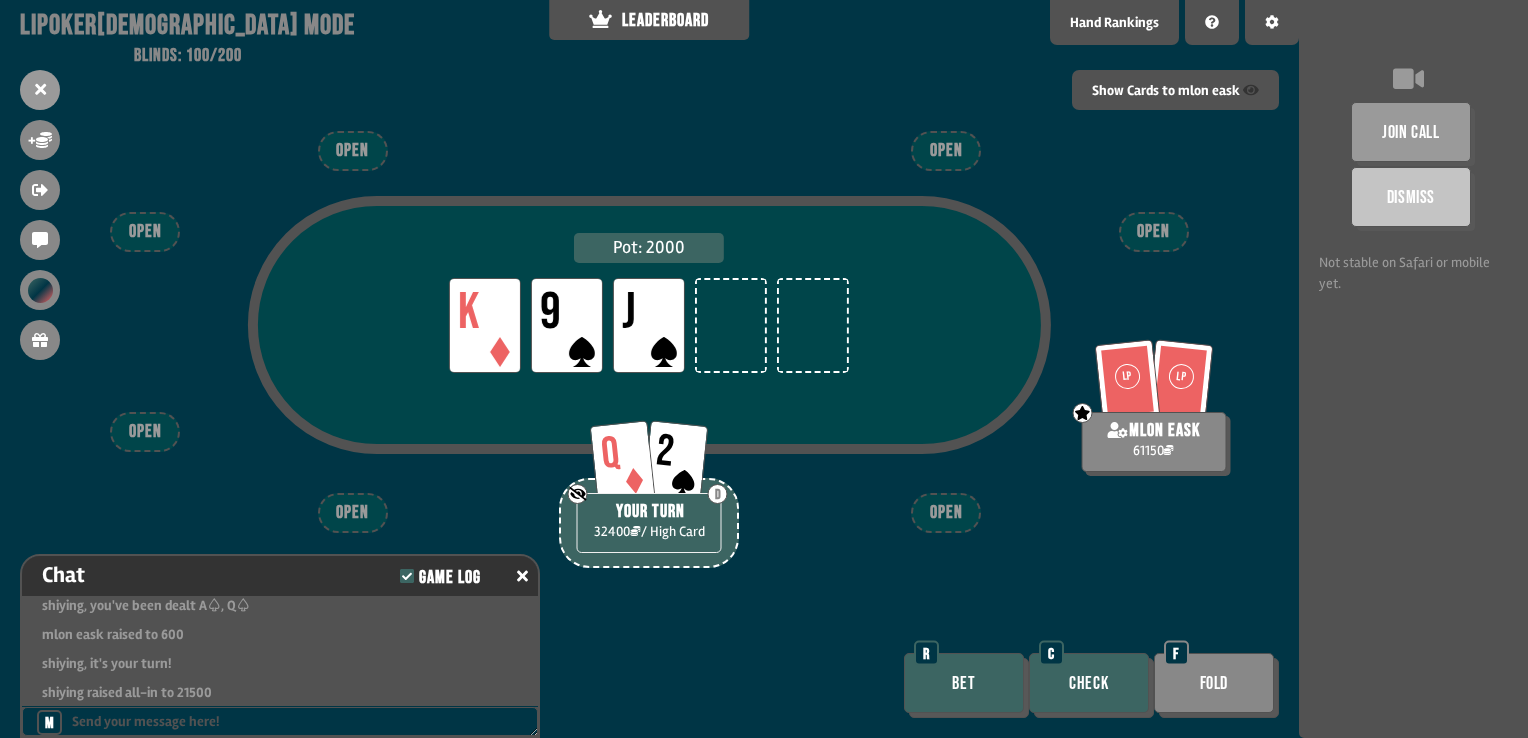 click on "Check" at bounding box center [1089, 683] 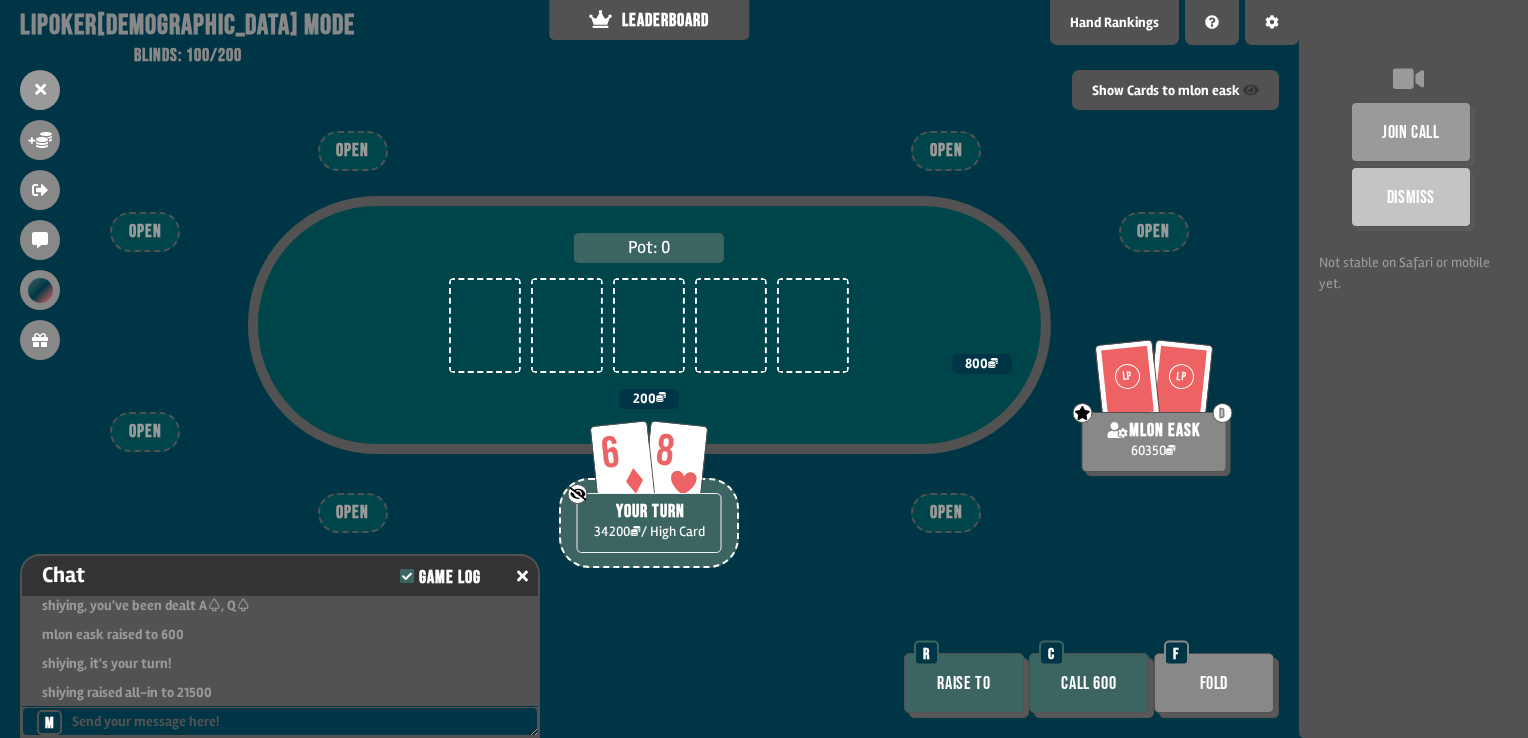 click on "Call 600" at bounding box center (1089, 683) 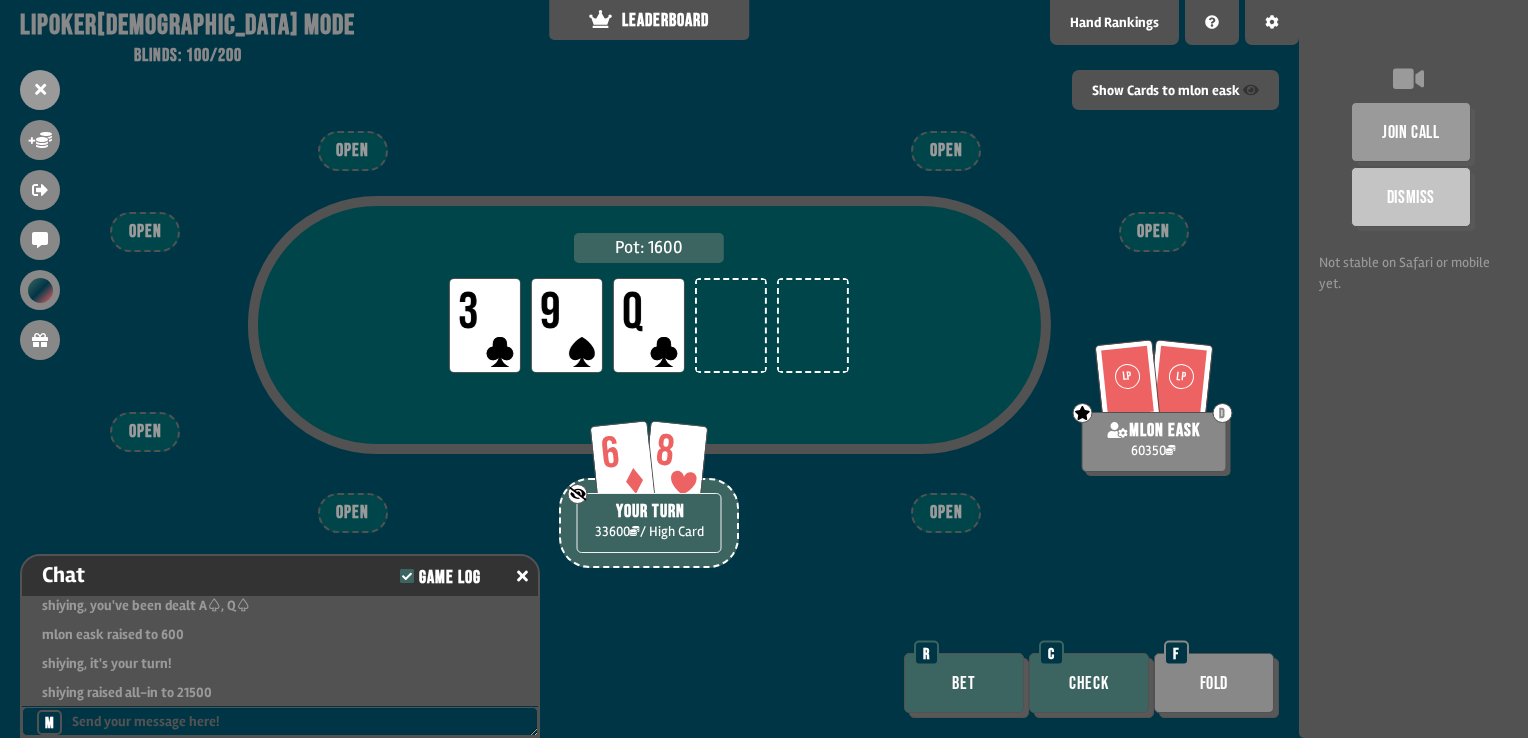 click on "Check" at bounding box center [1089, 683] 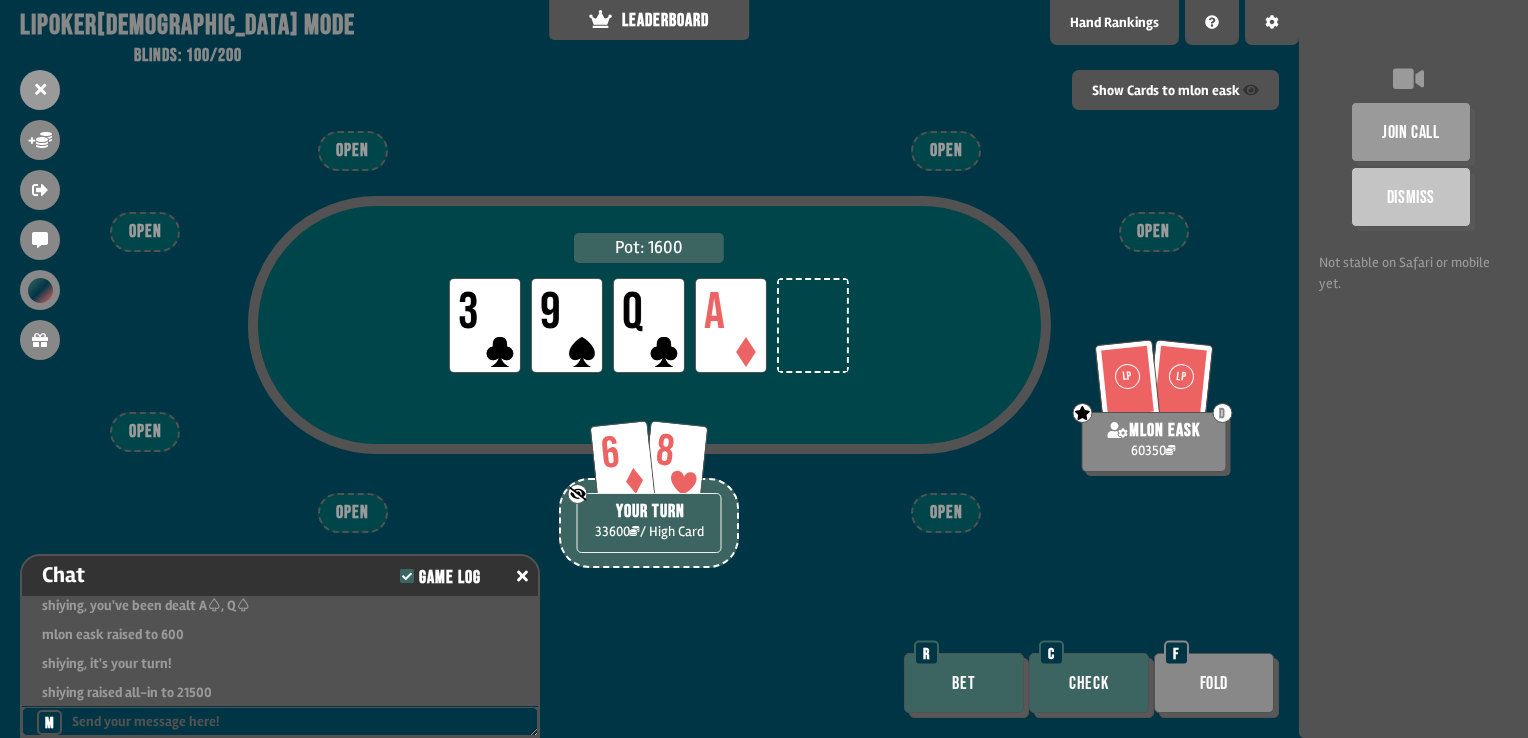 click on "Check" at bounding box center [1089, 683] 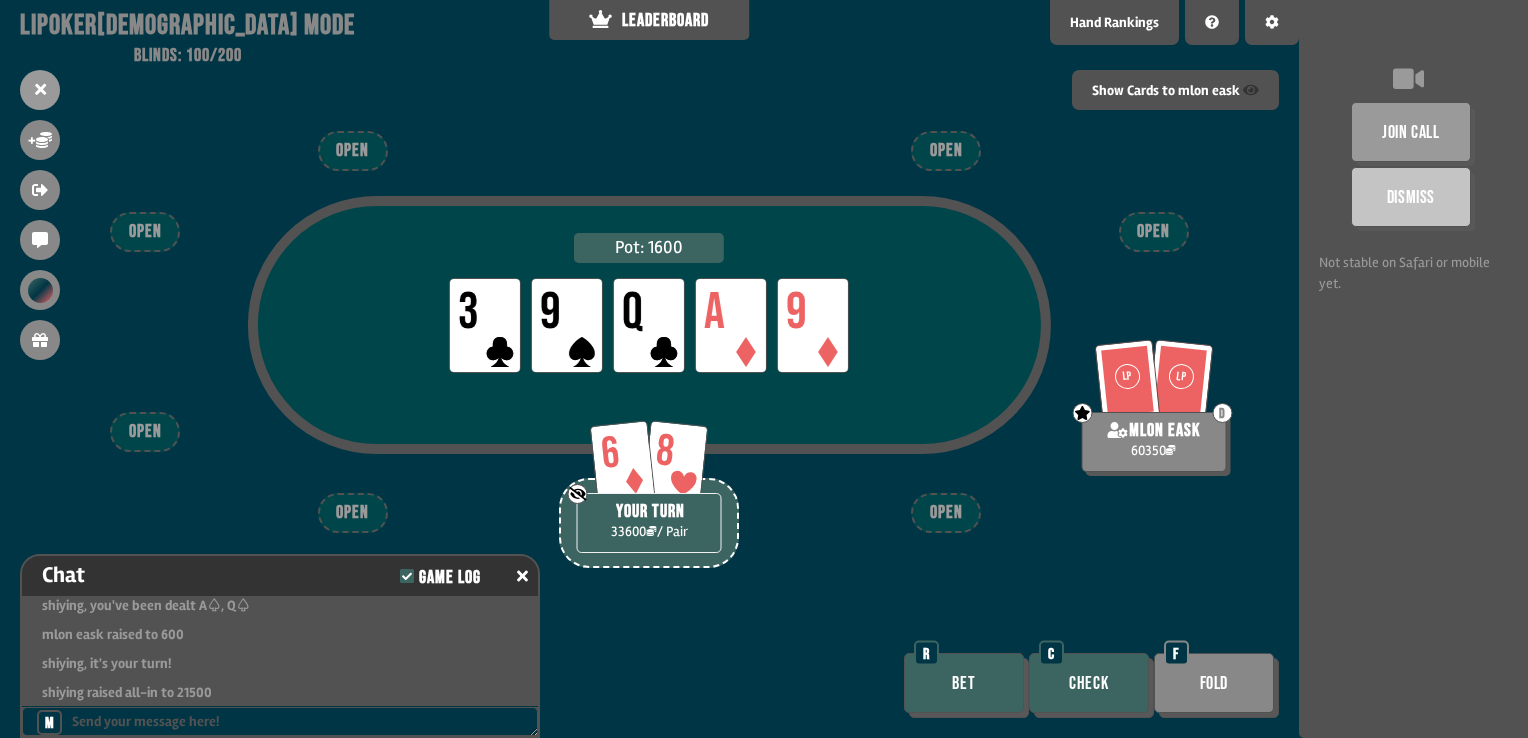 click on "Check" at bounding box center (1089, 683) 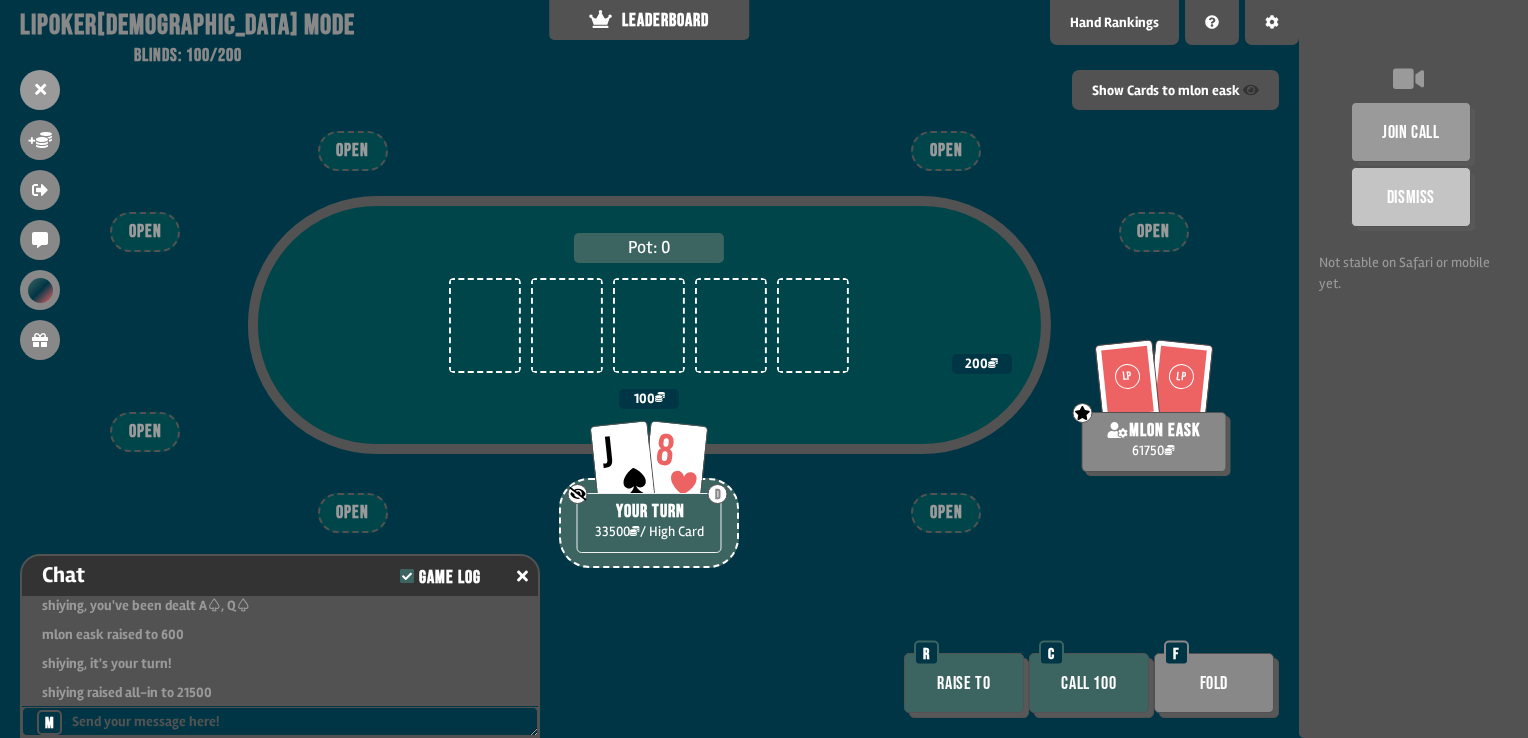 click on "Call 100" at bounding box center (1089, 683) 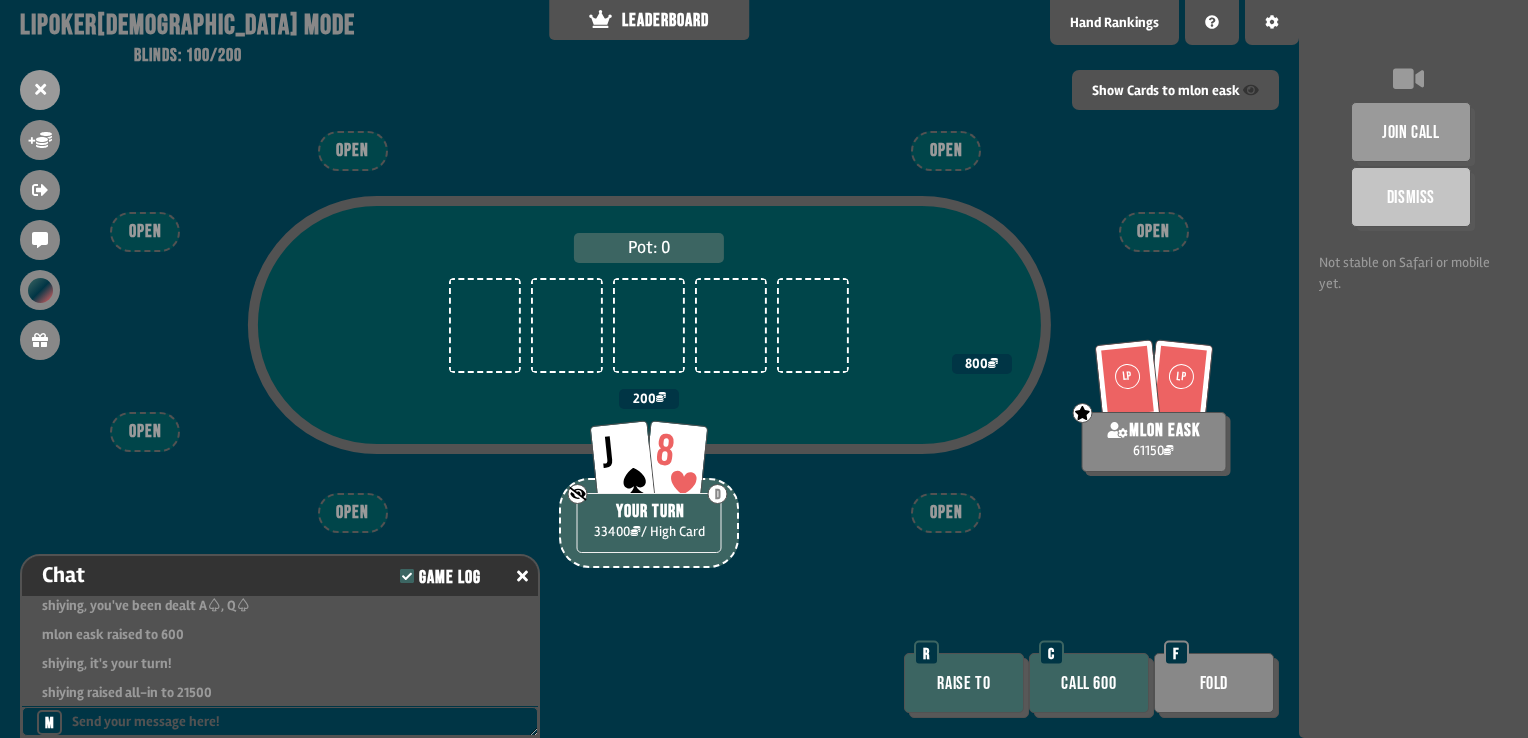 click on "Call 600" at bounding box center (1089, 683) 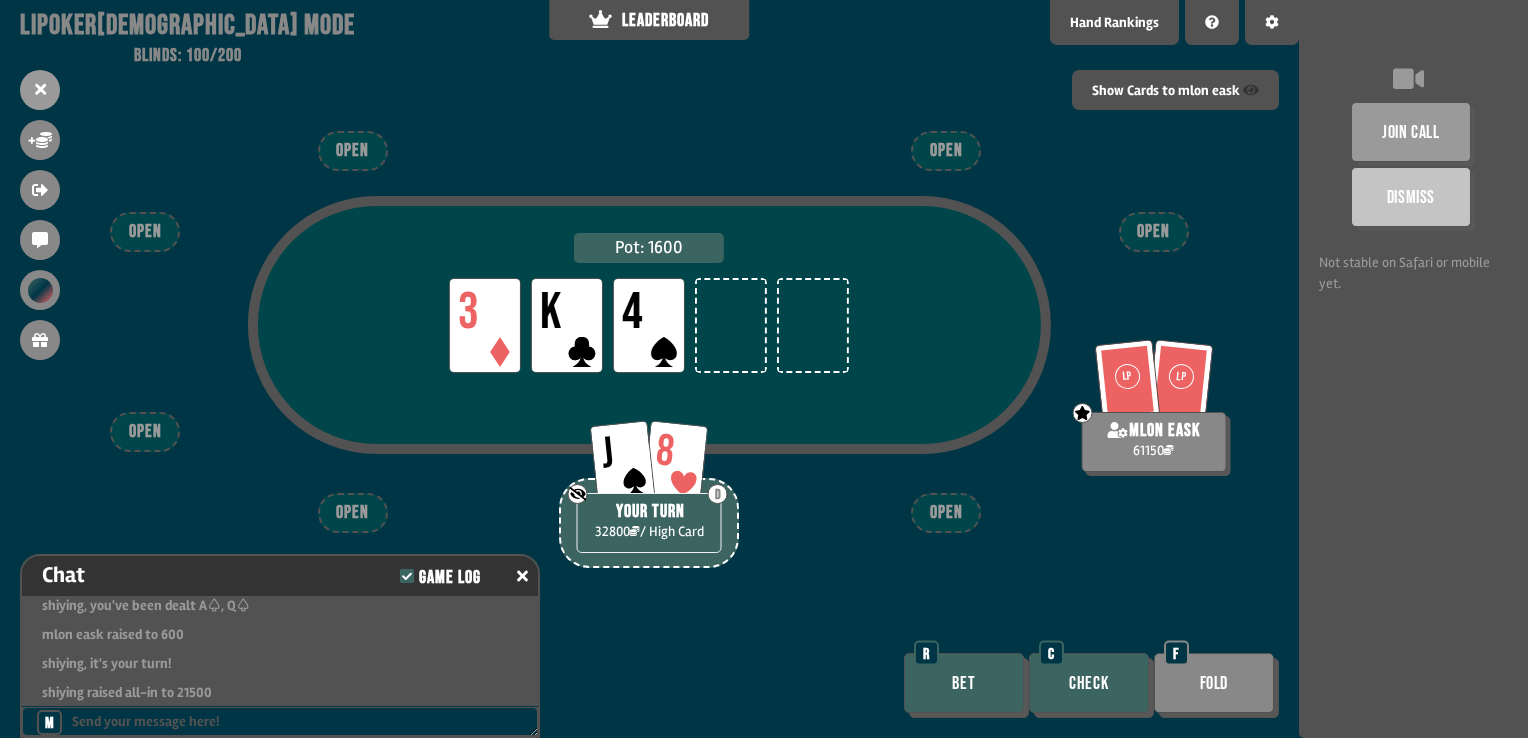 click on "Check" at bounding box center (1089, 683) 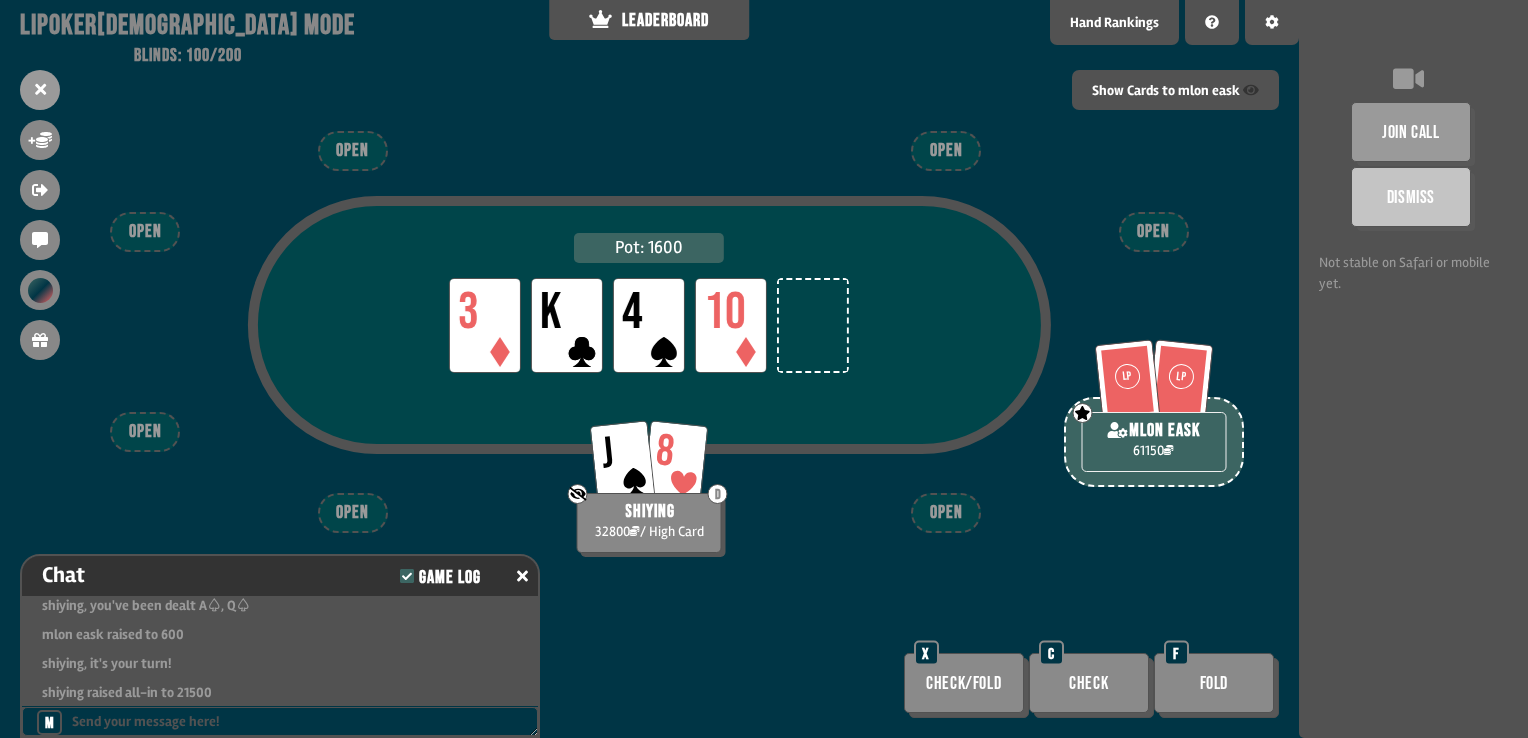 click on "Check" at bounding box center (1089, 683) 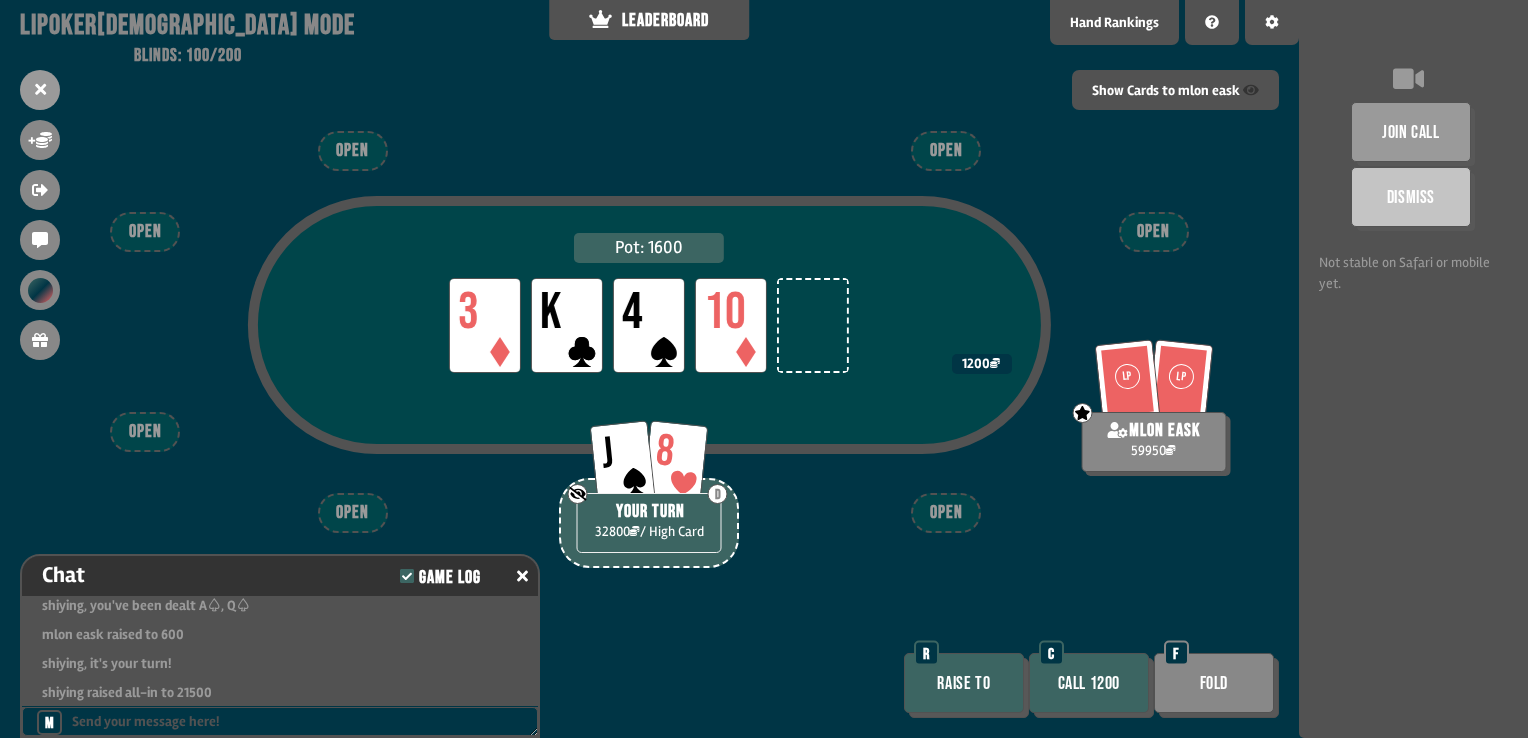 drag, startPoint x: 1072, startPoint y: 686, endPoint x: 1087, endPoint y: 511, distance: 175.64168 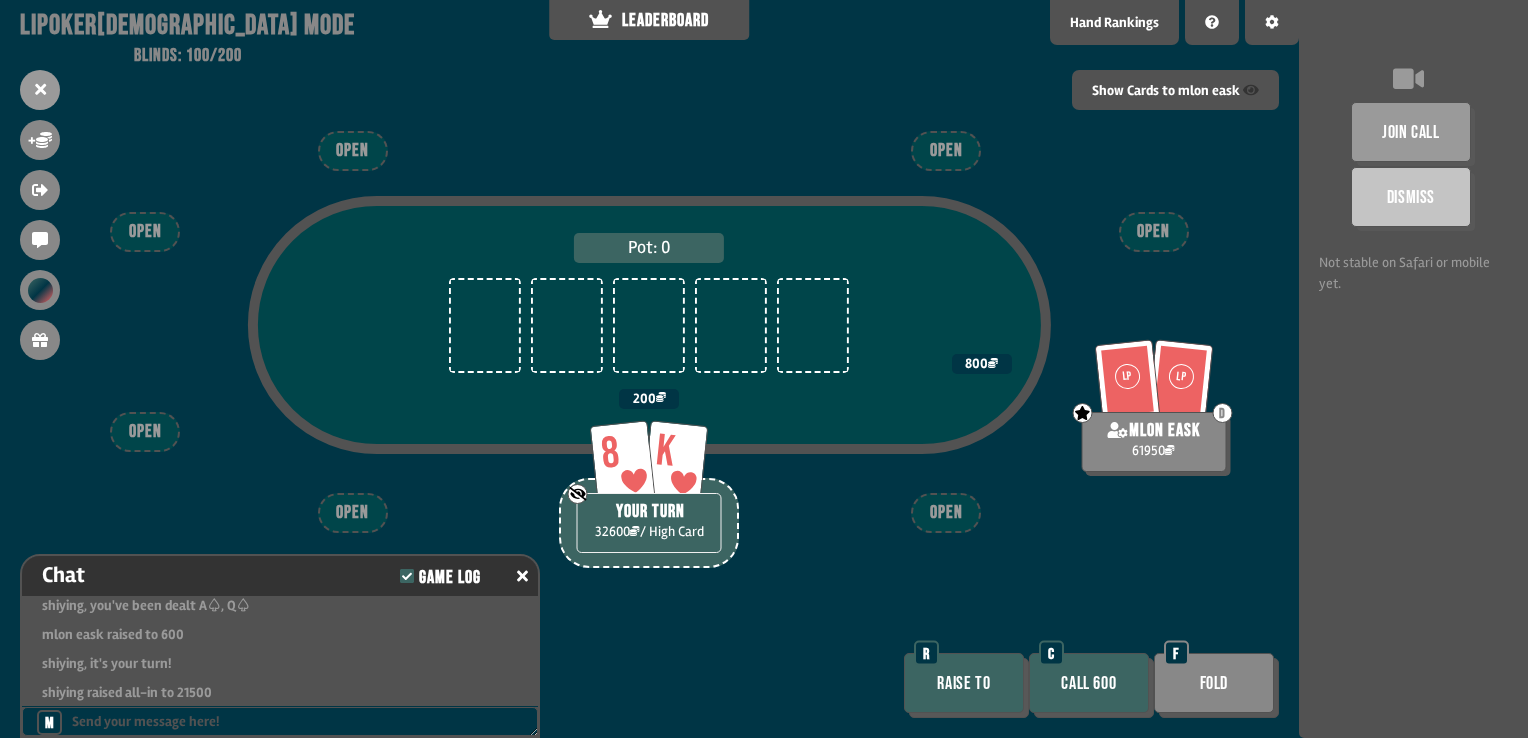 click on "Call 600" at bounding box center [1089, 683] 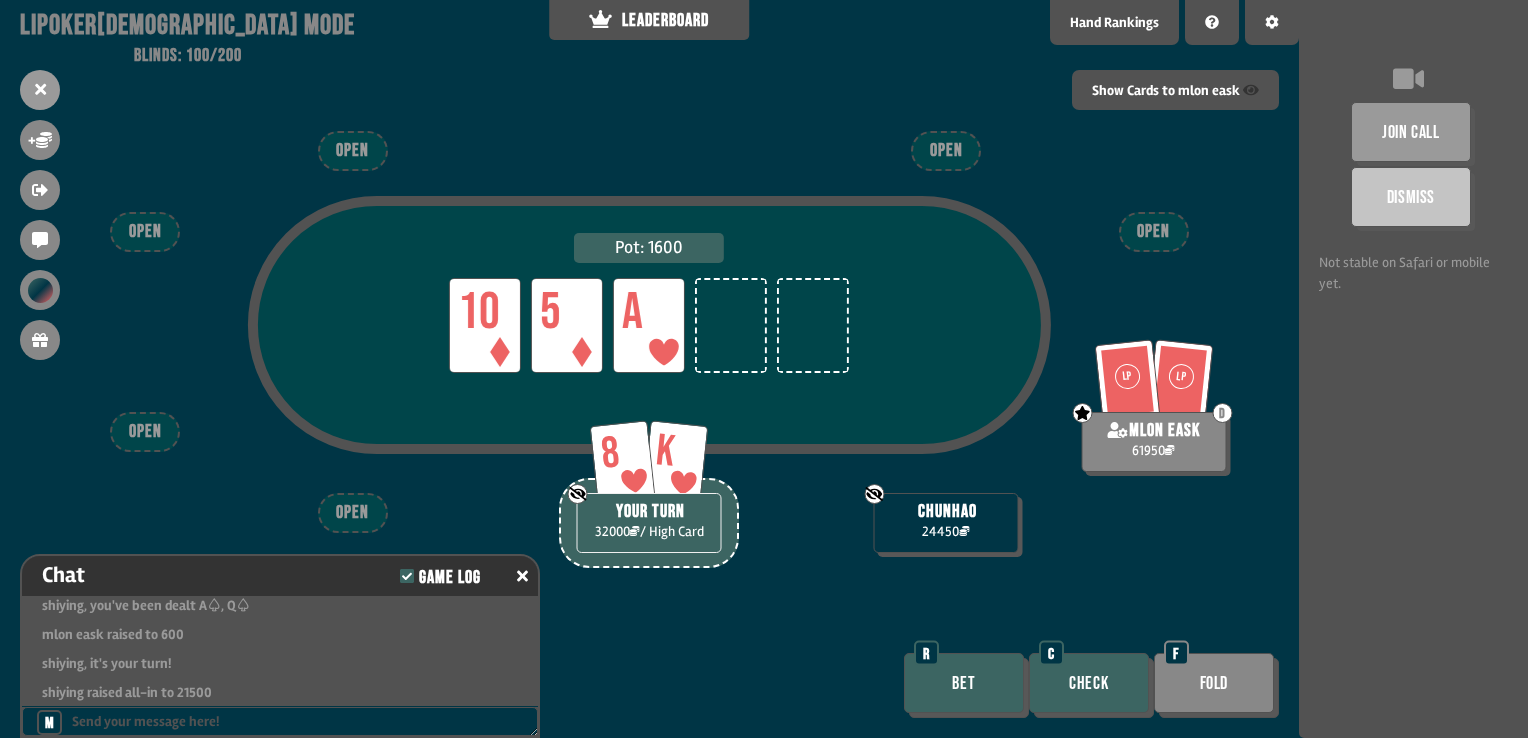 click on "Check" at bounding box center [1089, 683] 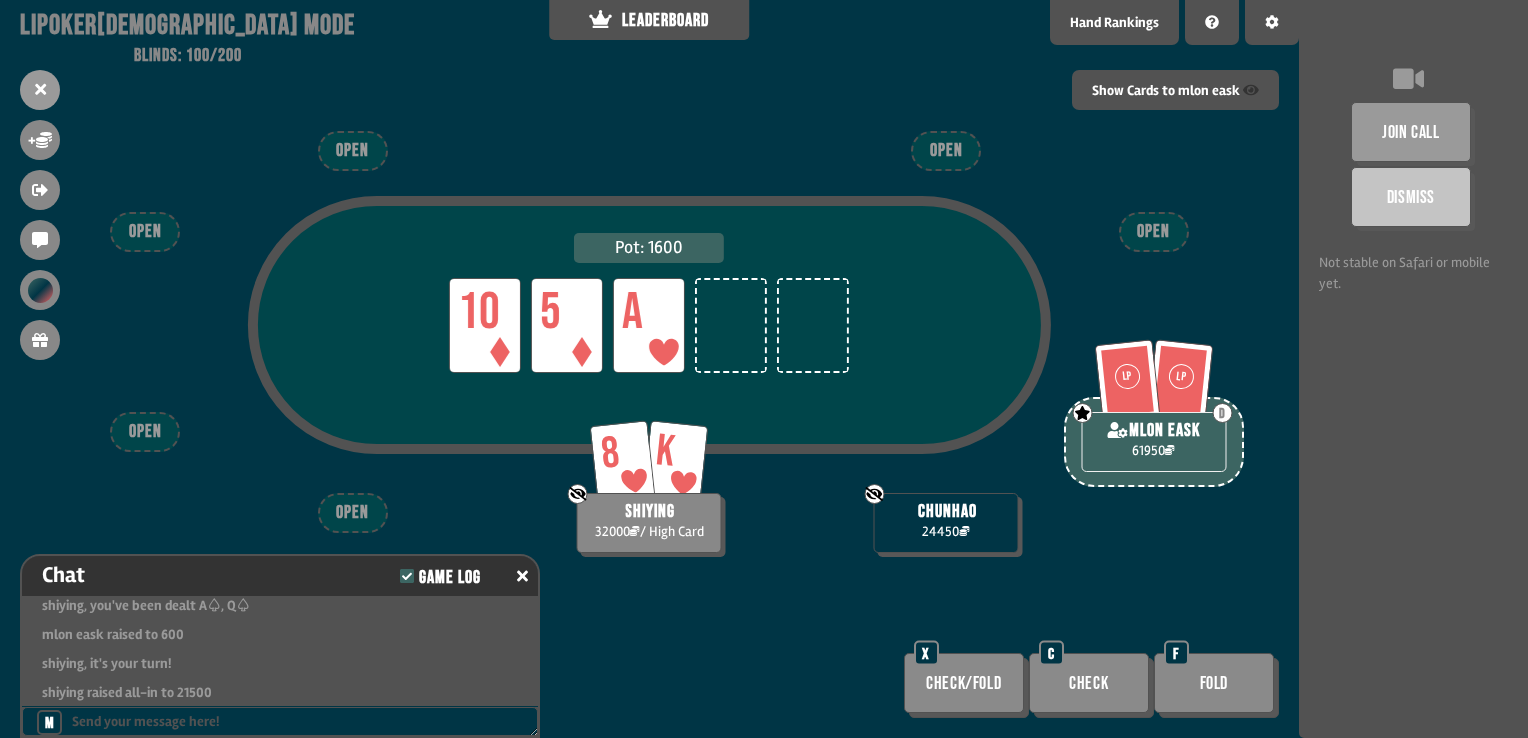 click on "Check" at bounding box center [1089, 683] 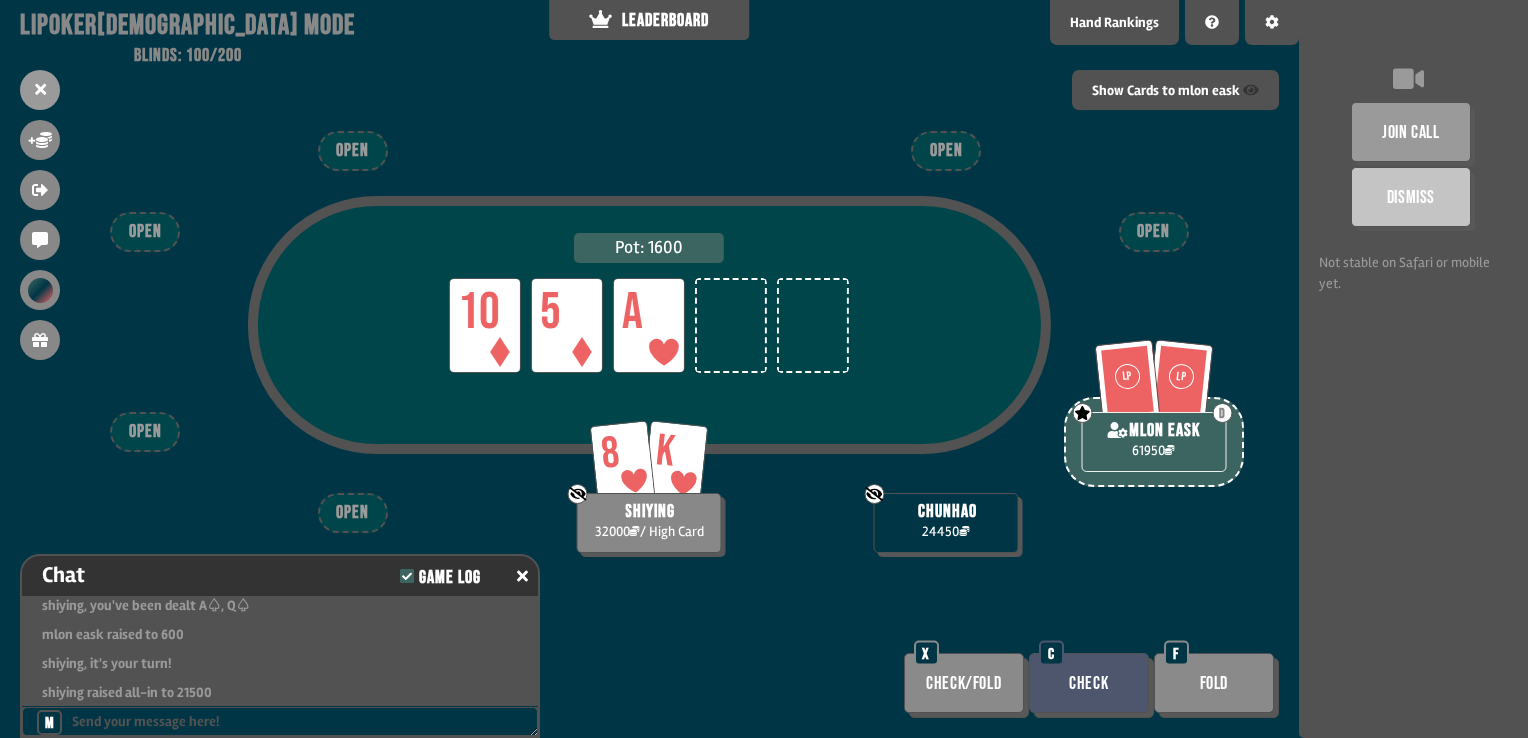 click on "Check" at bounding box center [1089, 683] 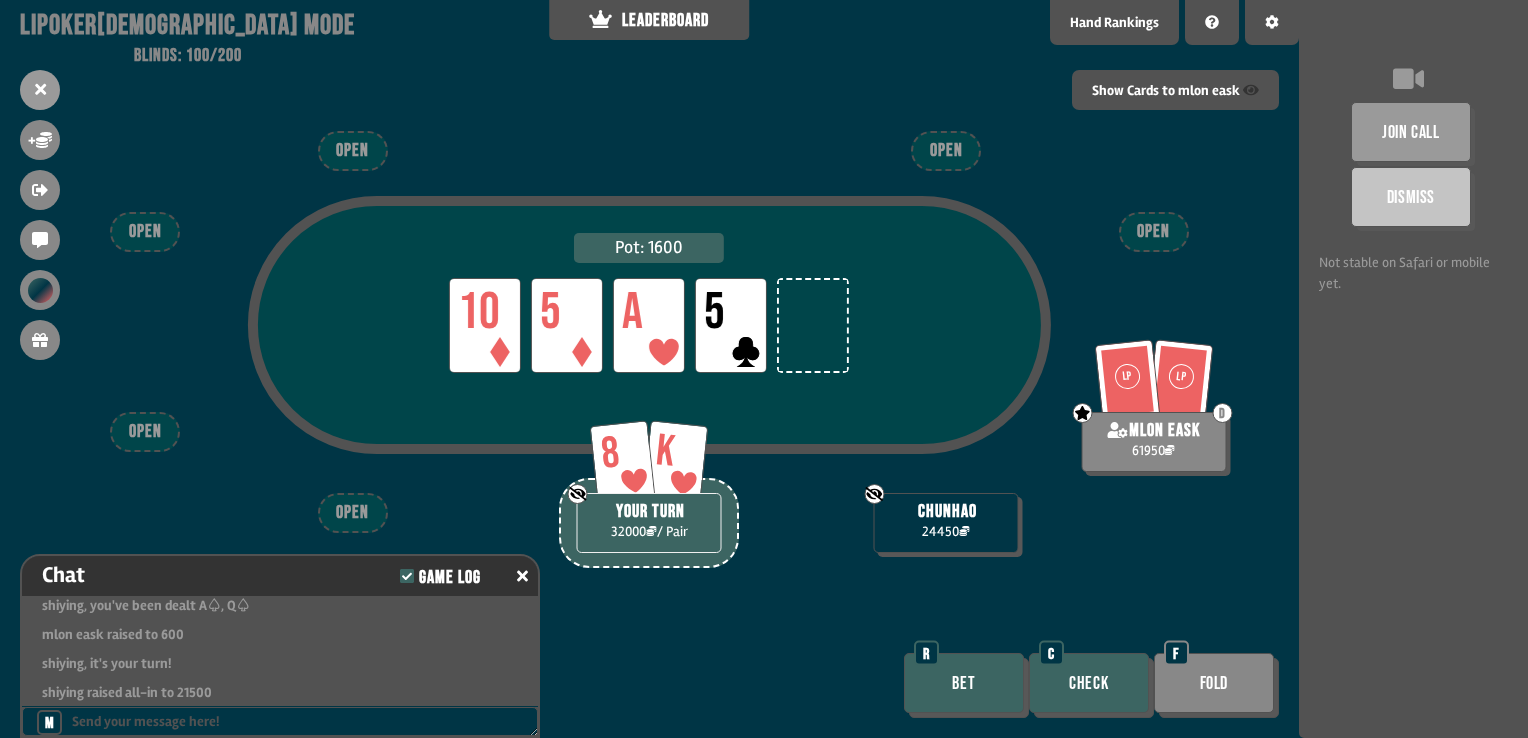 click on "Check" at bounding box center [1089, 683] 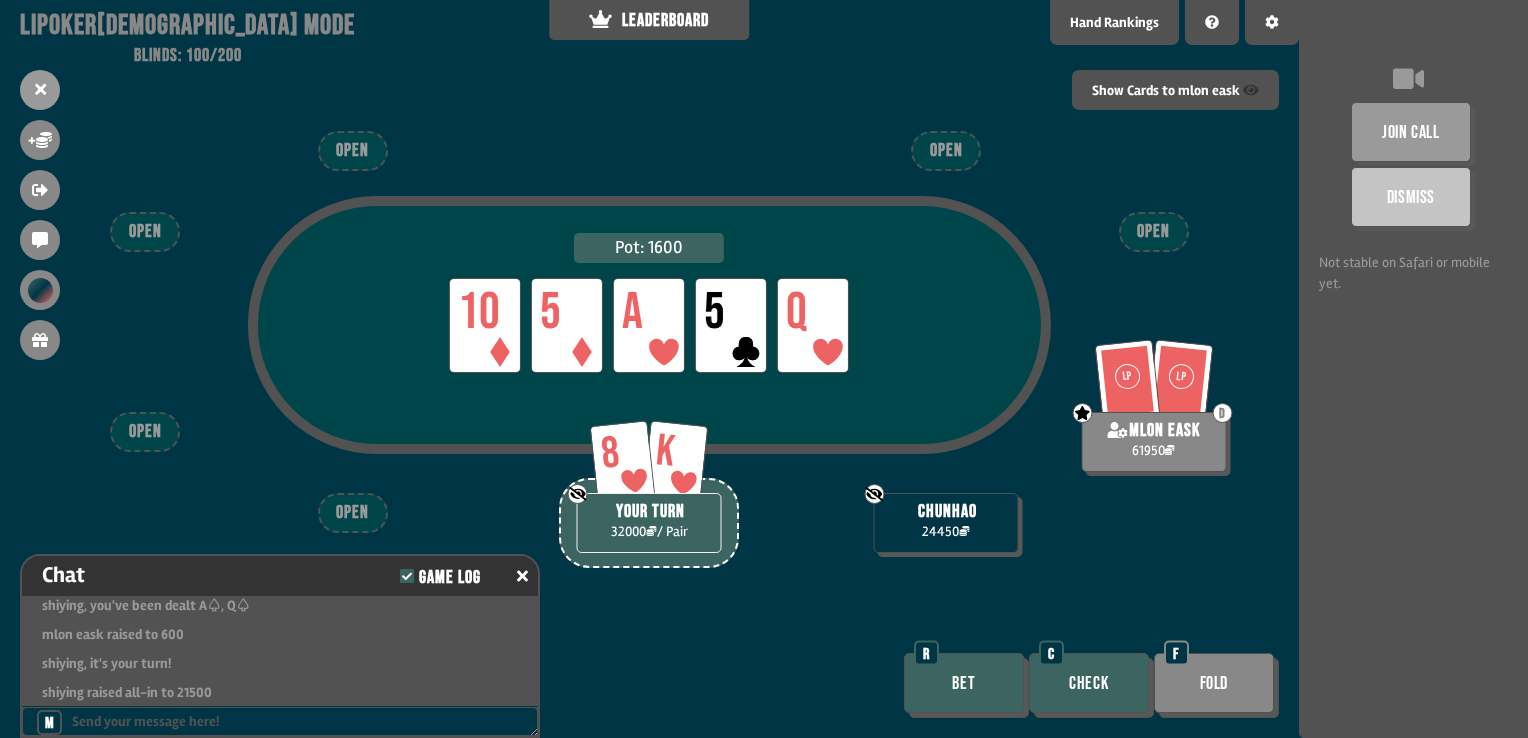 click on "Bet" at bounding box center [964, 683] 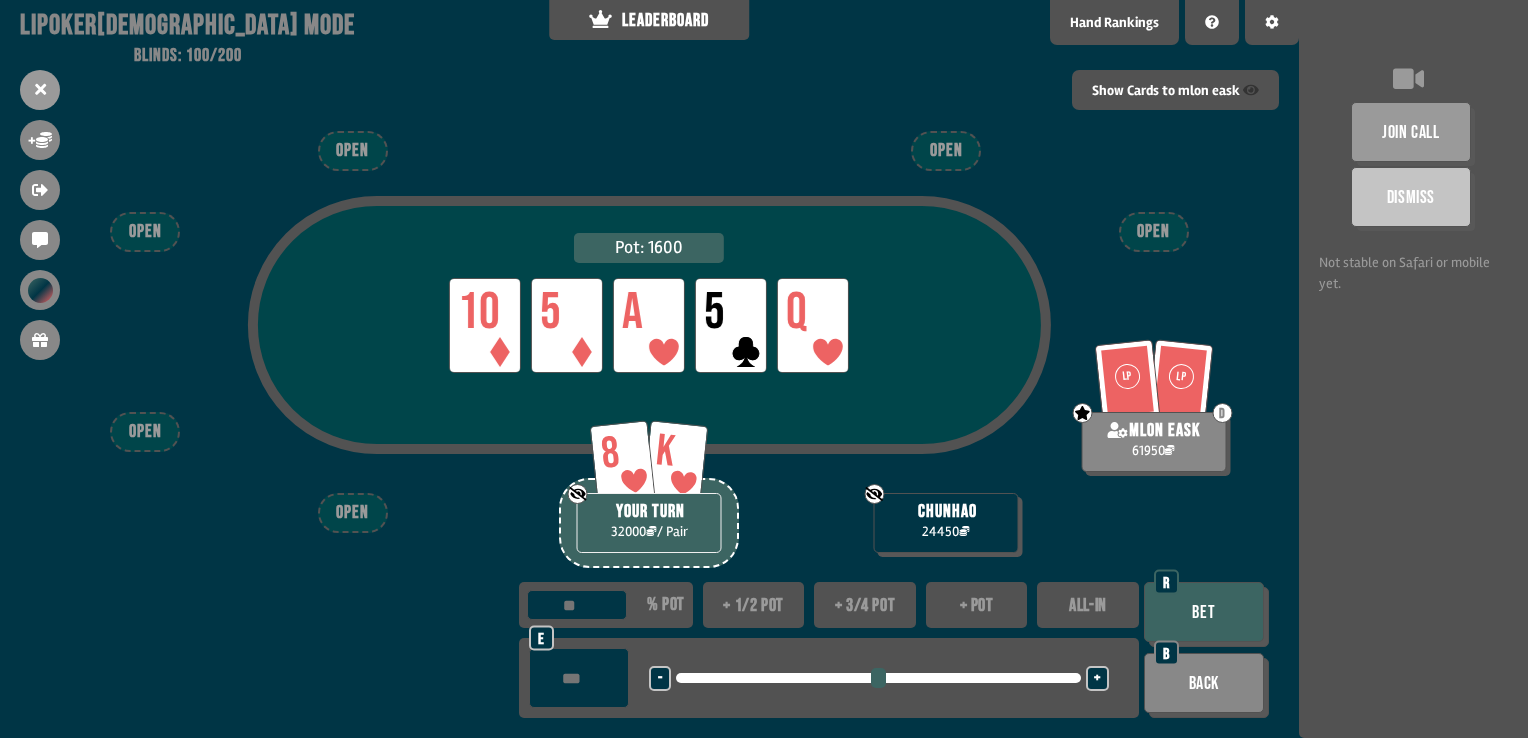 click at bounding box center [579, 678] 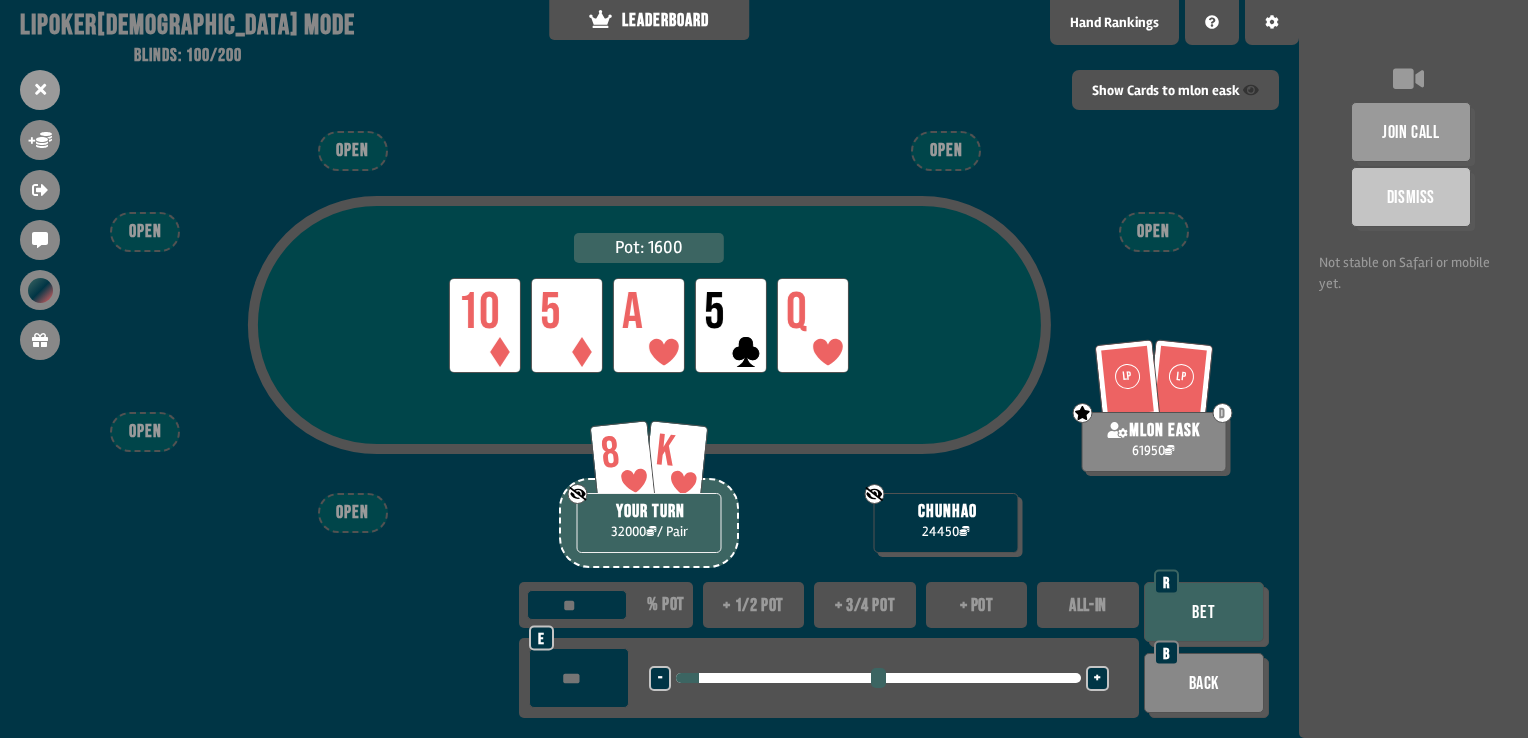 type on "****" 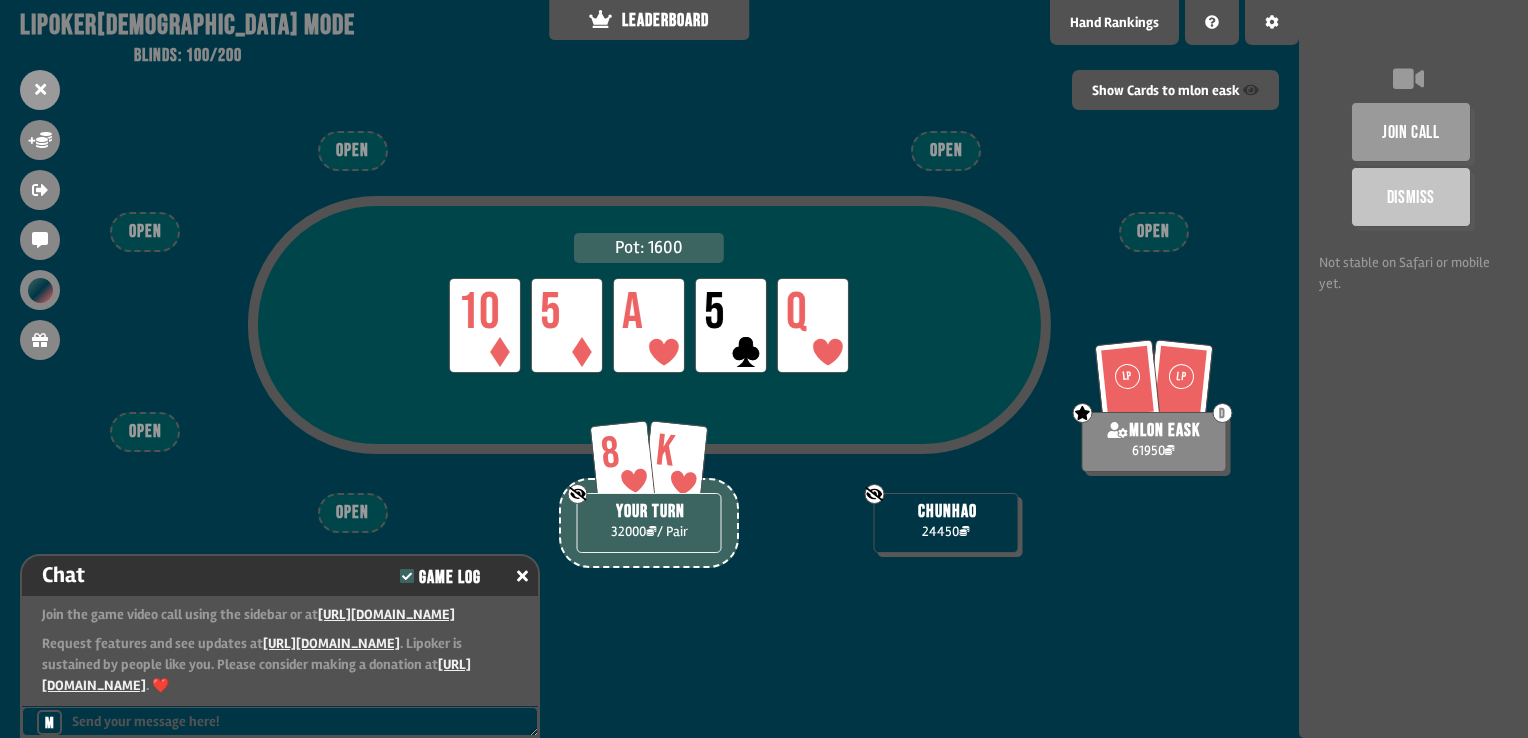 scroll, scrollTop: 16494, scrollLeft: 0, axis: vertical 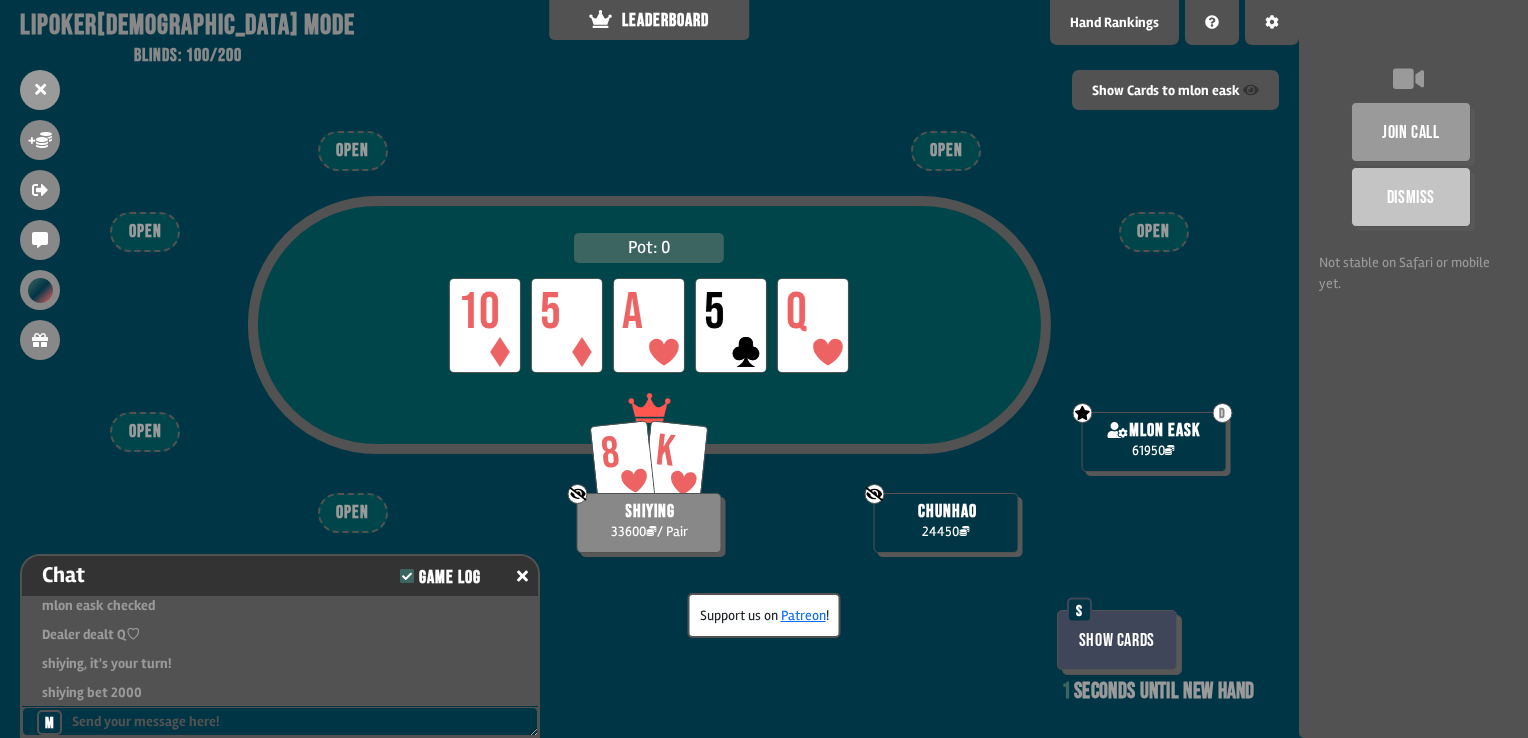 click on "Show Cards" at bounding box center [1117, 640] 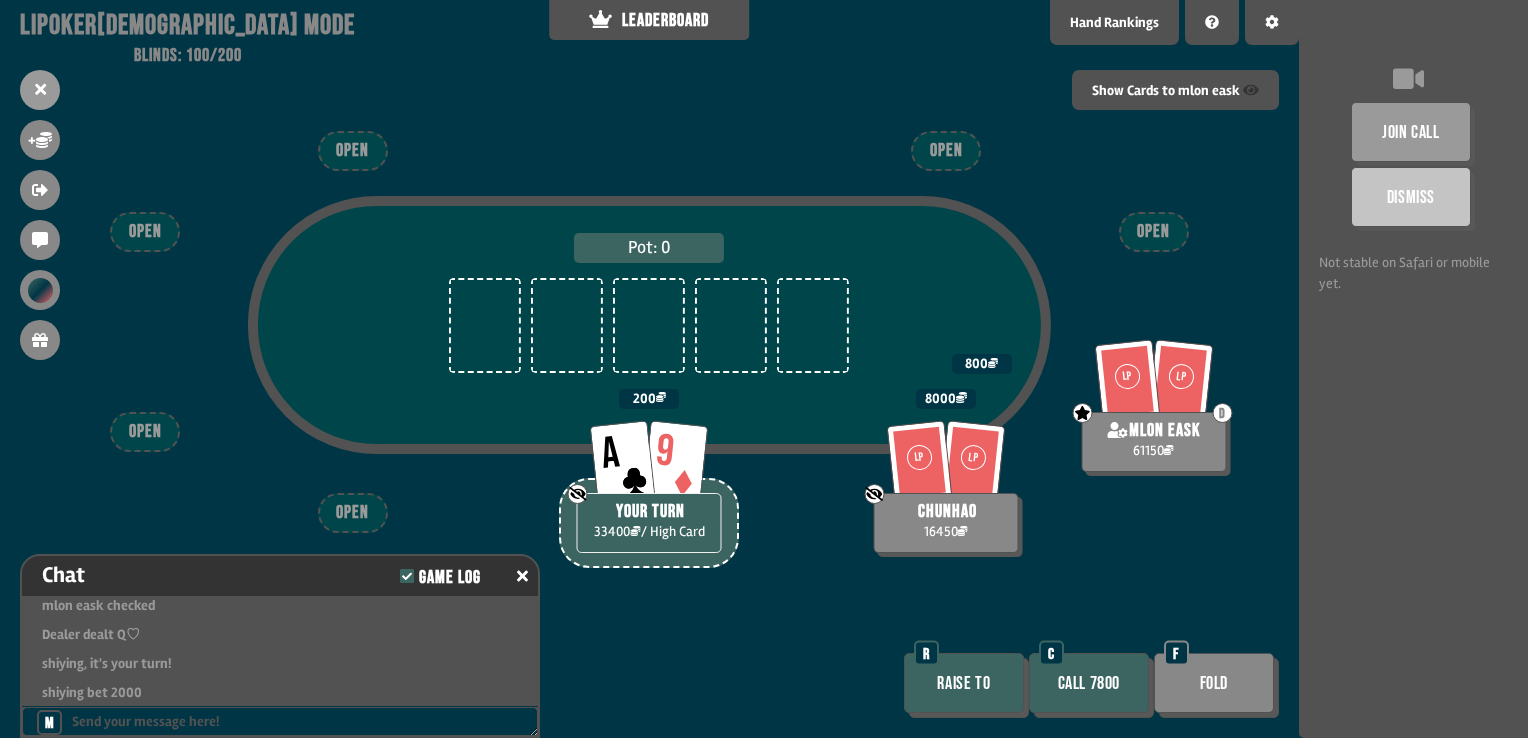 click on "Call 7800" at bounding box center (1089, 683) 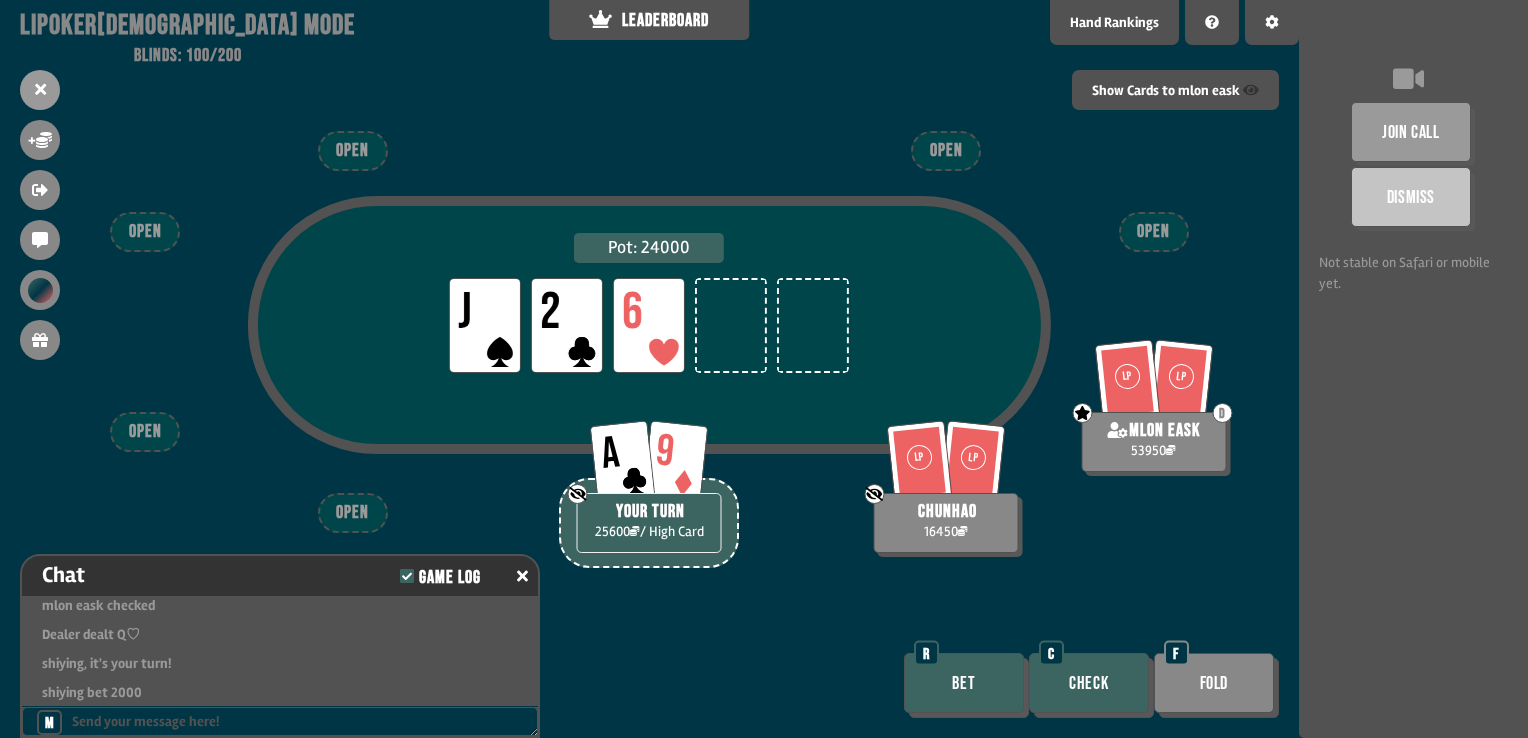 click on "Check" at bounding box center [1089, 683] 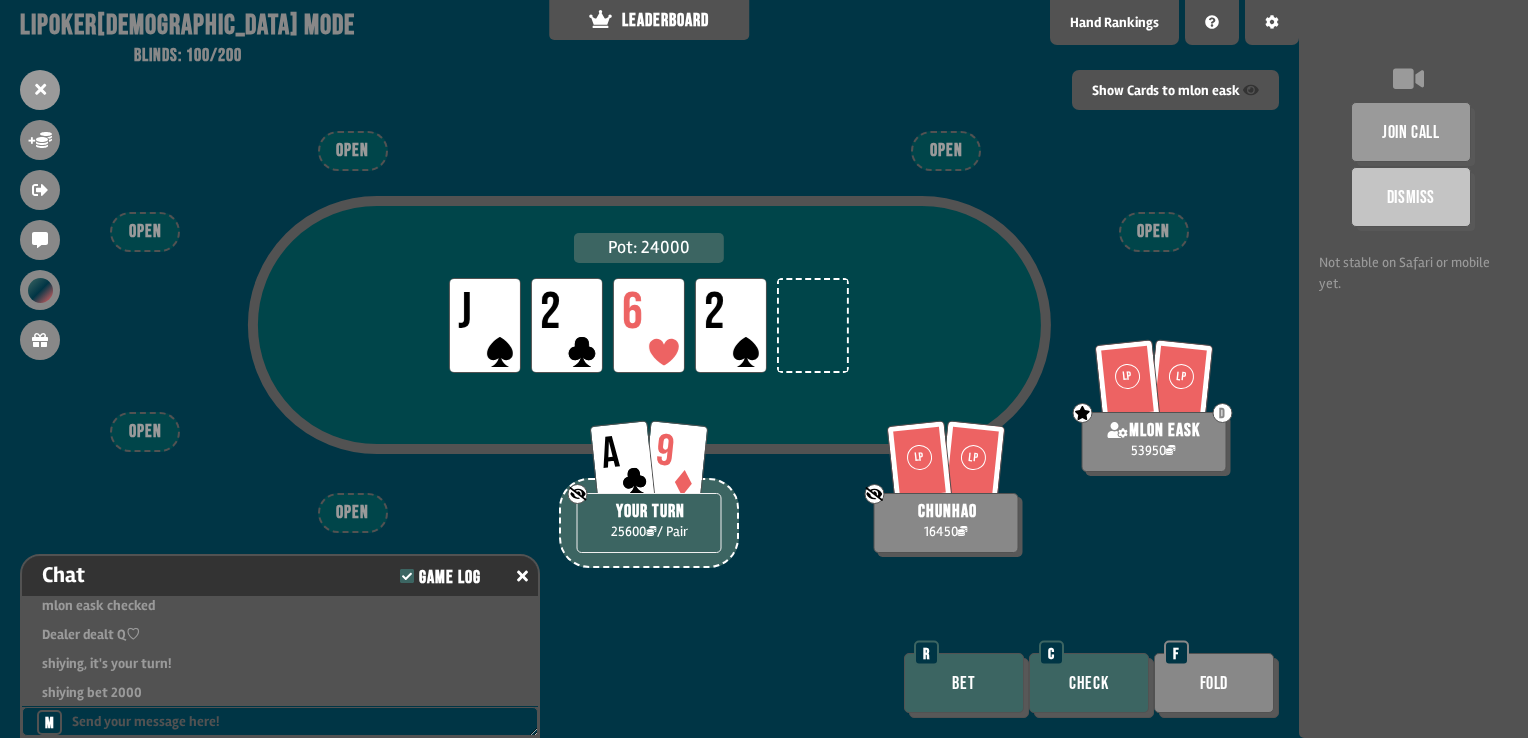 click on "Check" at bounding box center [1089, 683] 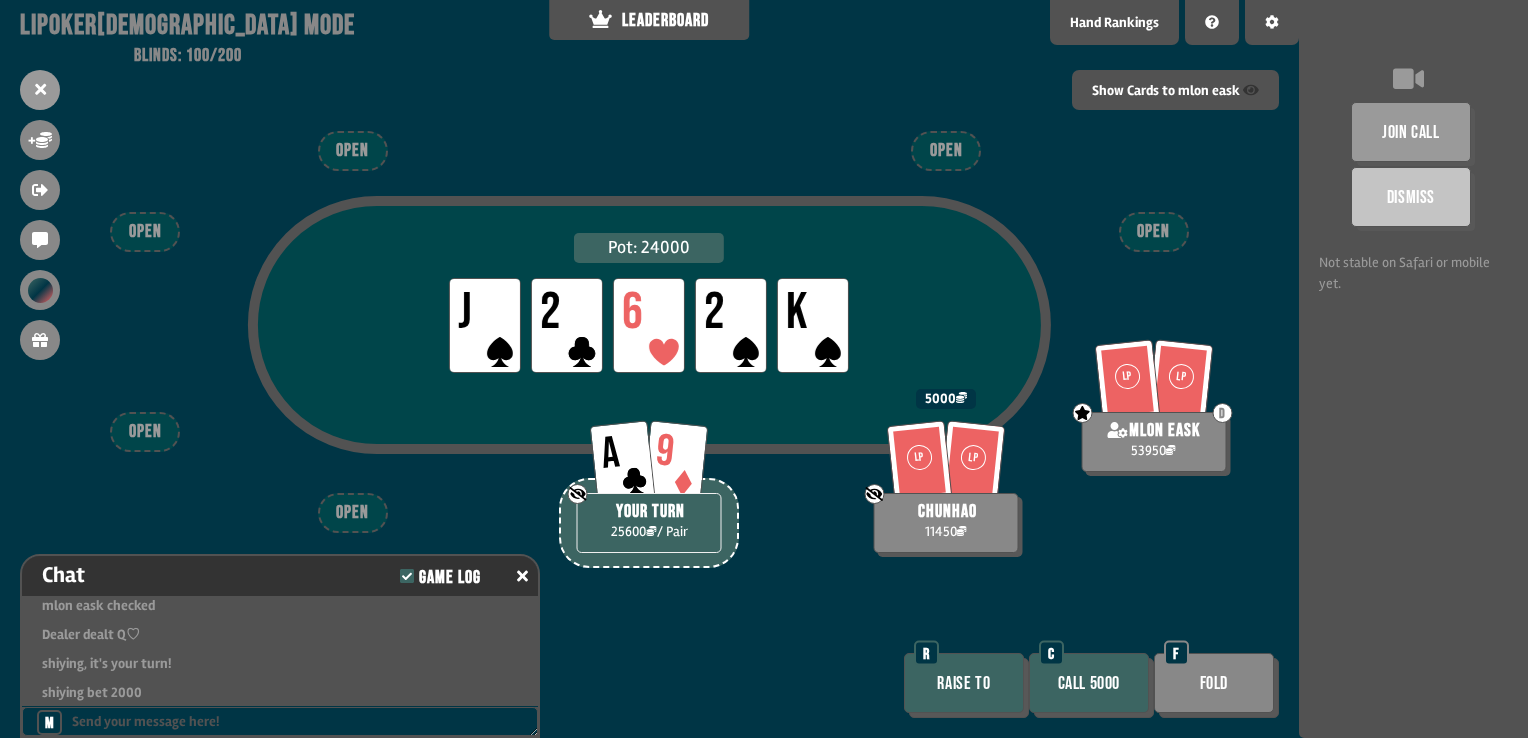click on "Fold" at bounding box center [1214, 683] 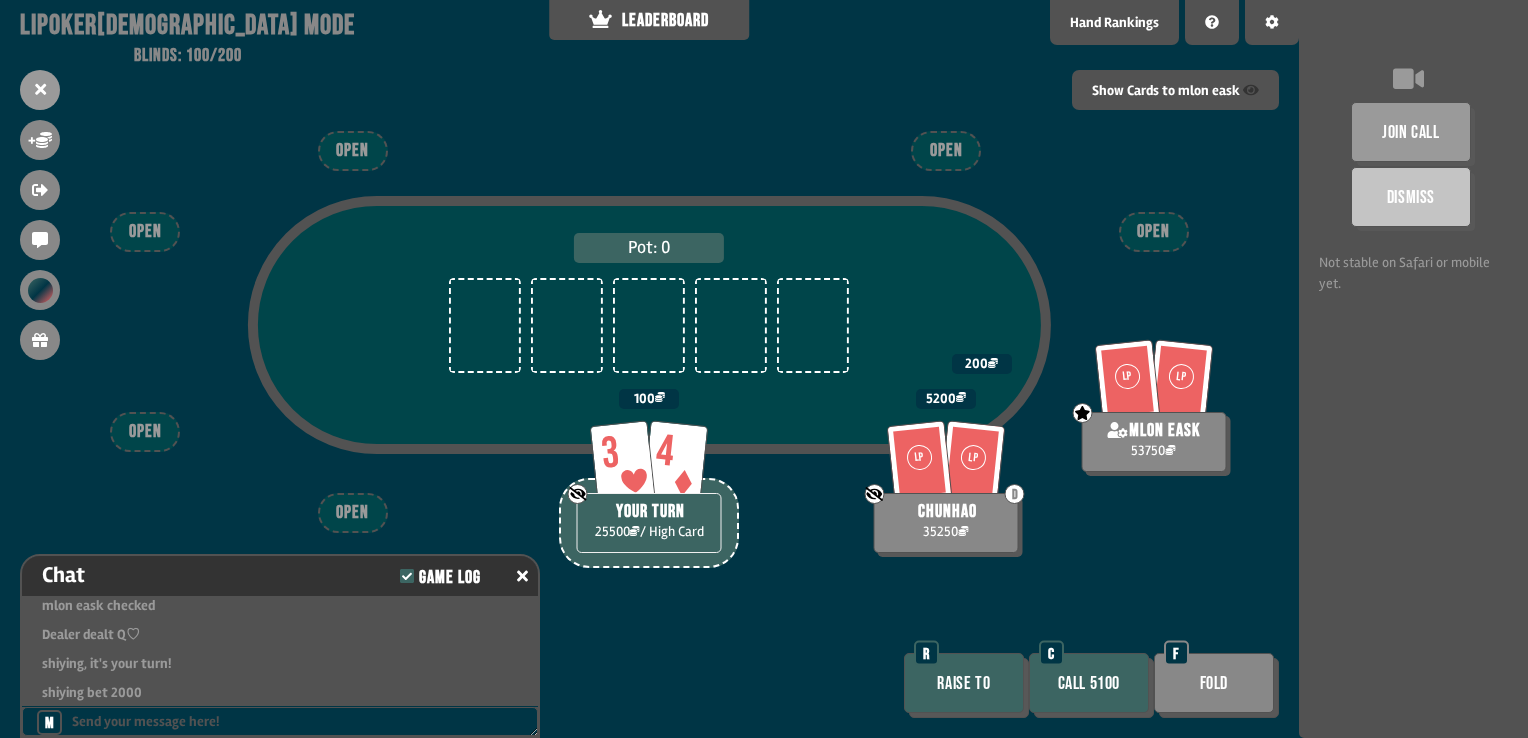 scroll, scrollTop: 98, scrollLeft: 0, axis: vertical 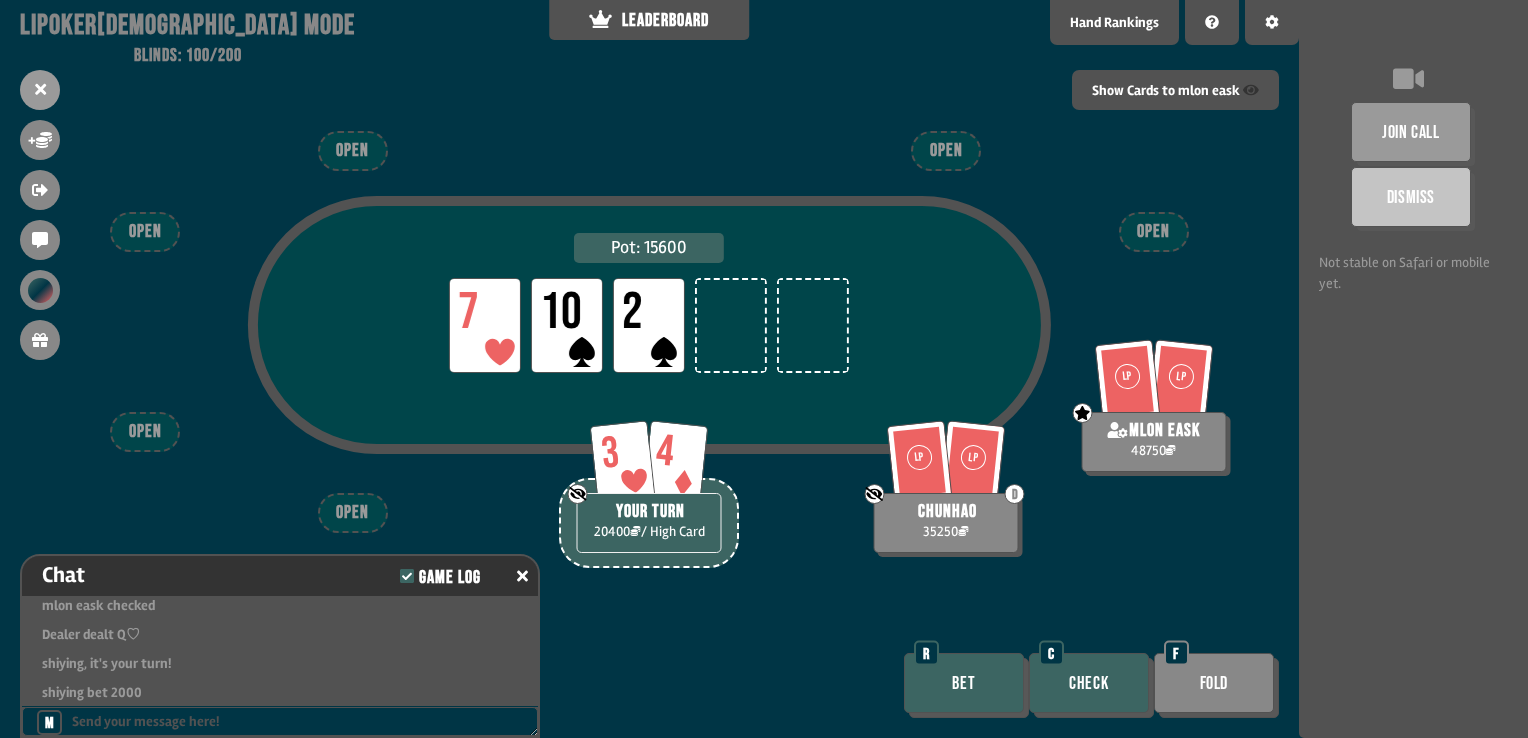 click on "Check" at bounding box center (1089, 683) 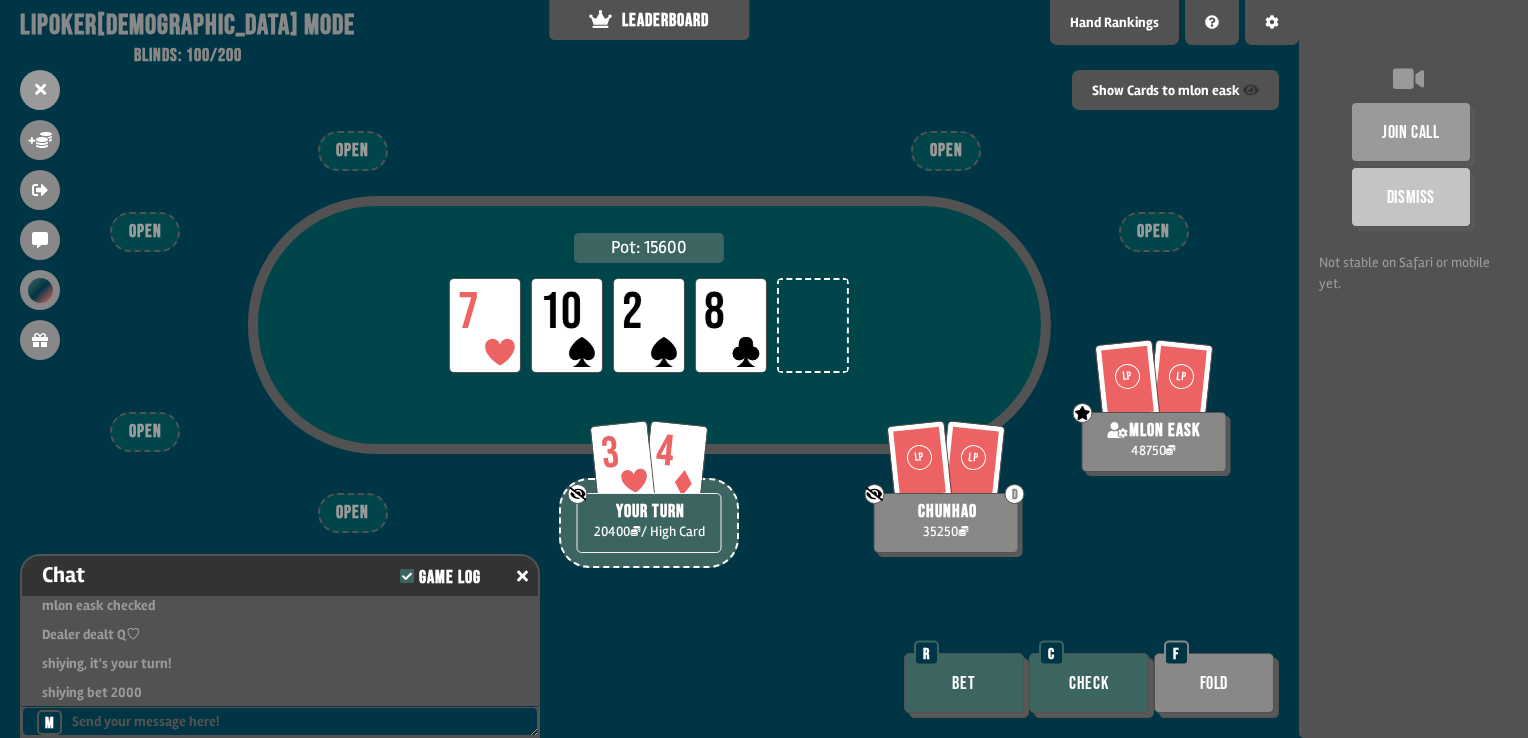 click on "Check" at bounding box center [1089, 683] 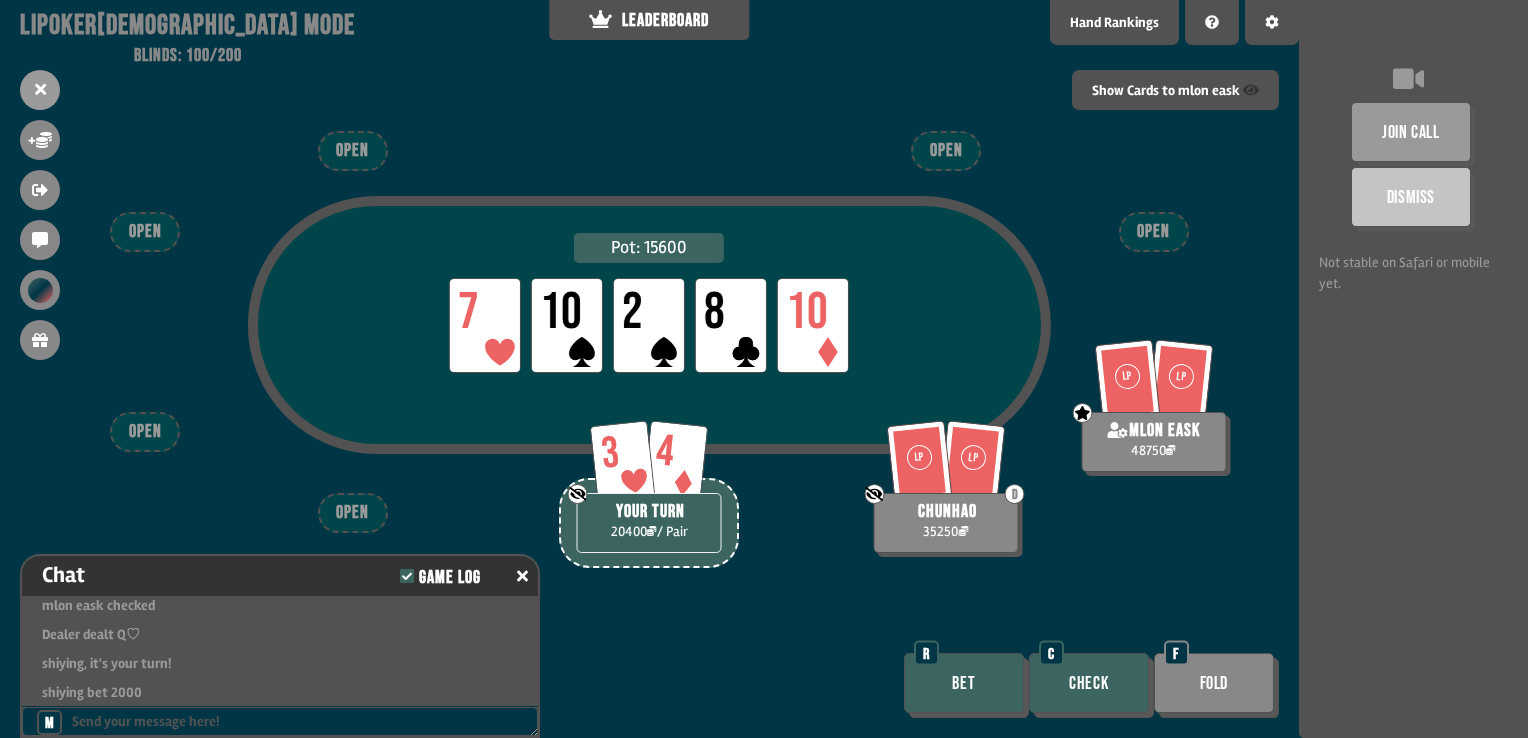 click on "Check" at bounding box center (1089, 683) 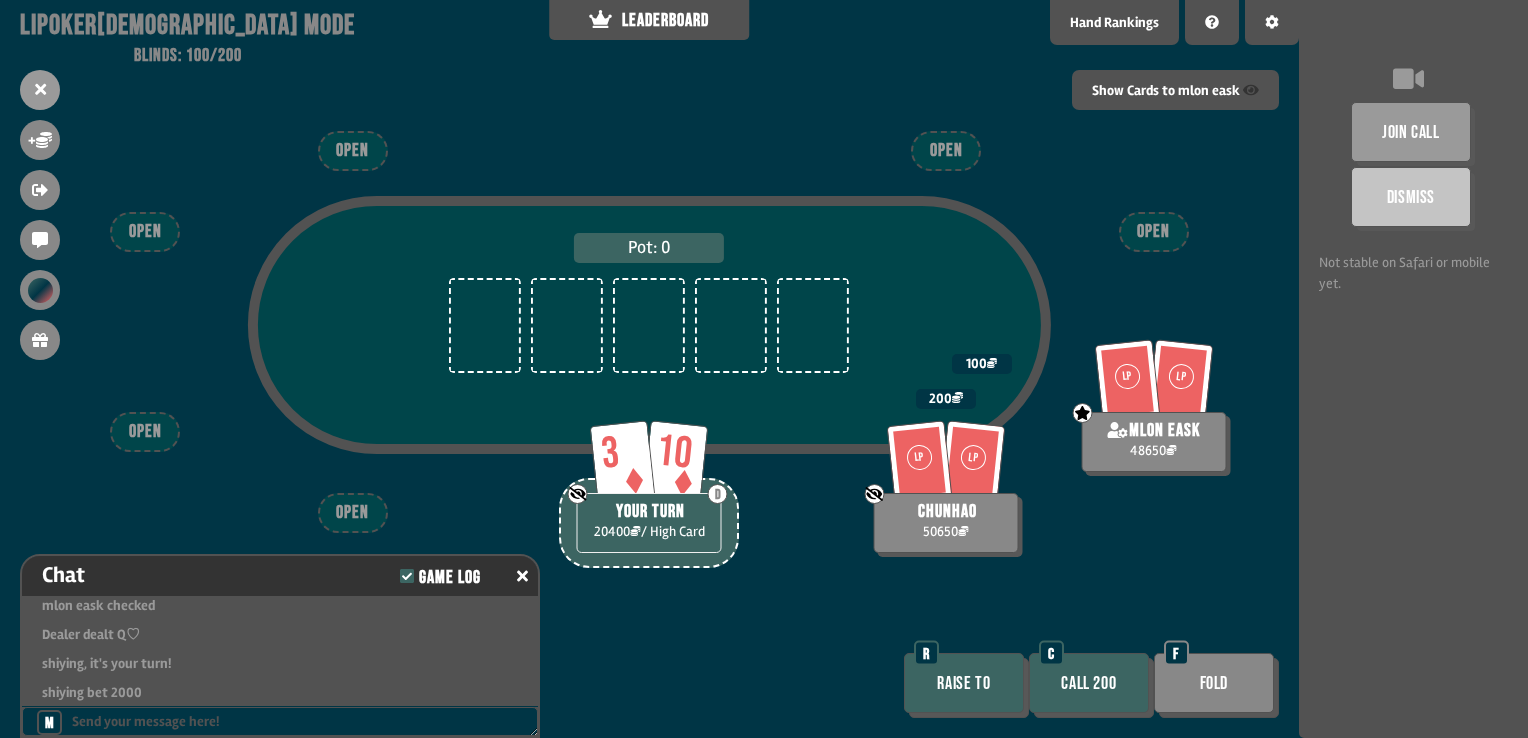 click on "Call 200" at bounding box center [1089, 683] 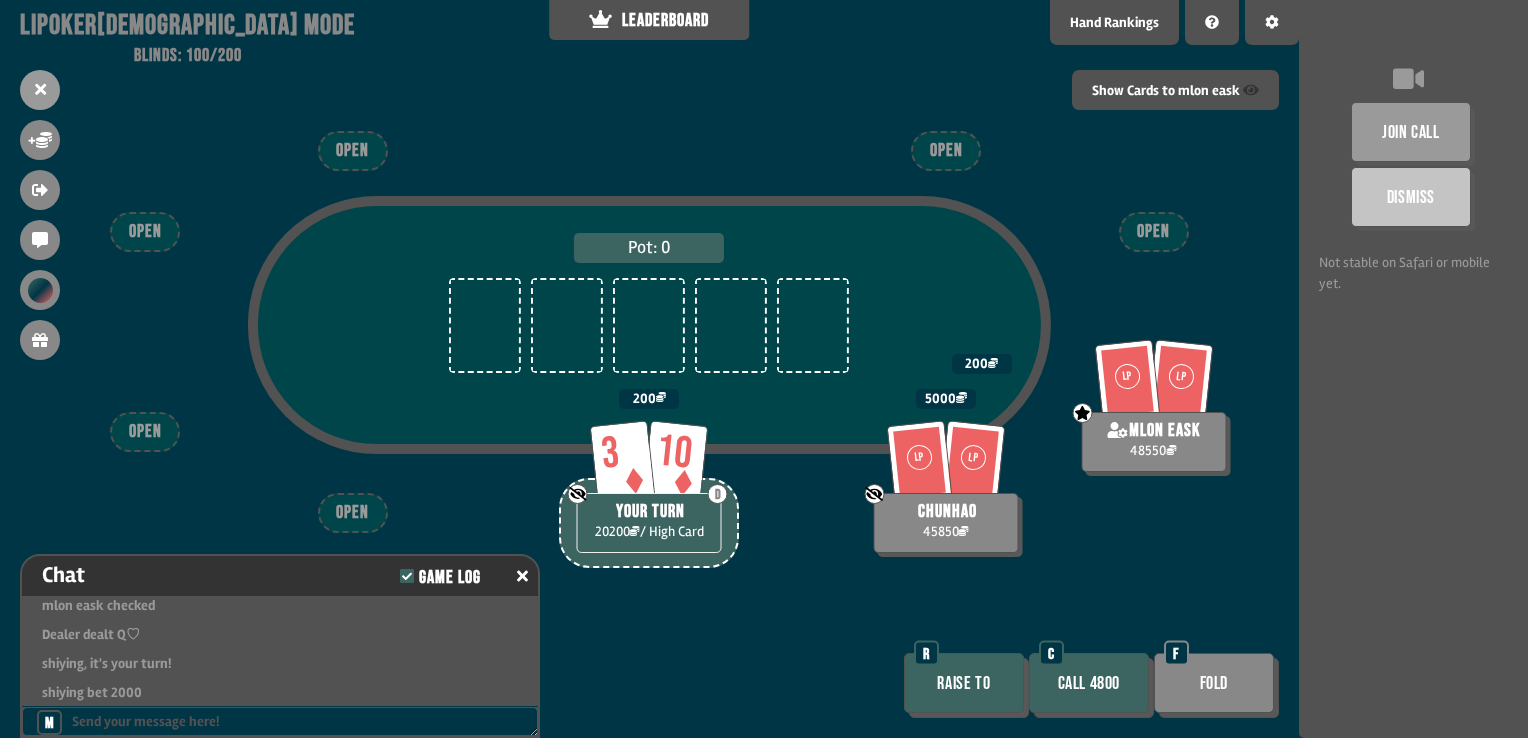 click on "Call 4800" at bounding box center [1089, 683] 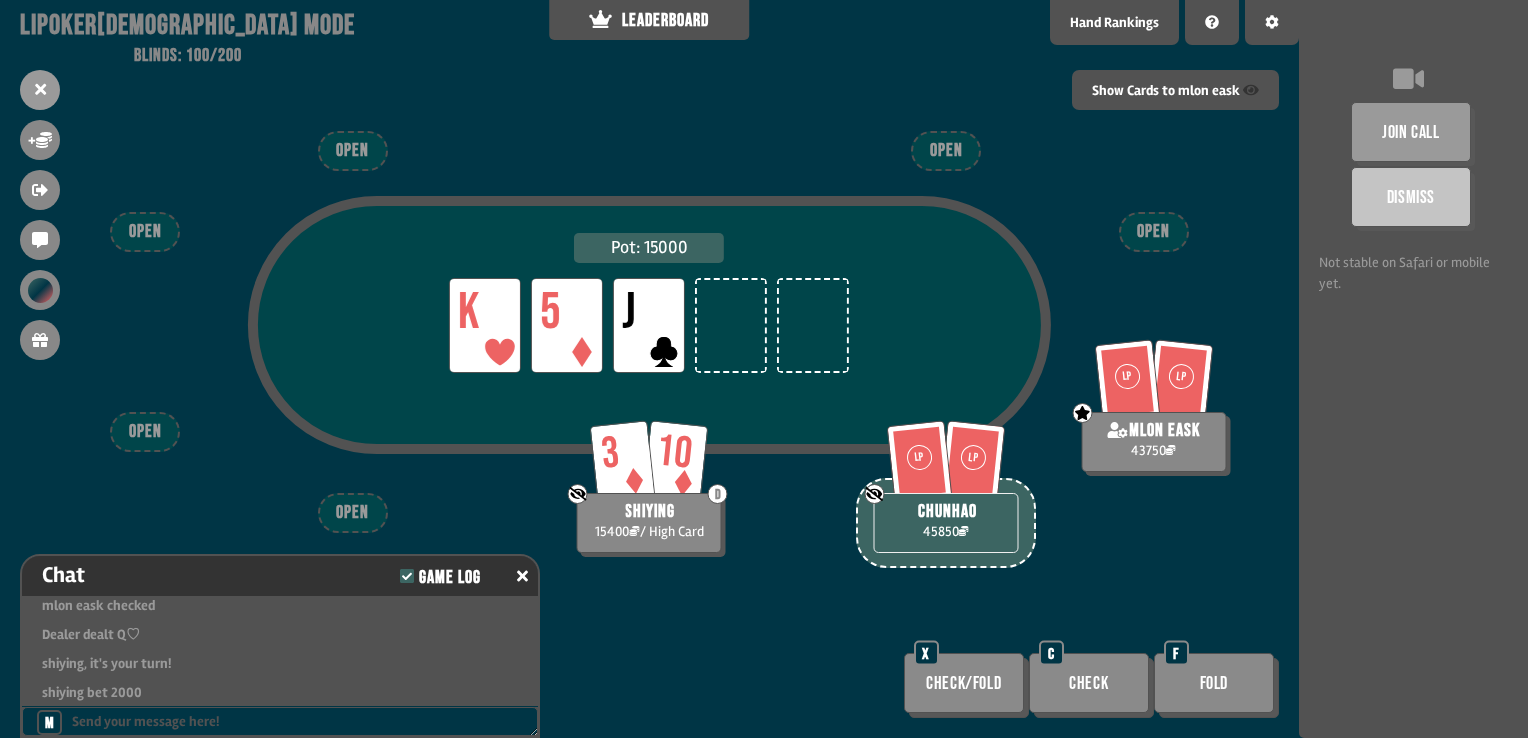 click on "Check" at bounding box center (1089, 683) 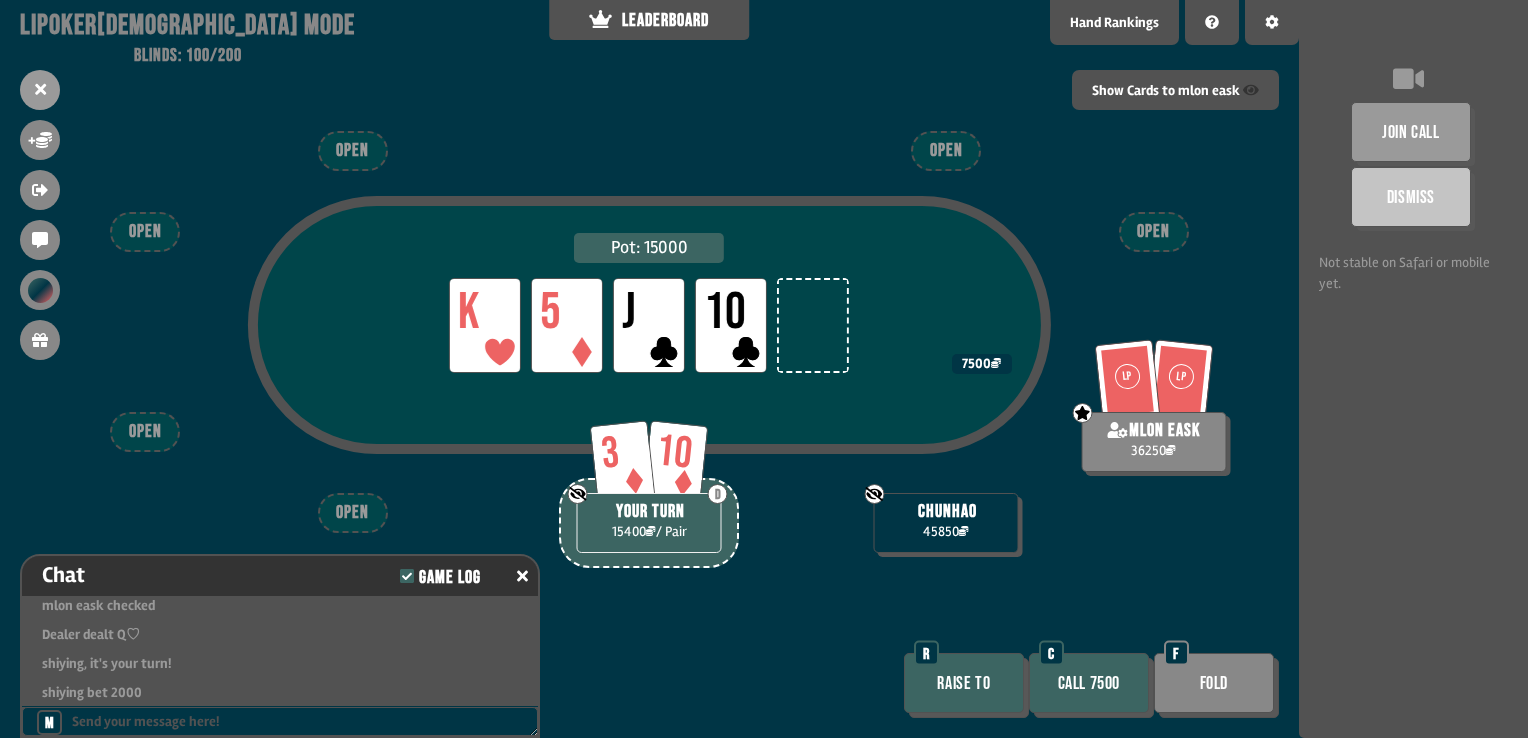 click on "Call 7500" at bounding box center [1089, 683] 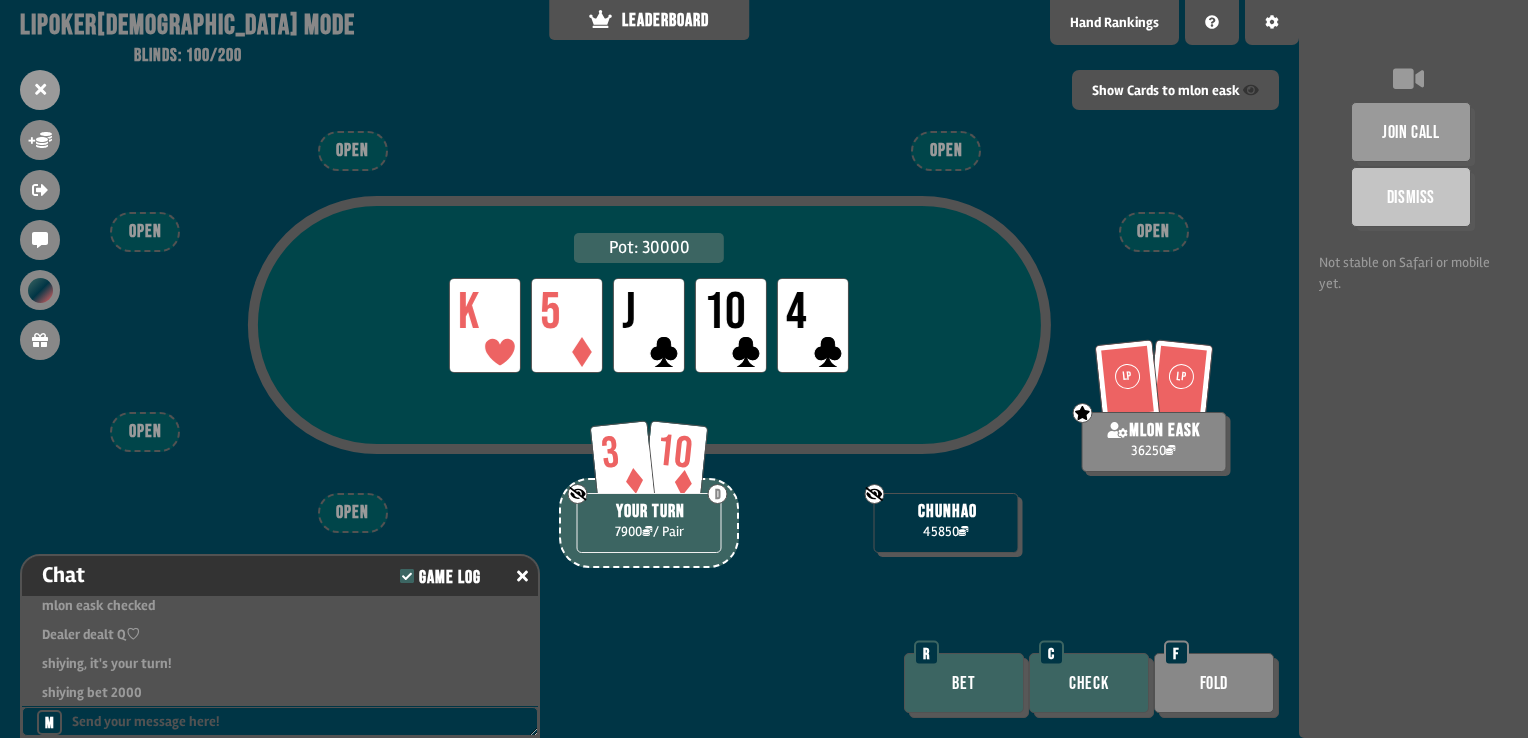 click on "Bet" at bounding box center (964, 683) 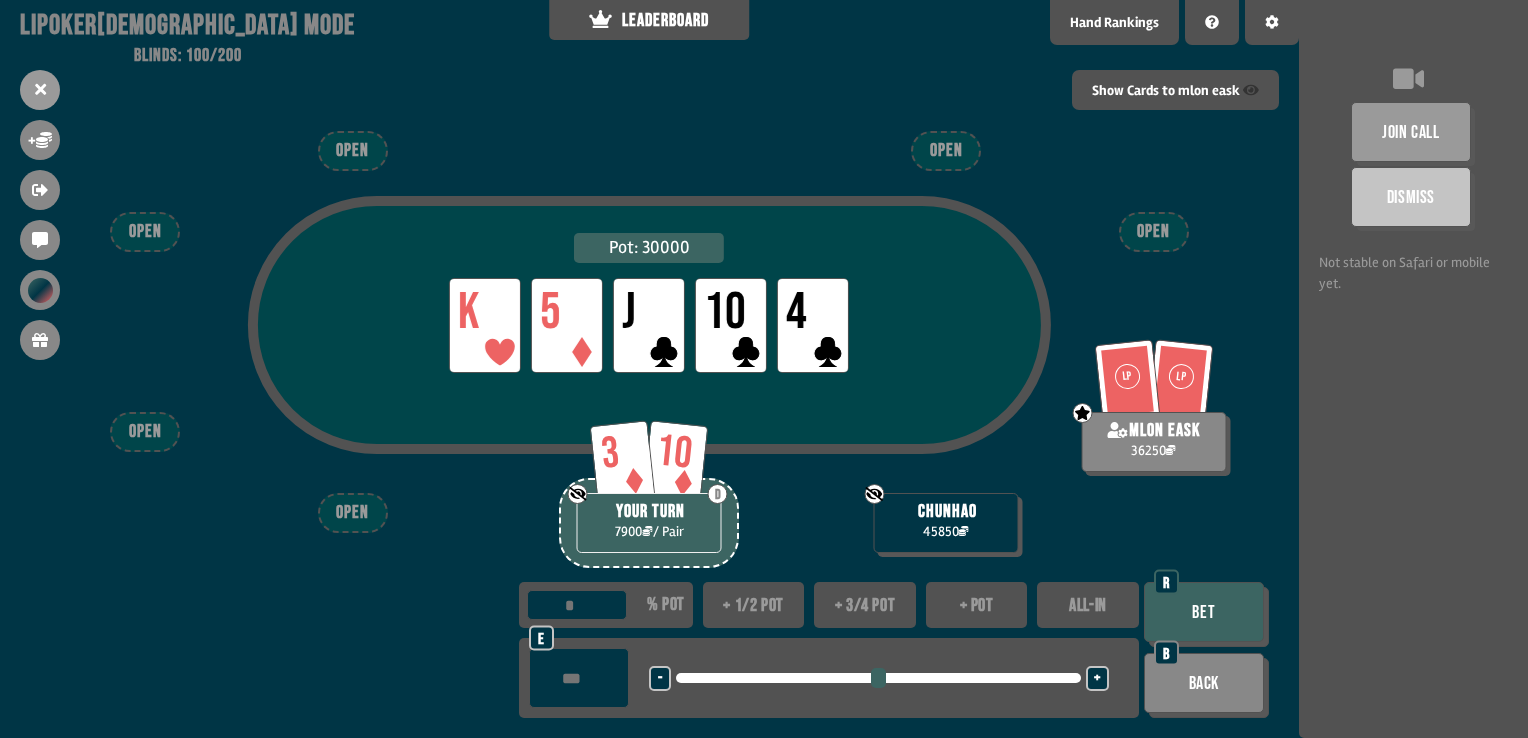 click on "ALL-IN" at bounding box center [1088, 605] 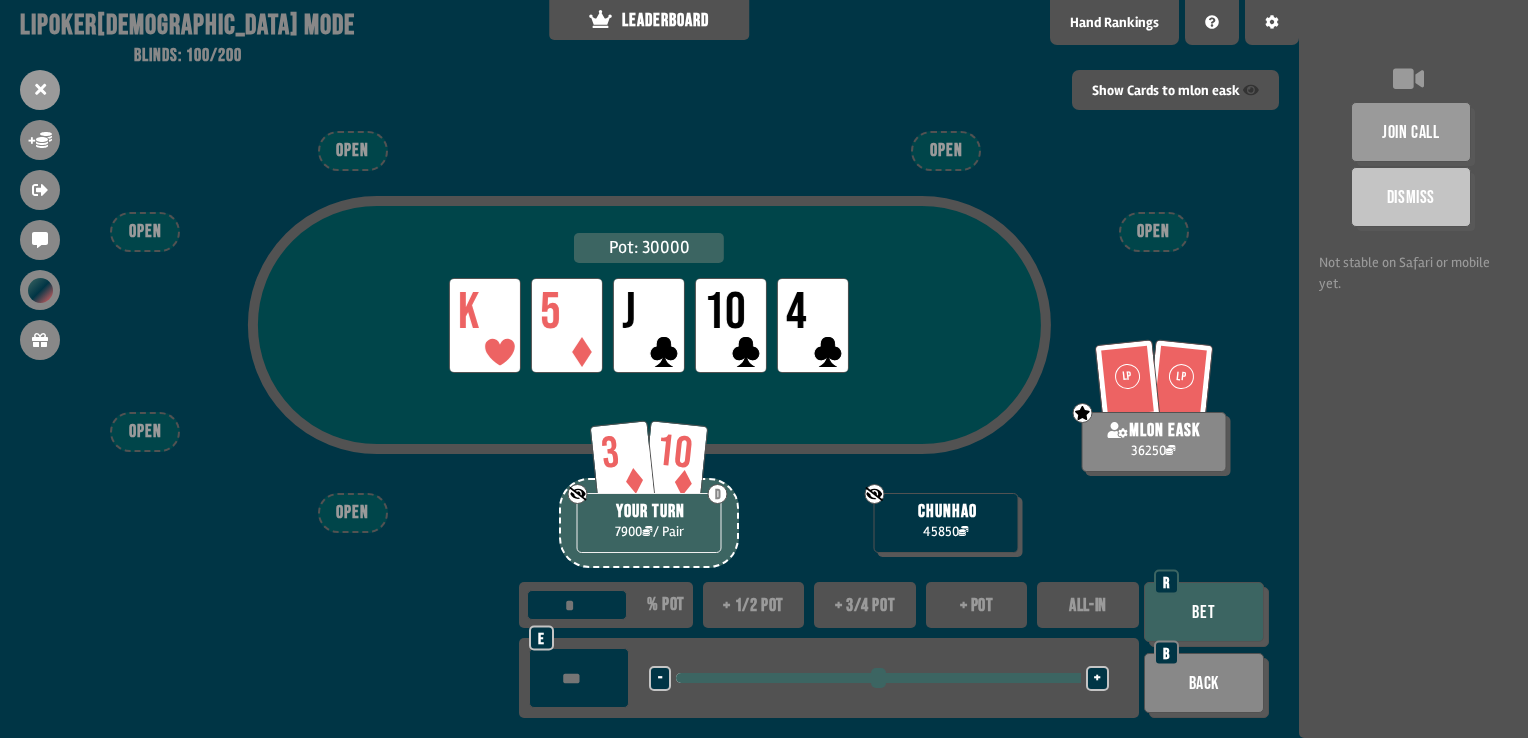 click on "Bet" at bounding box center (1204, 612) 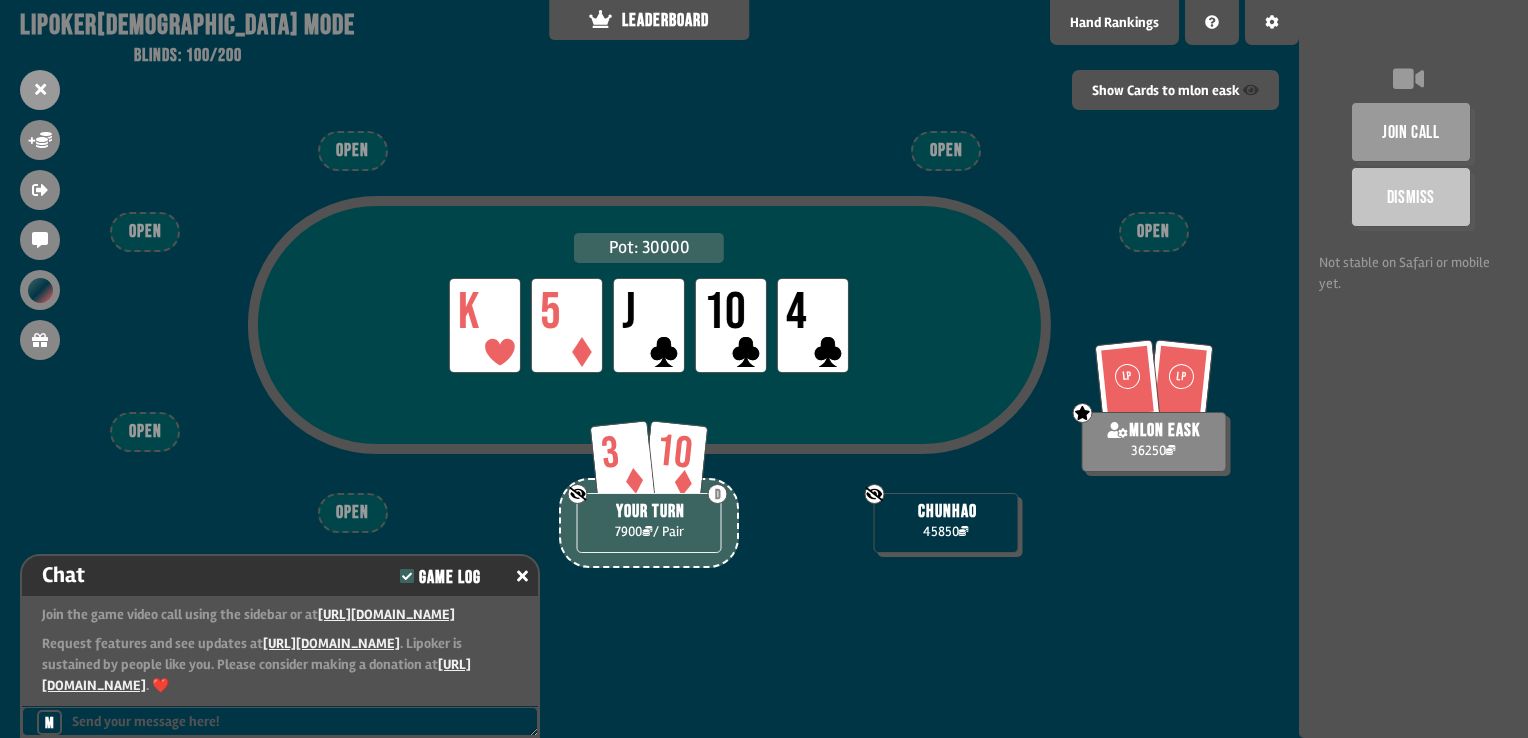 scroll, scrollTop: 18524, scrollLeft: 0, axis: vertical 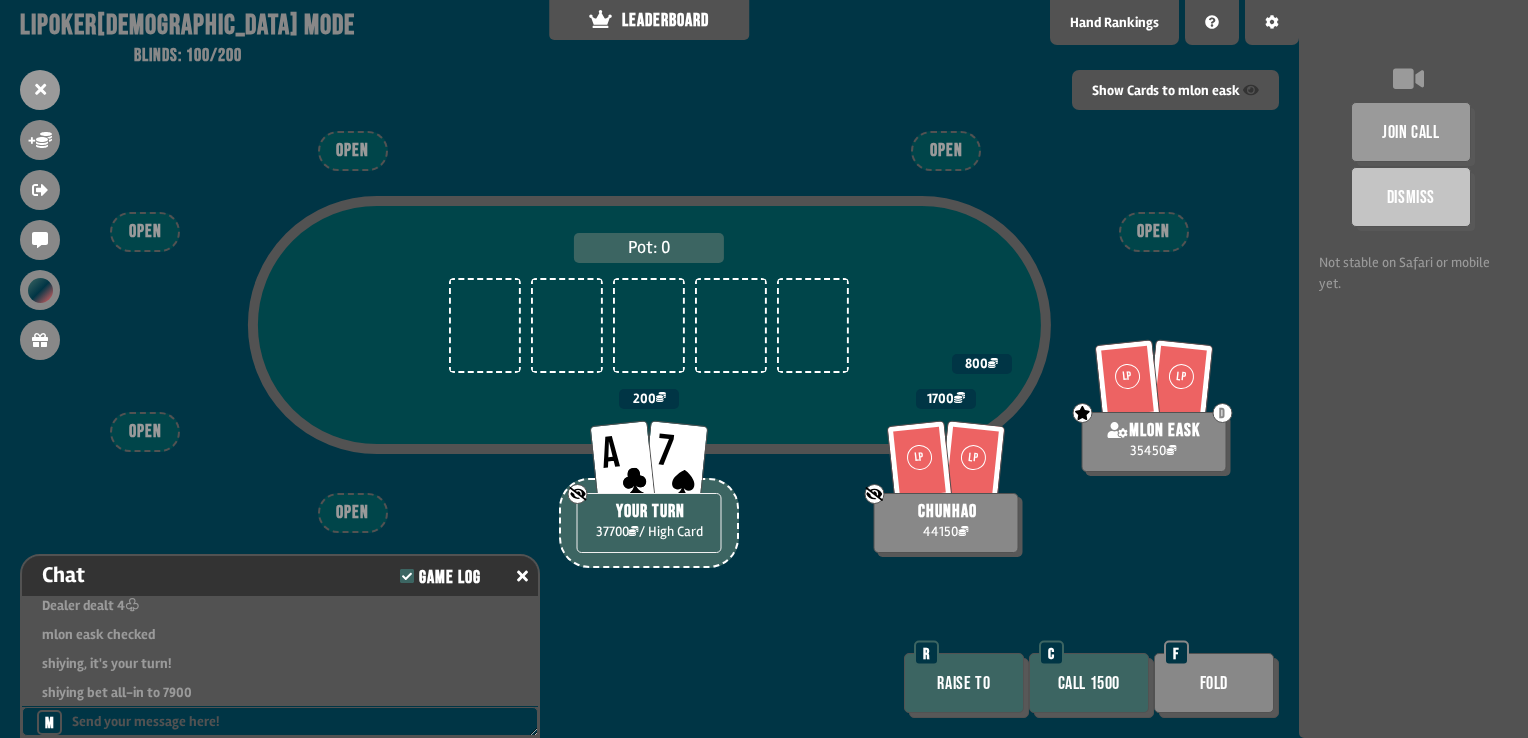 click on "Call 1500" at bounding box center [1089, 683] 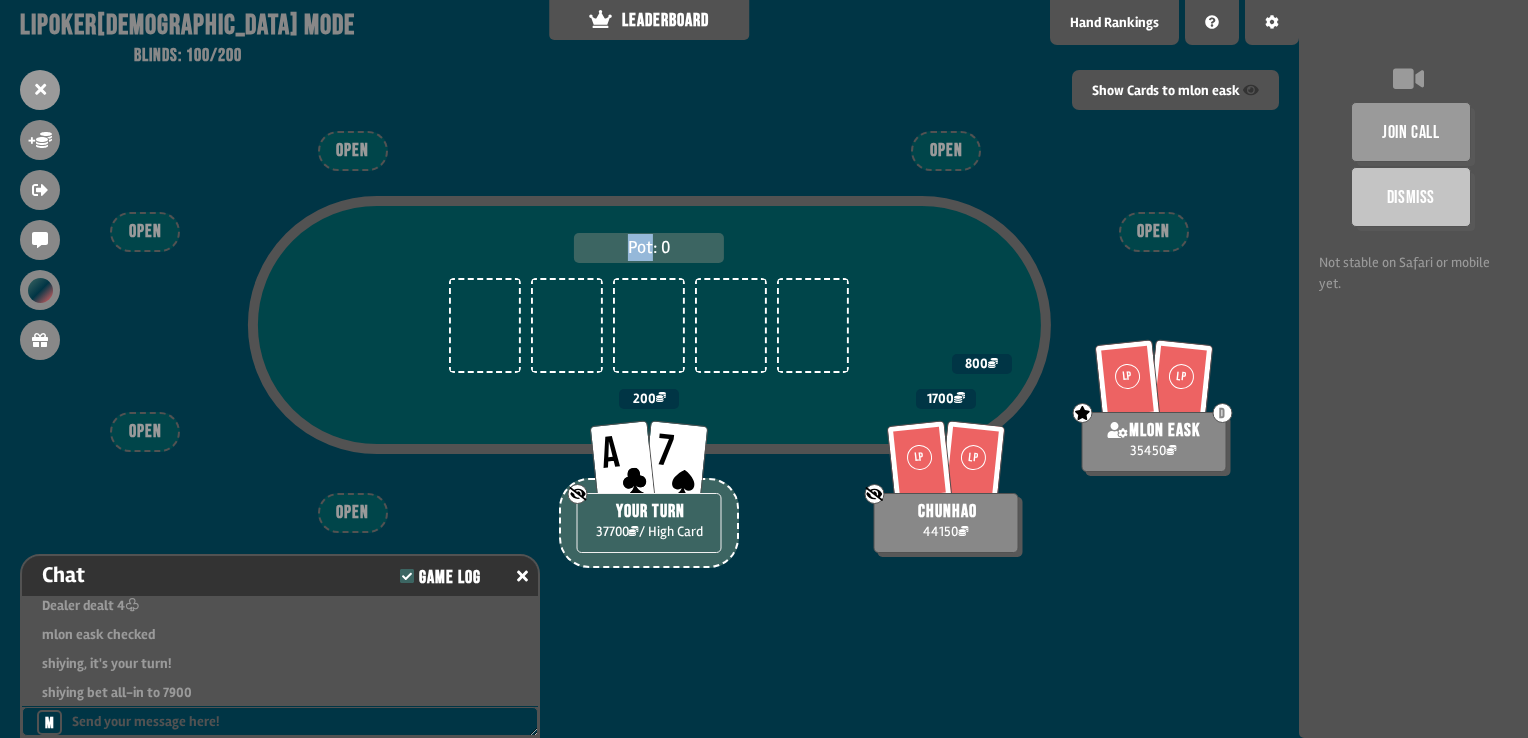 click on "Pot: 0   LP LP D God - can see certain player's cards mlon eask 35450  800  A 7 Not showing cards to God YOUR TURN 37700   / High Card 200  LP LP Not showing cards to God chunhao 44150  1700  OPEN OPEN OPEN OPEN OPEN OPEN" at bounding box center [649, 369] 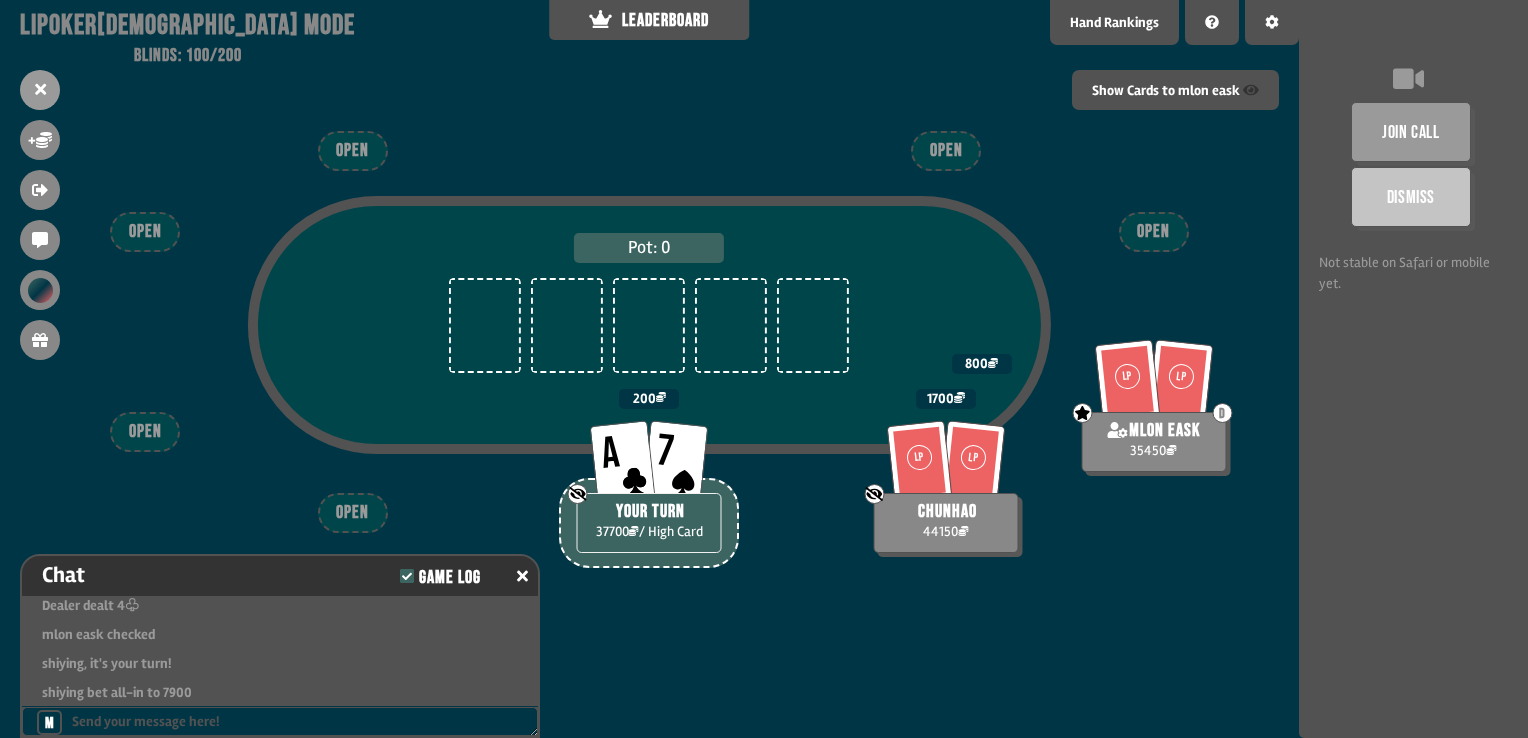 drag, startPoint x: 1107, startPoint y: 691, endPoint x: 1083, endPoint y: 659, distance: 40 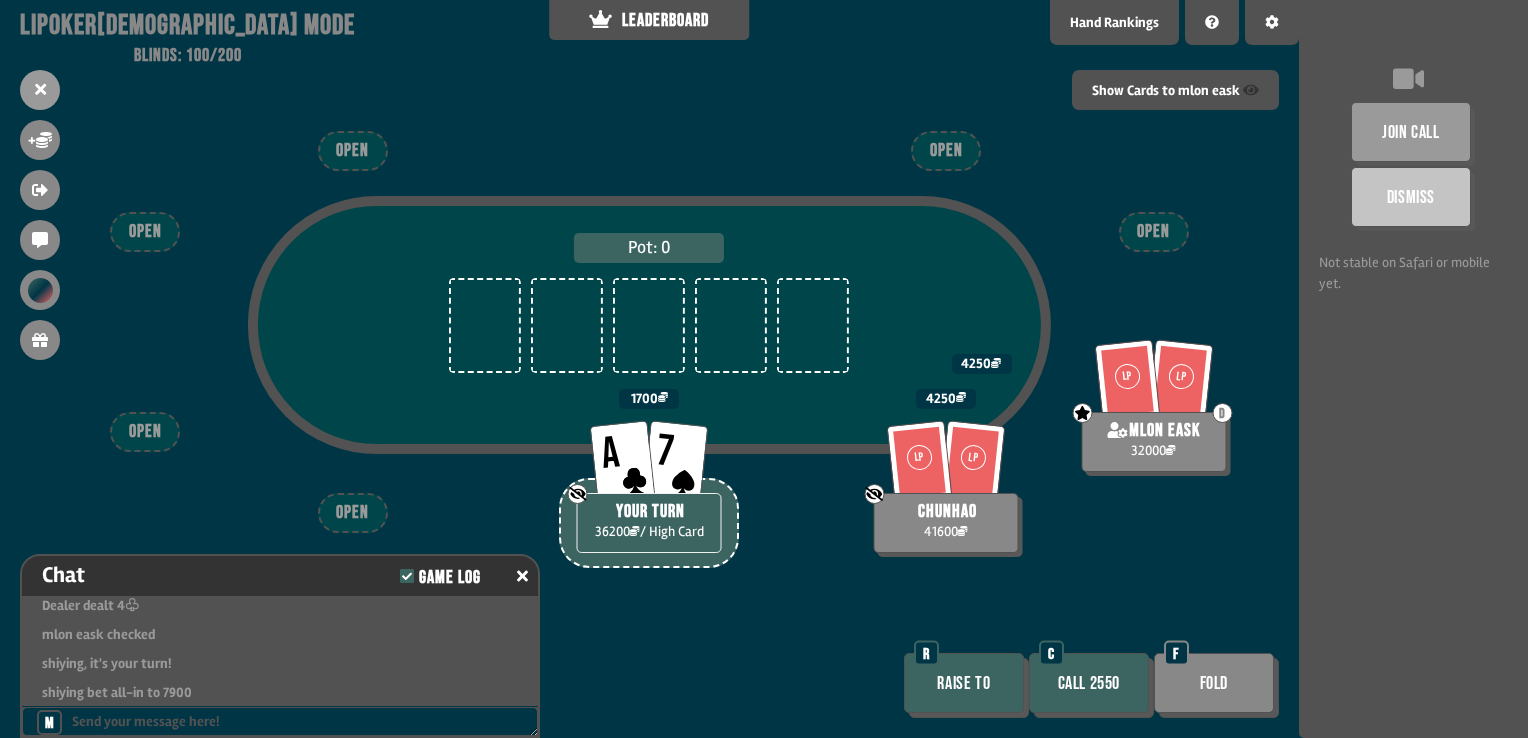 click on "Call 2550" at bounding box center [1089, 683] 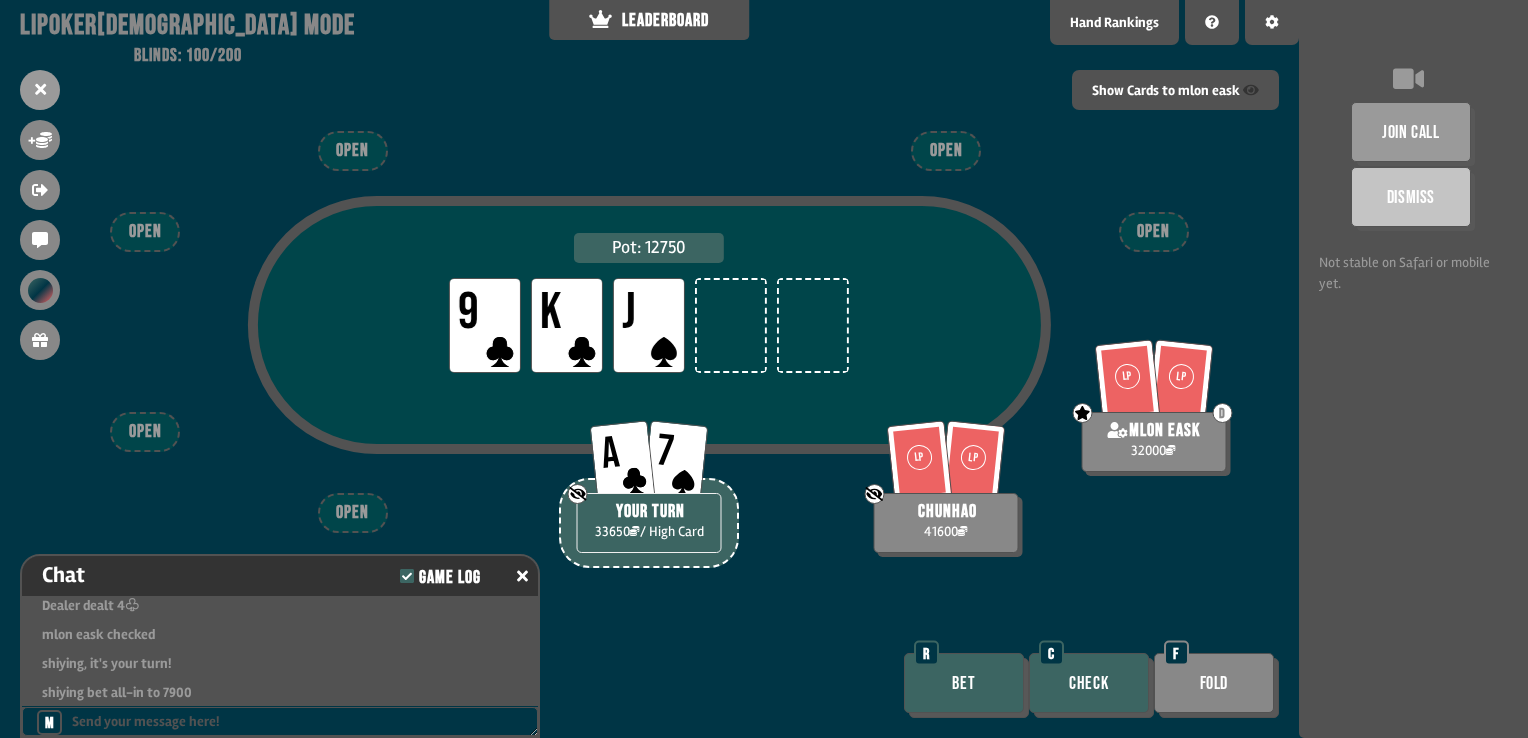 click on "Check" at bounding box center [1089, 683] 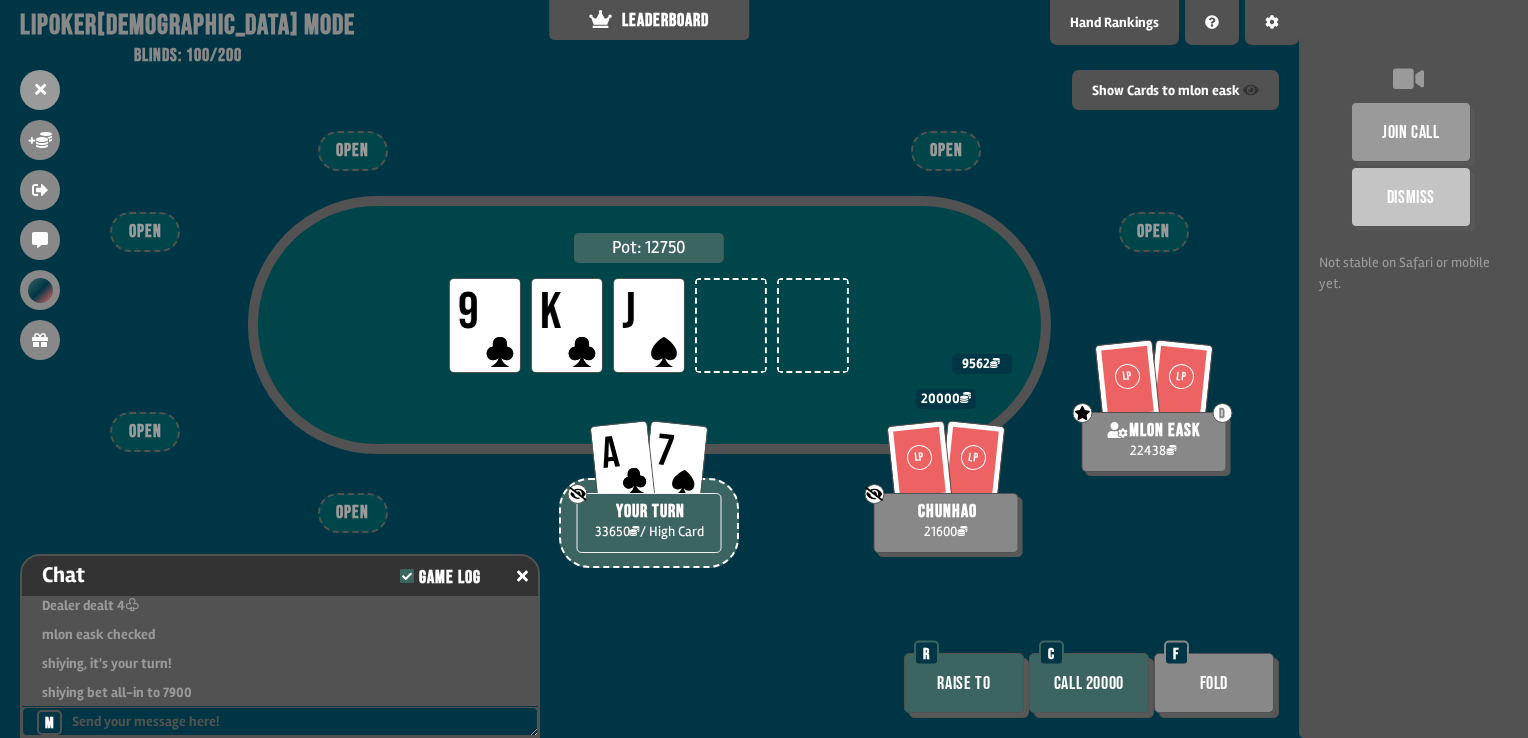 click on "Fold" at bounding box center [1214, 683] 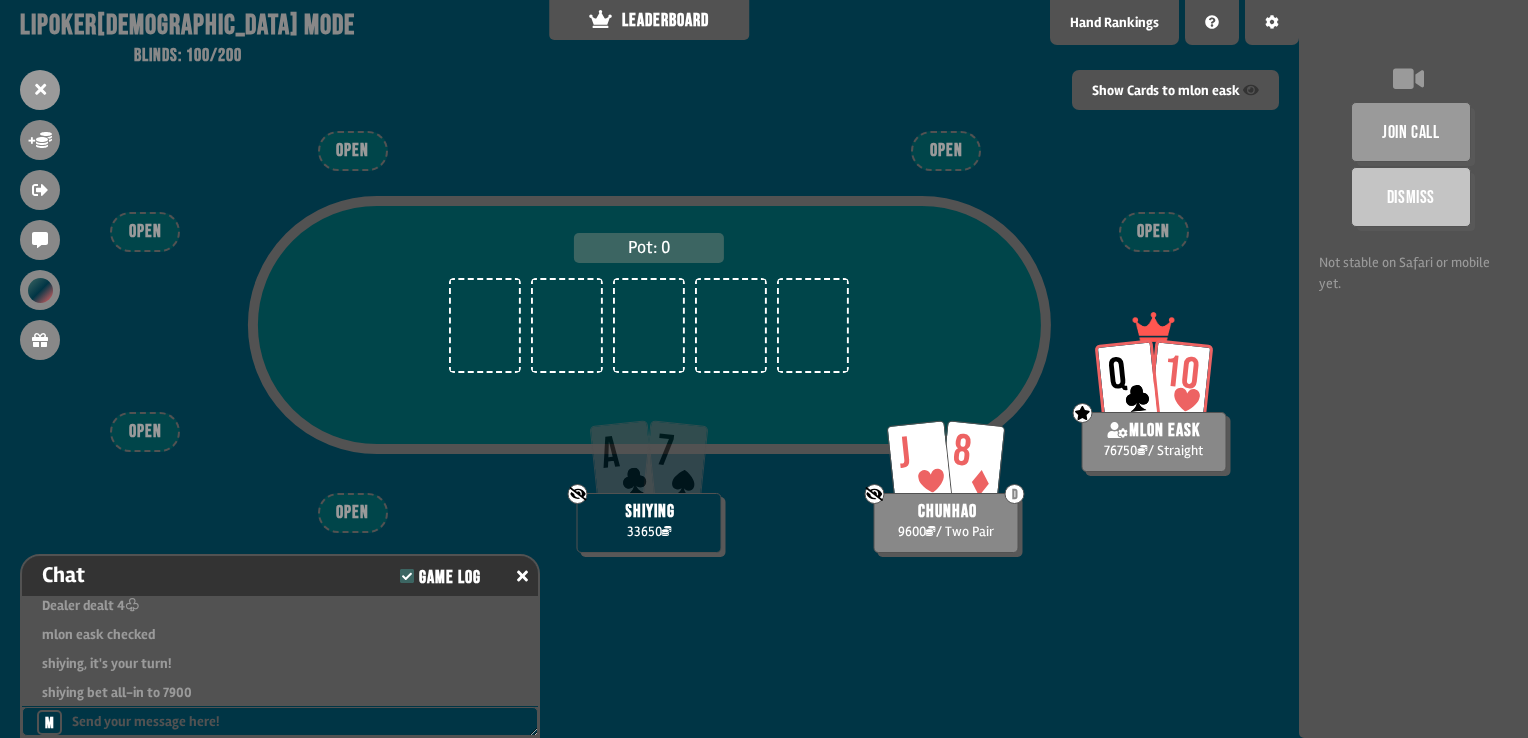 scroll, scrollTop: 98, scrollLeft: 0, axis: vertical 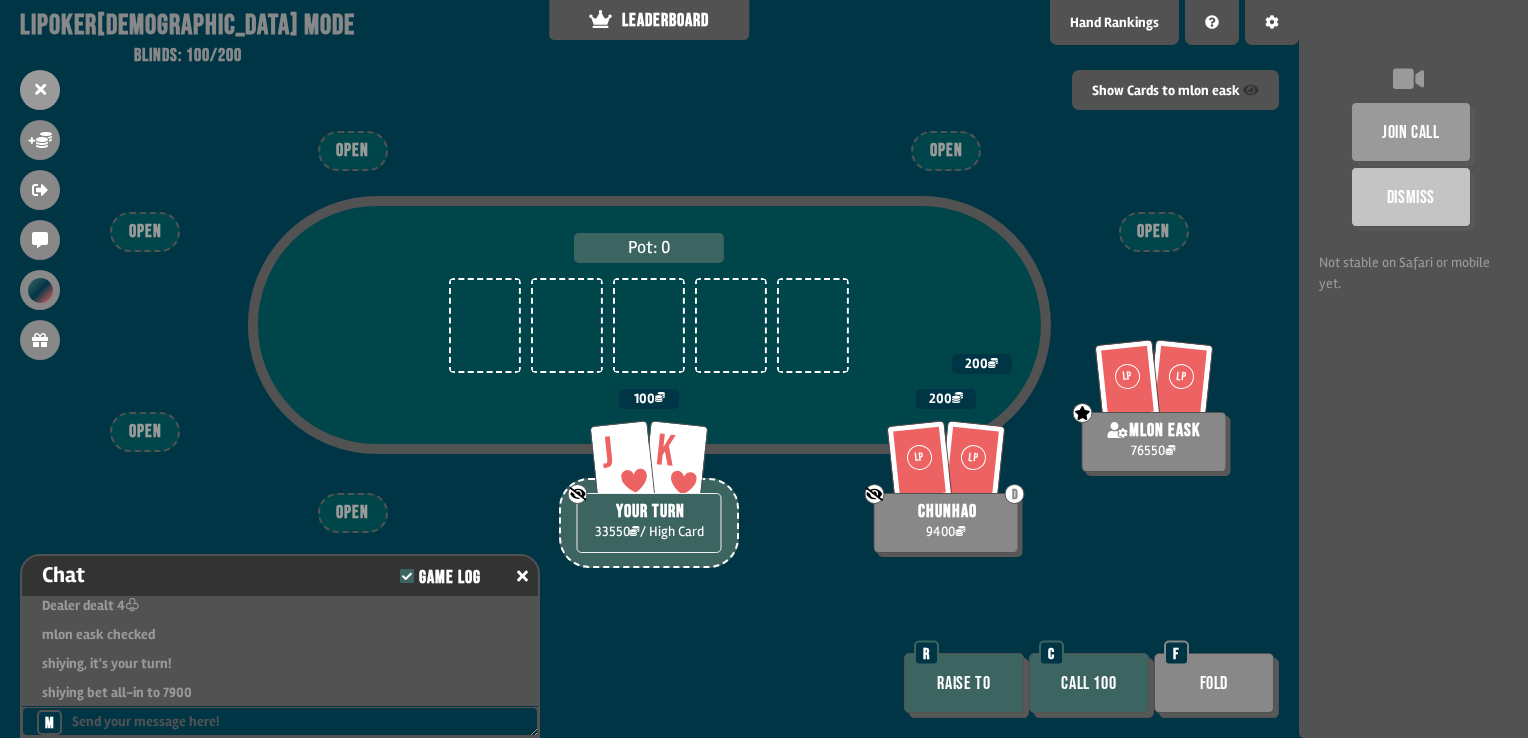 click on "Call 100" at bounding box center [1089, 683] 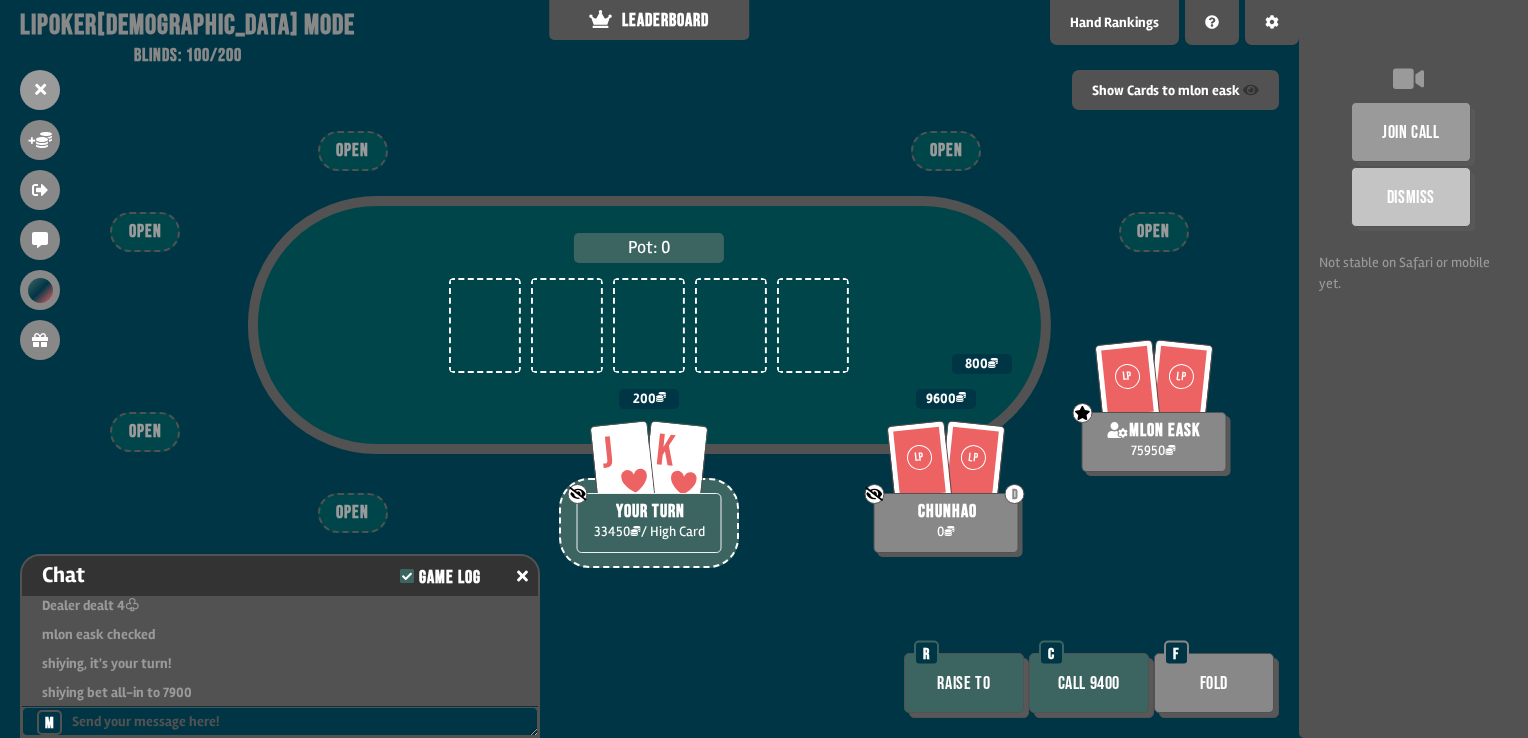 click on "Call 9400" at bounding box center [1089, 683] 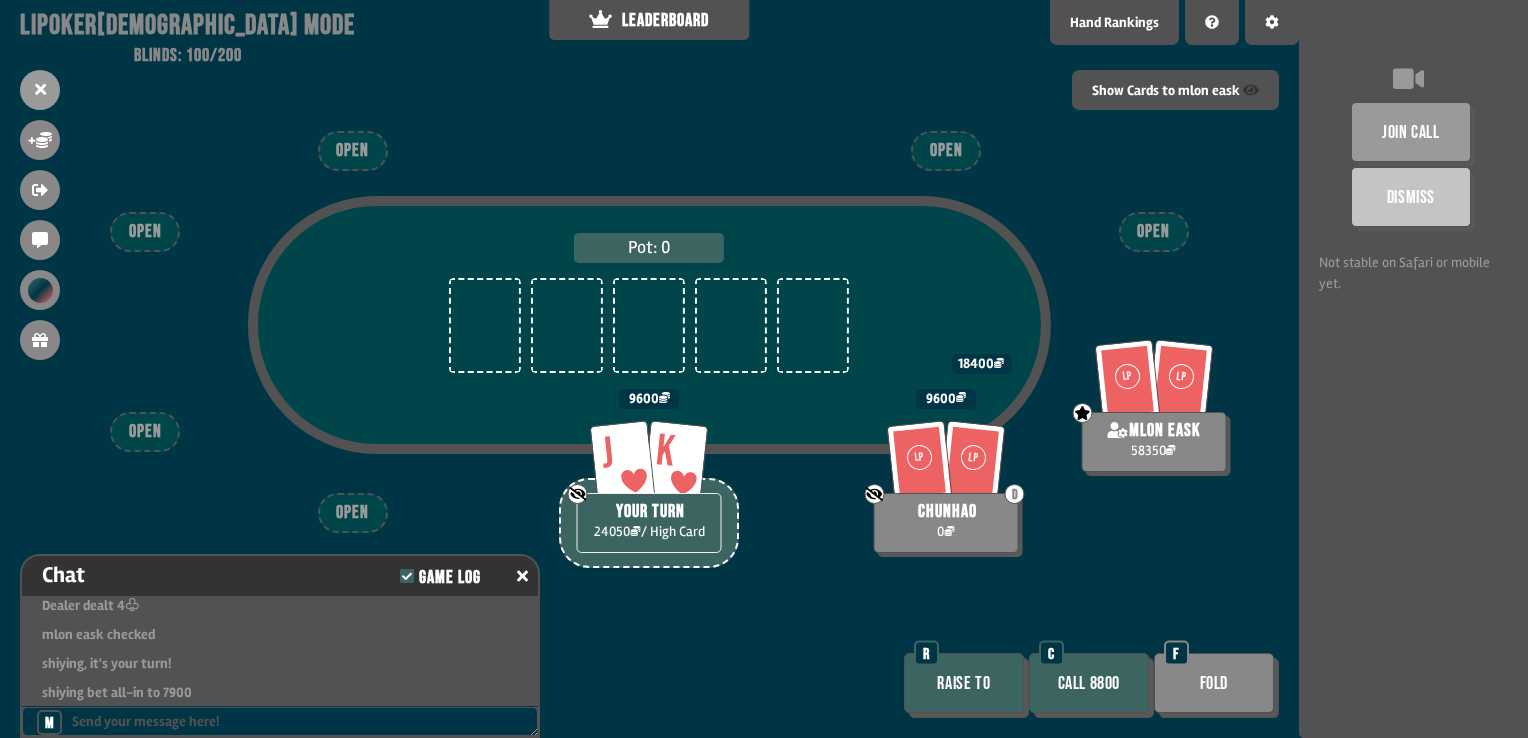 click on "Call 8800" at bounding box center [1089, 683] 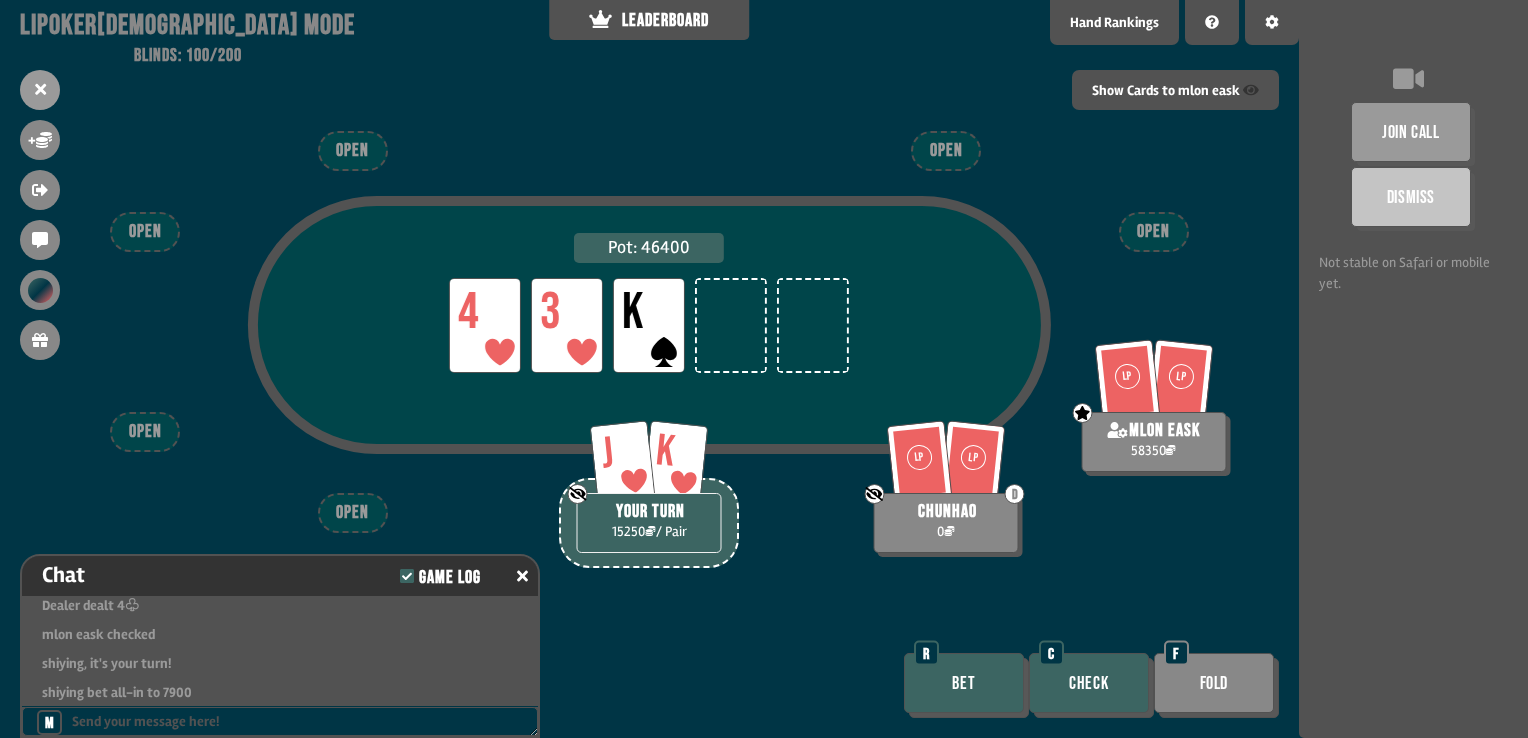 click on "Bet" at bounding box center (964, 683) 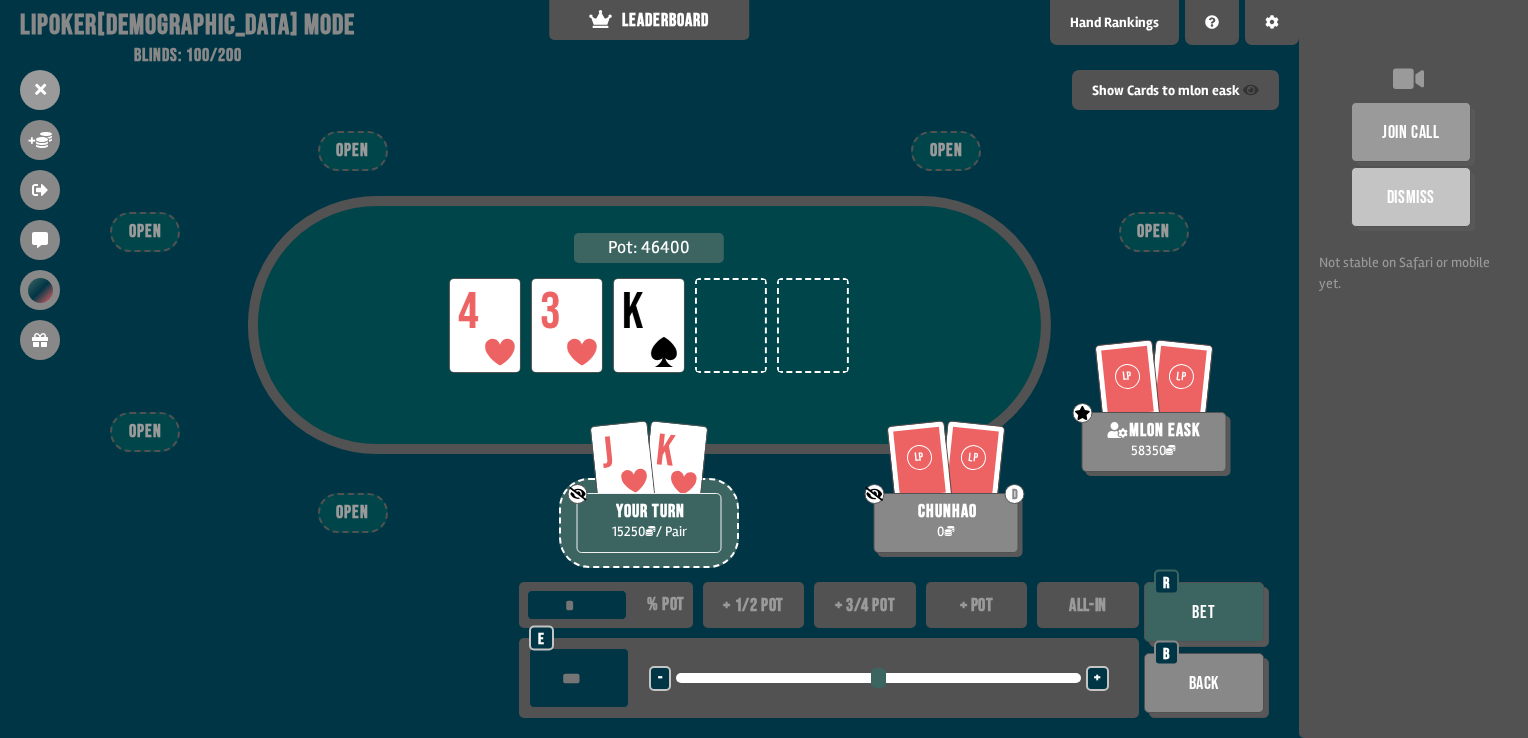 click on "ALL-IN" at bounding box center (1088, 605) 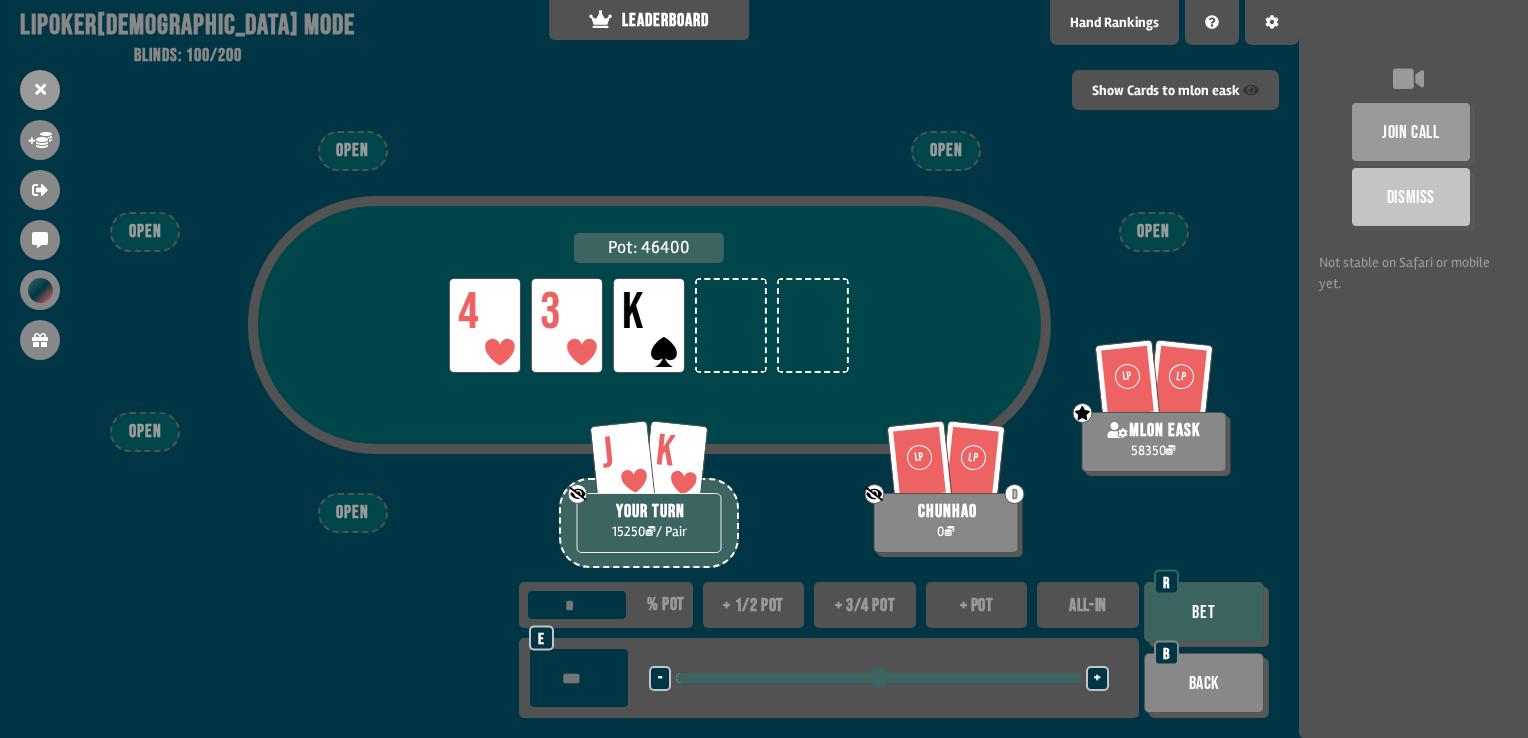 click on "Bet" at bounding box center [1204, 612] 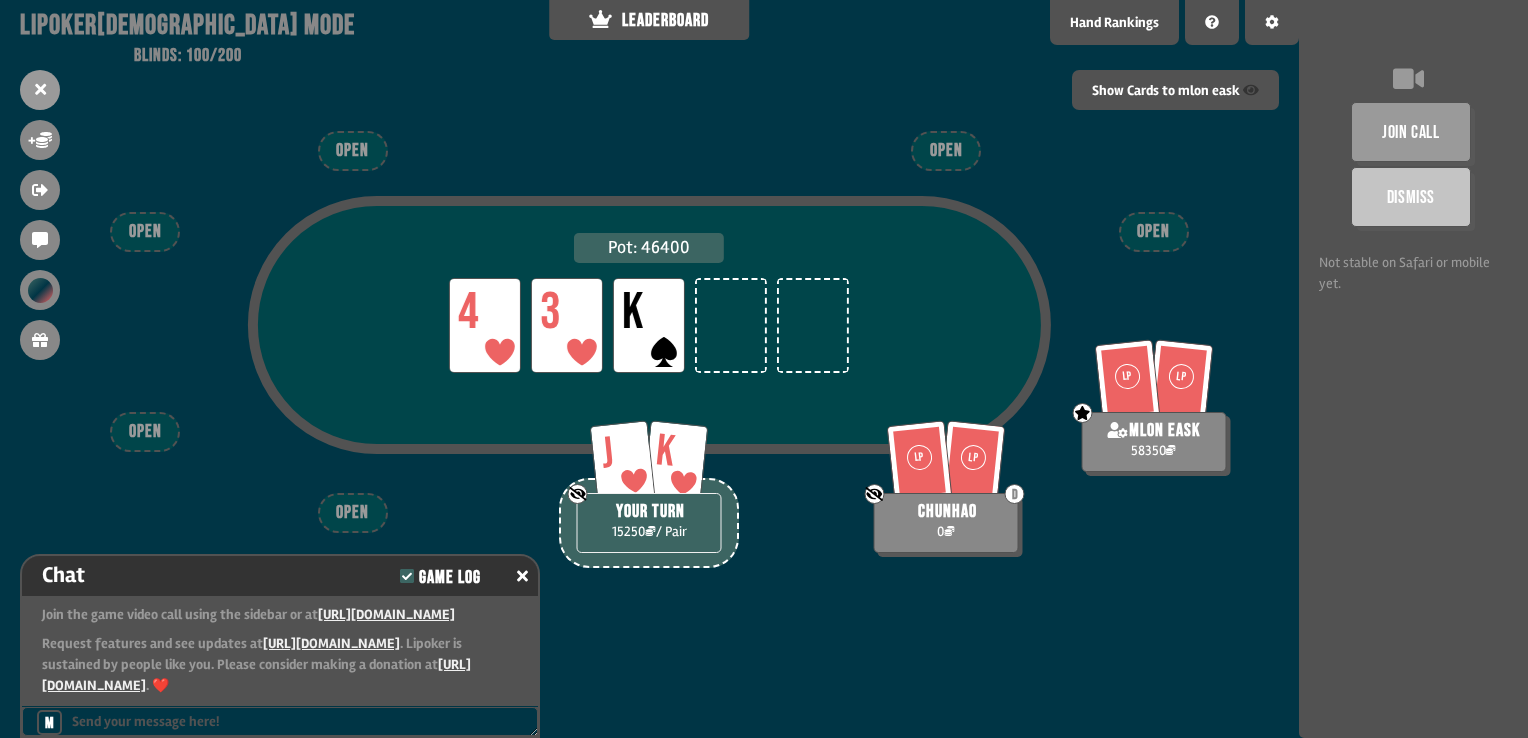 scroll, scrollTop: 19684, scrollLeft: 0, axis: vertical 